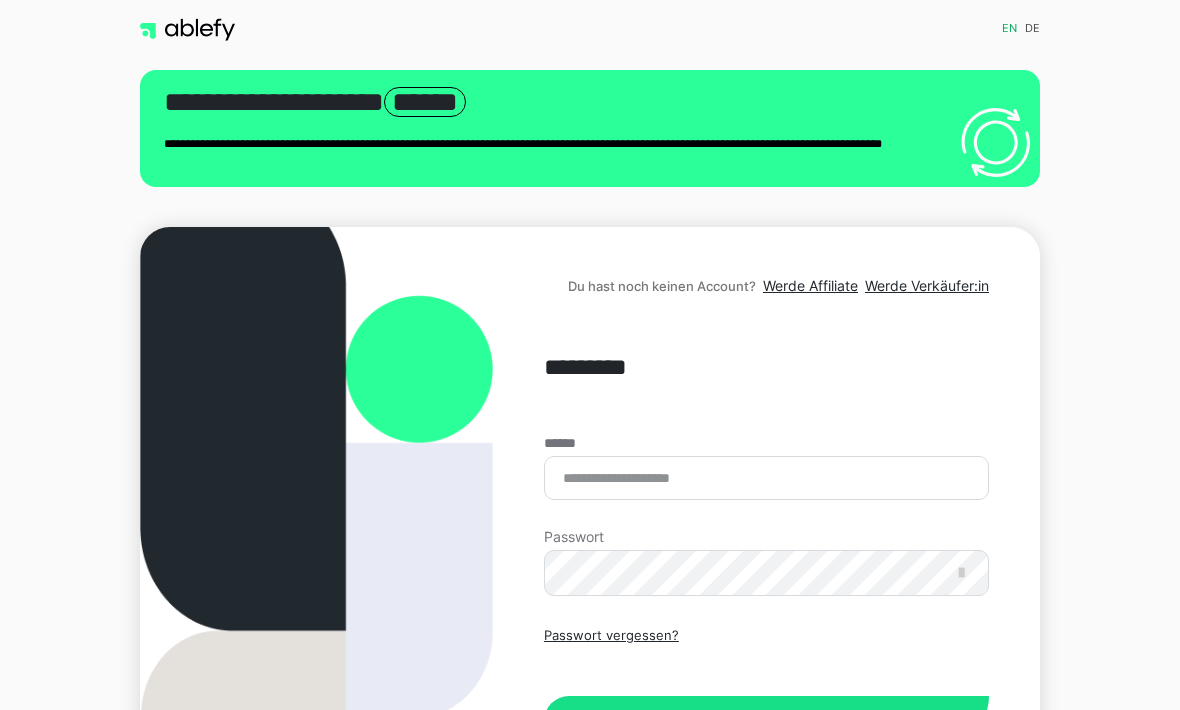 scroll, scrollTop: 287, scrollLeft: 0, axis: vertical 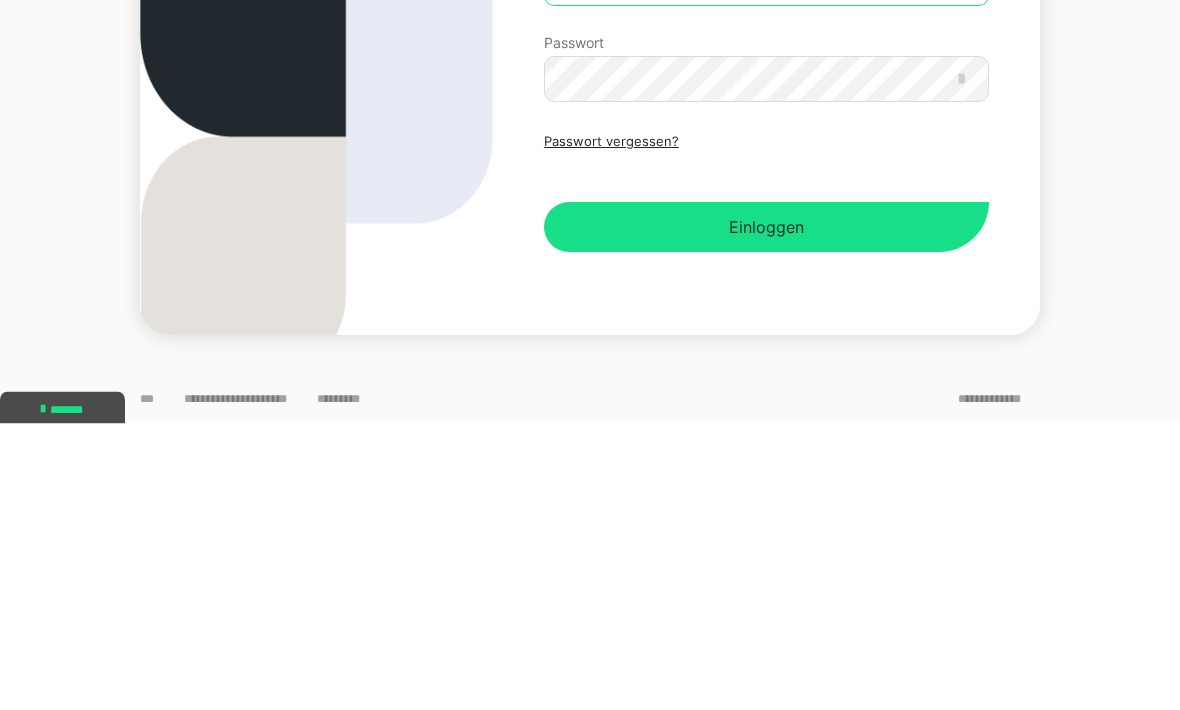 type on "**********" 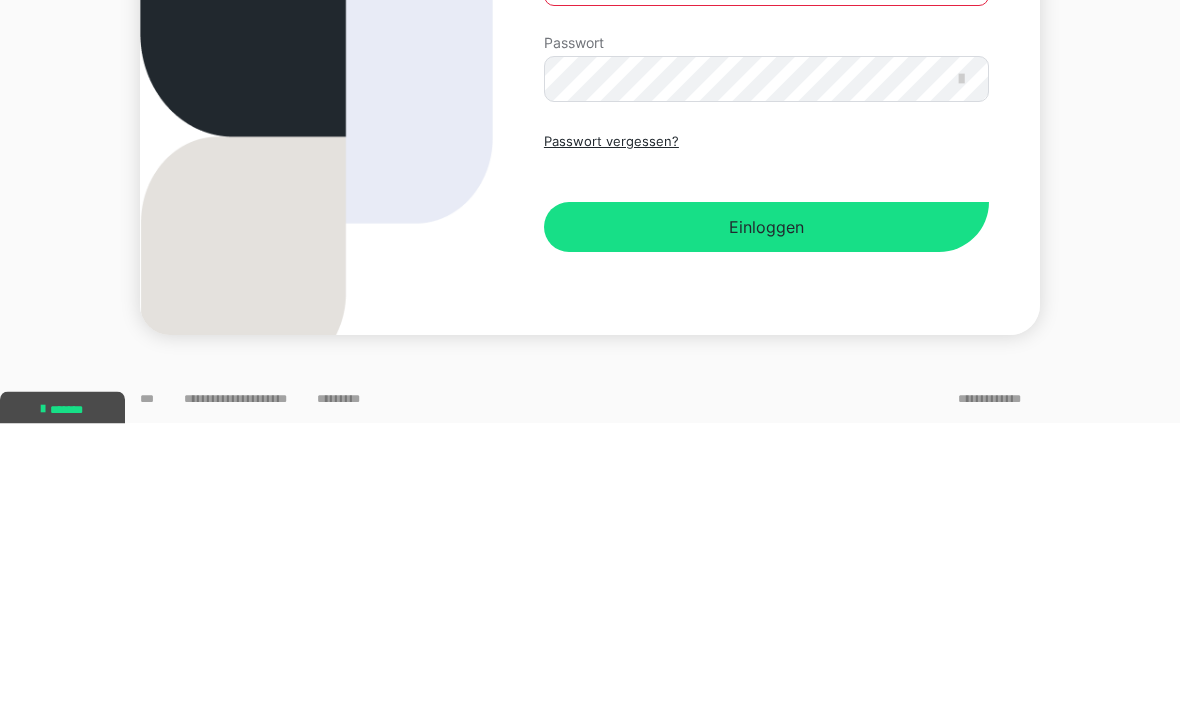 click on "Einloggen" at bounding box center [766, 514] 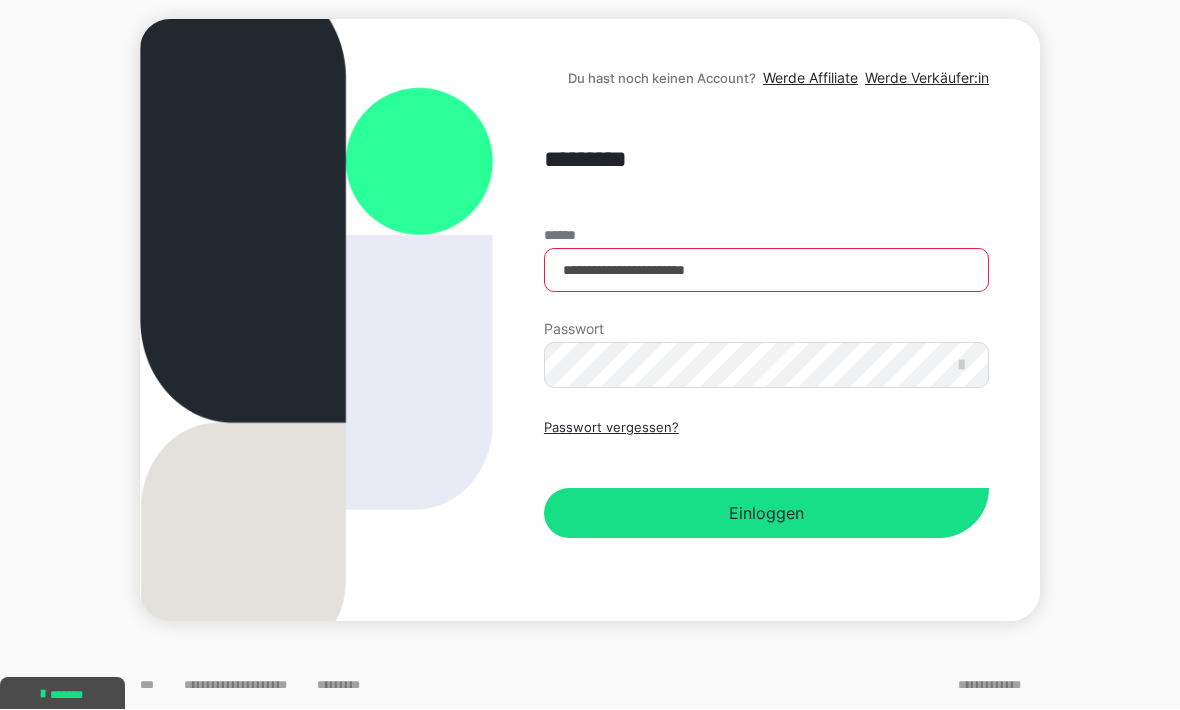 scroll, scrollTop: 1, scrollLeft: 0, axis: vertical 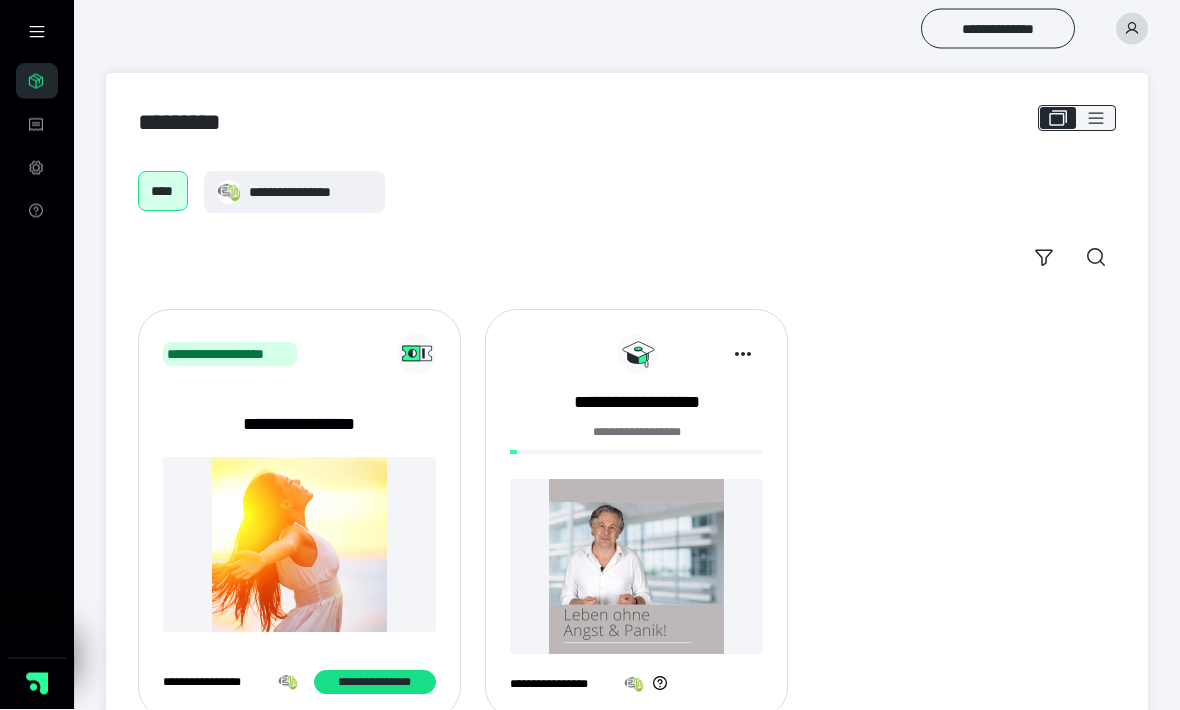 click at bounding box center (637, 567) 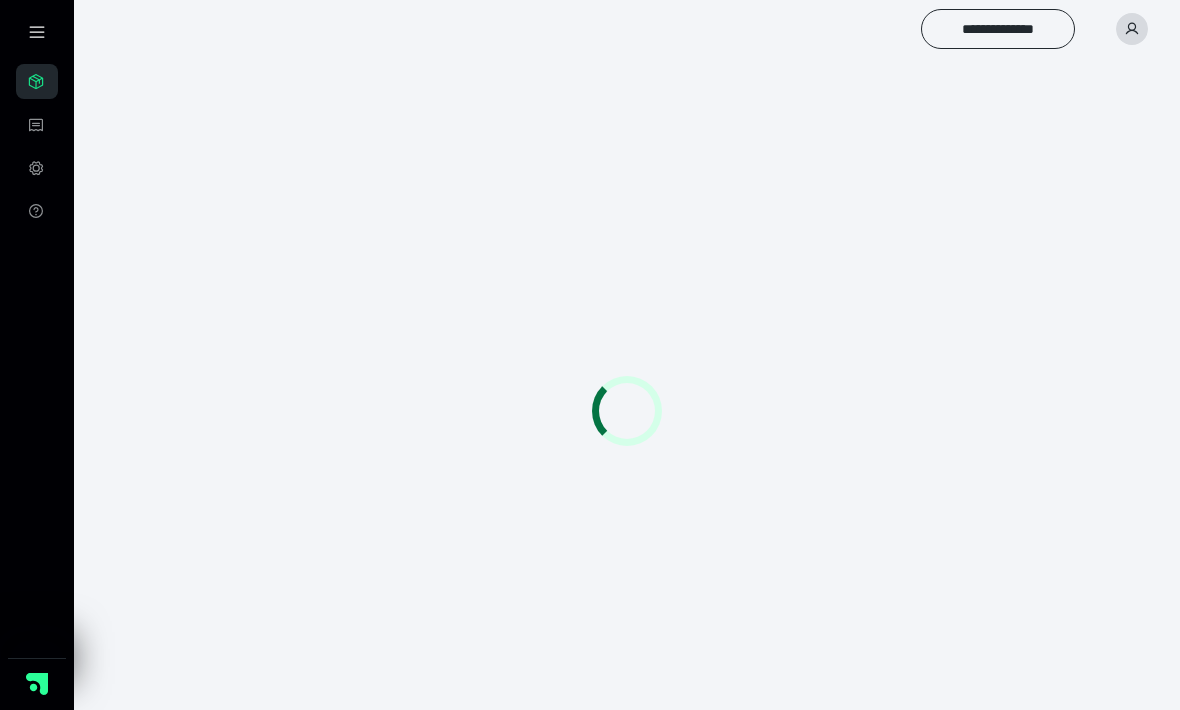 scroll, scrollTop: 0, scrollLeft: 0, axis: both 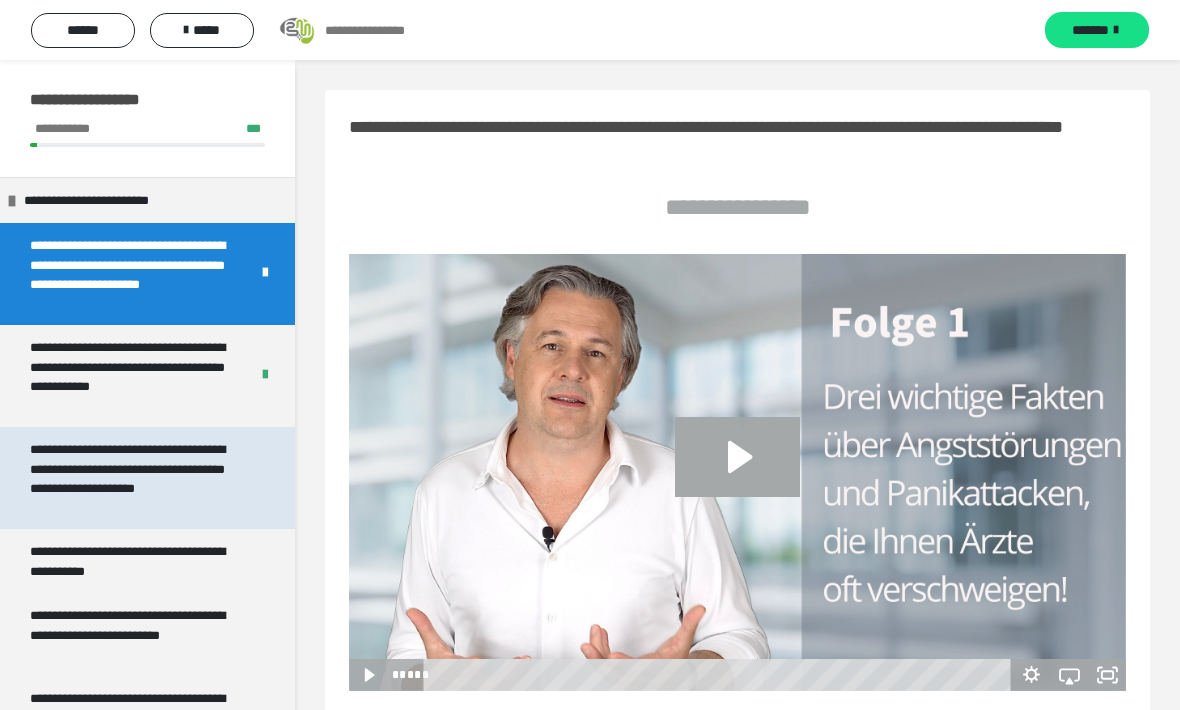 click on "**********" at bounding box center [139, 478] 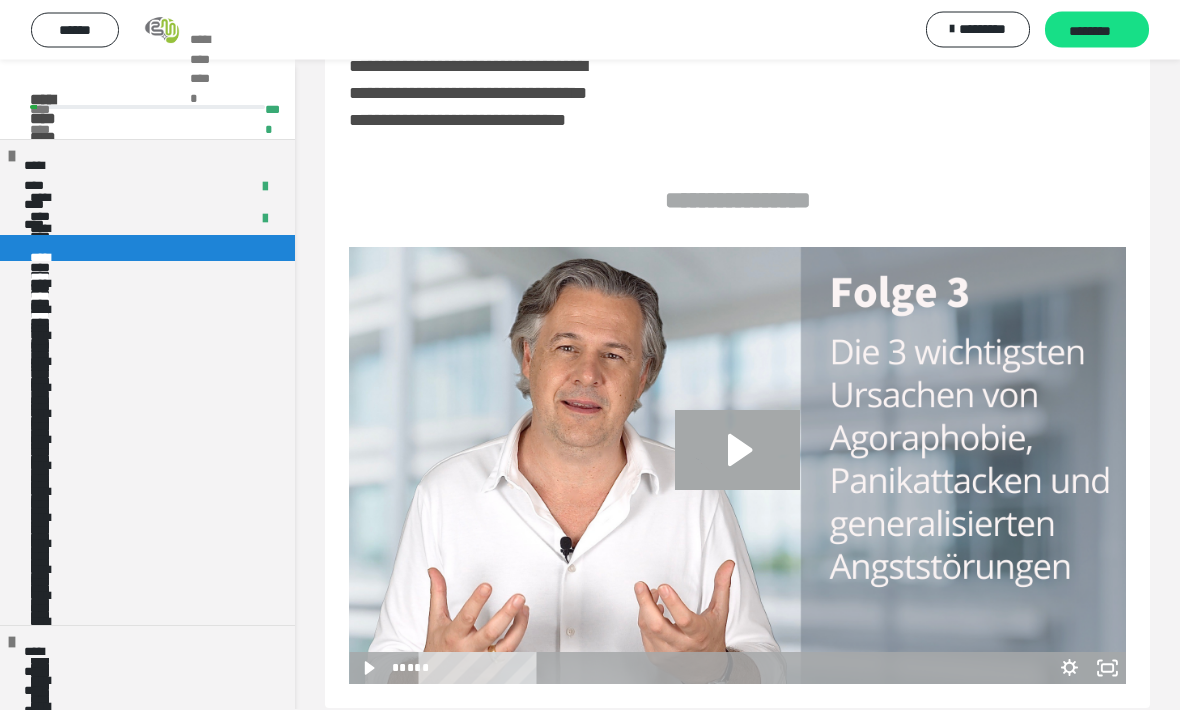 scroll, scrollTop: 61, scrollLeft: 0, axis: vertical 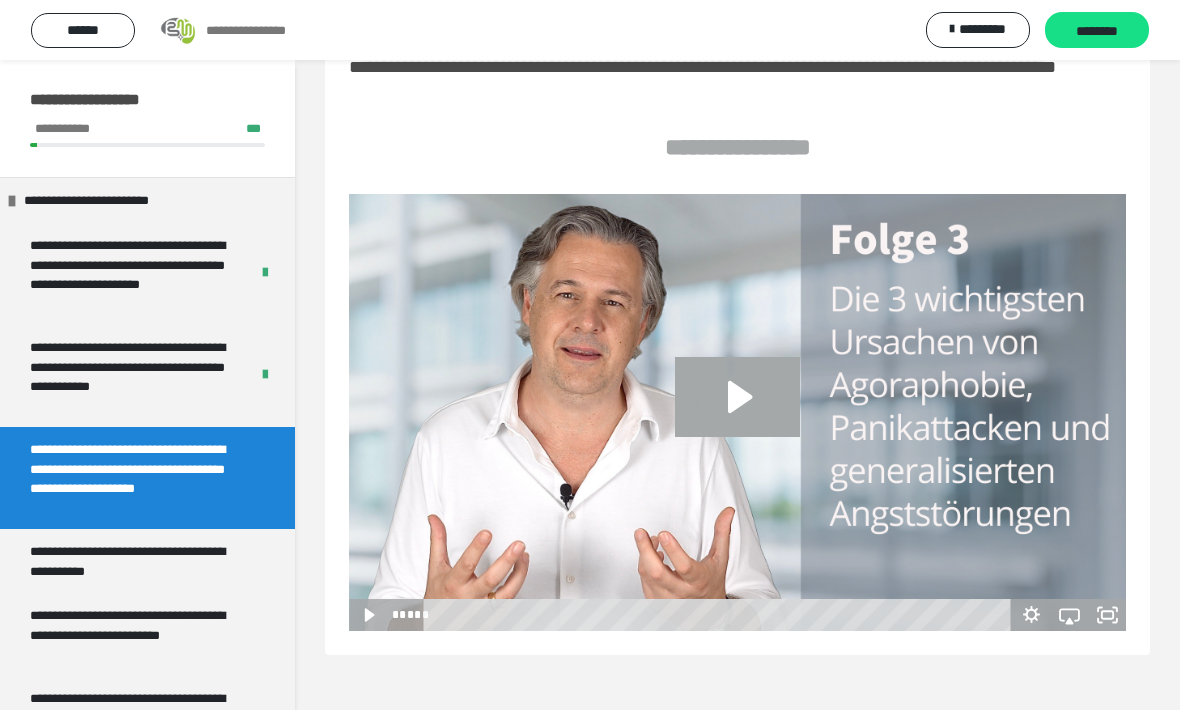 click 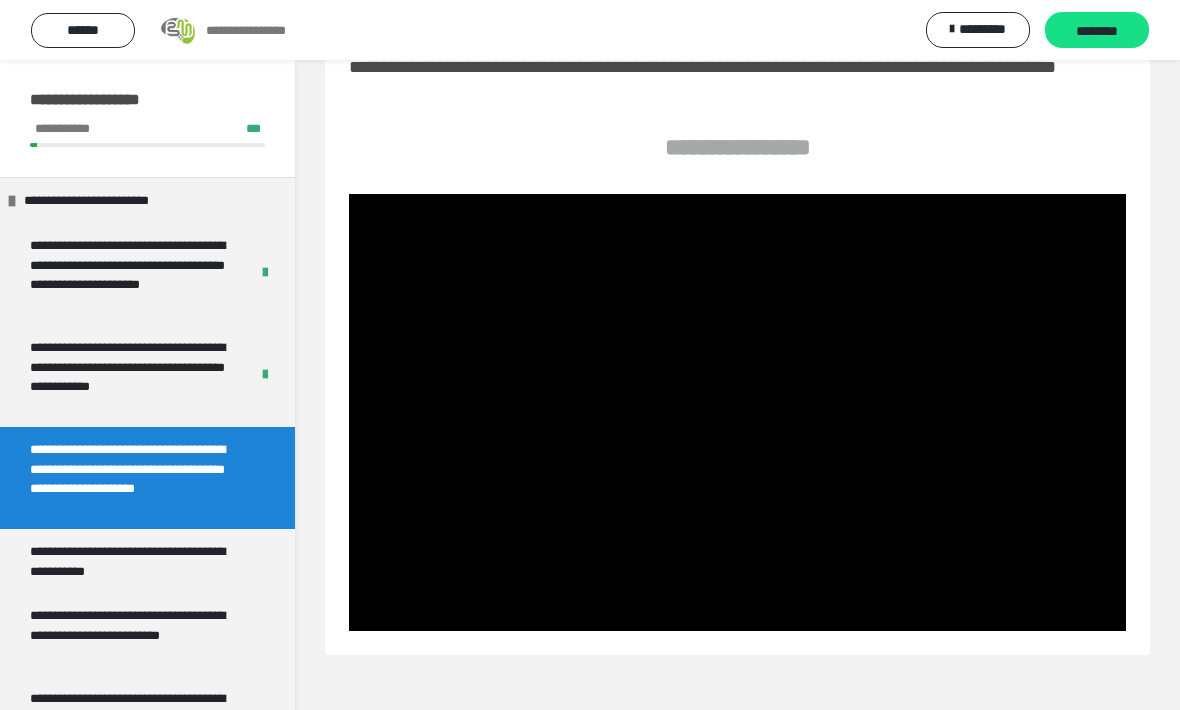 click at bounding box center (737, 412) 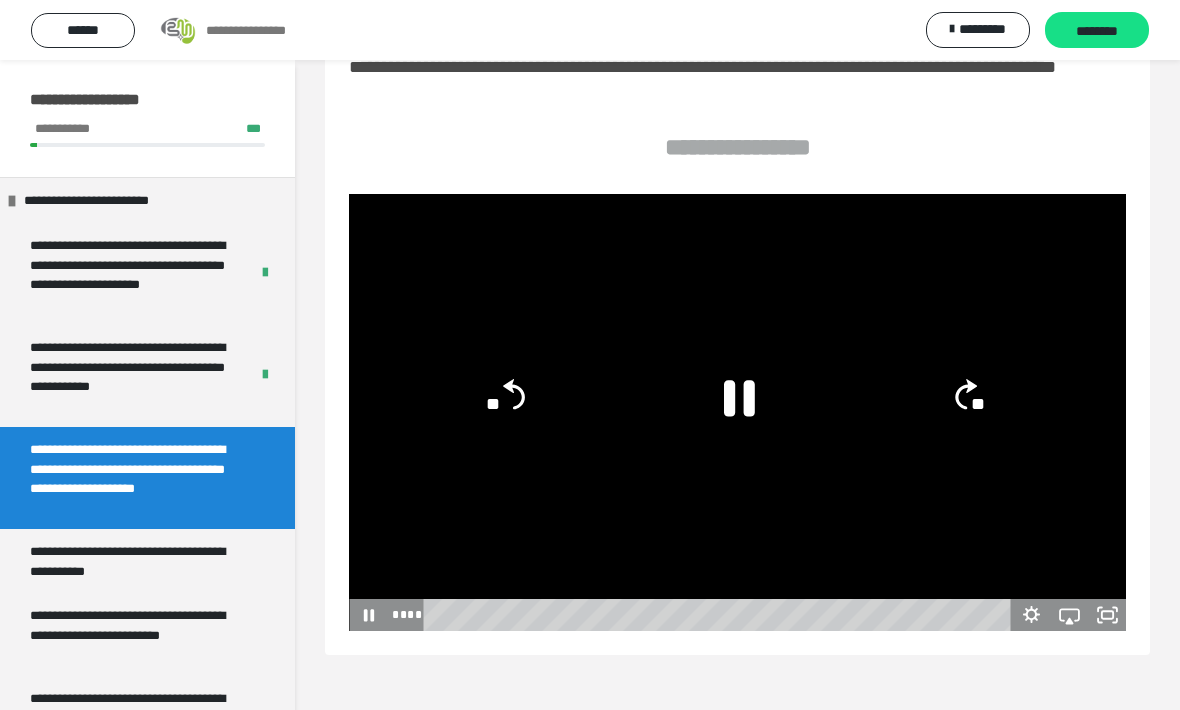 click 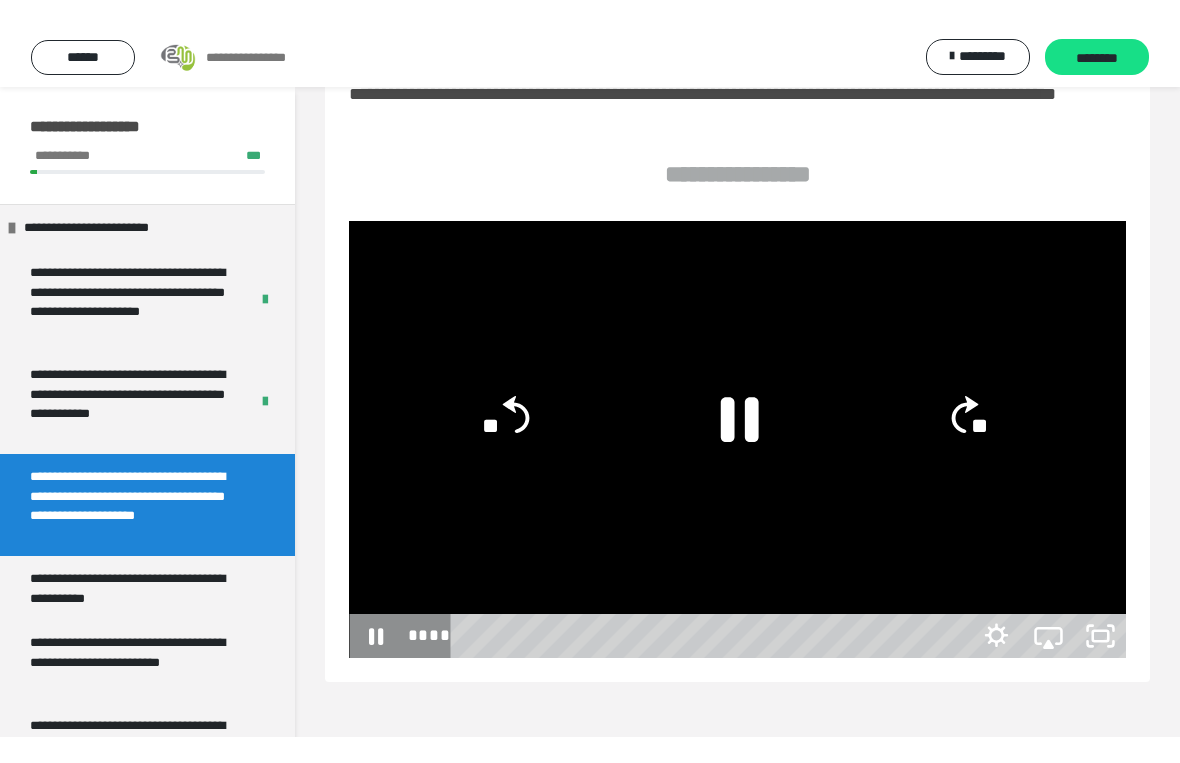 scroll, scrollTop: 24, scrollLeft: 0, axis: vertical 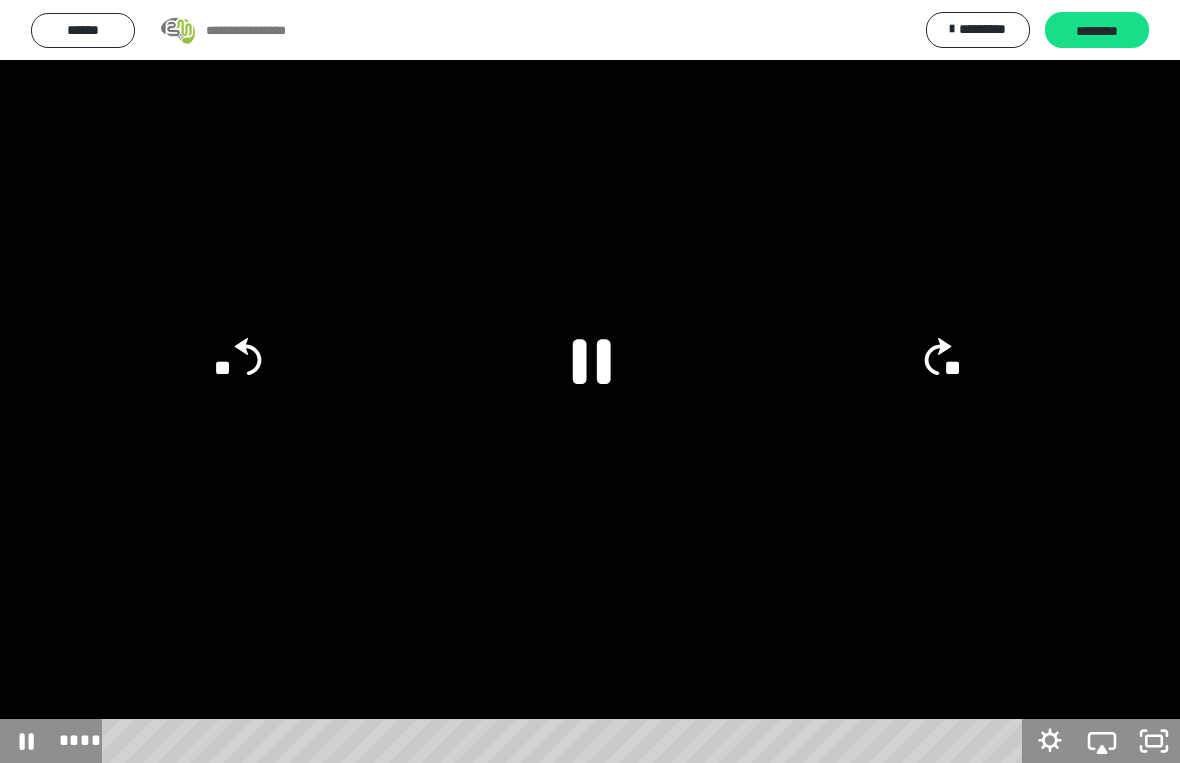 click at bounding box center (590, 381) 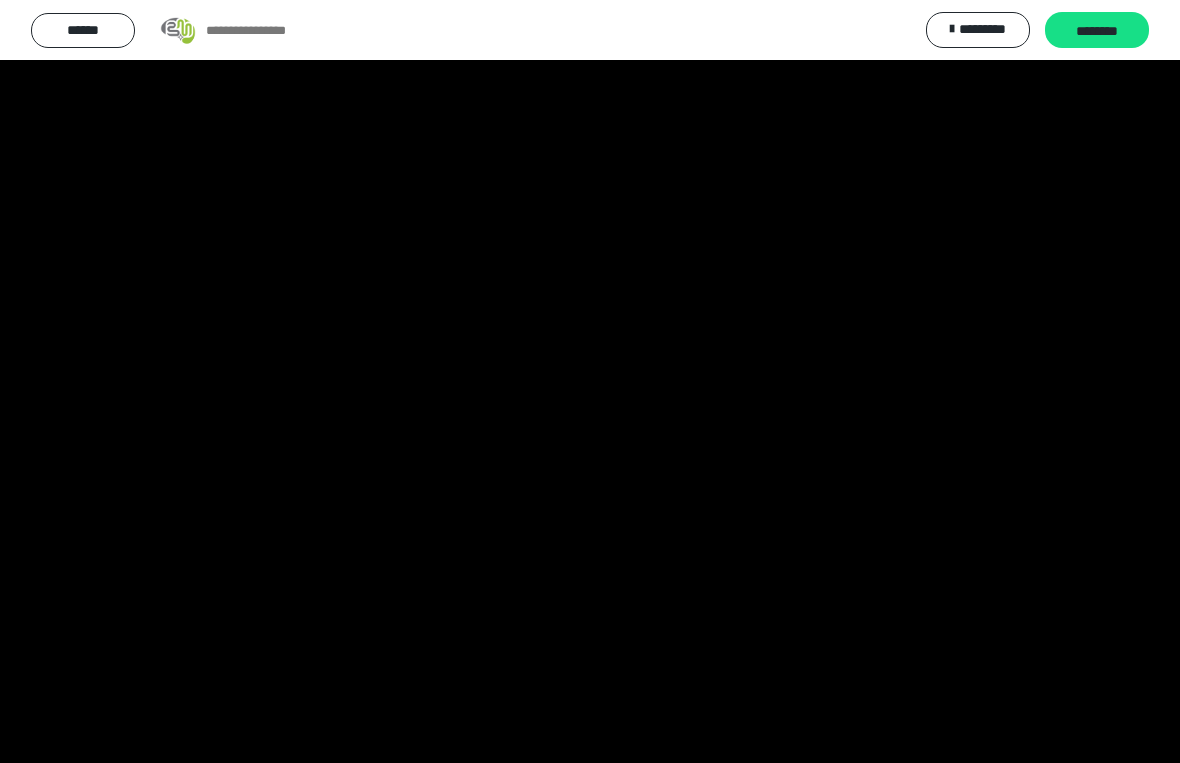 click at bounding box center [590, 381] 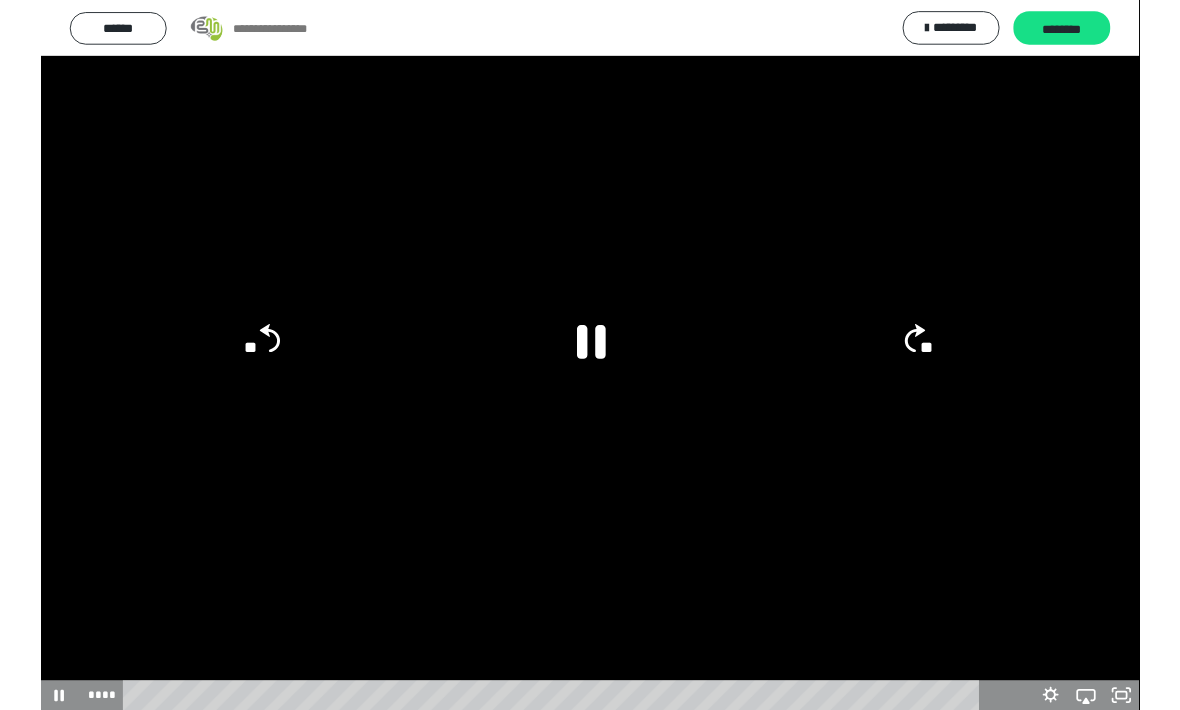 scroll, scrollTop: 61, scrollLeft: 0, axis: vertical 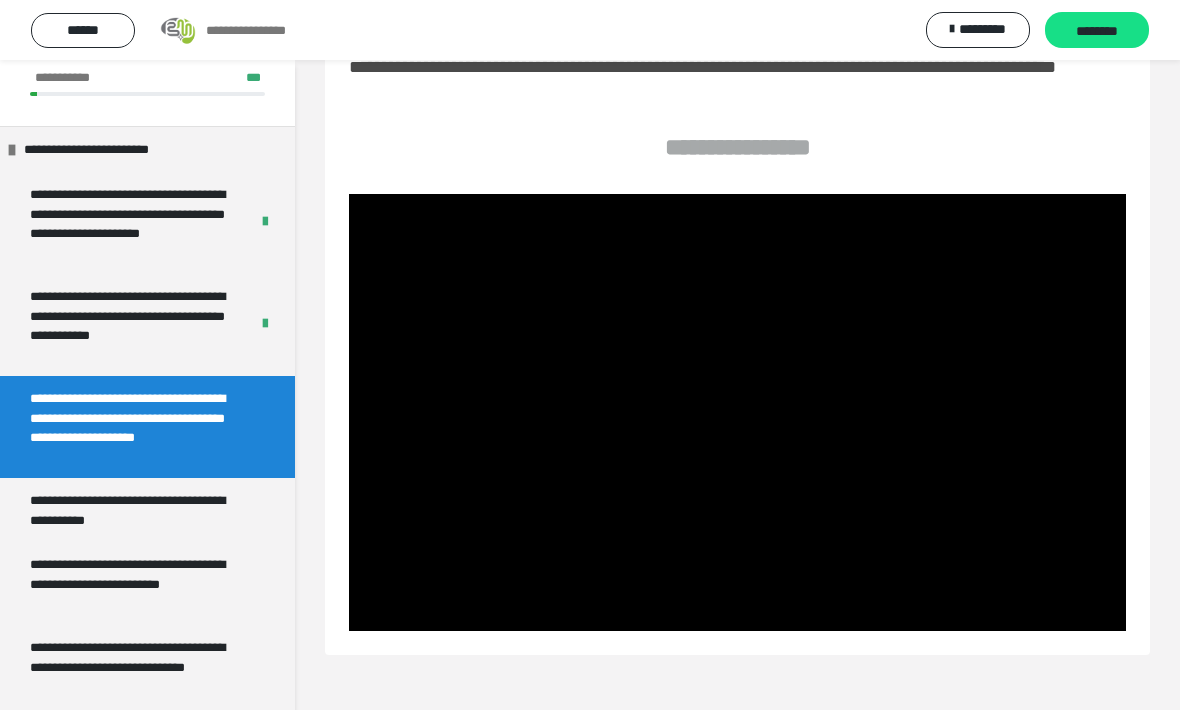 click at bounding box center [737, 412] 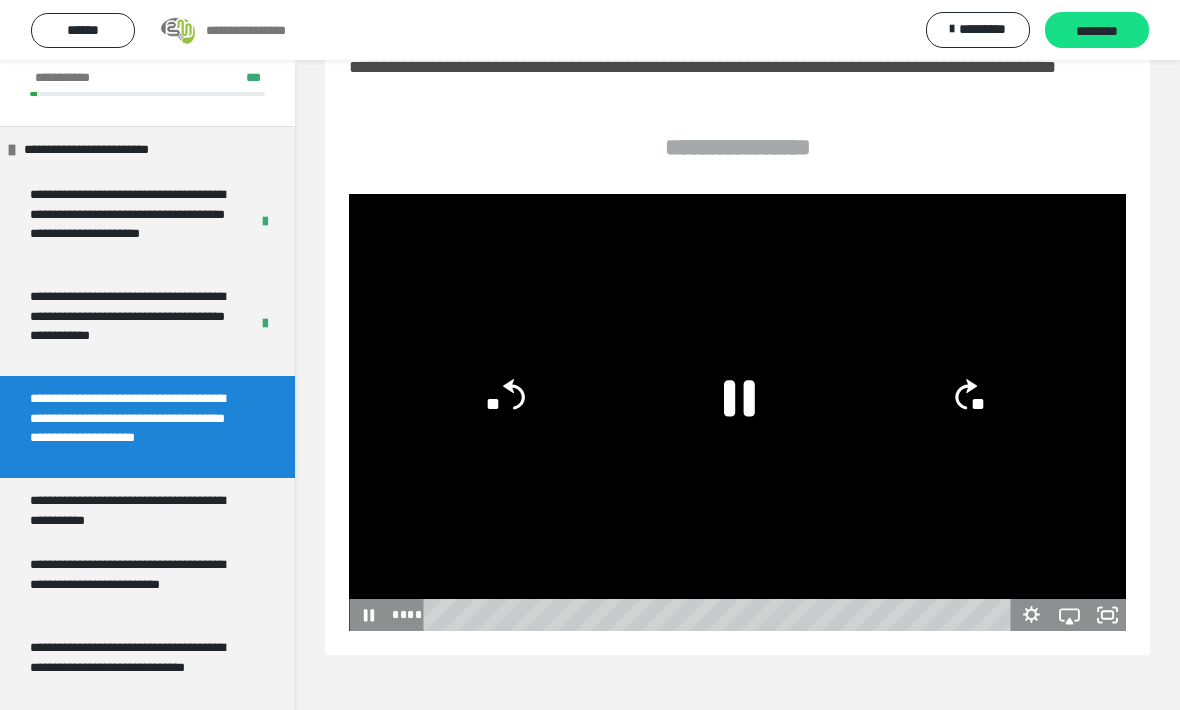 click 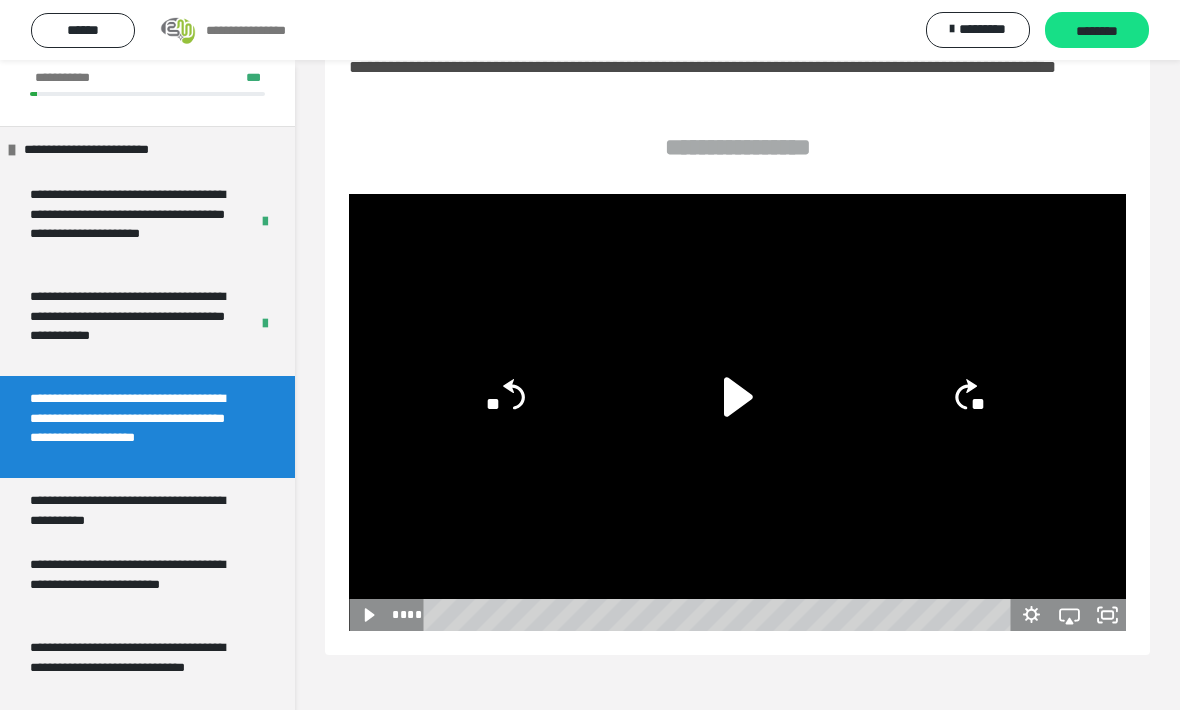 click 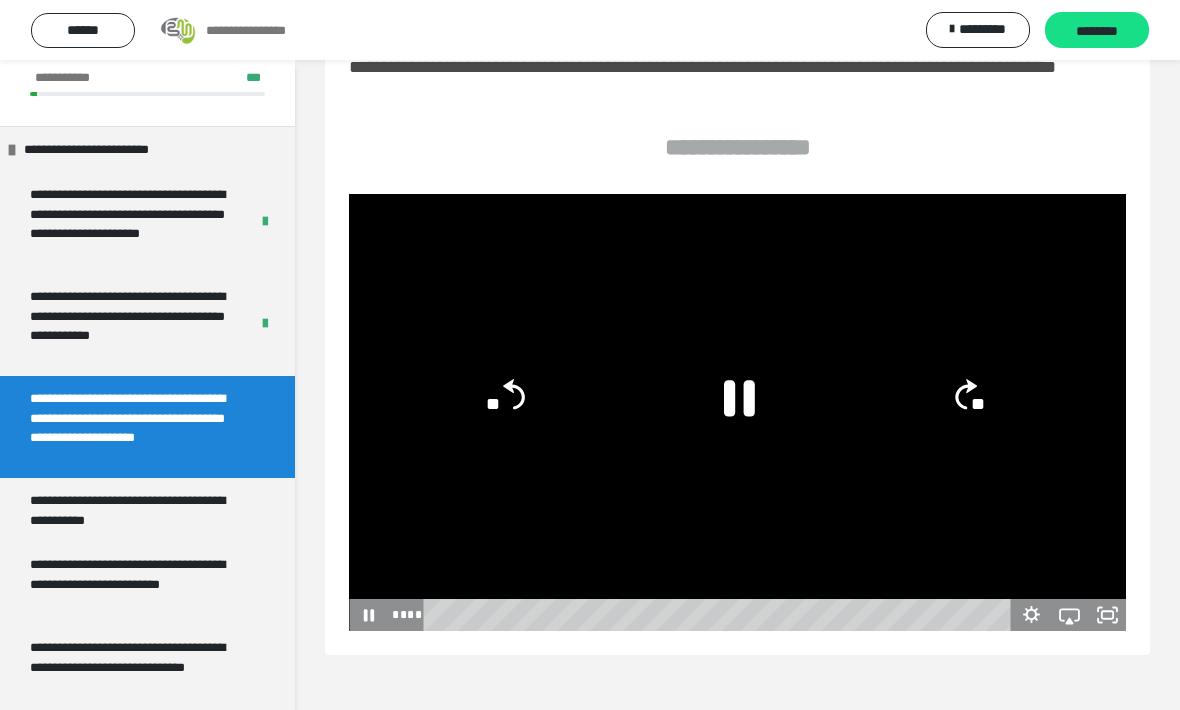 click 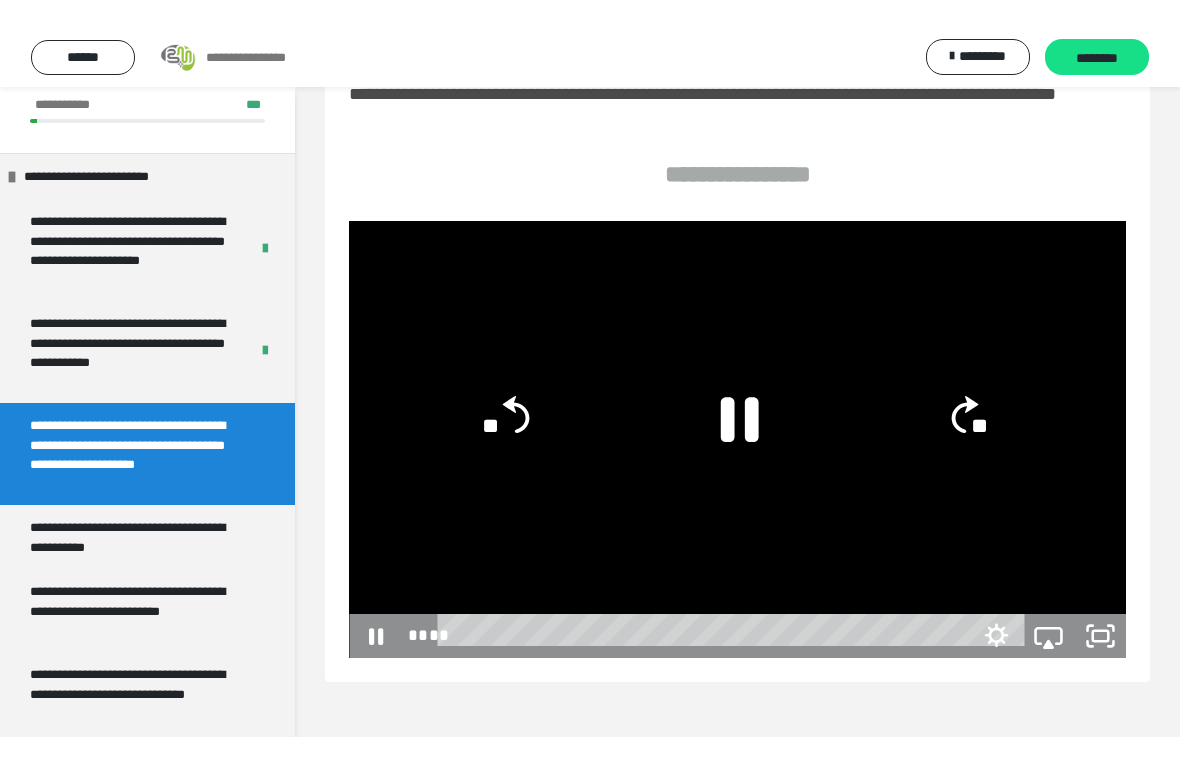 scroll, scrollTop: 24, scrollLeft: 0, axis: vertical 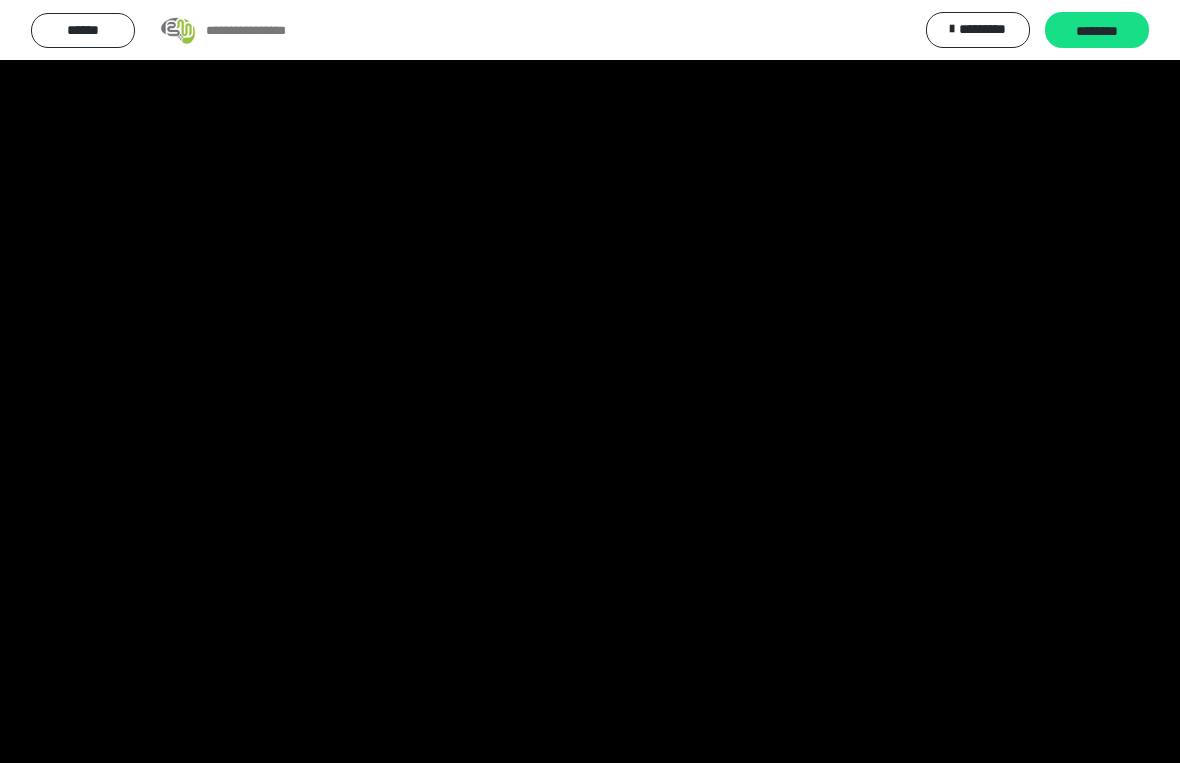 click at bounding box center [590, 381] 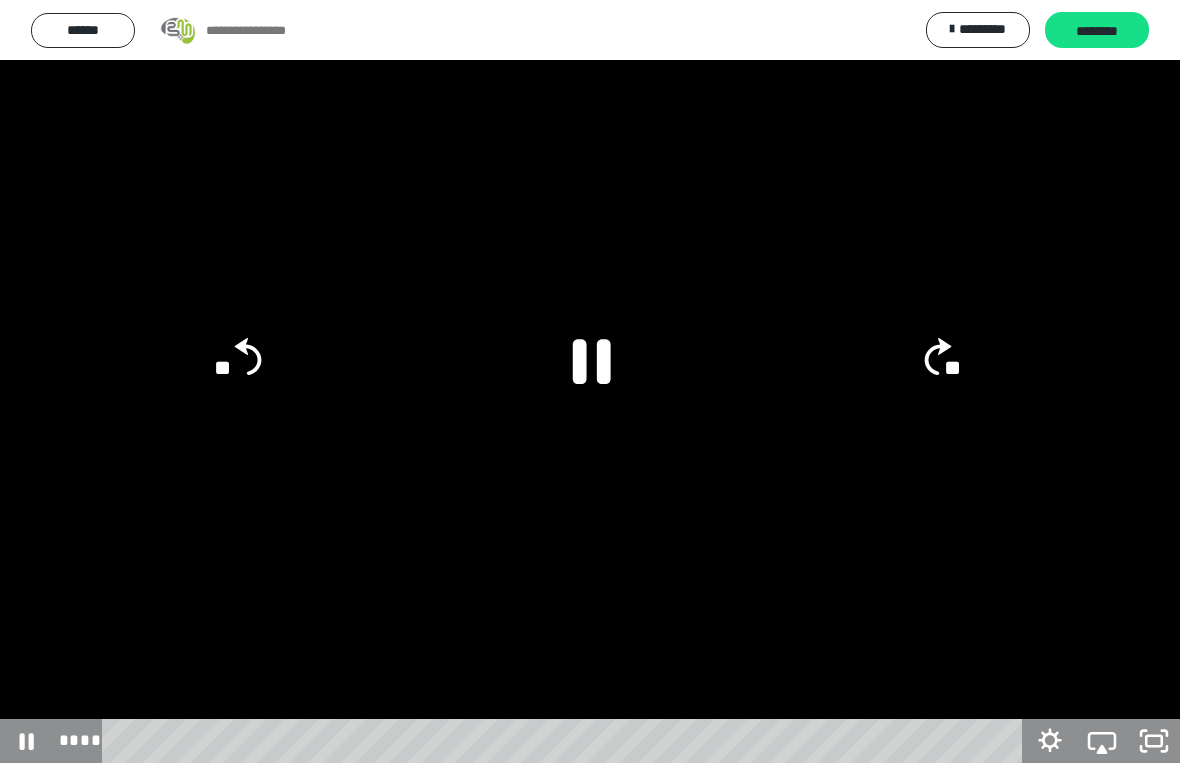 click on "**" 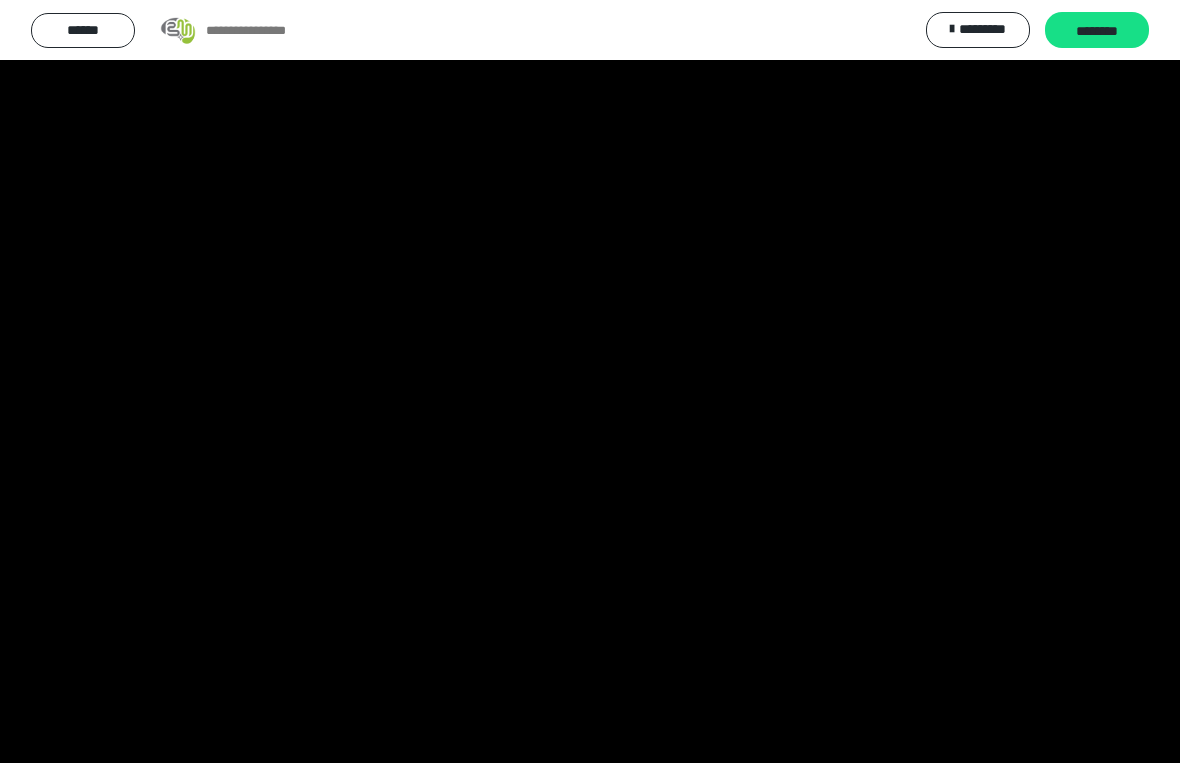 click at bounding box center [590, 381] 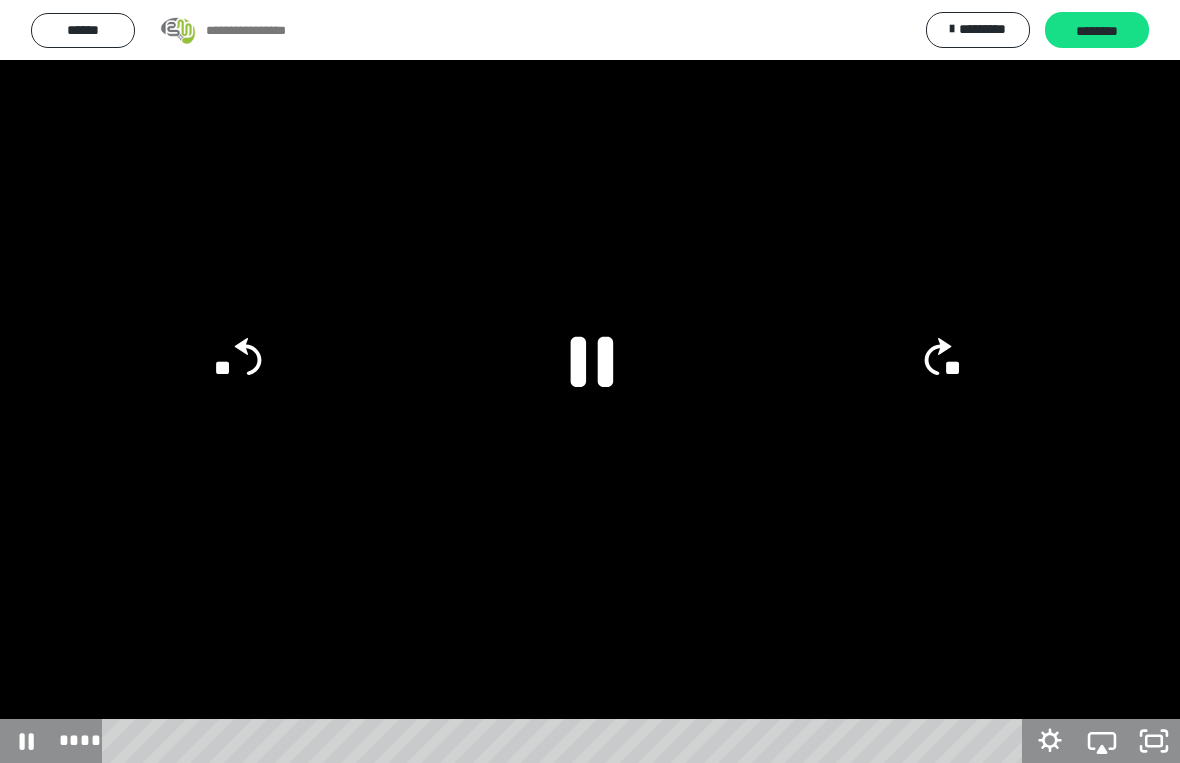 click 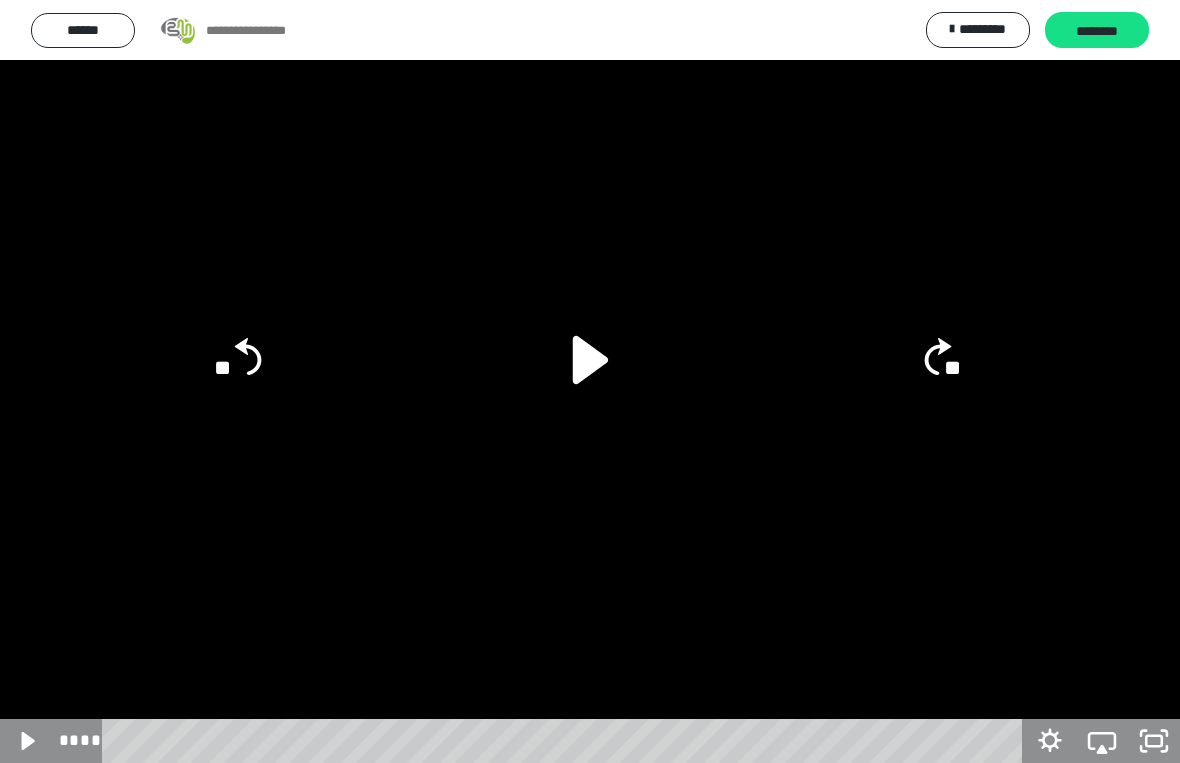 click 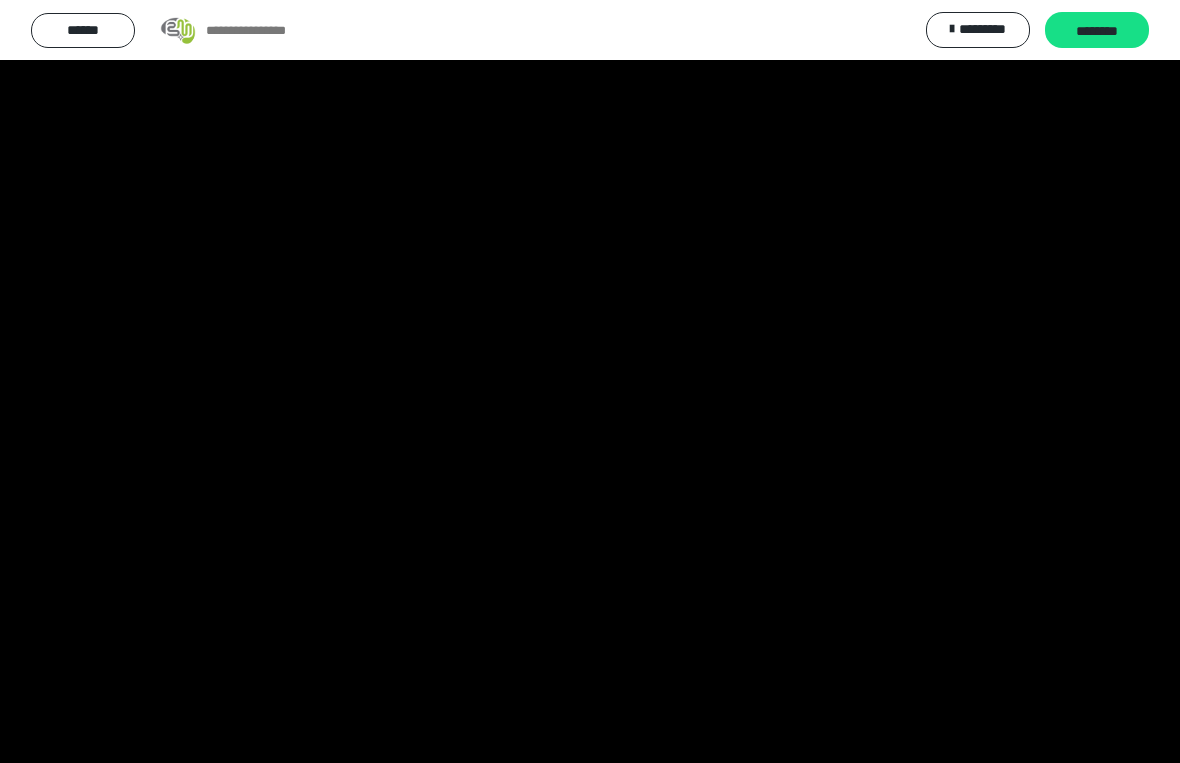 click at bounding box center (590, 381) 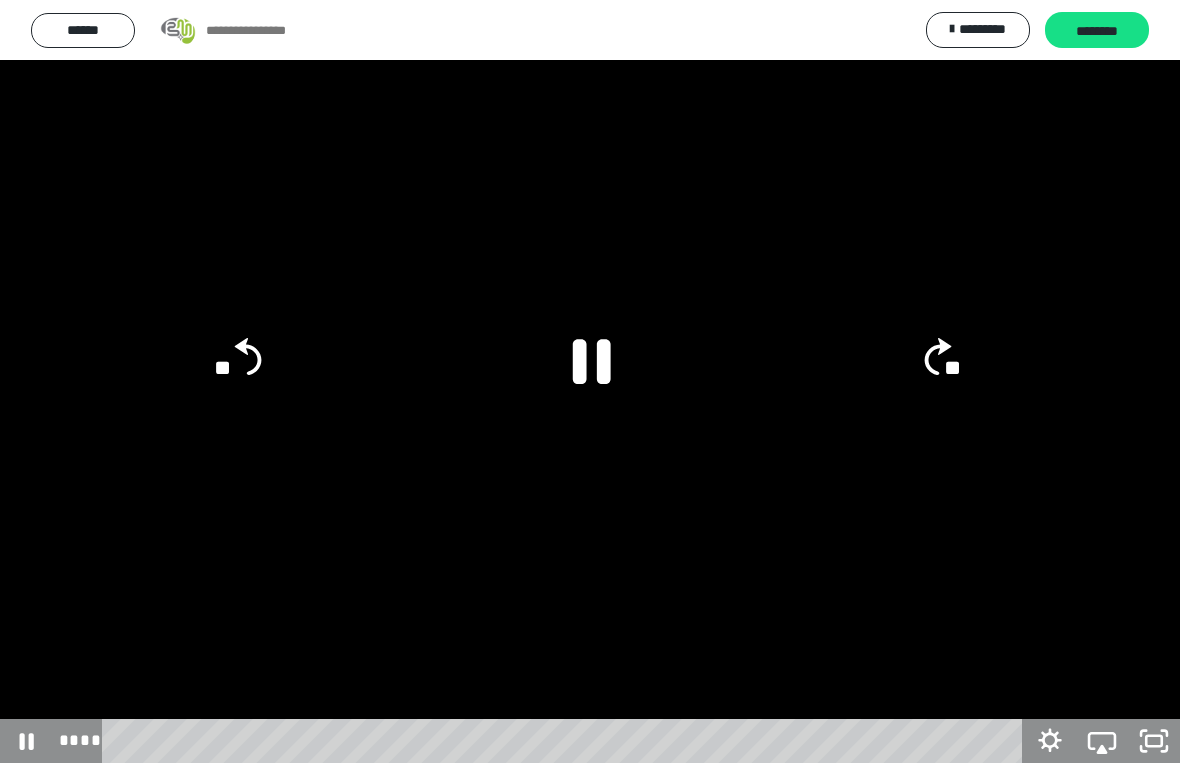 click at bounding box center [590, 381] 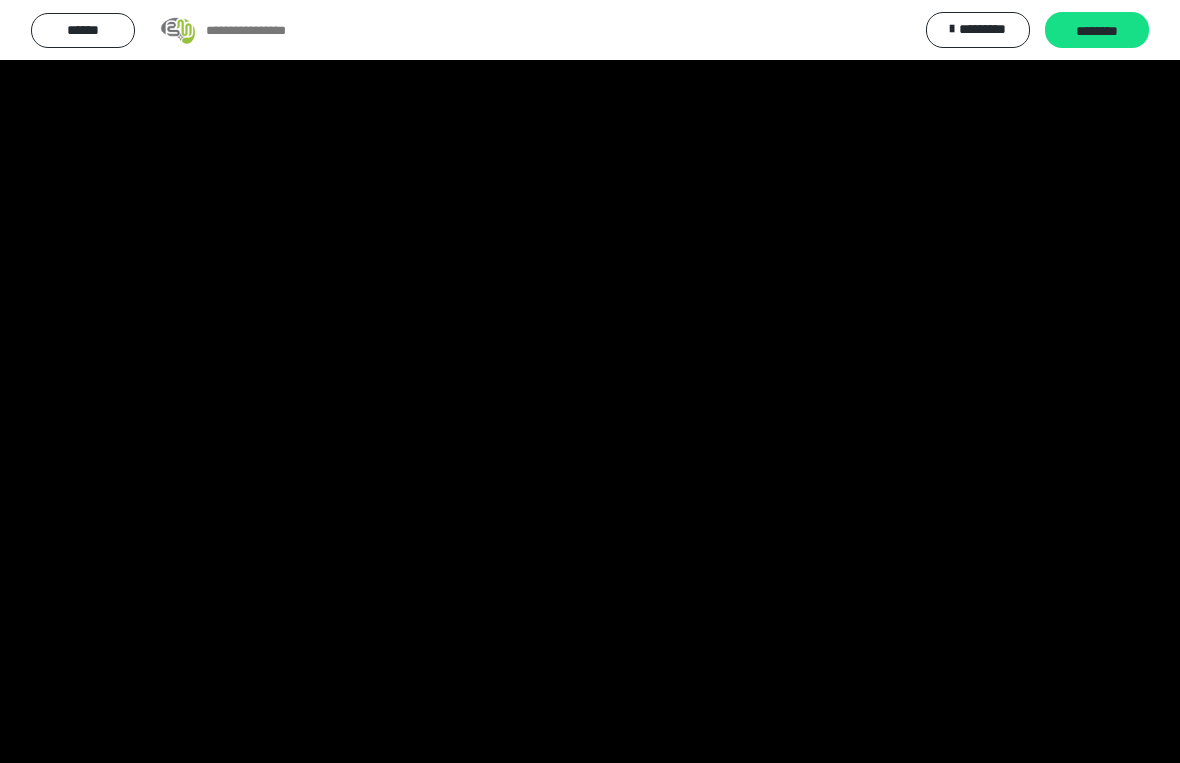 click at bounding box center [590, 381] 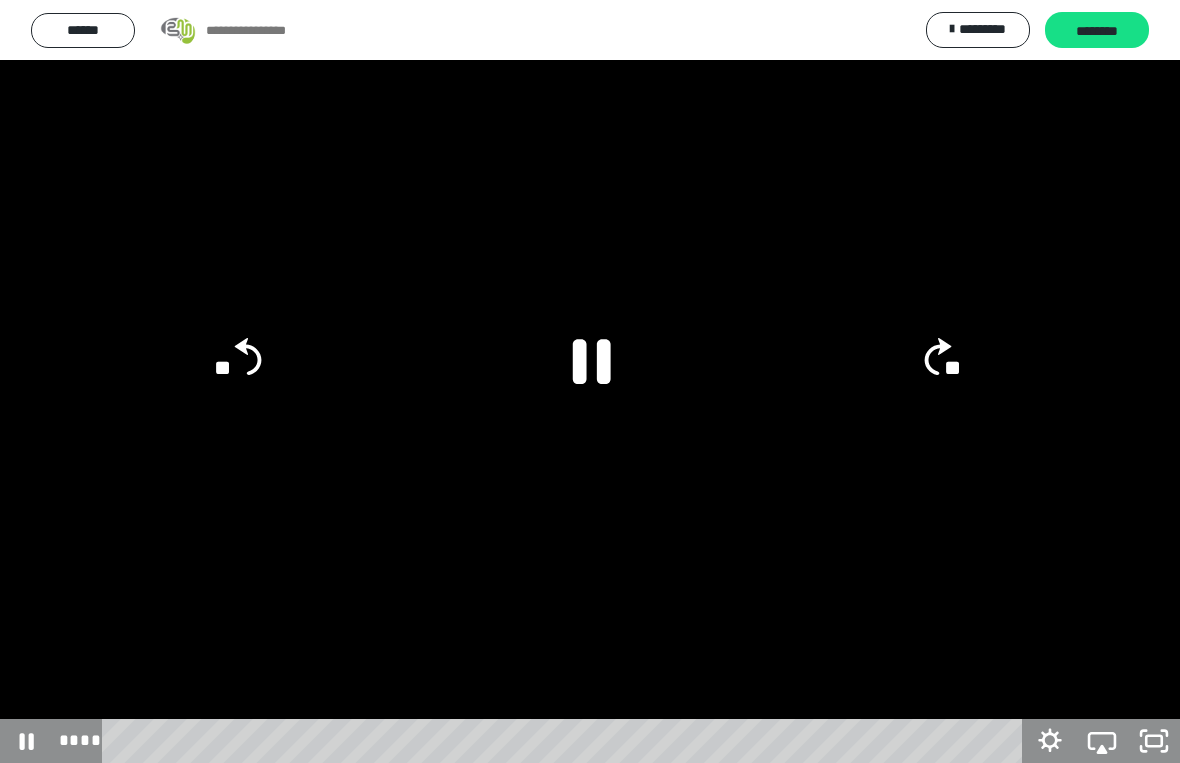 click at bounding box center [590, 381] 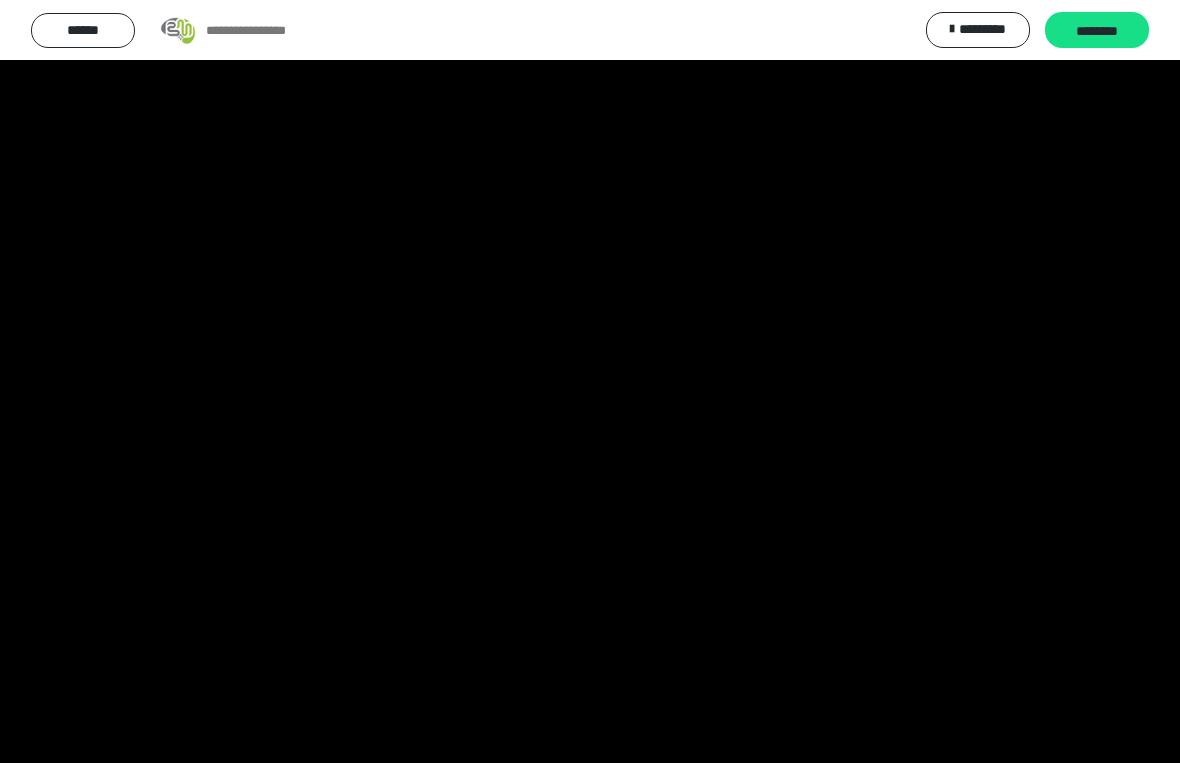 click at bounding box center (590, 381) 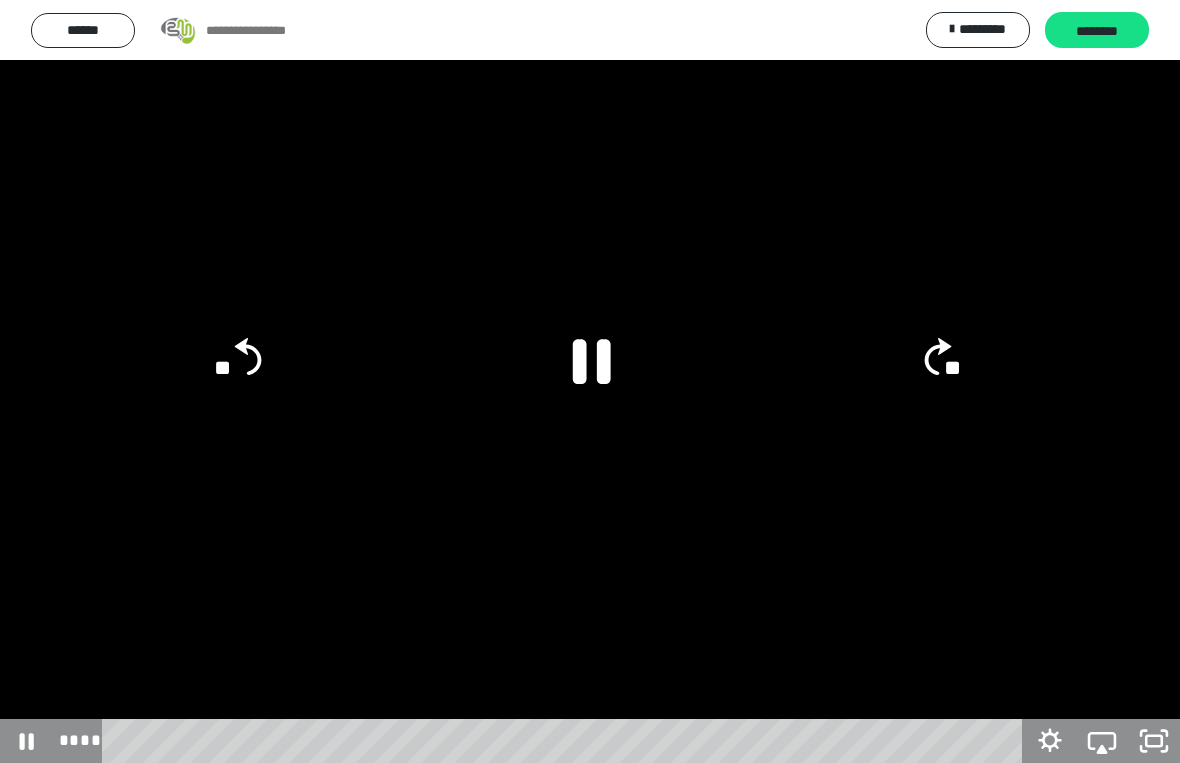 click on "**" 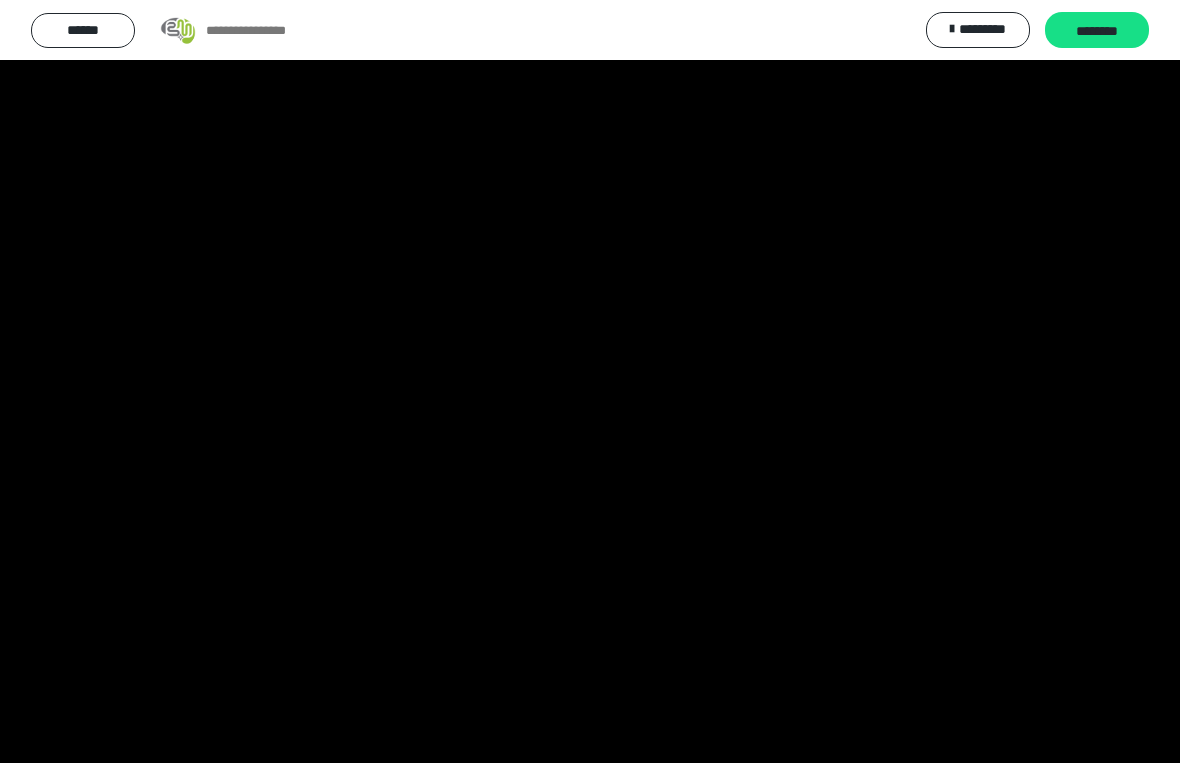 click at bounding box center [590, 381] 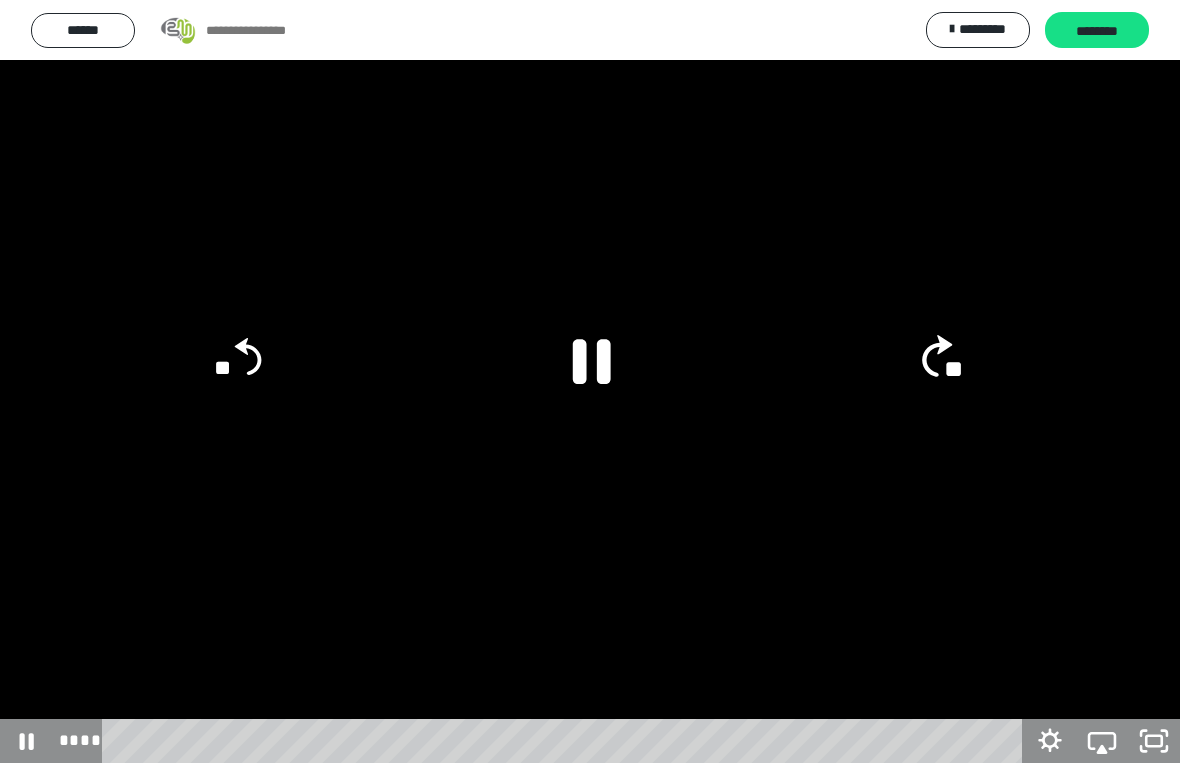 click on "**" 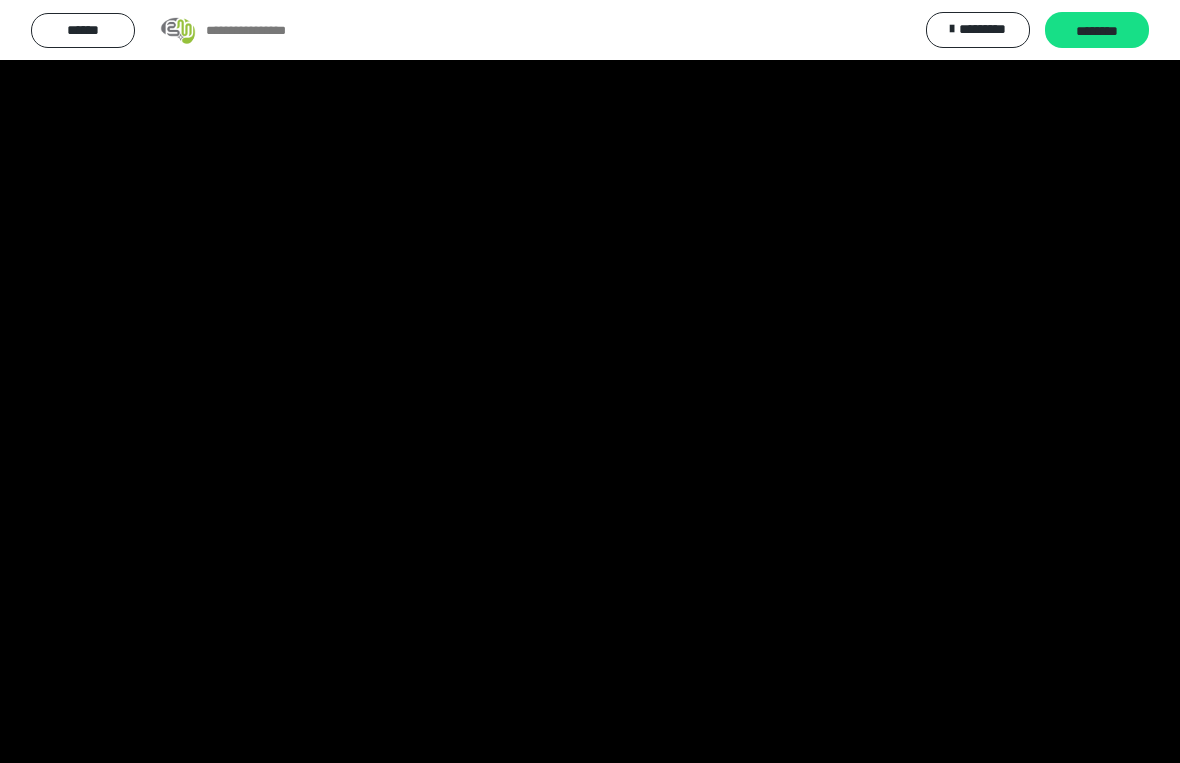 click at bounding box center [590, 381] 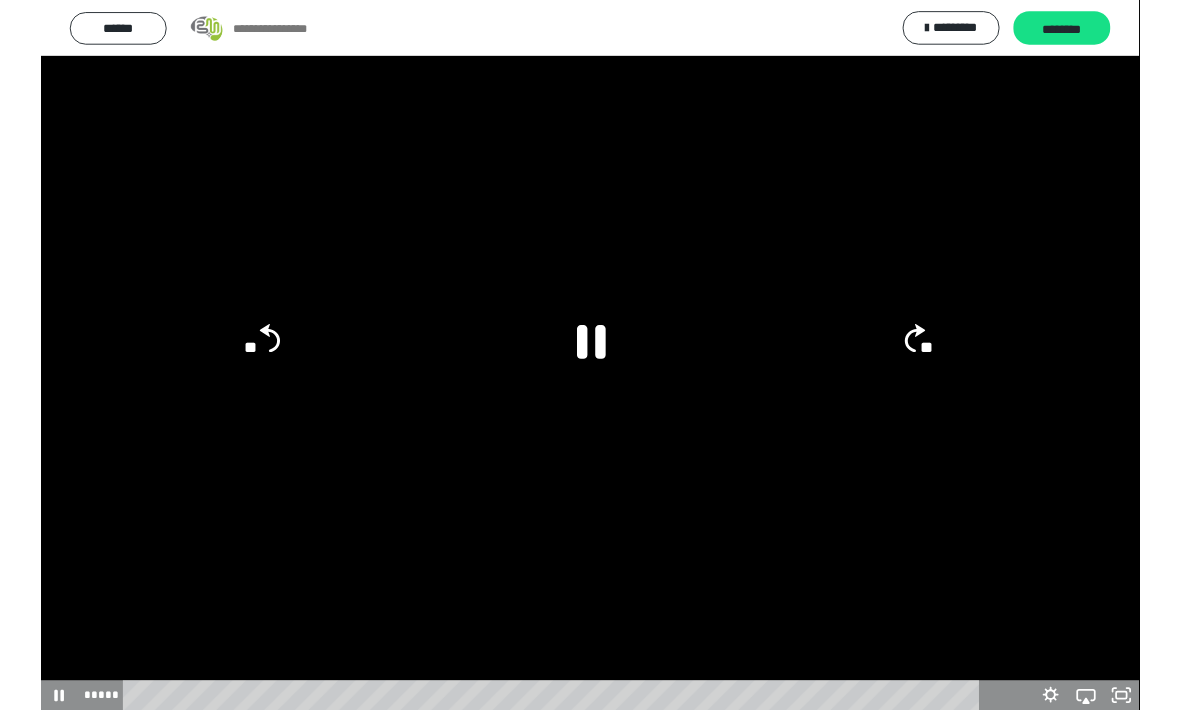 scroll, scrollTop: 61, scrollLeft: 0, axis: vertical 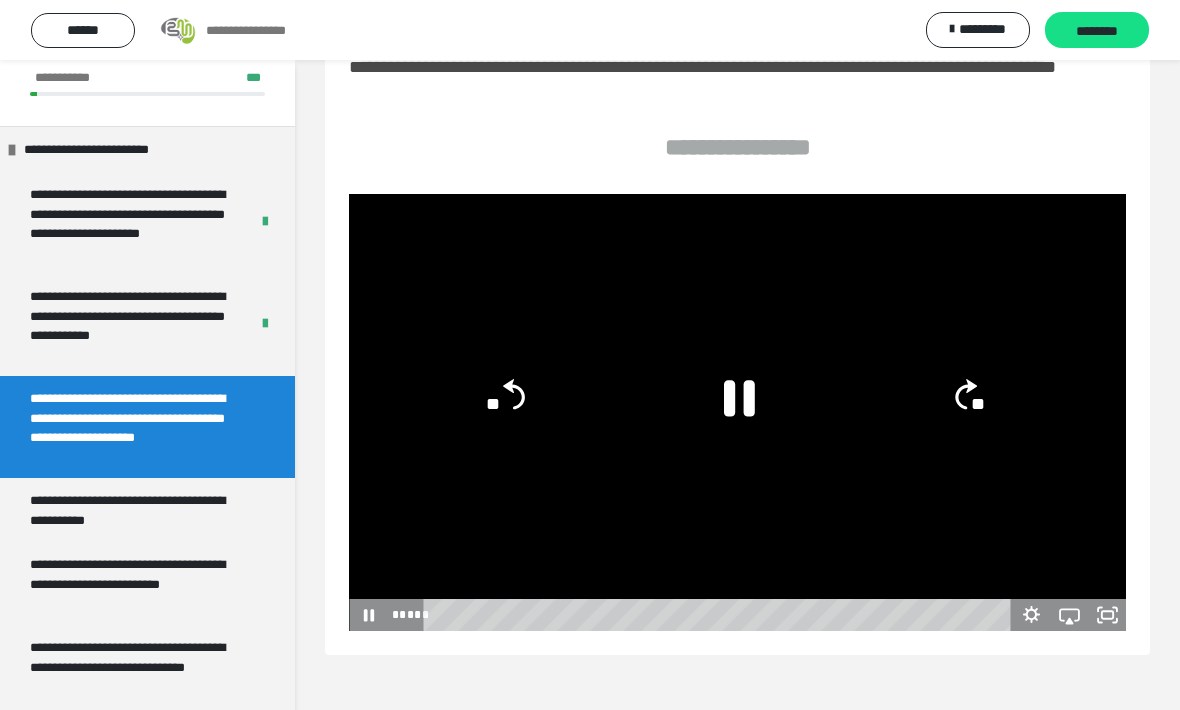 click on "********" at bounding box center [1097, 31] 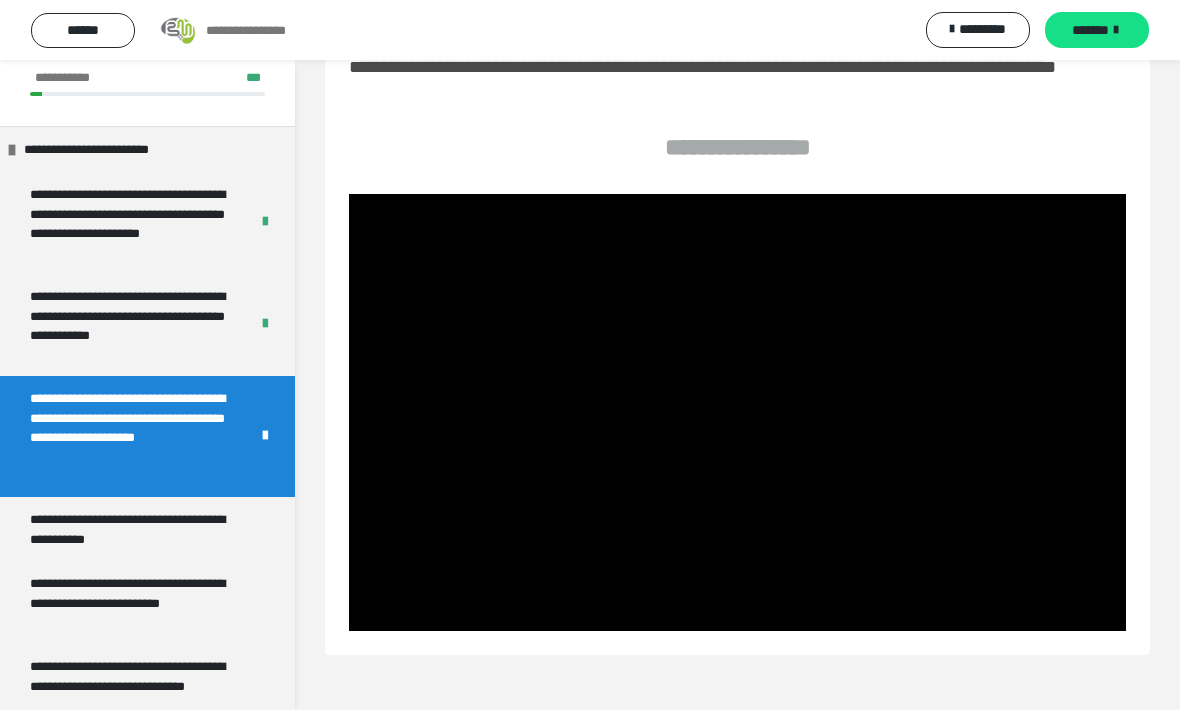 click on "**********" at bounding box center (139, 529) 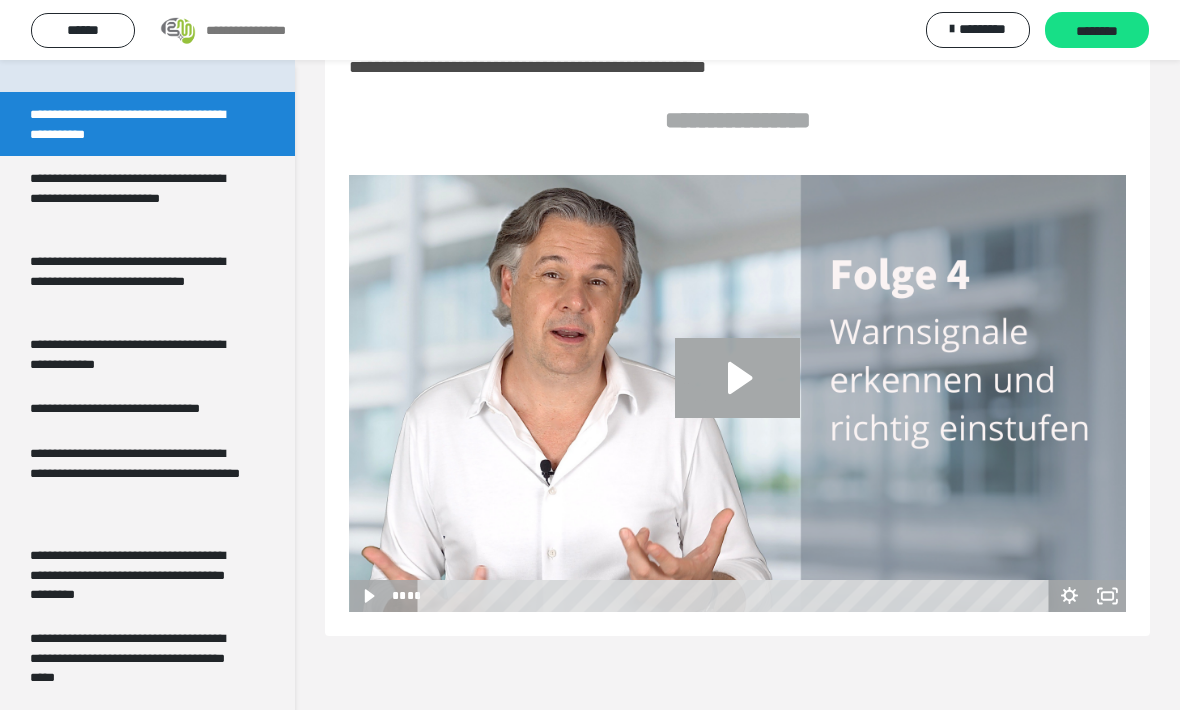 scroll, scrollTop: 450, scrollLeft: 0, axis: vertical 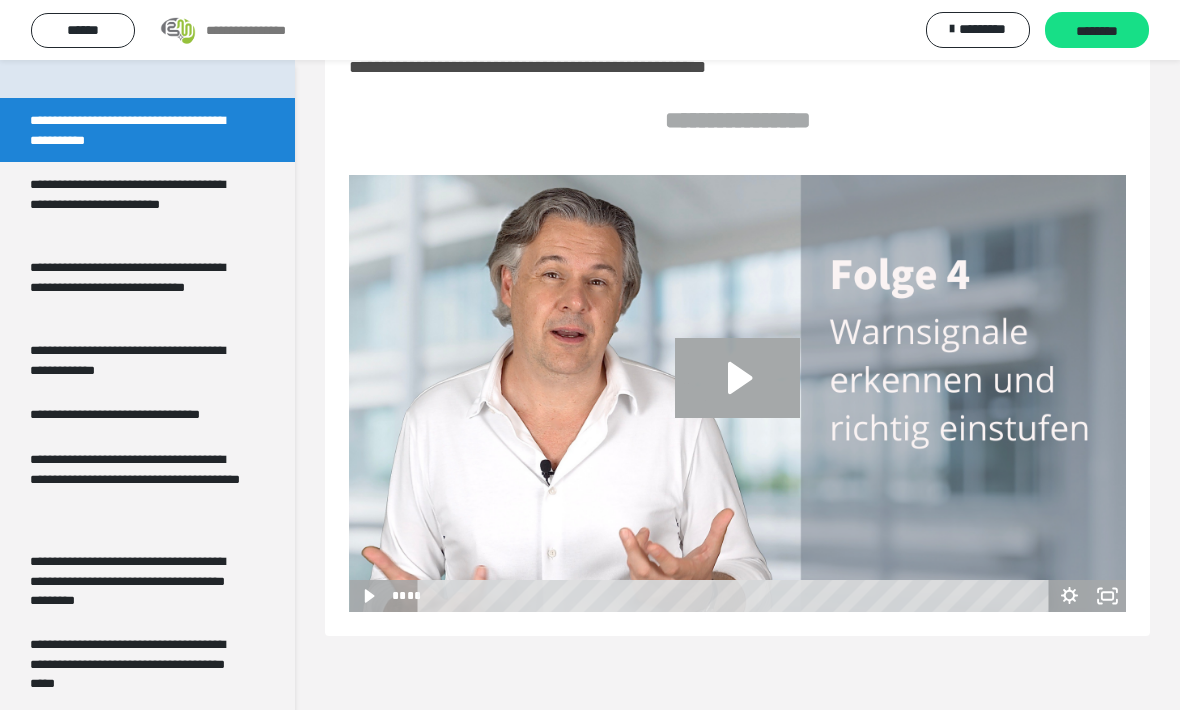 click 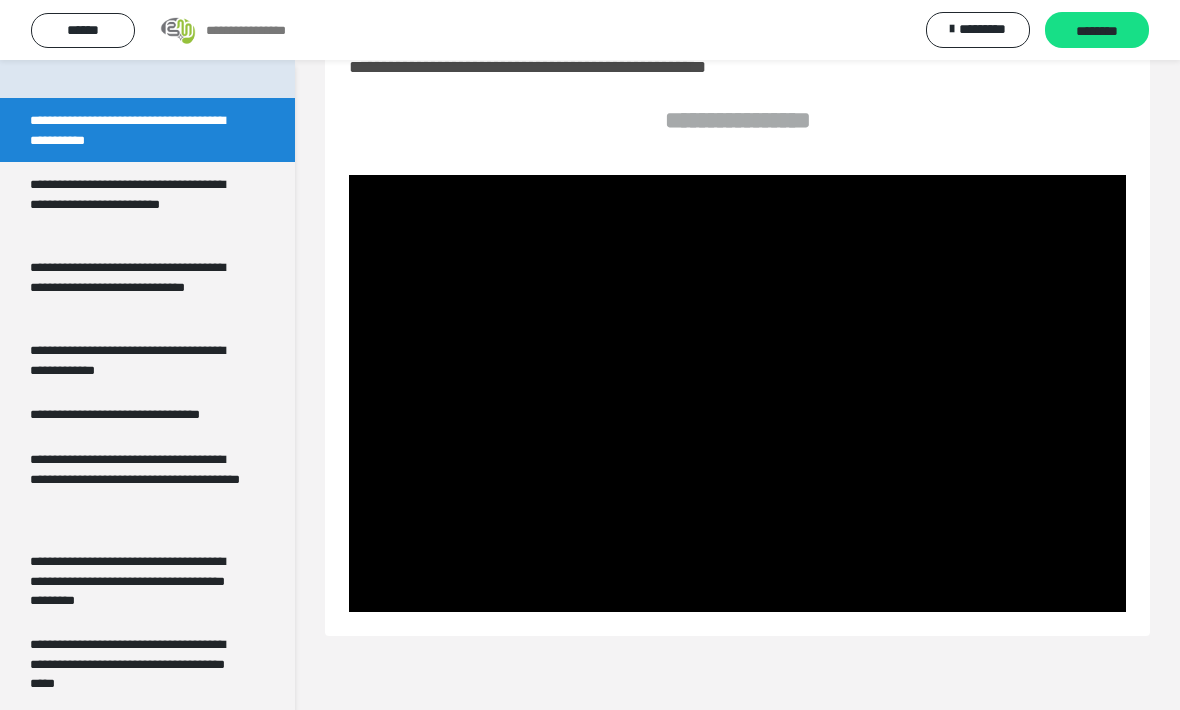 click at bounding box center [737, 393] 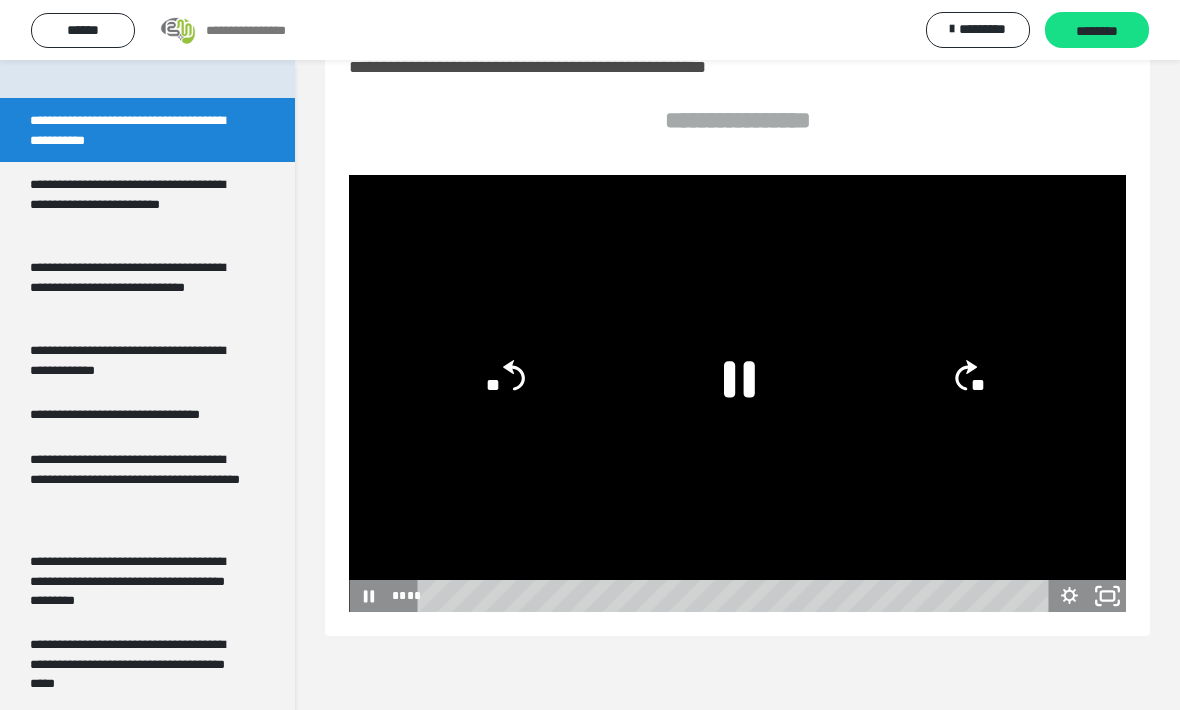 click 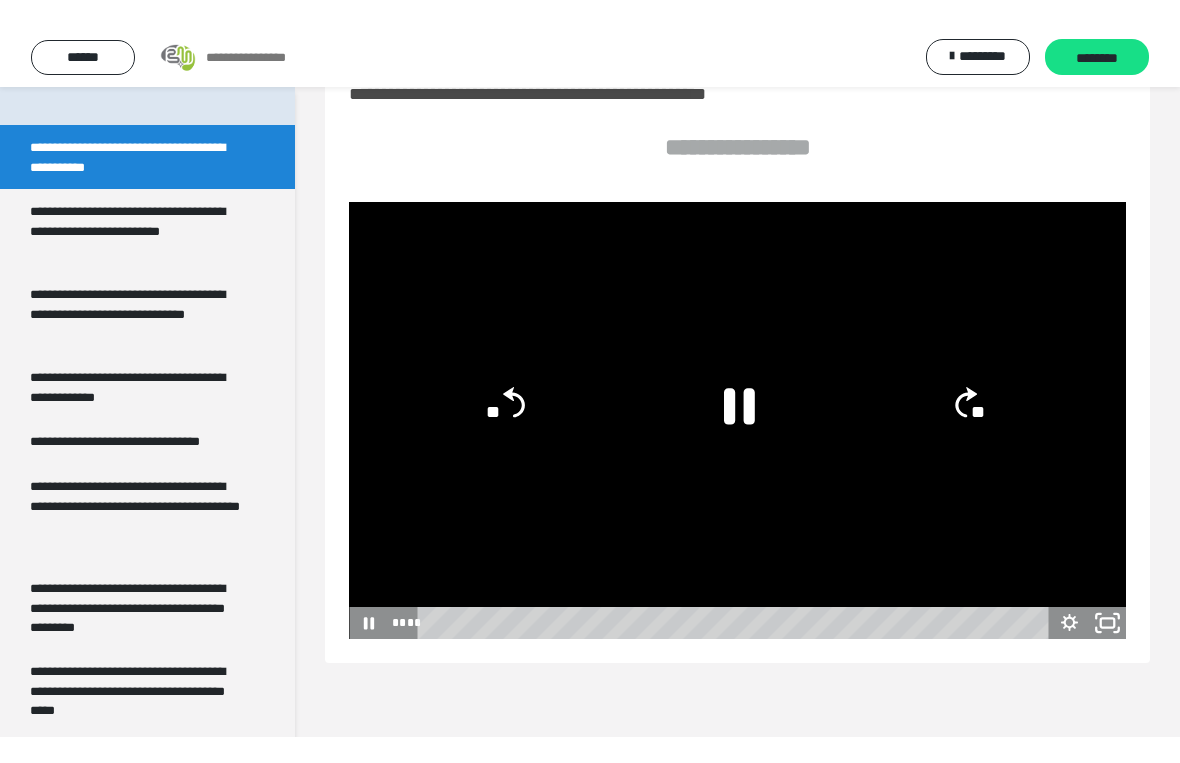scroll, scrollTop: 24, scrollLeft: 0, axis: vertical 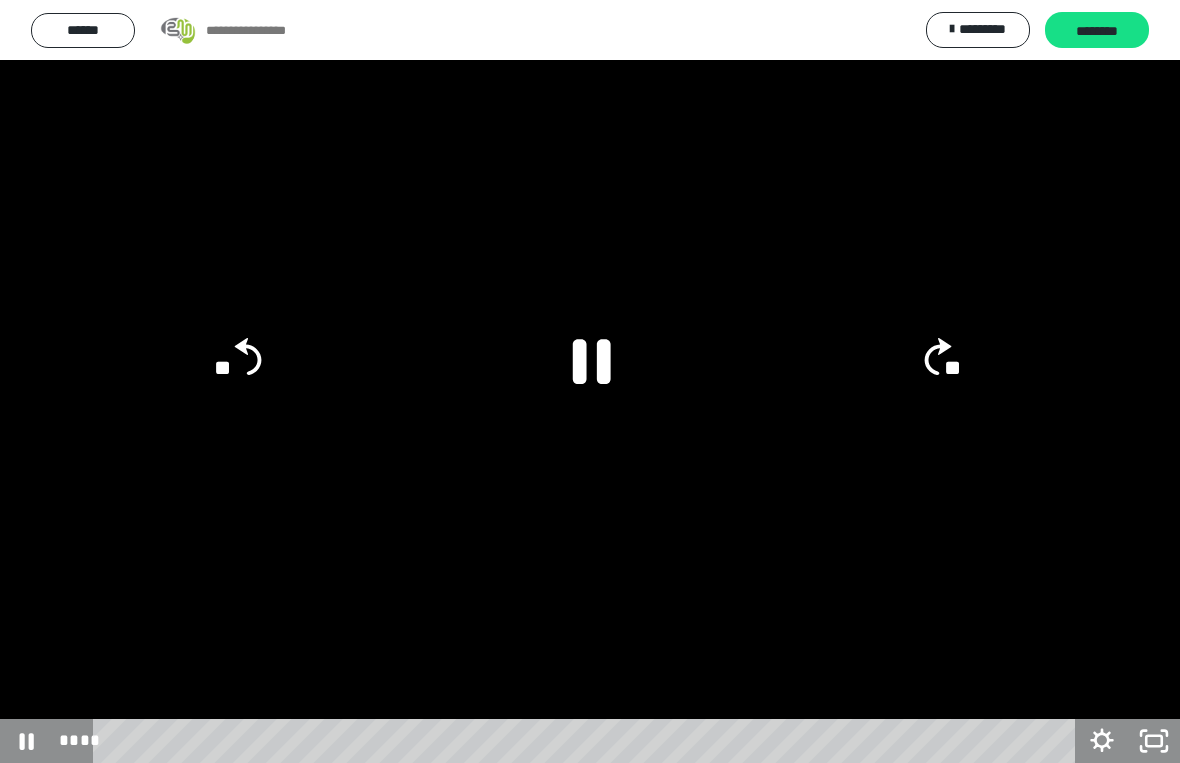 click at bounding box center [590, 381] 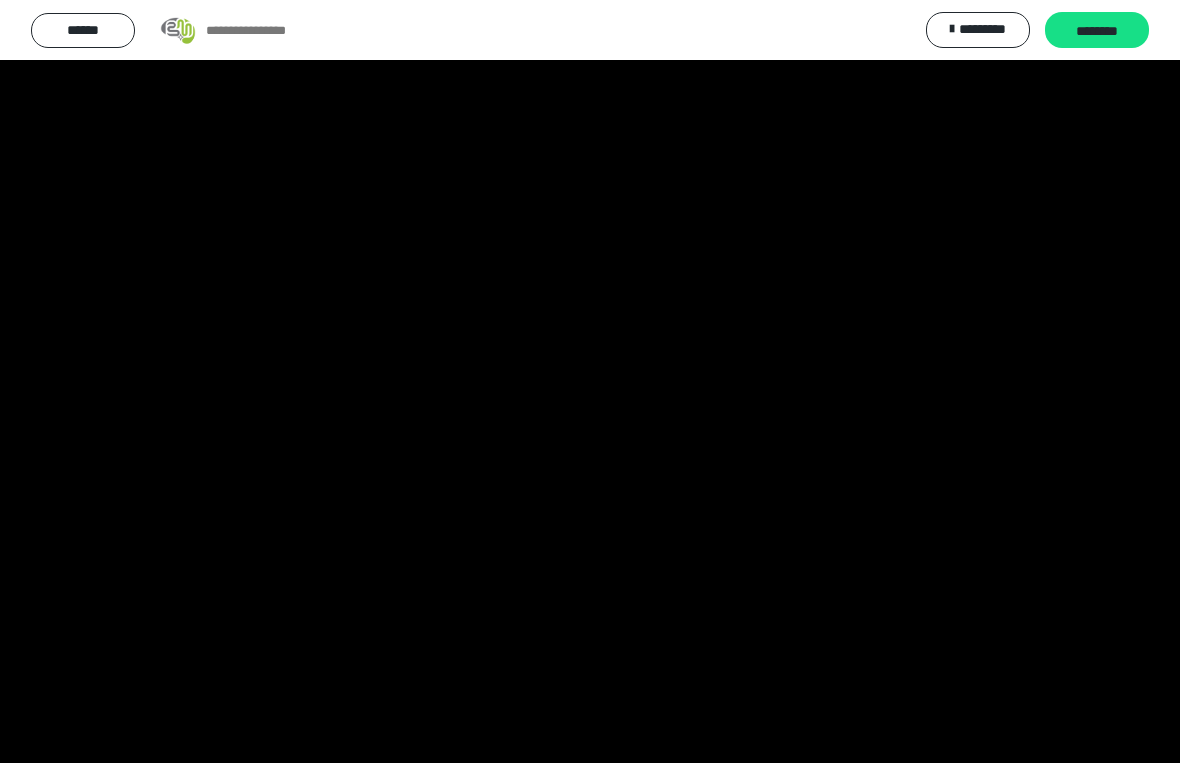 click at bounding box center (590, 381) 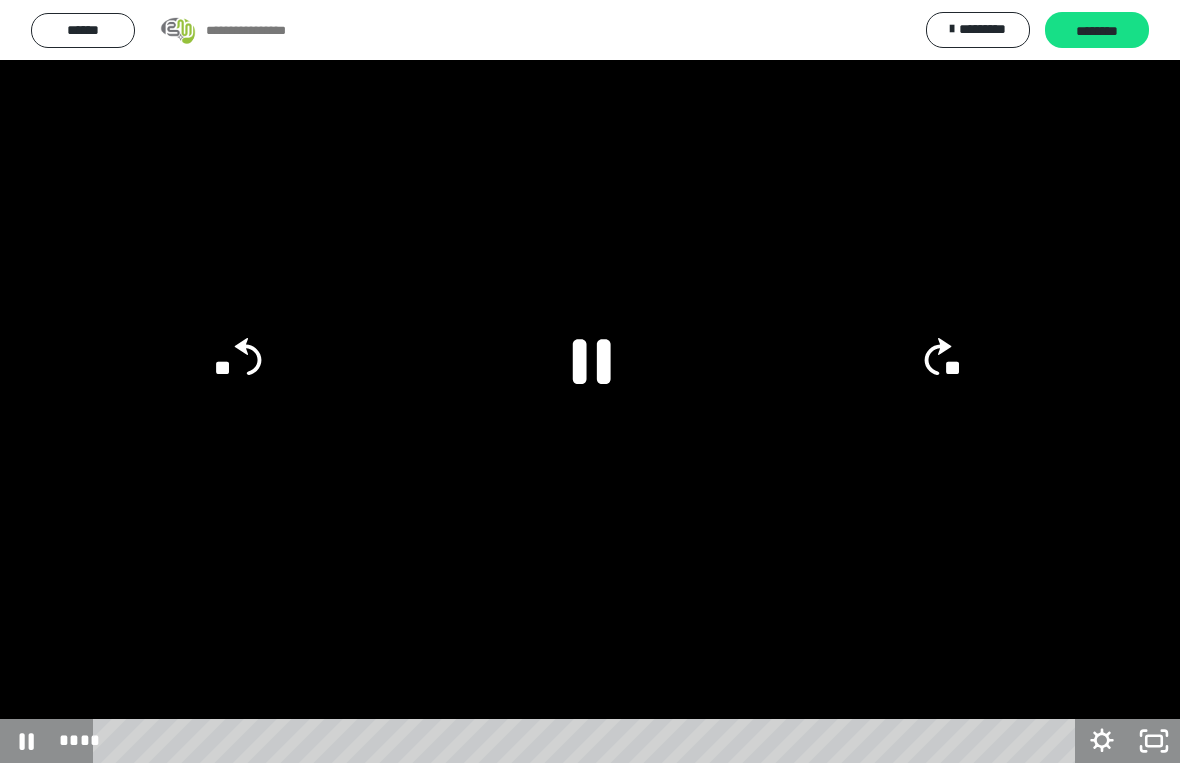click on "**" 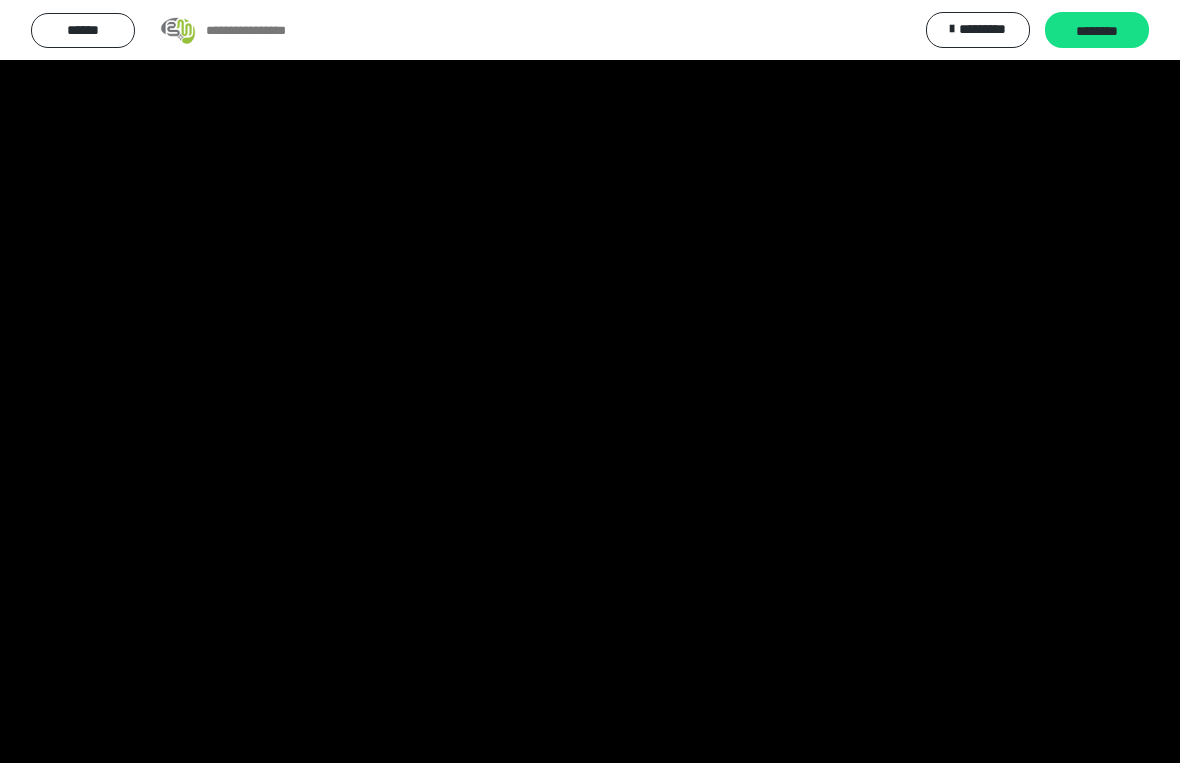 click at bounding box center (590, 381) 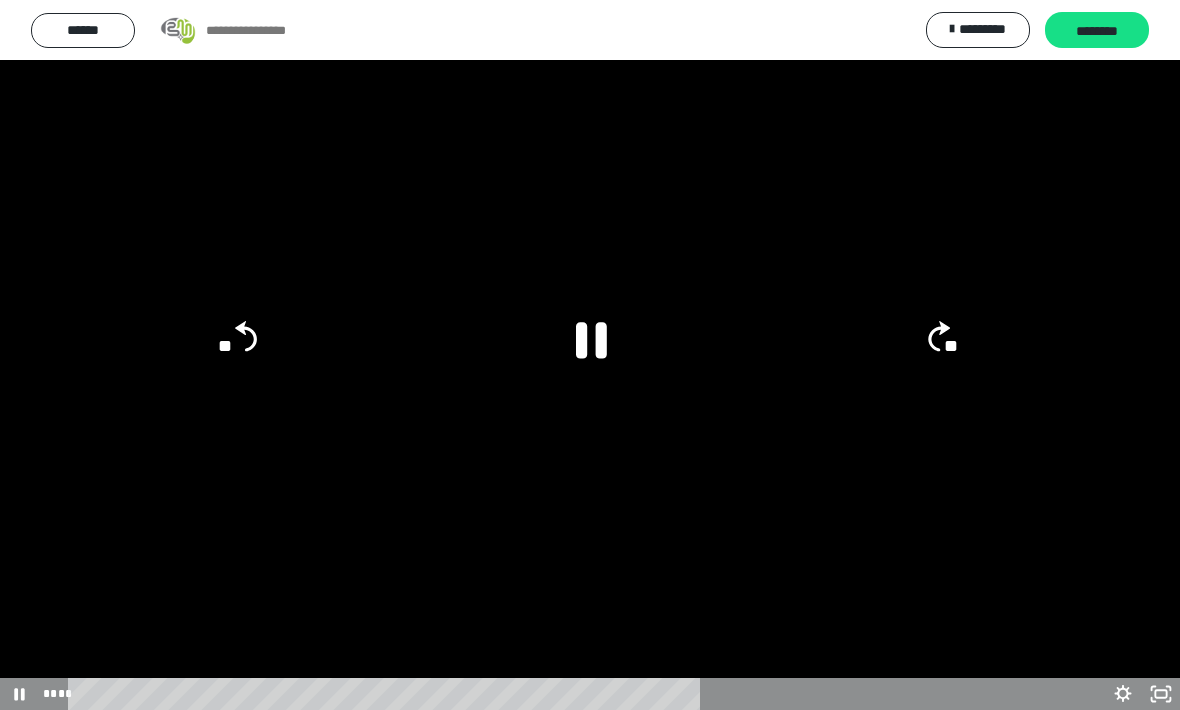 scroll, scrollTop: 0, scrollLeft: 0, axis: both 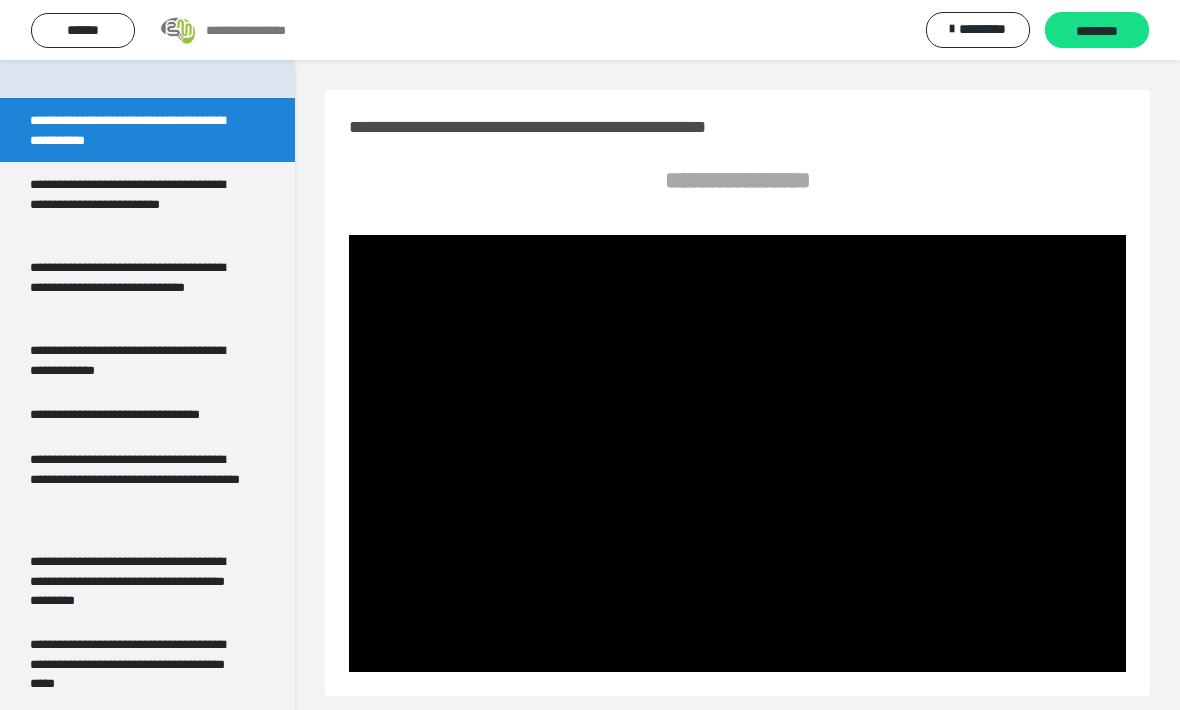 click on "********" at bounding box center (1097, 30) 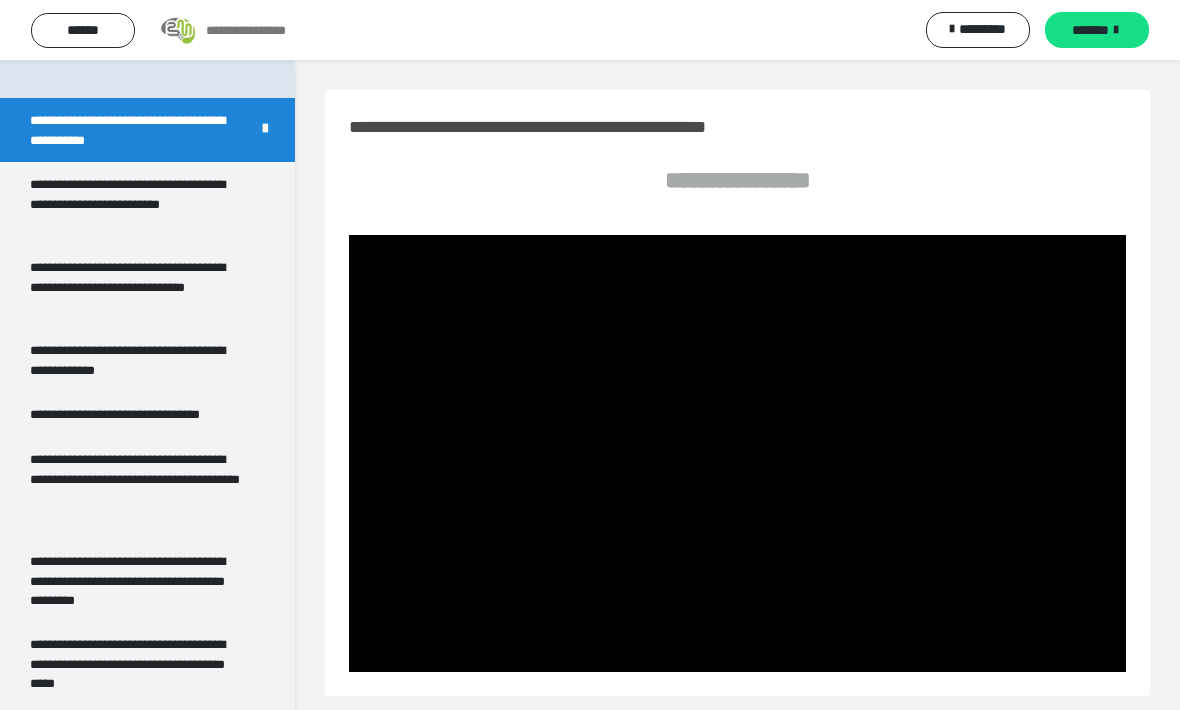 click on "**********" at bounding box center (139, 203) 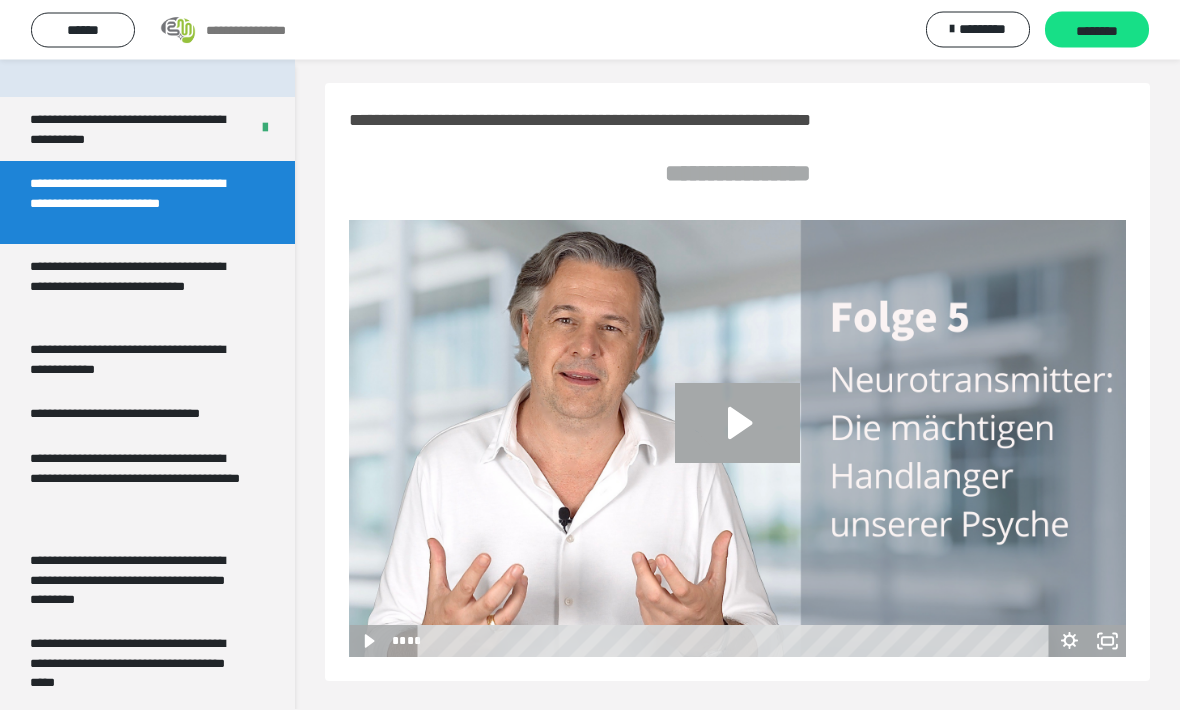 scroll, scrollTop: 13, scrollLeft: 0, axis: vertical 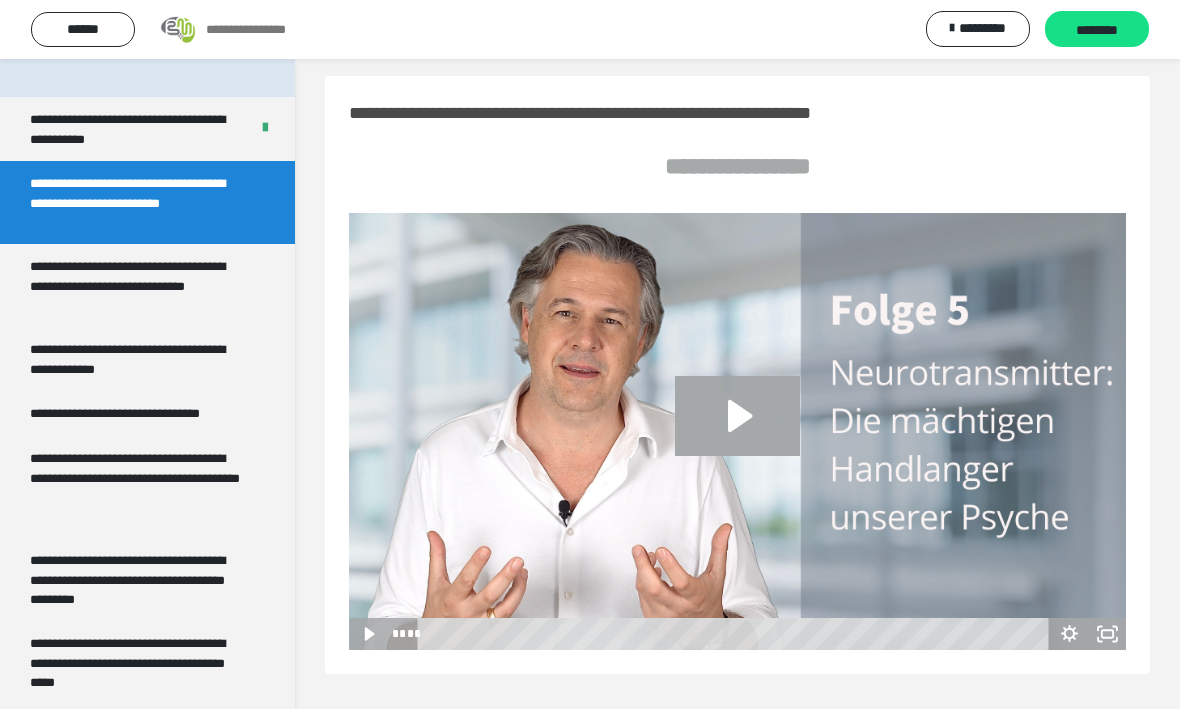 click at bounding box center [737, 432] 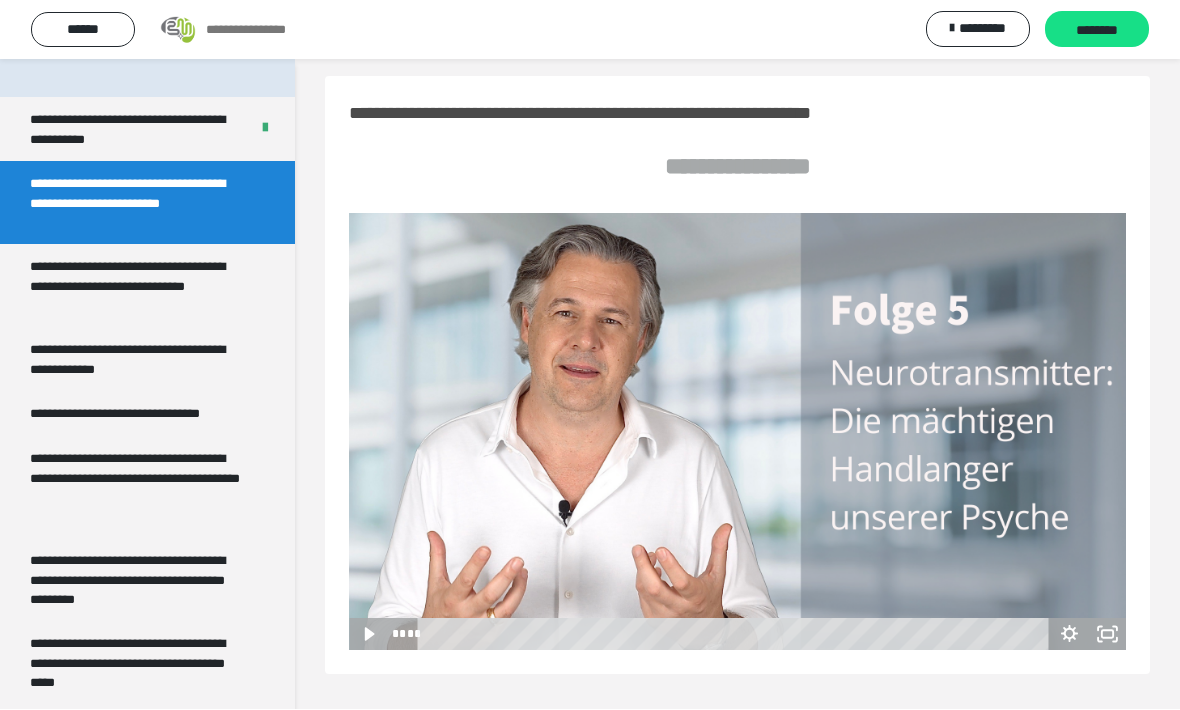 scroll, scrollTop: 14, scrollLeft: 0, axis: vertical 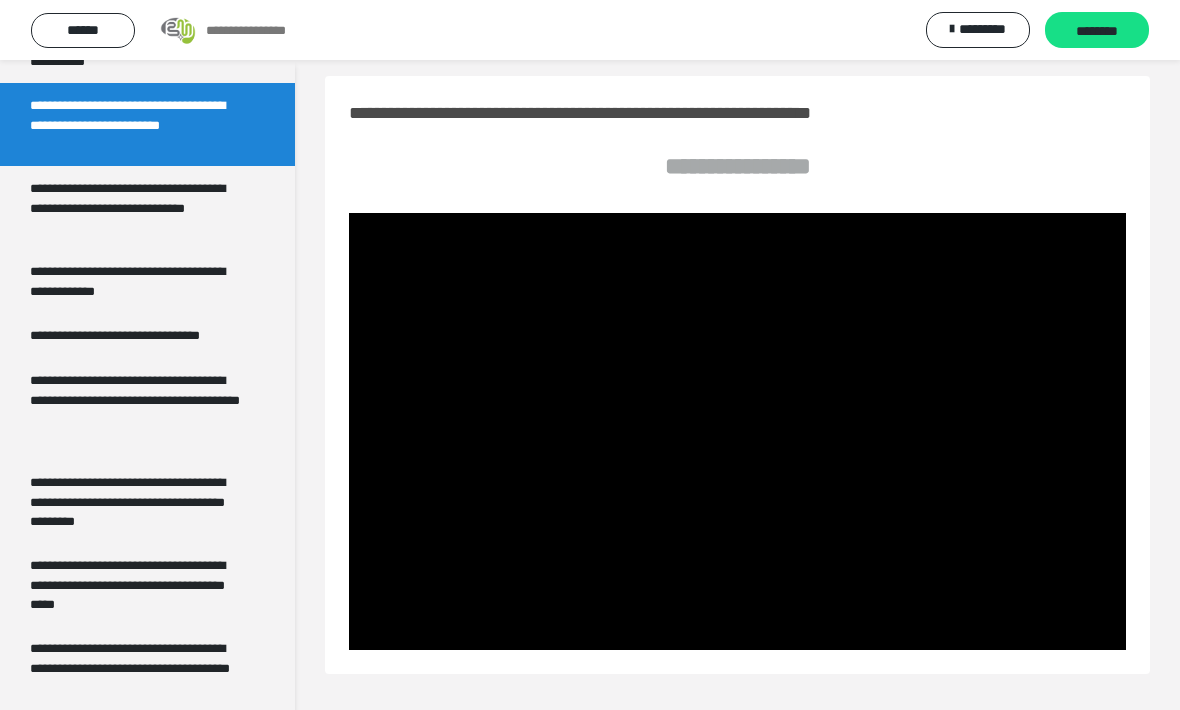 click at bounding box center (737, 431) 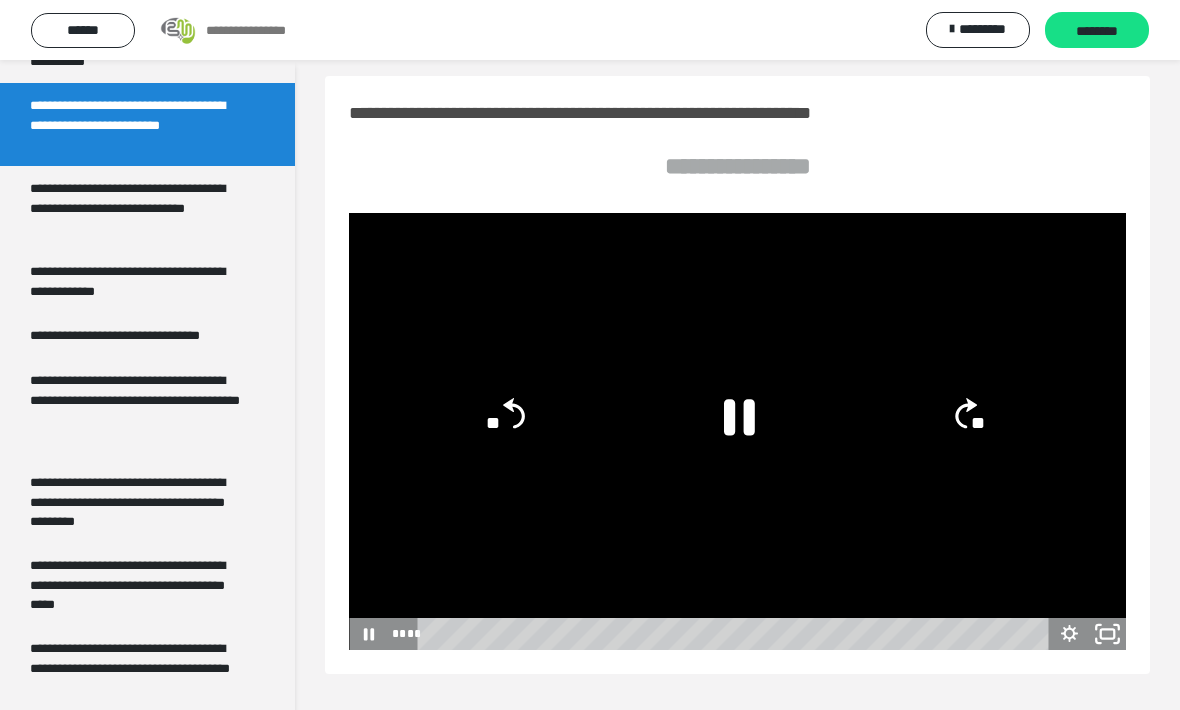 click 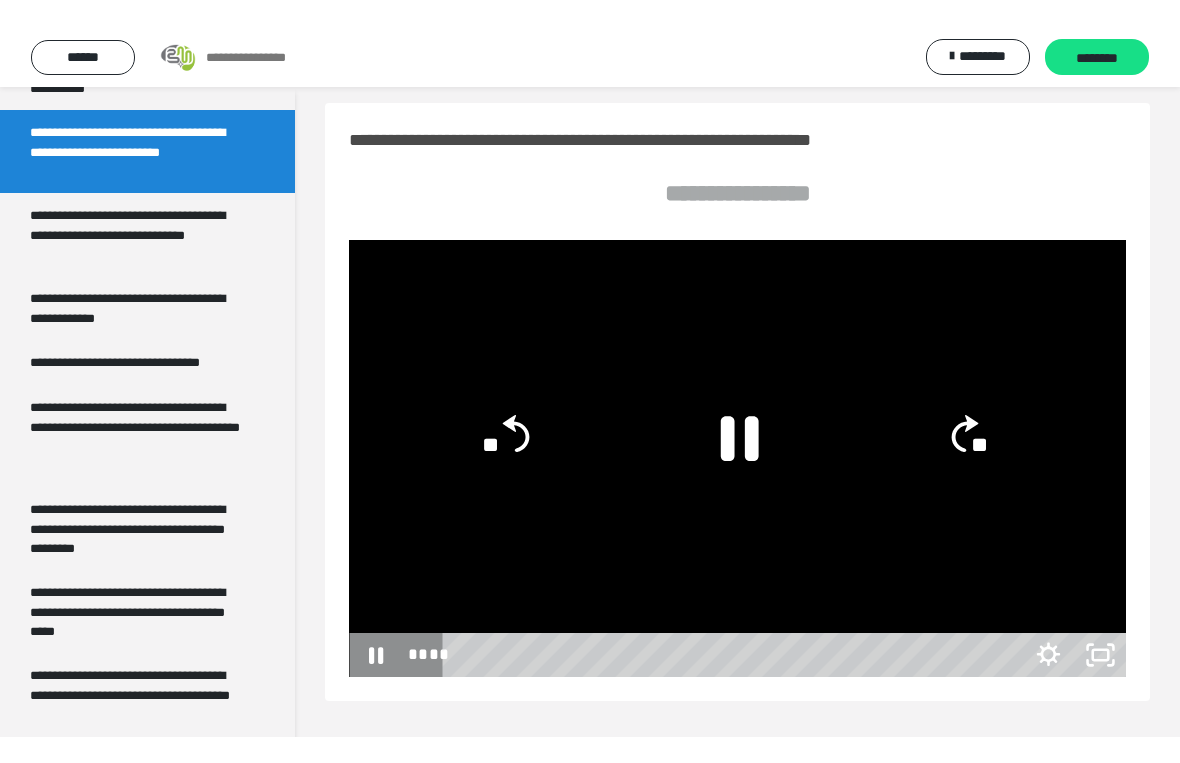 scroll, scrollTop: 24, scrollLeft: 0, axis: vertical 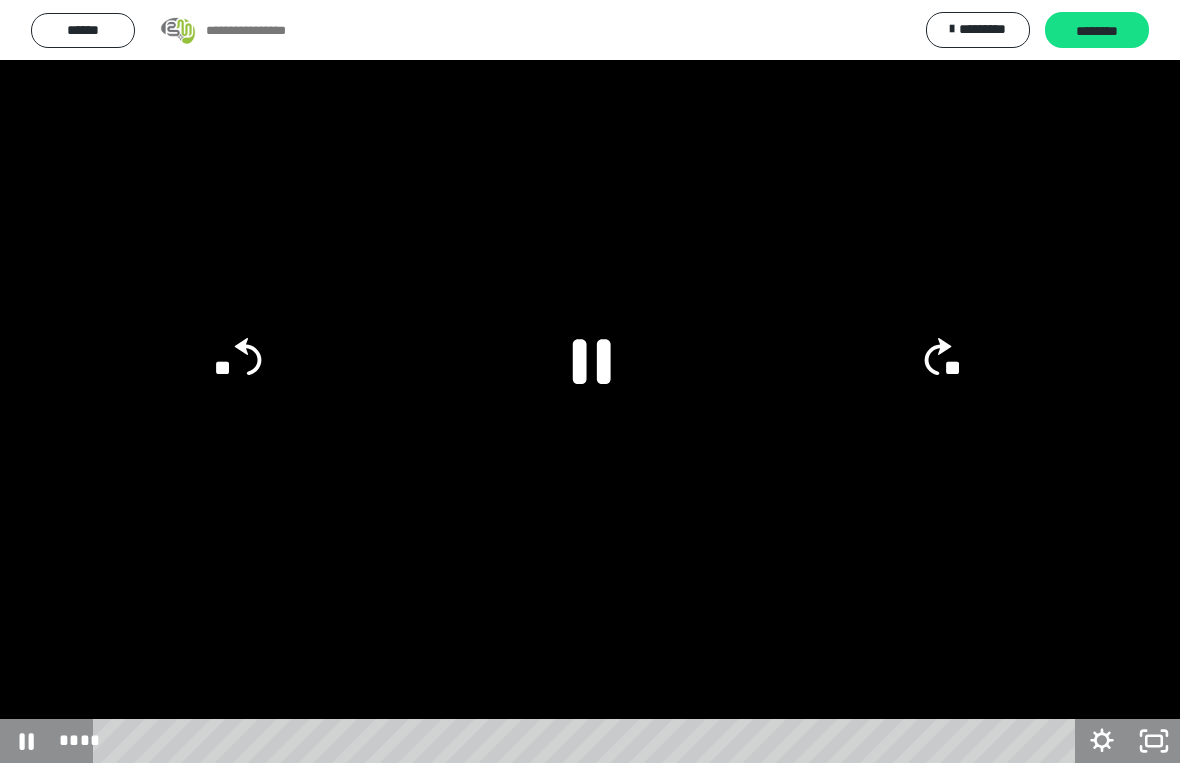 click at bounding box center (590, 381) 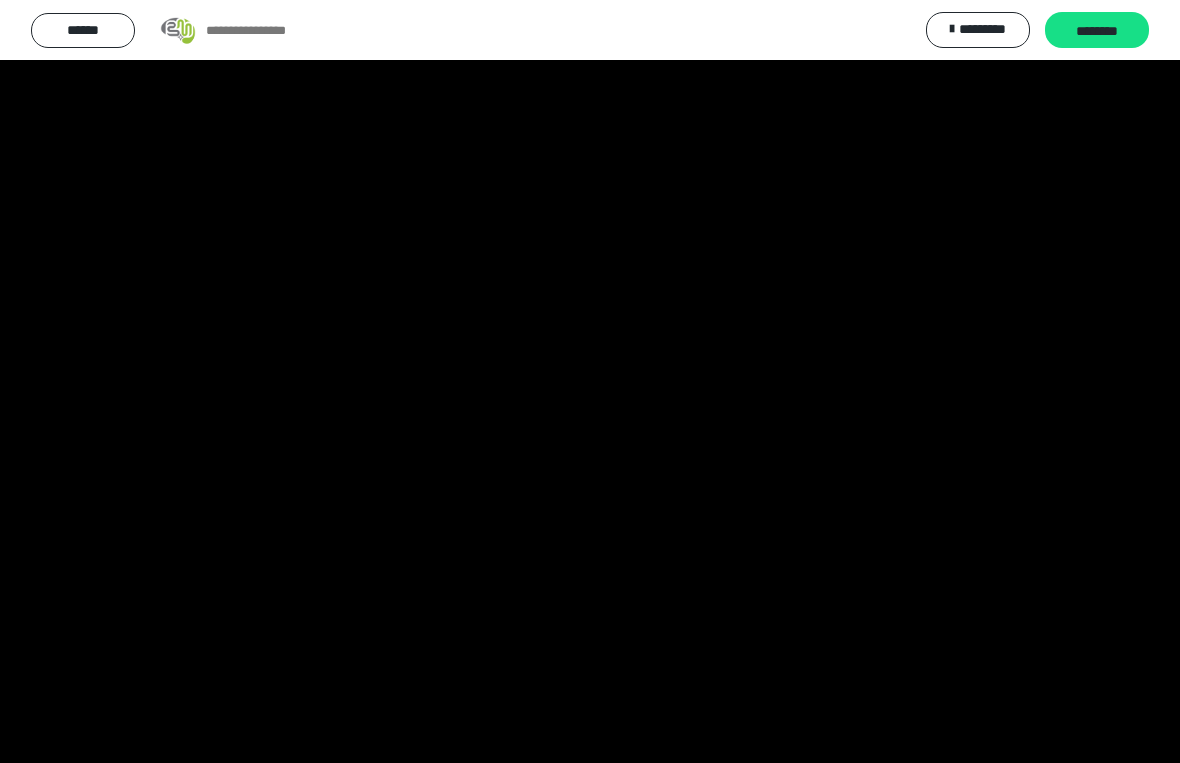 click at bounding box center (590, 381) 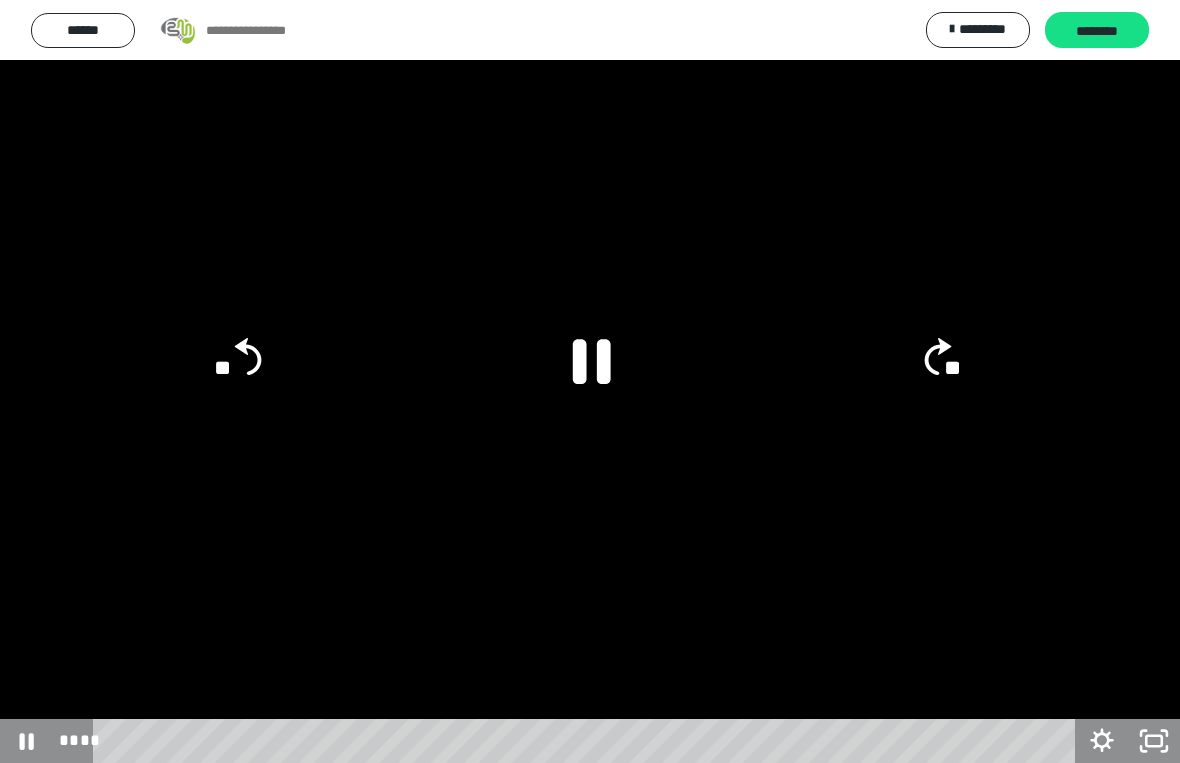 click at bounding box center [590, 381] 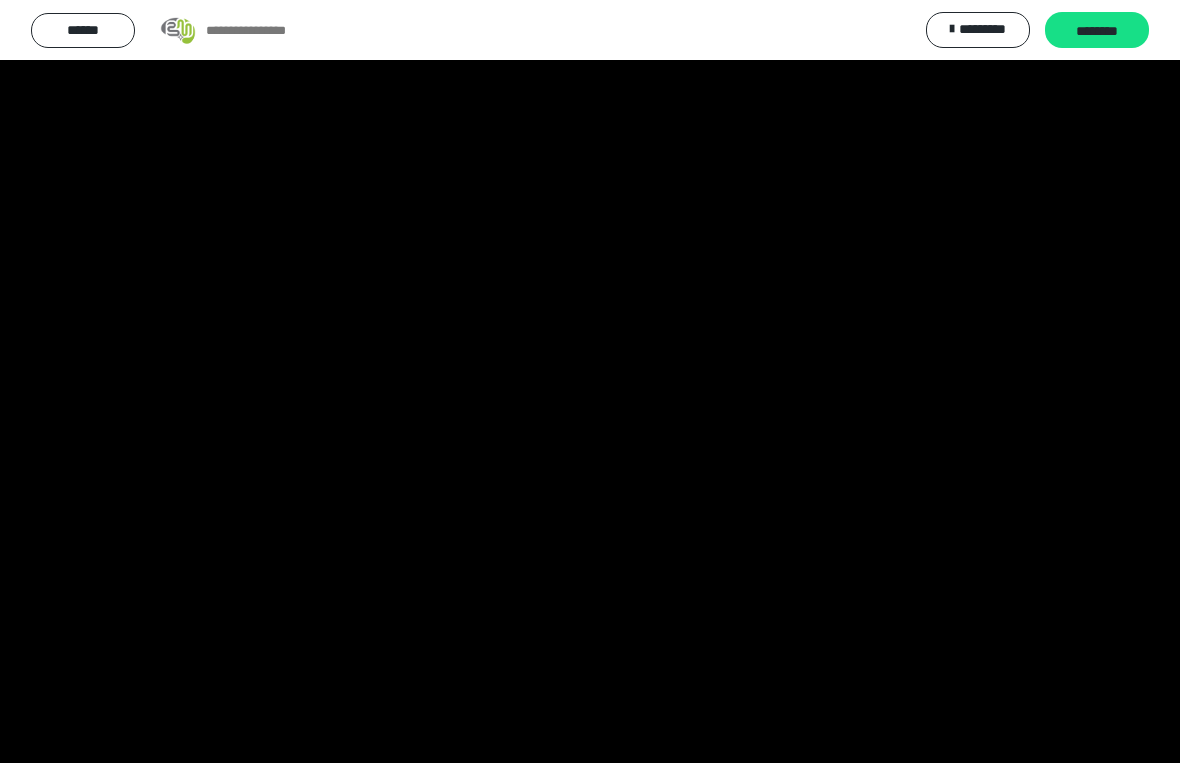 click at bounding box center [590, 381] 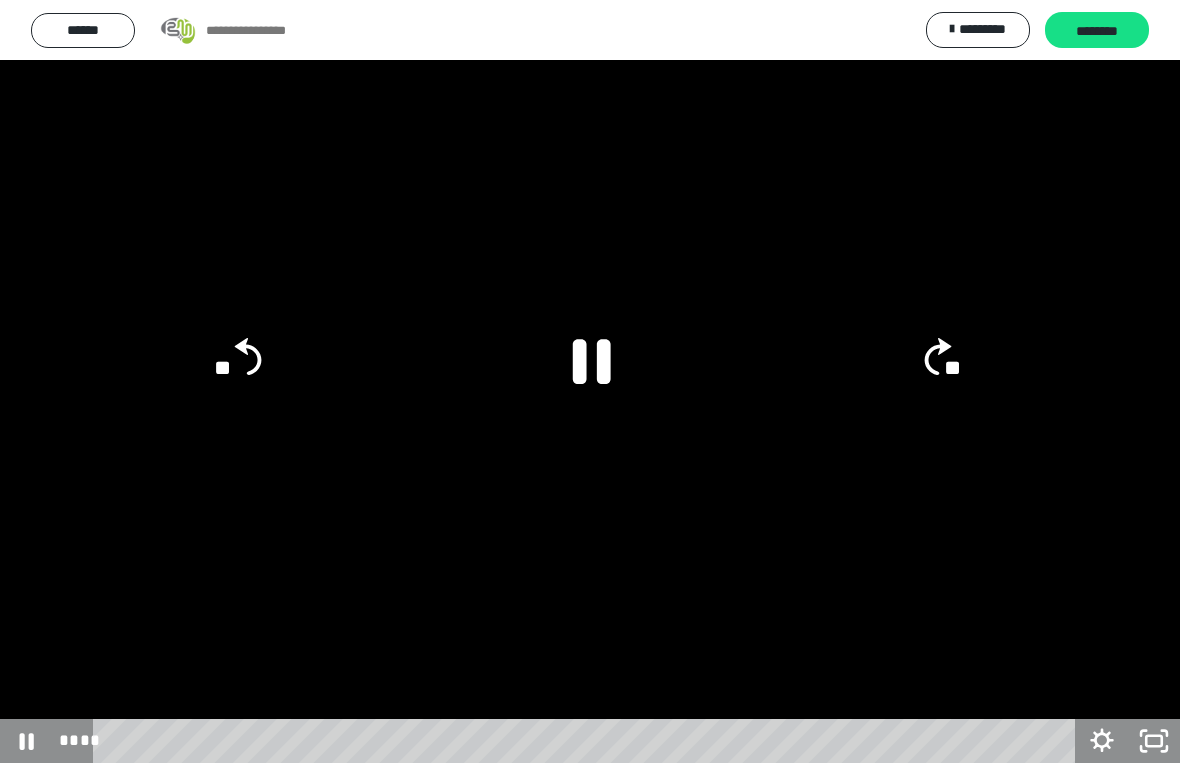 click 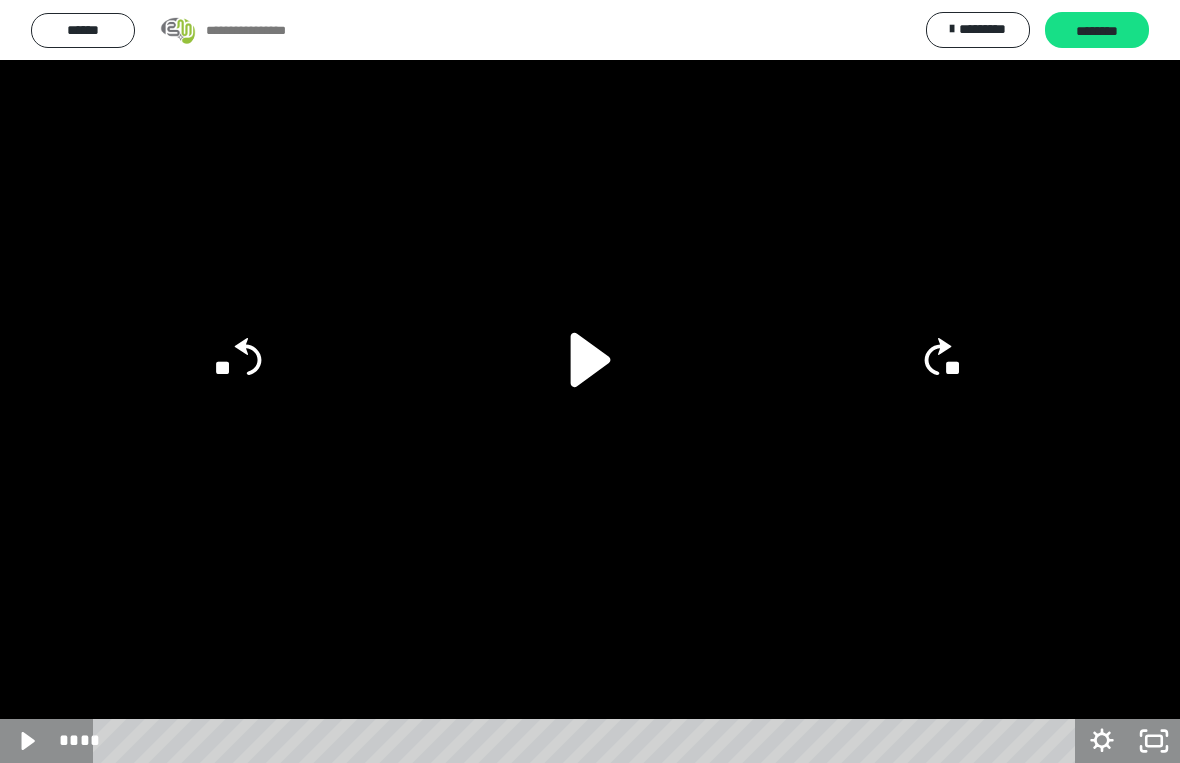 click 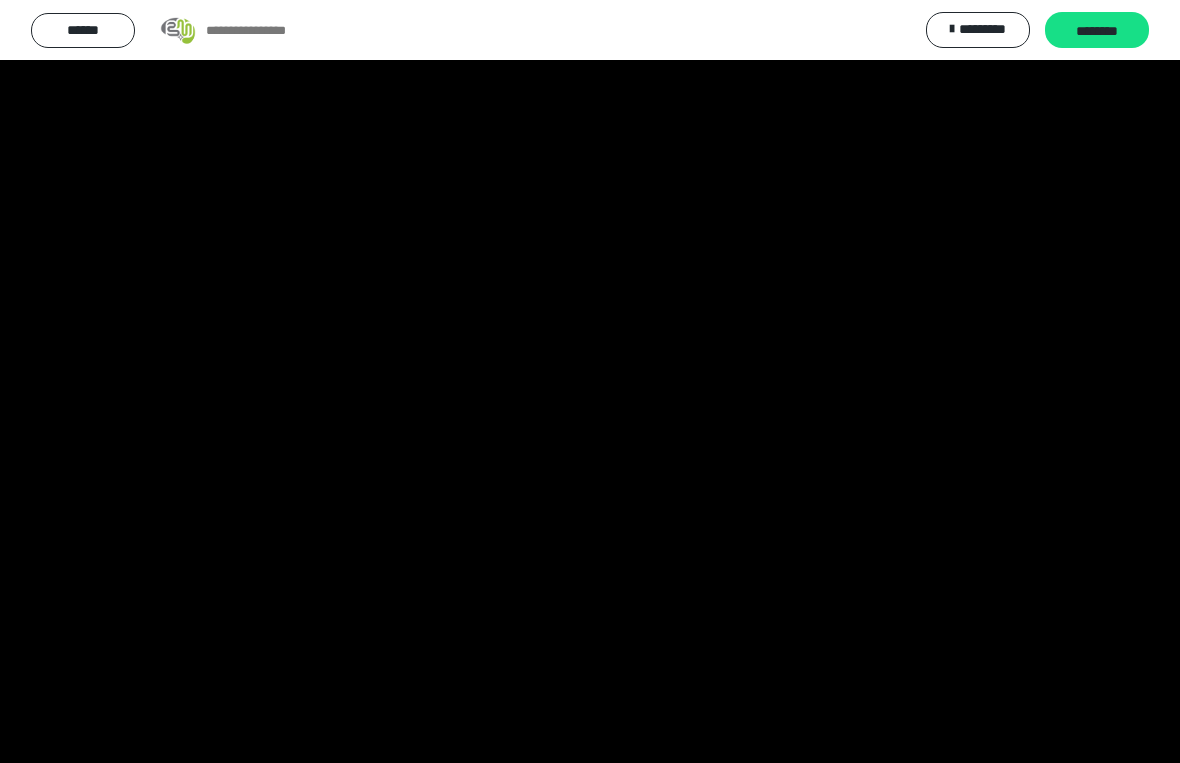 click at bounding box center [590, 381] 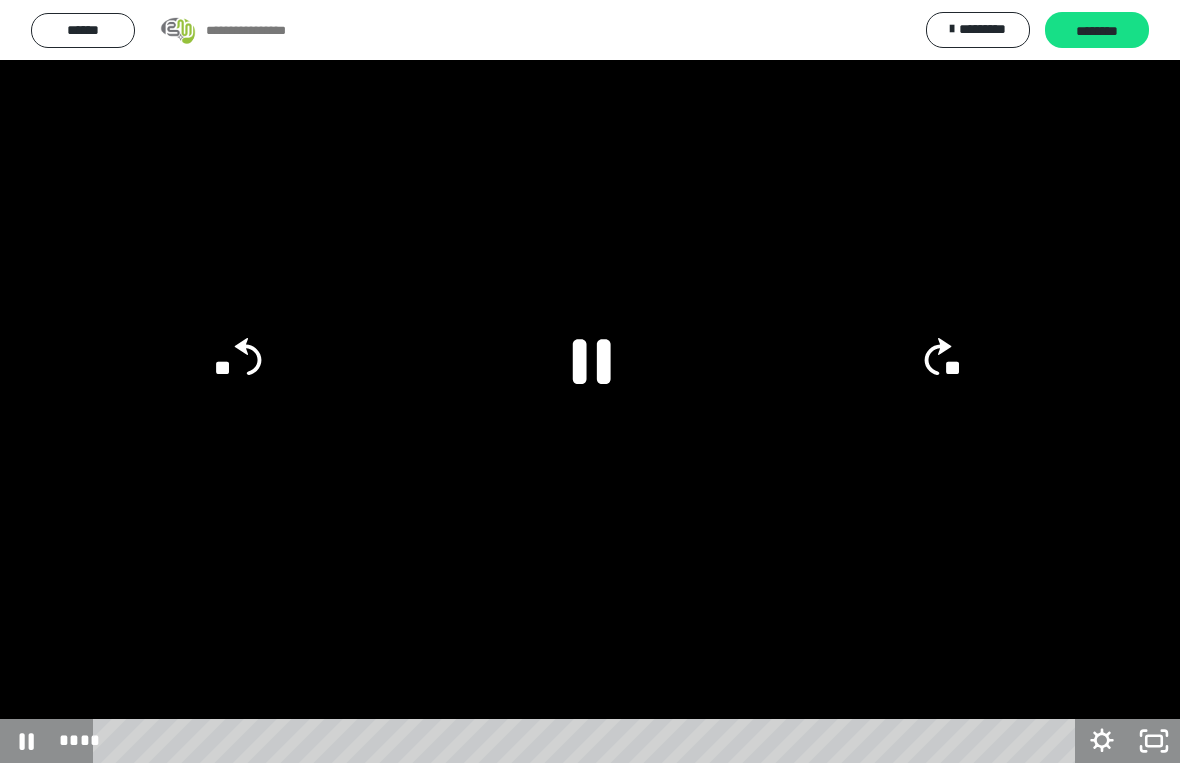 click at bounding box center [590, 381] 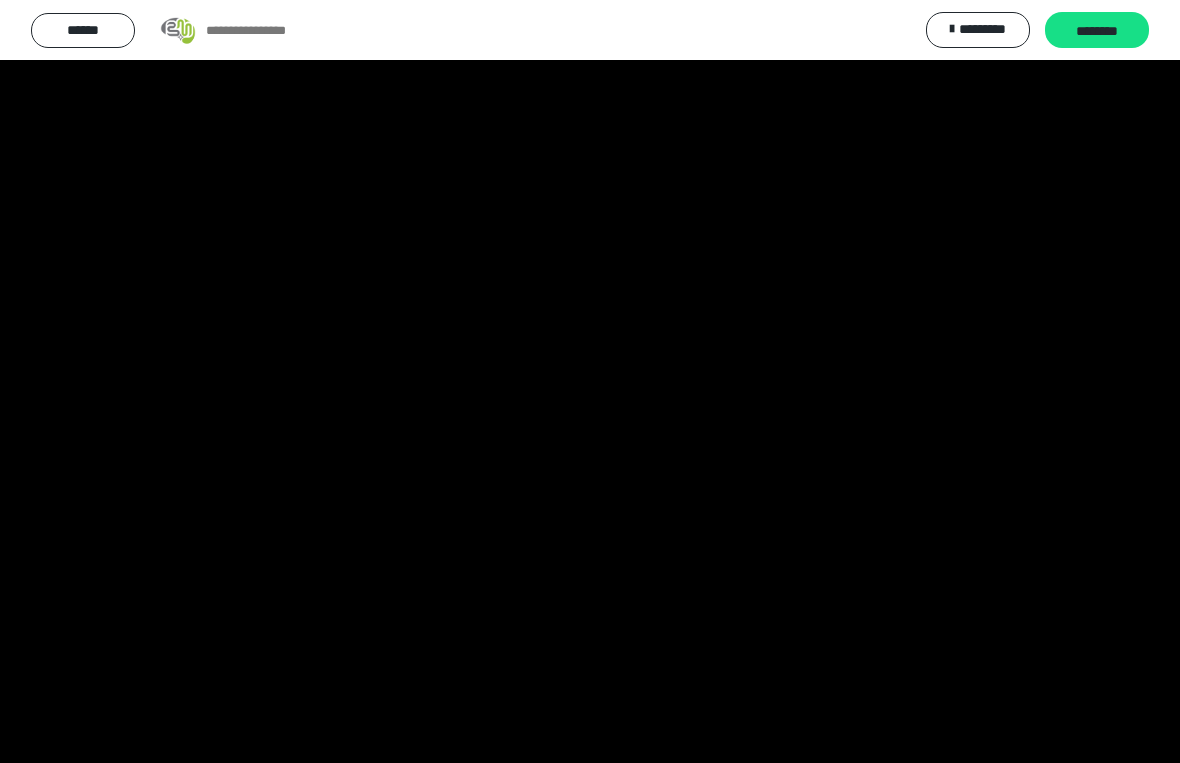 click at bounding box center [590, 381] 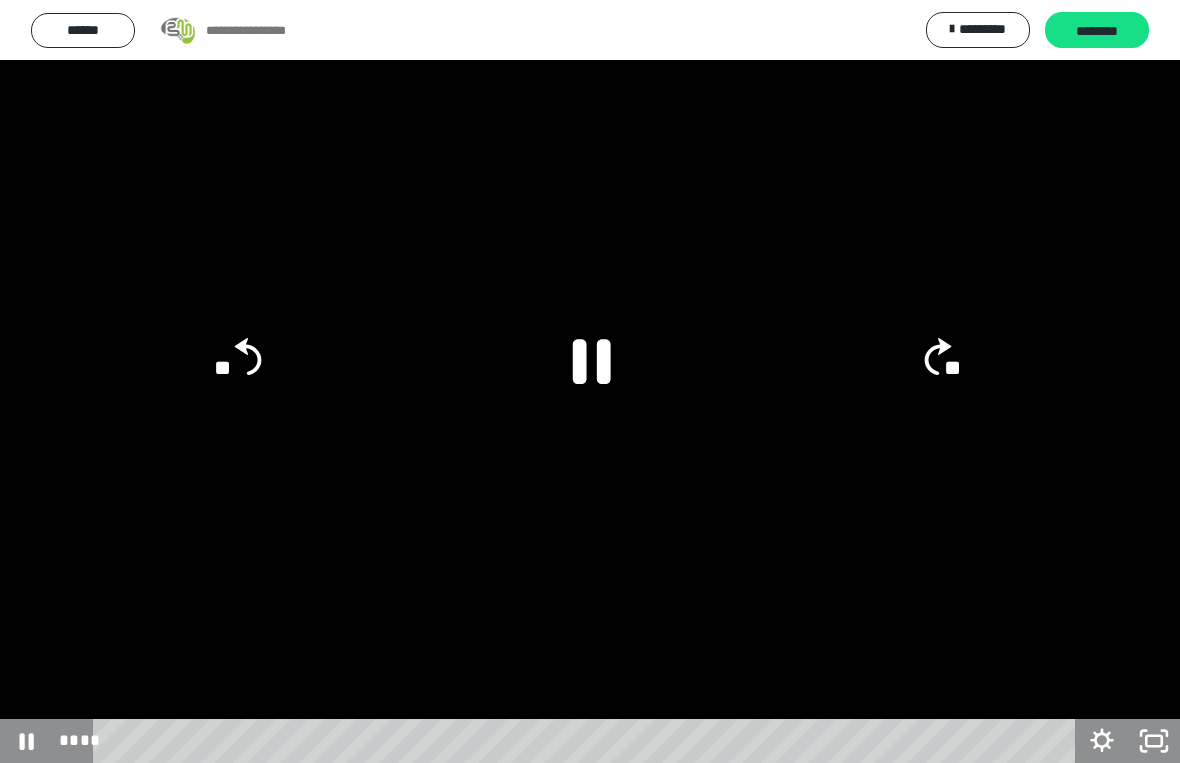 click at bounding box center [590, 381] 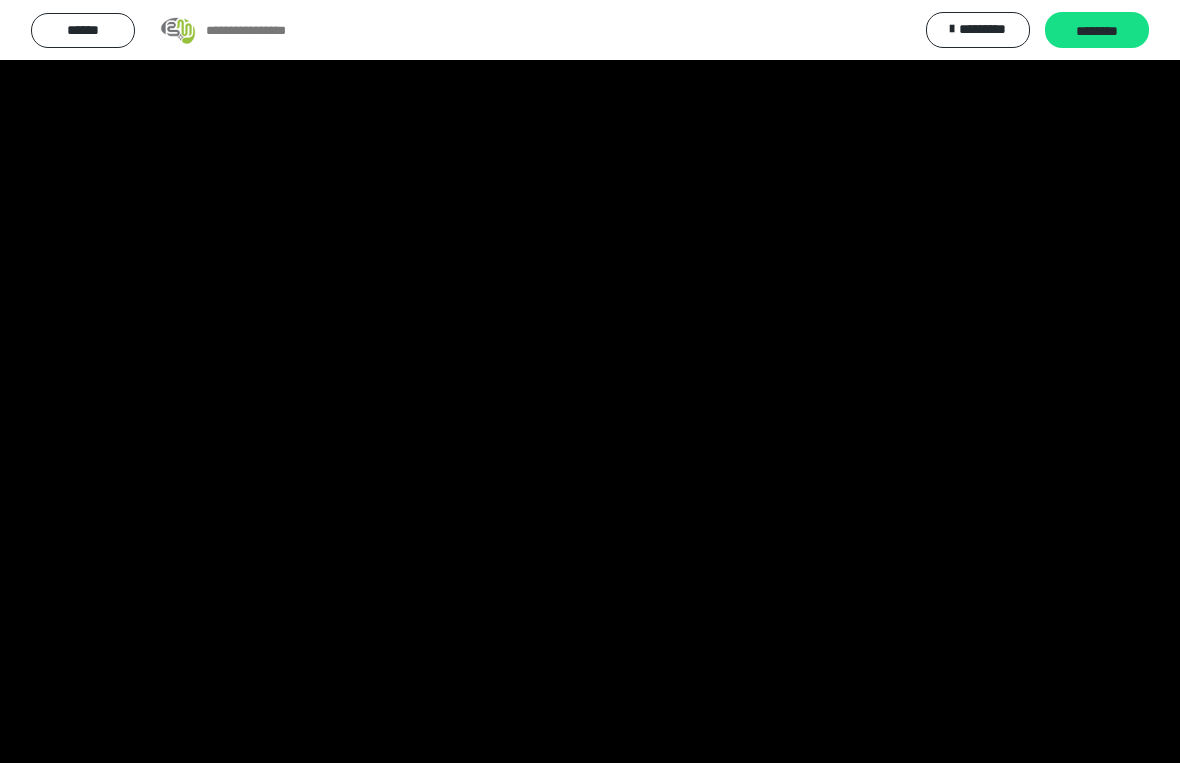click at bounding box center [590, 381] 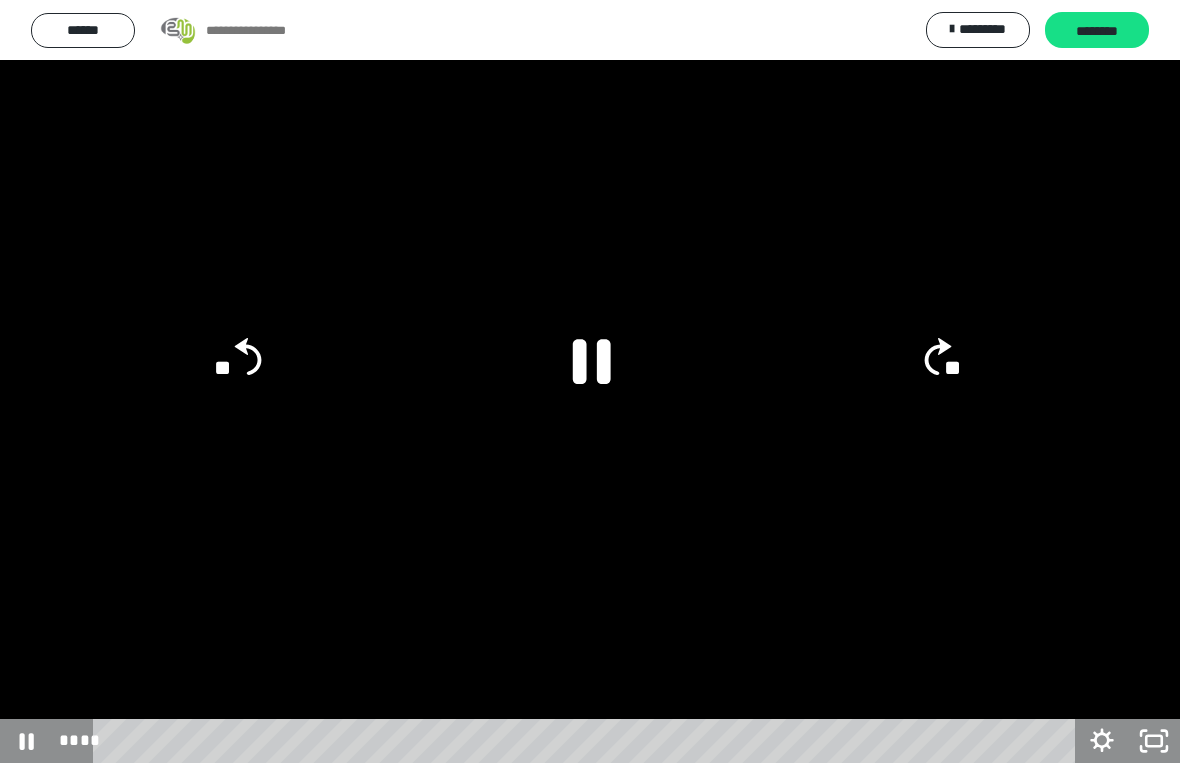 click at bounding box center (590, 381) 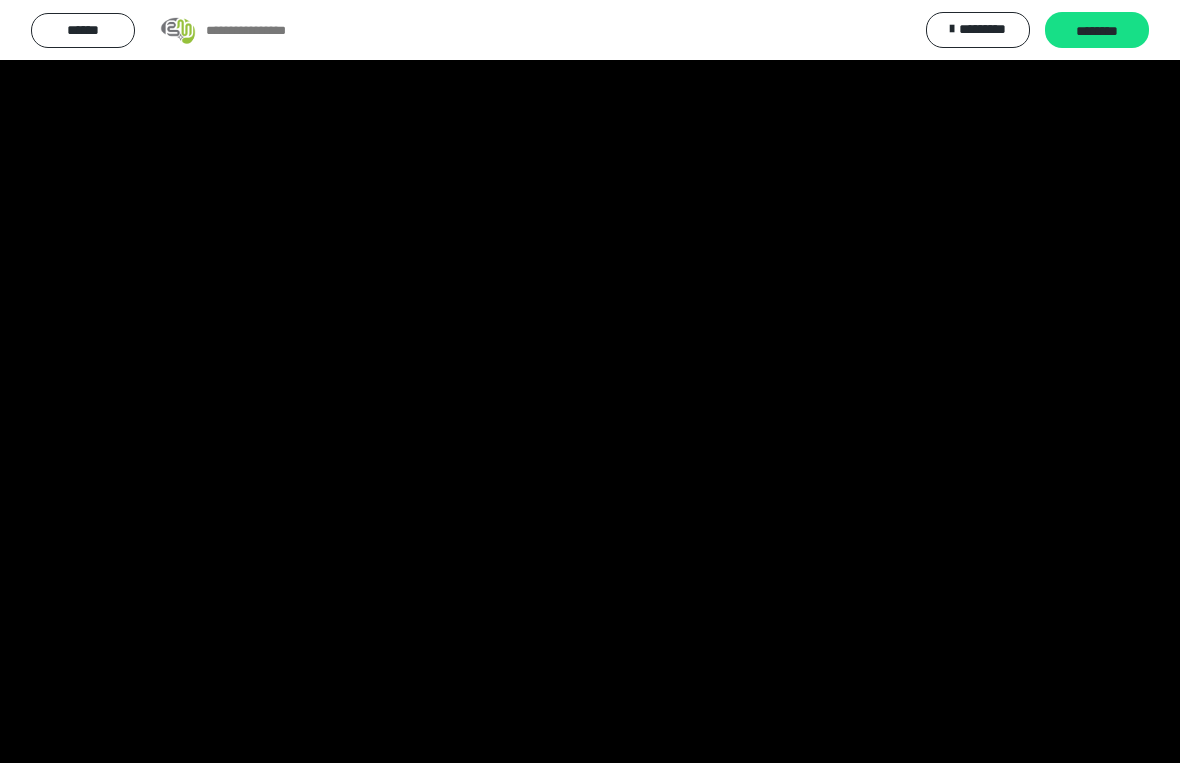 scroll, scrollTop: 0, scrollLeft: 0, axis: both 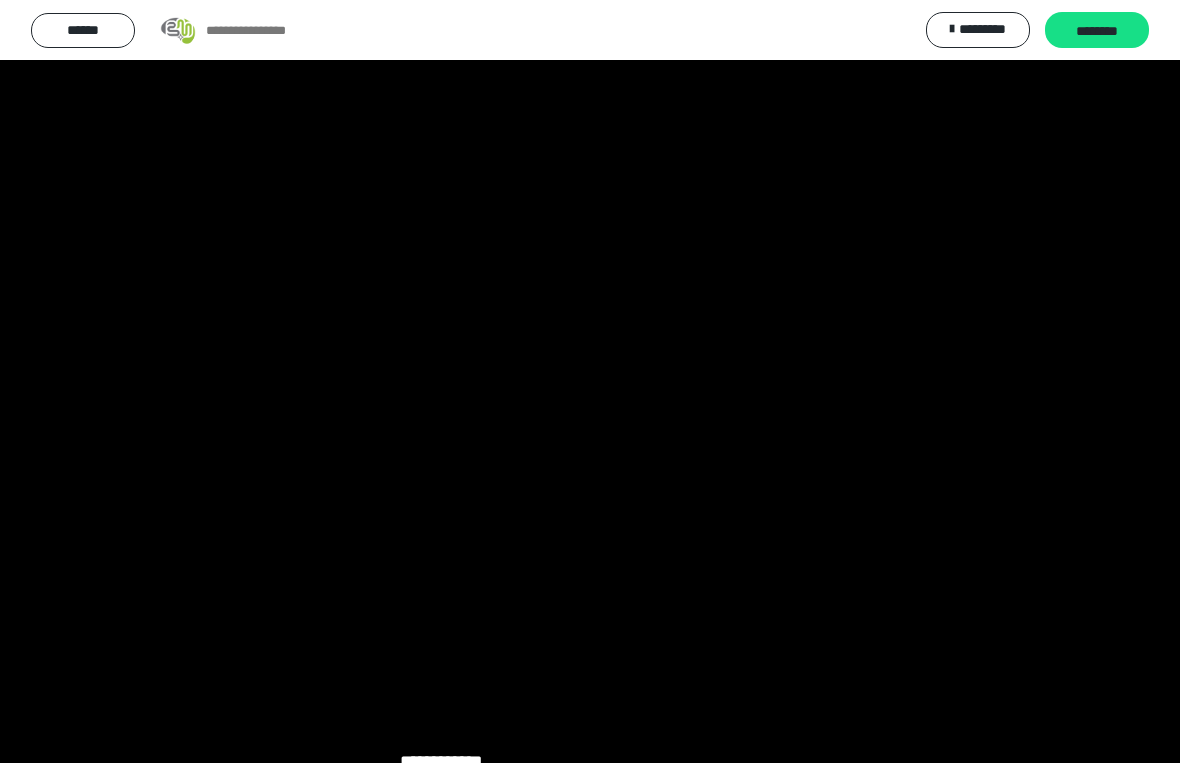 click at bounding box center [590, 381] 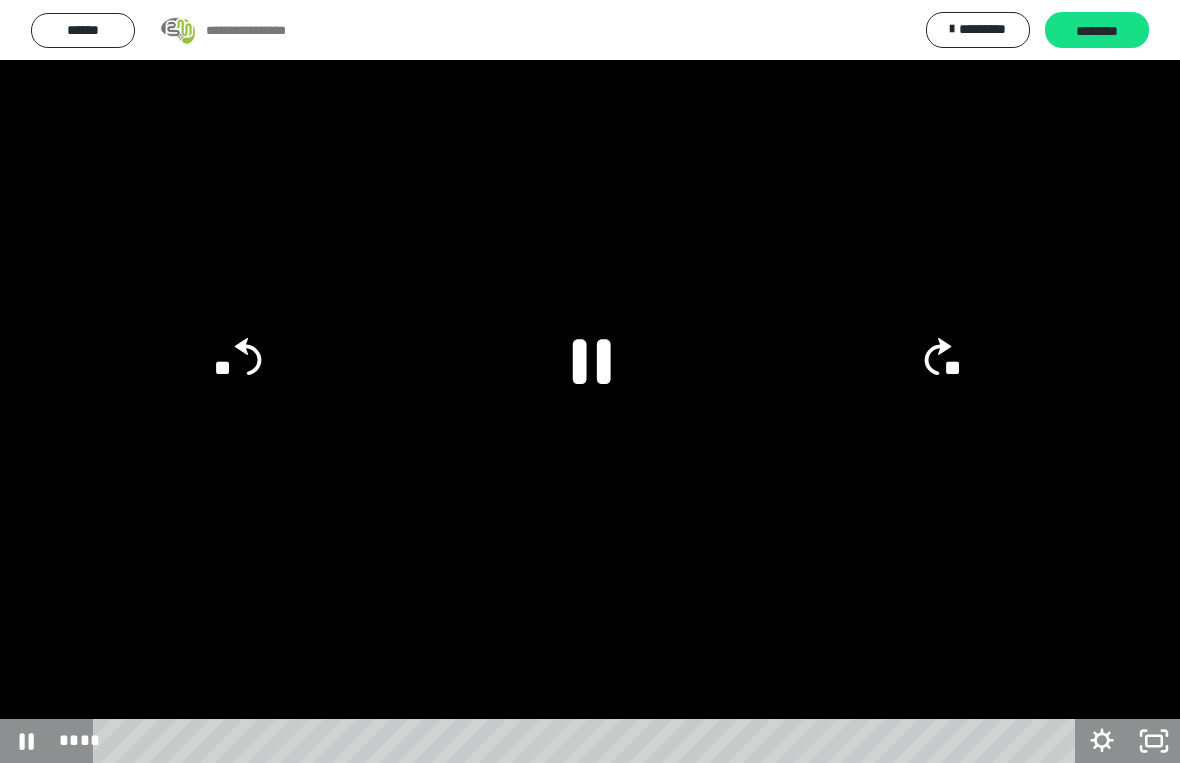 click at bounding box center [590, 381] 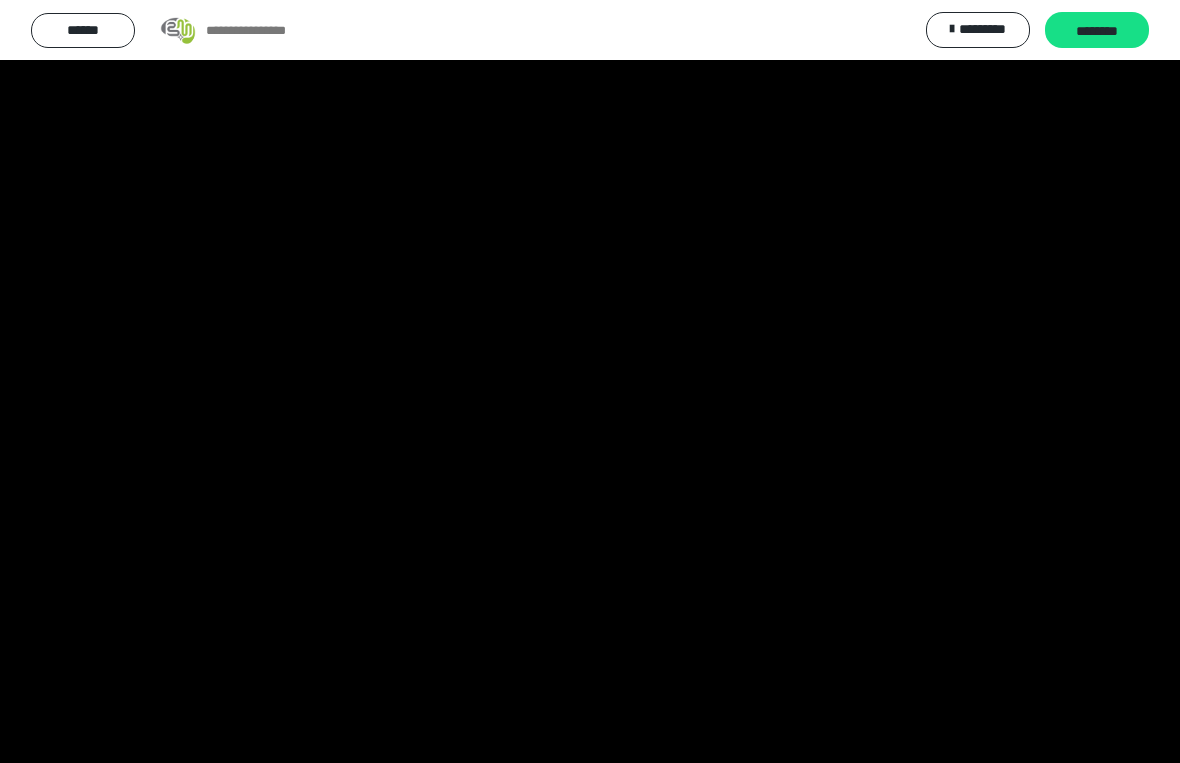 click at bounding box center (590, 381) 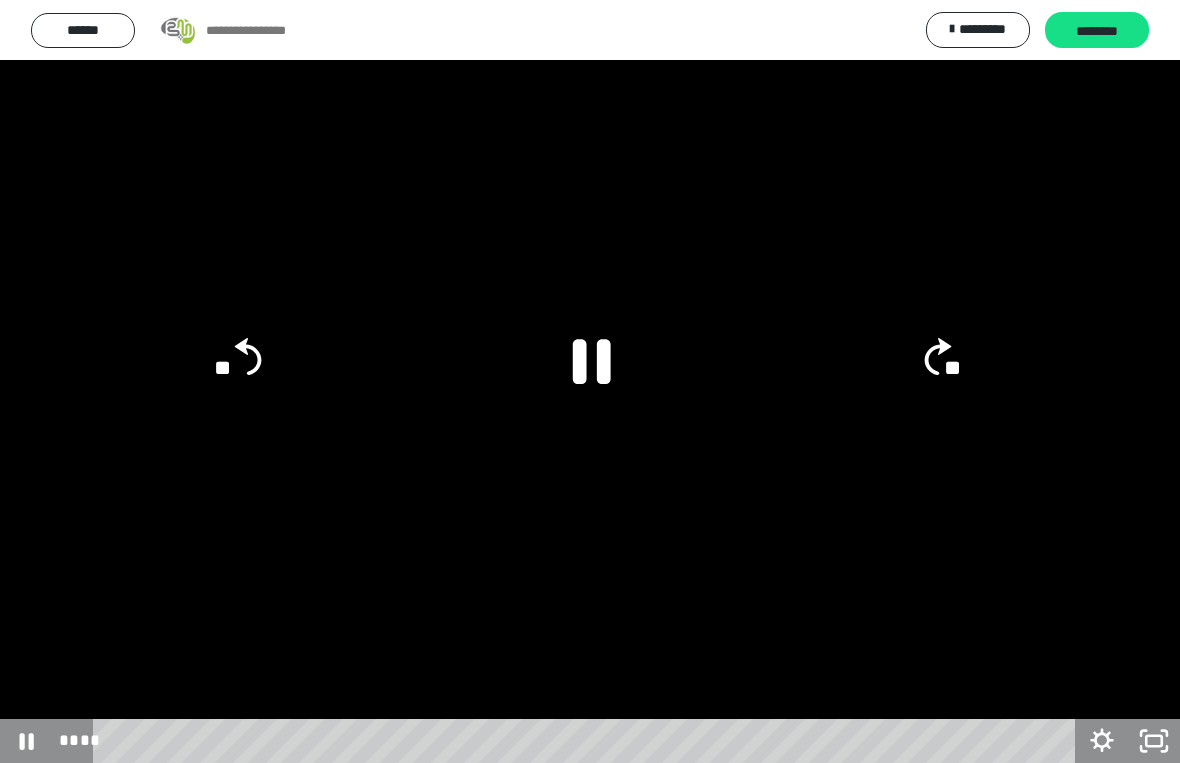click at bounding box center [590, 381] 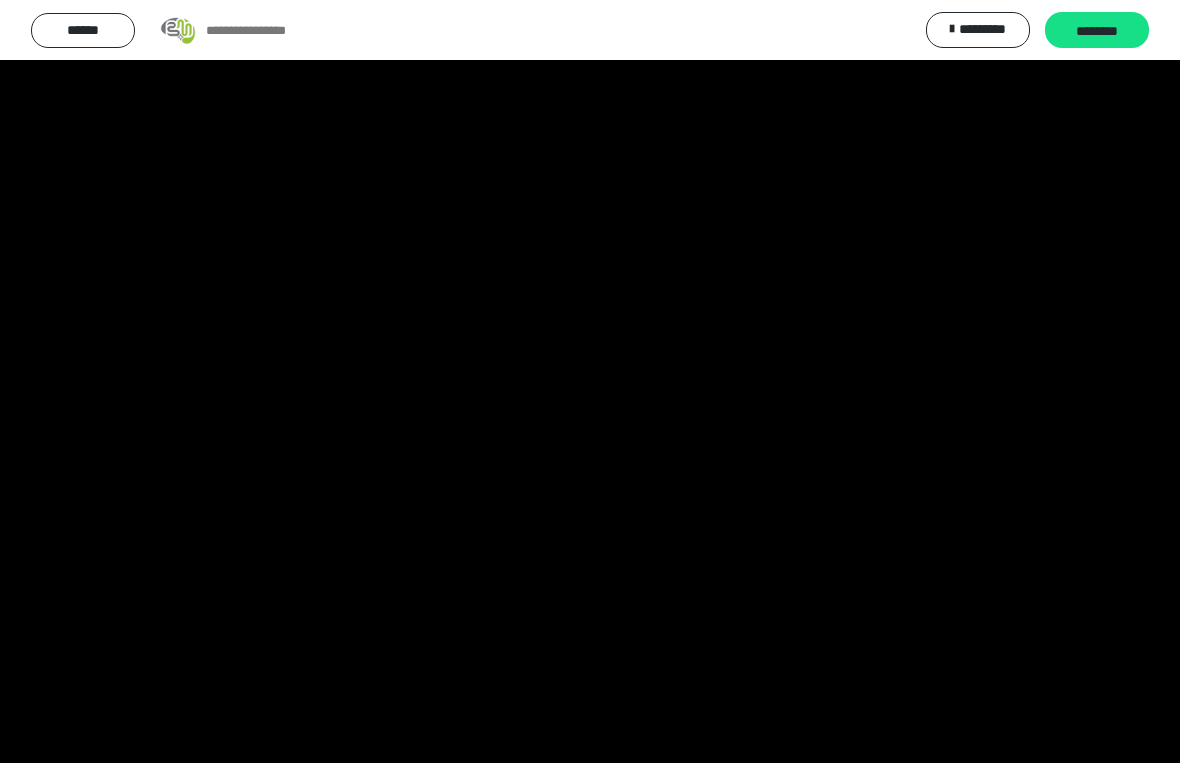 click at bounding box center (590, 381) 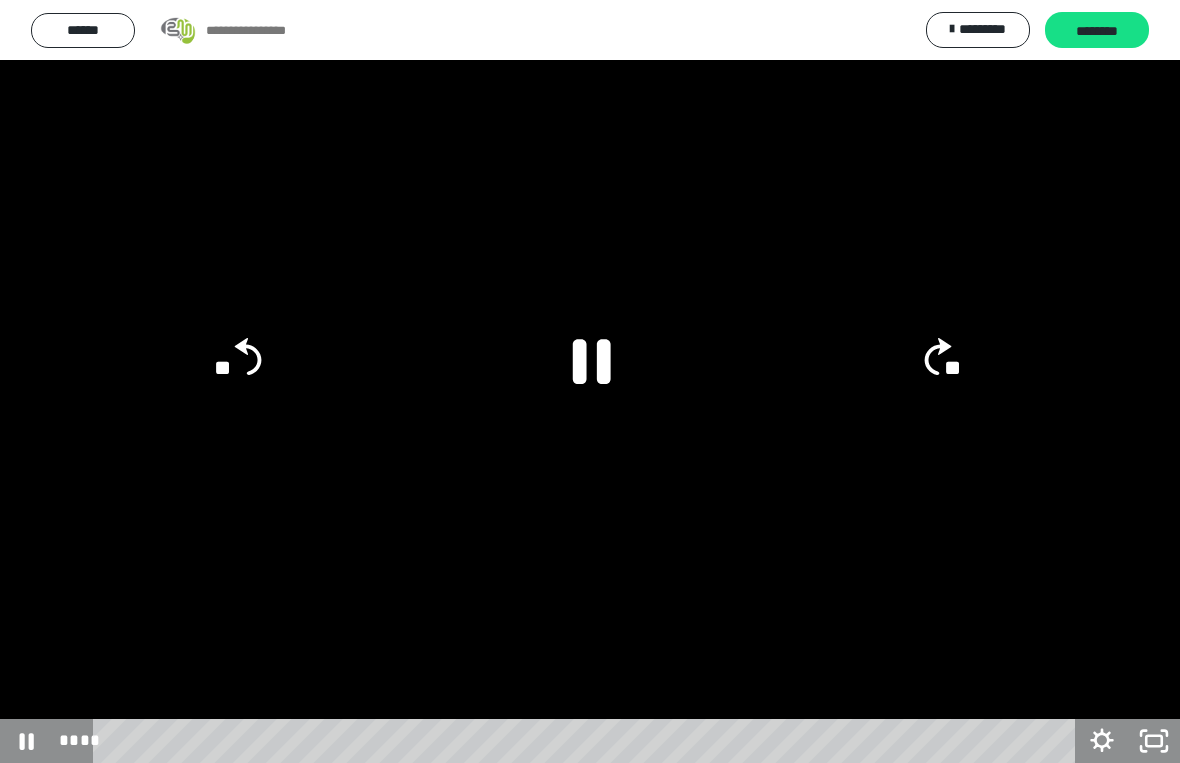 click at bounding box center (590, 381) 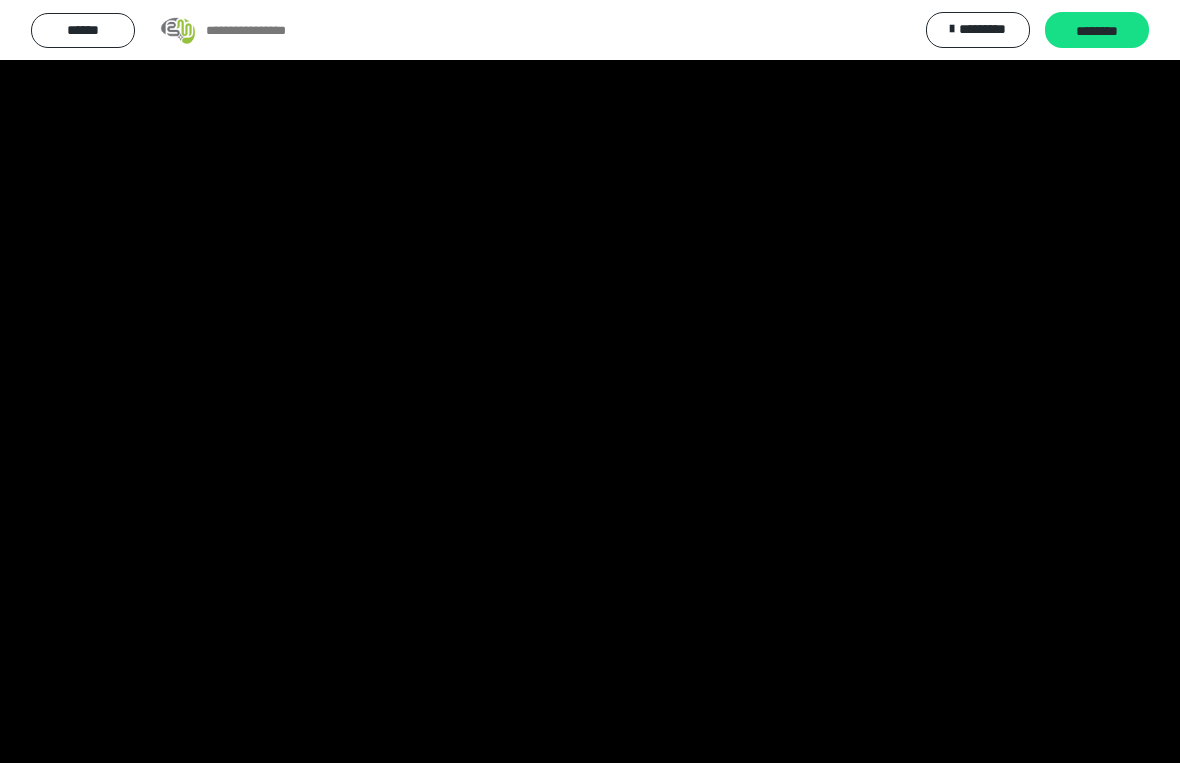 click at bounding box center (590, 381) 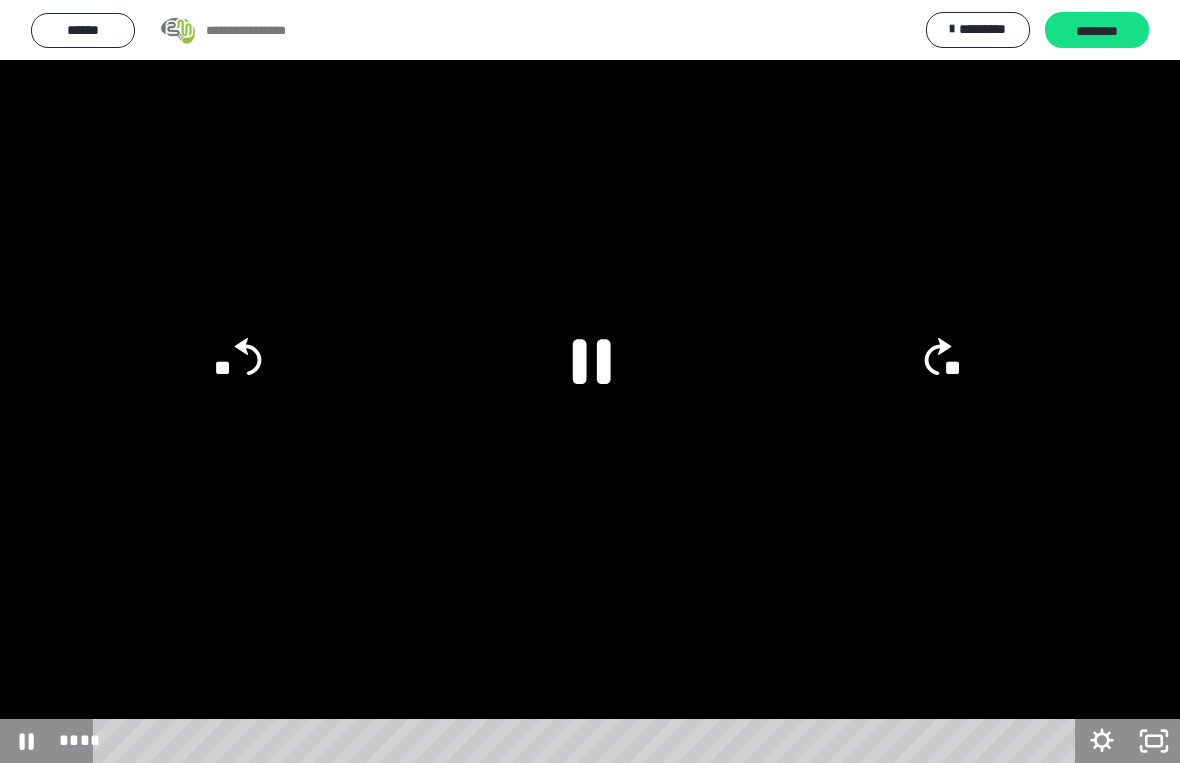 click at bounding box center (590, 381) 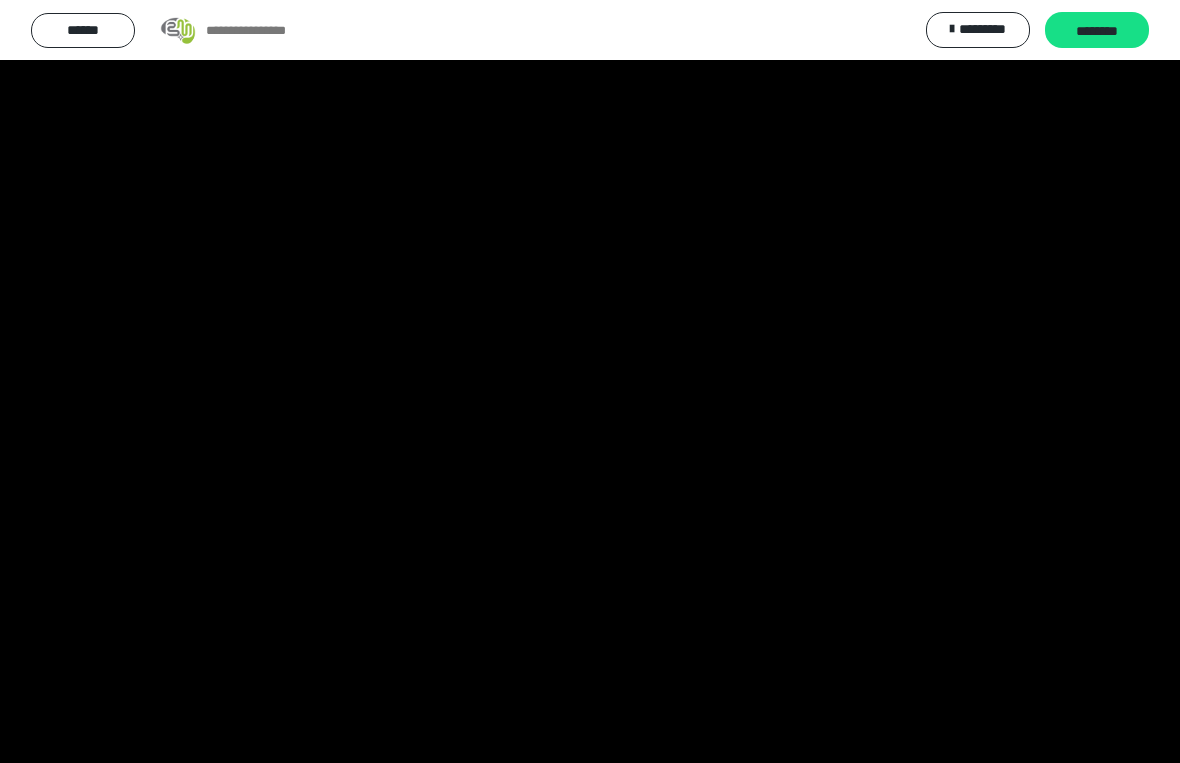 click at bounding box center (590, 381) 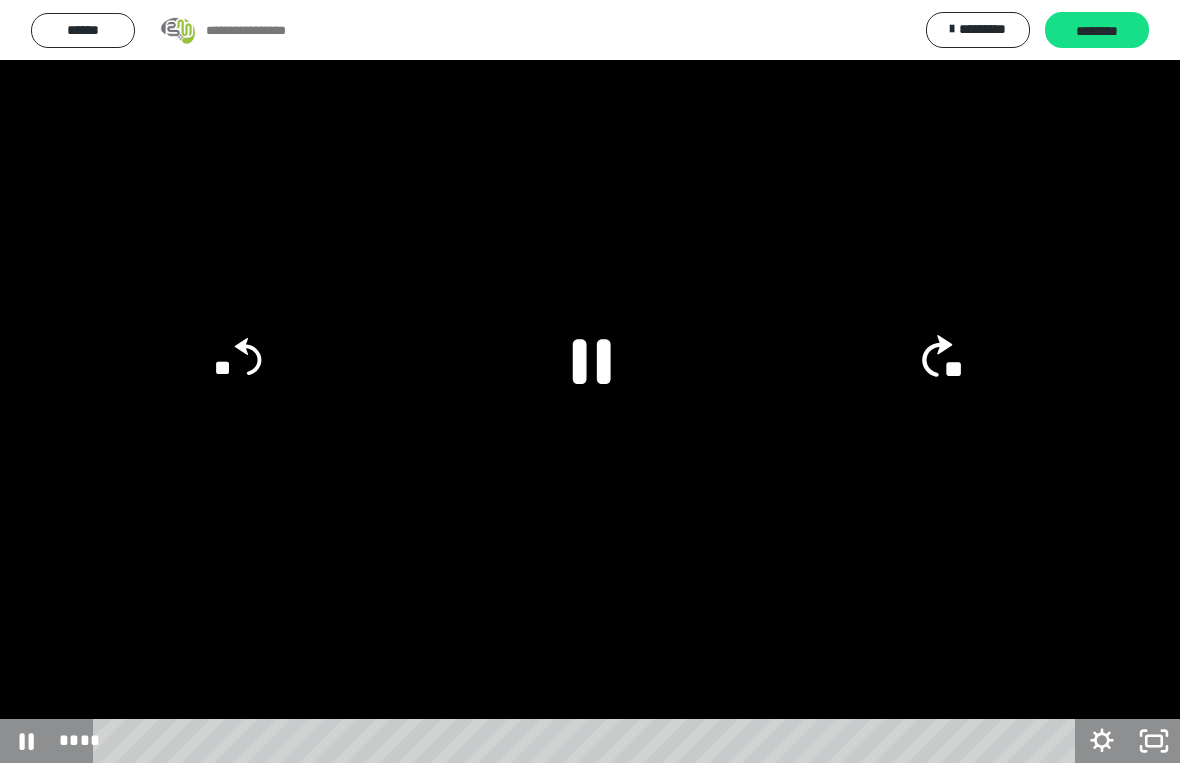 click on "**" 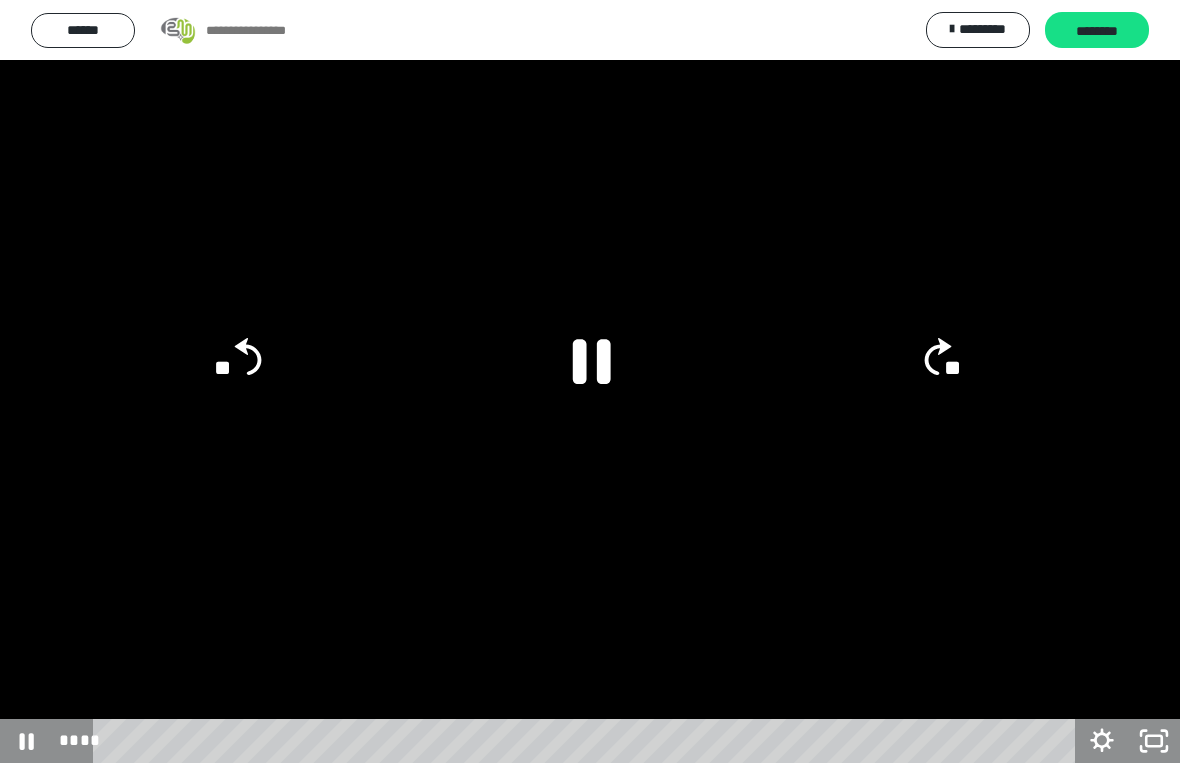 click at bounding box center [590, 381] 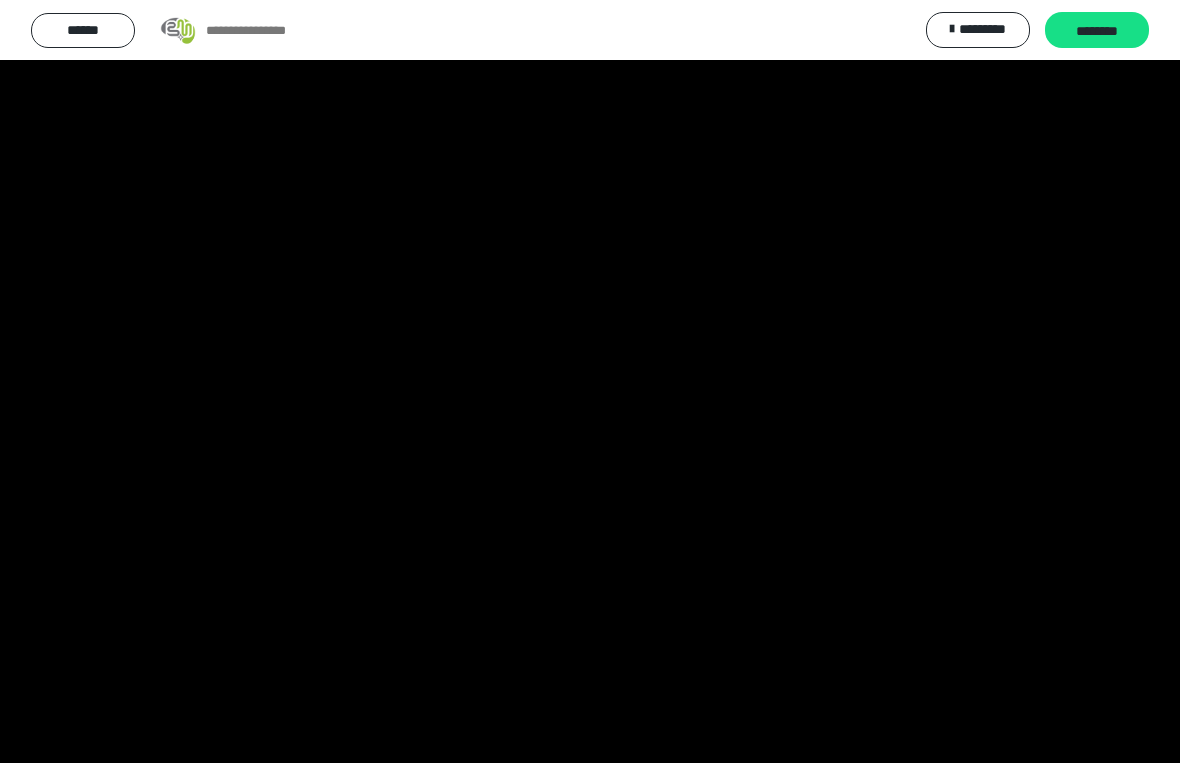 click at bounding box center [590, 381] 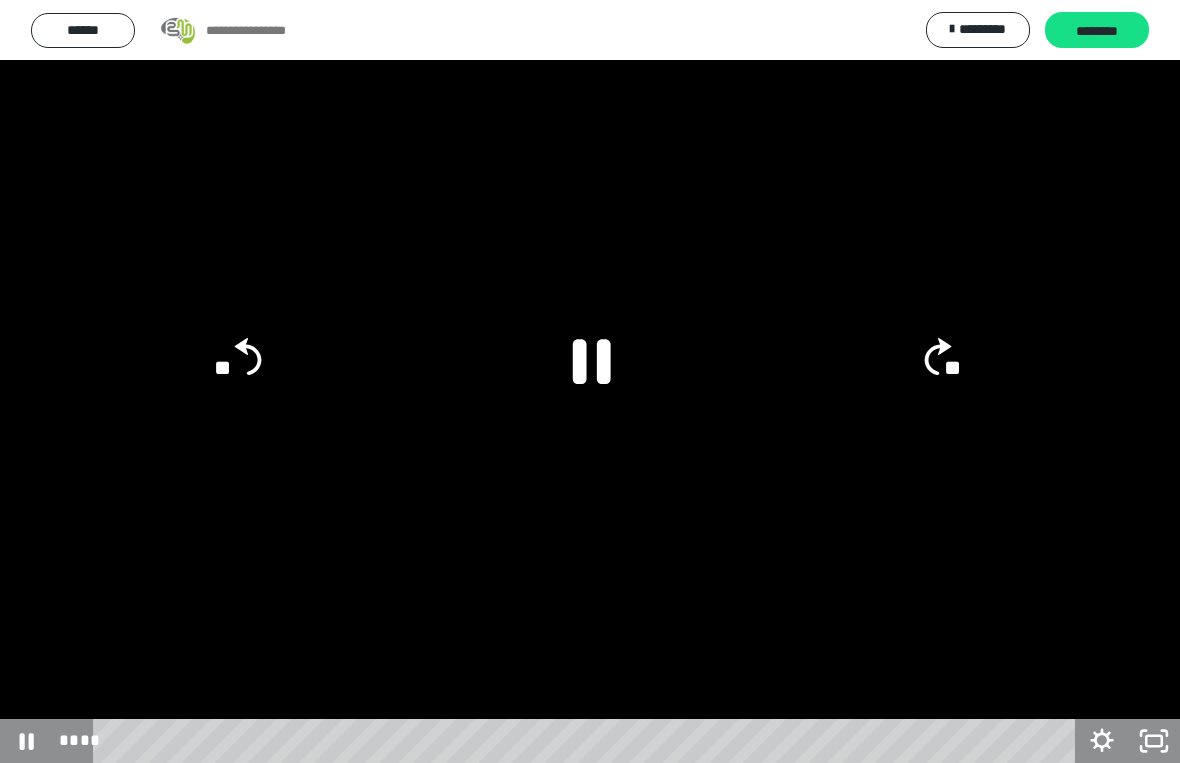click at bounding box center [590, 381] 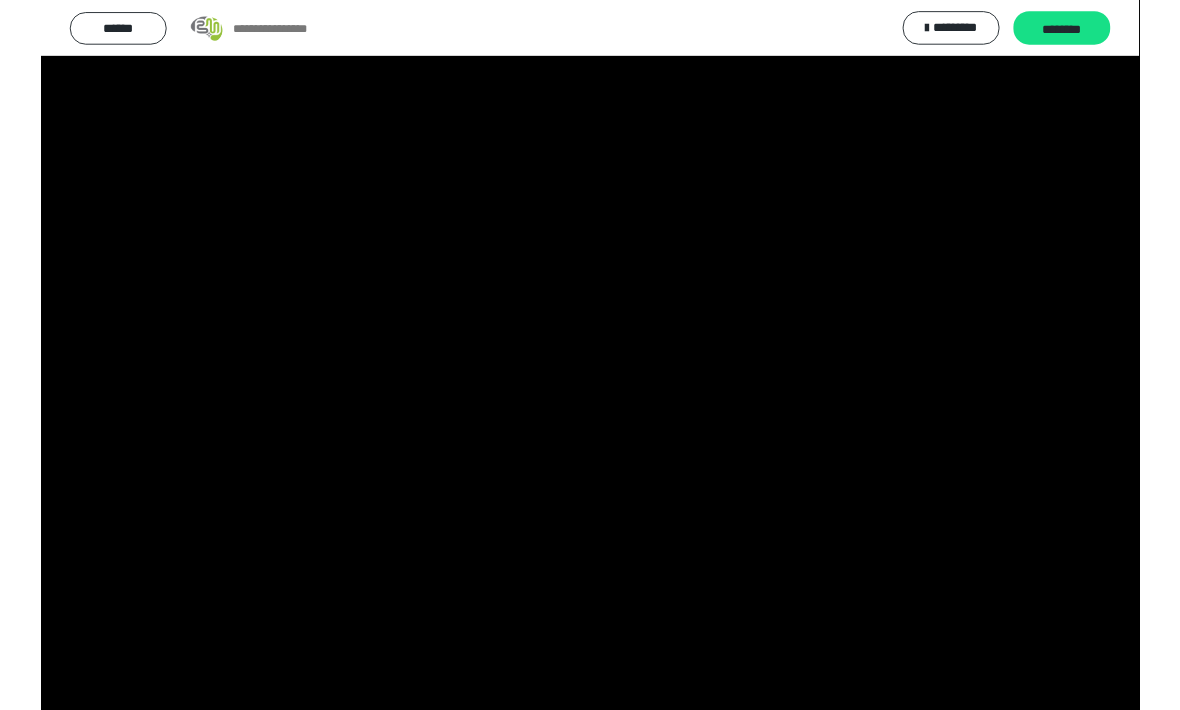 scroll, scrollTop: 14, scrollLeft: 0, axis: vertical 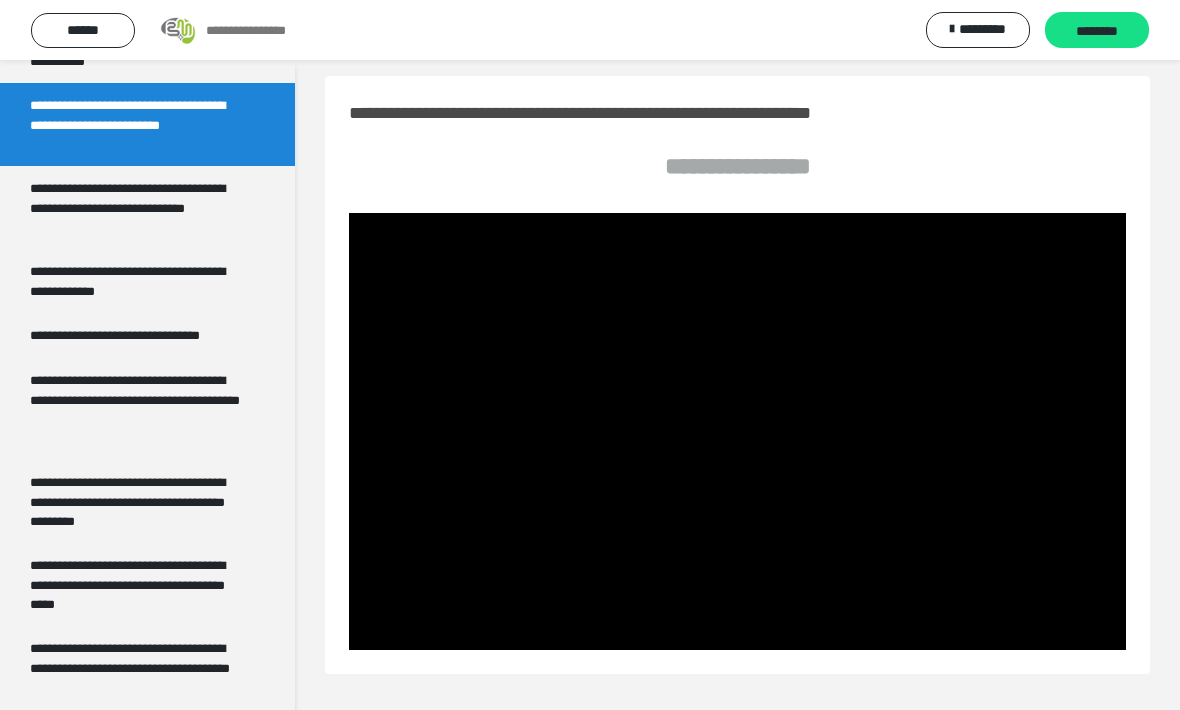 click on "********" at bounding box center [1097, 31] 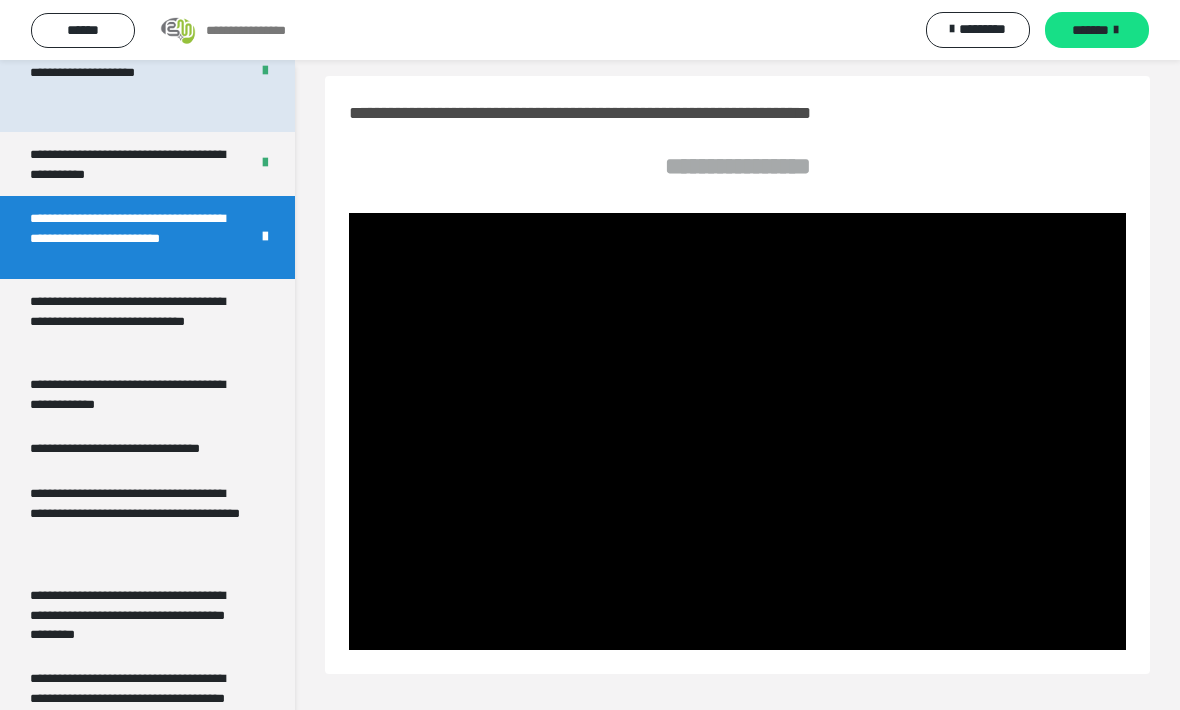 scroll, scrollTop: 433, scrollLeft: 0, axis: vertical 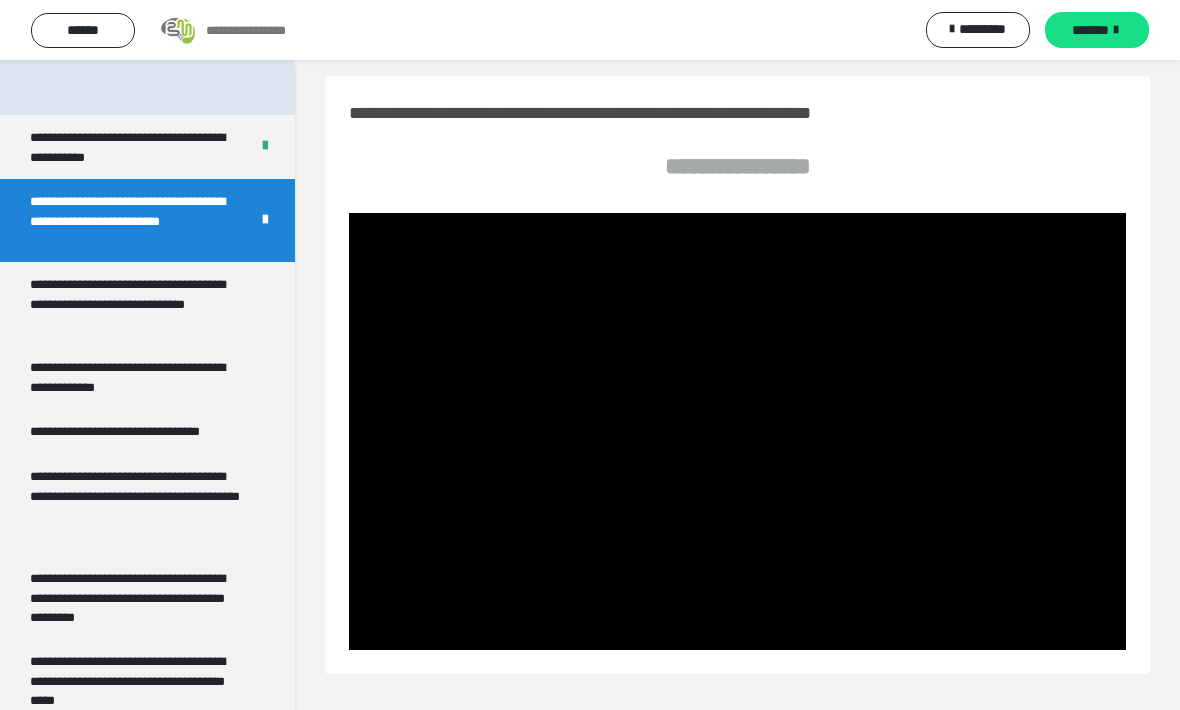 click on "**********" at bounding box center [139, 303] 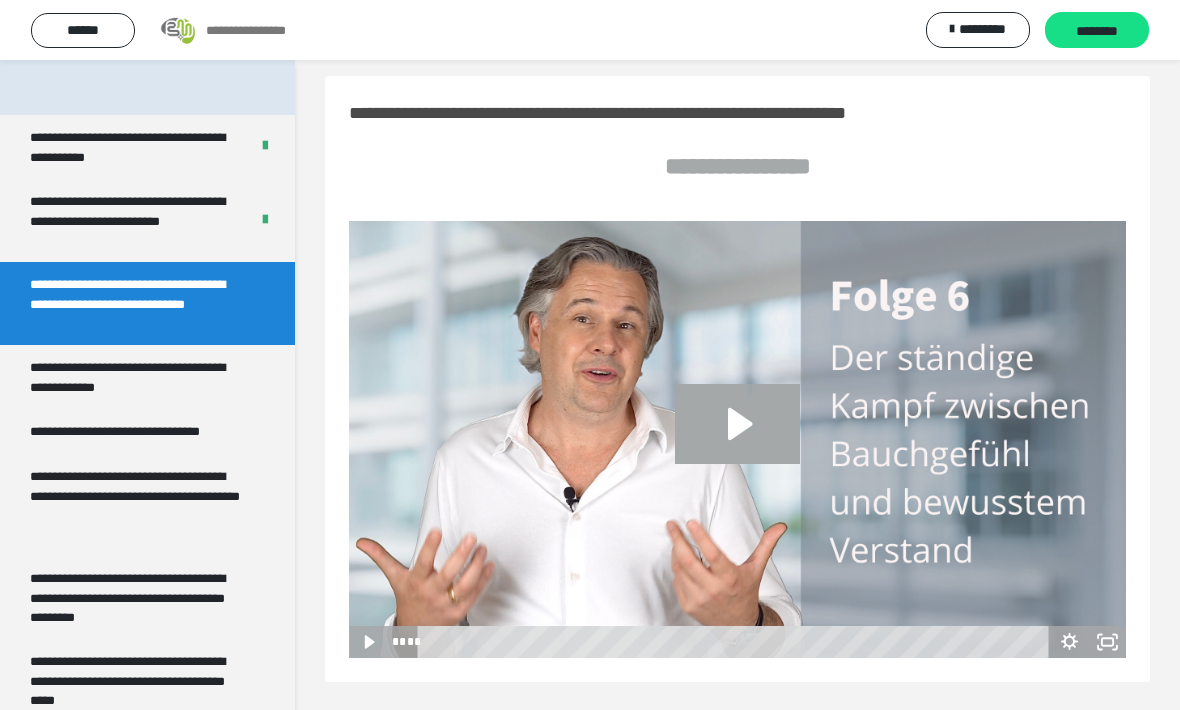 click on "**********" at bounding box center [131, 220] 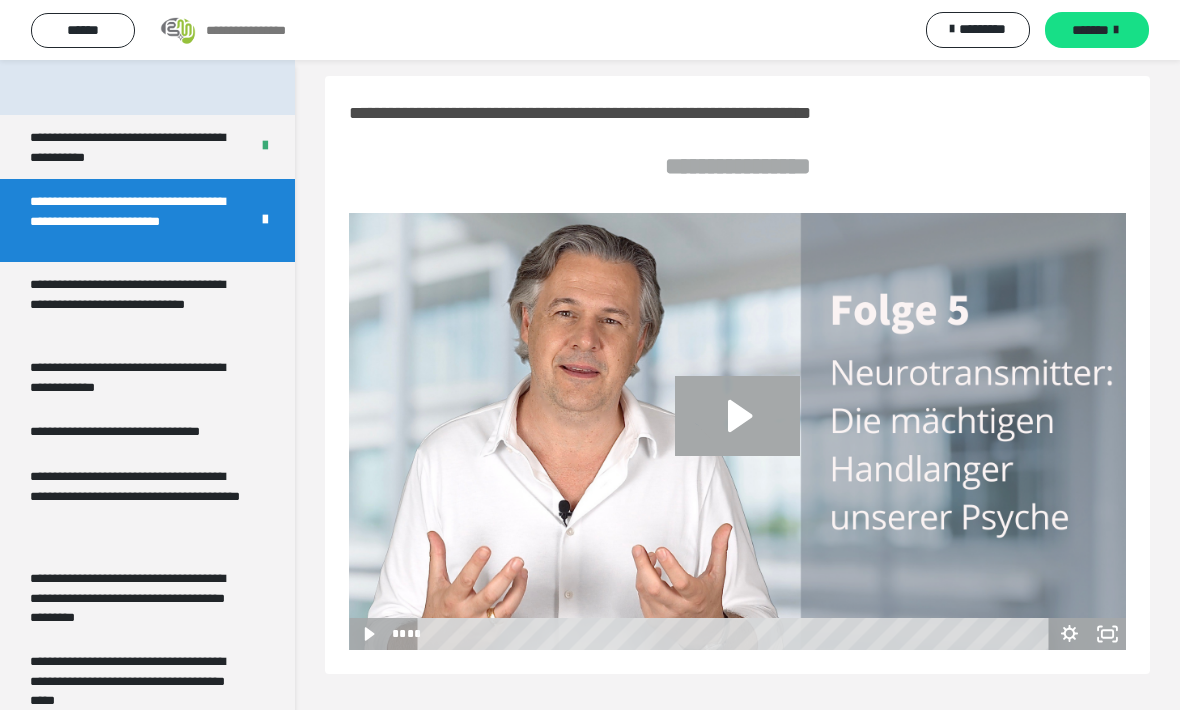 click 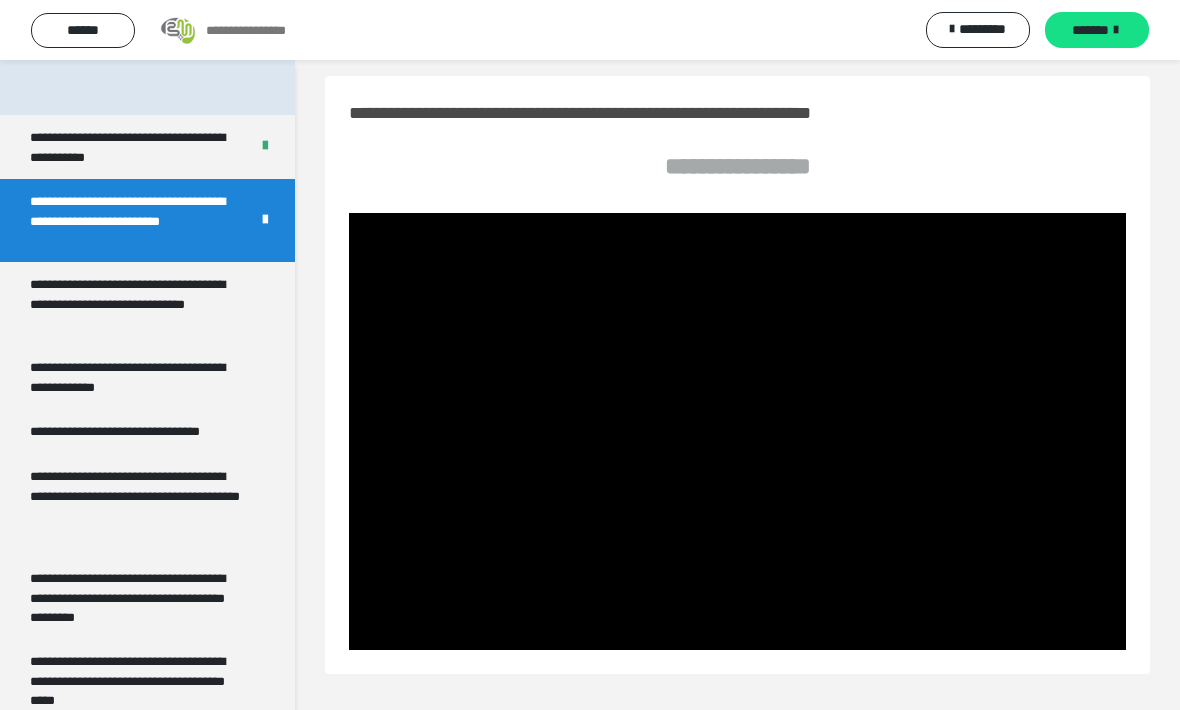 click at bounding box center [737, 431] 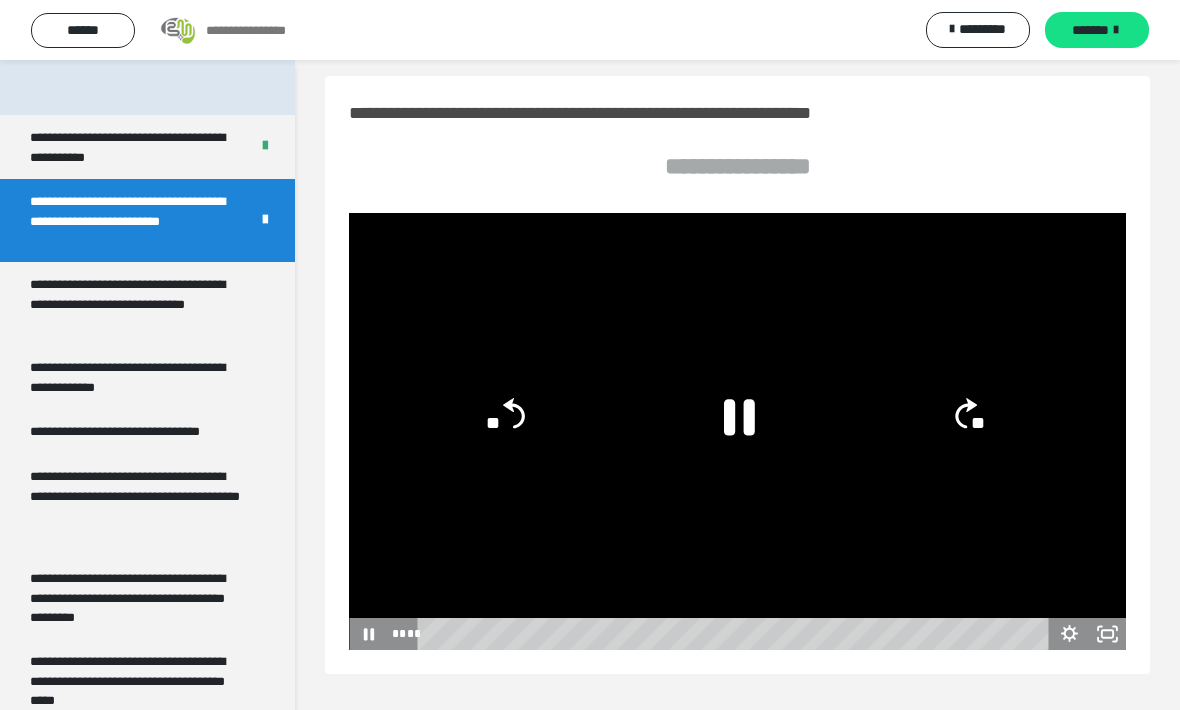 click 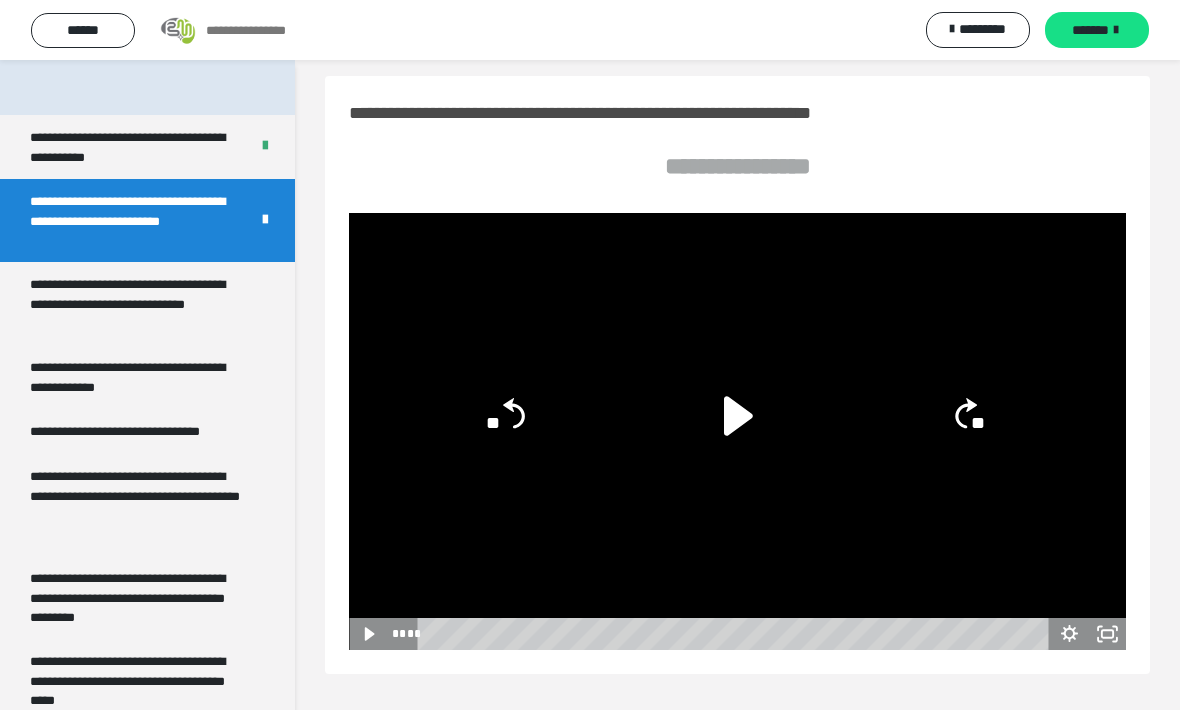 click on "**********" at bounding box center [139, 303] 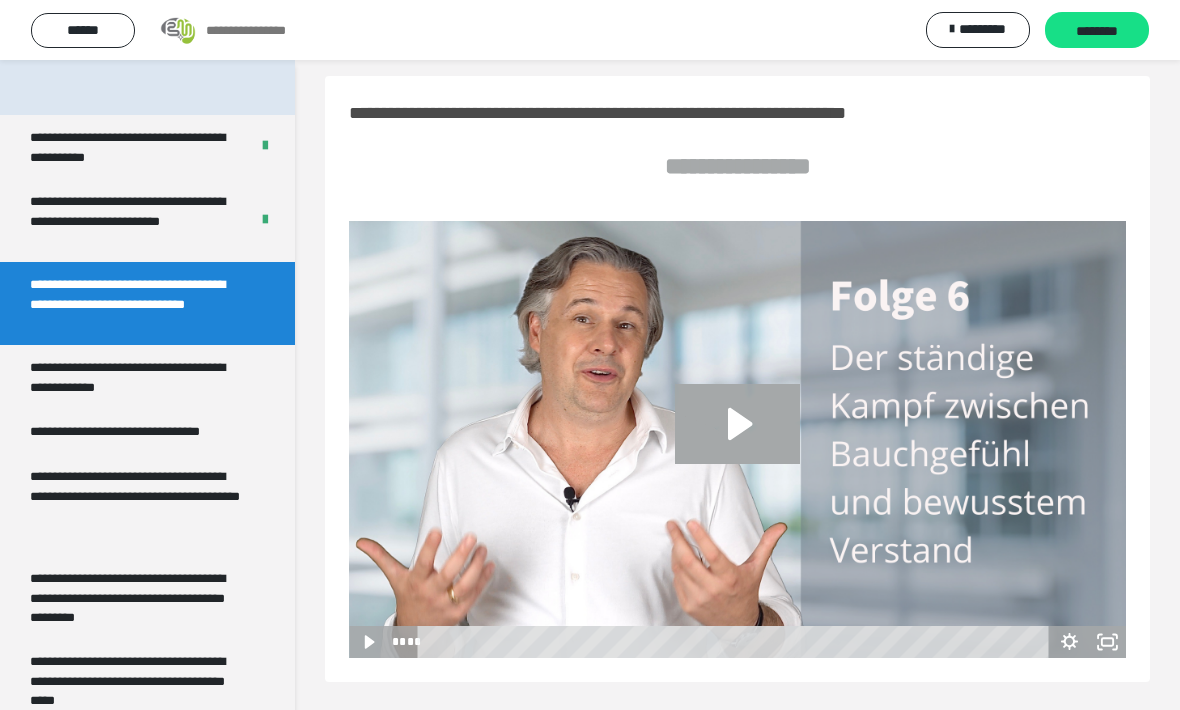 click 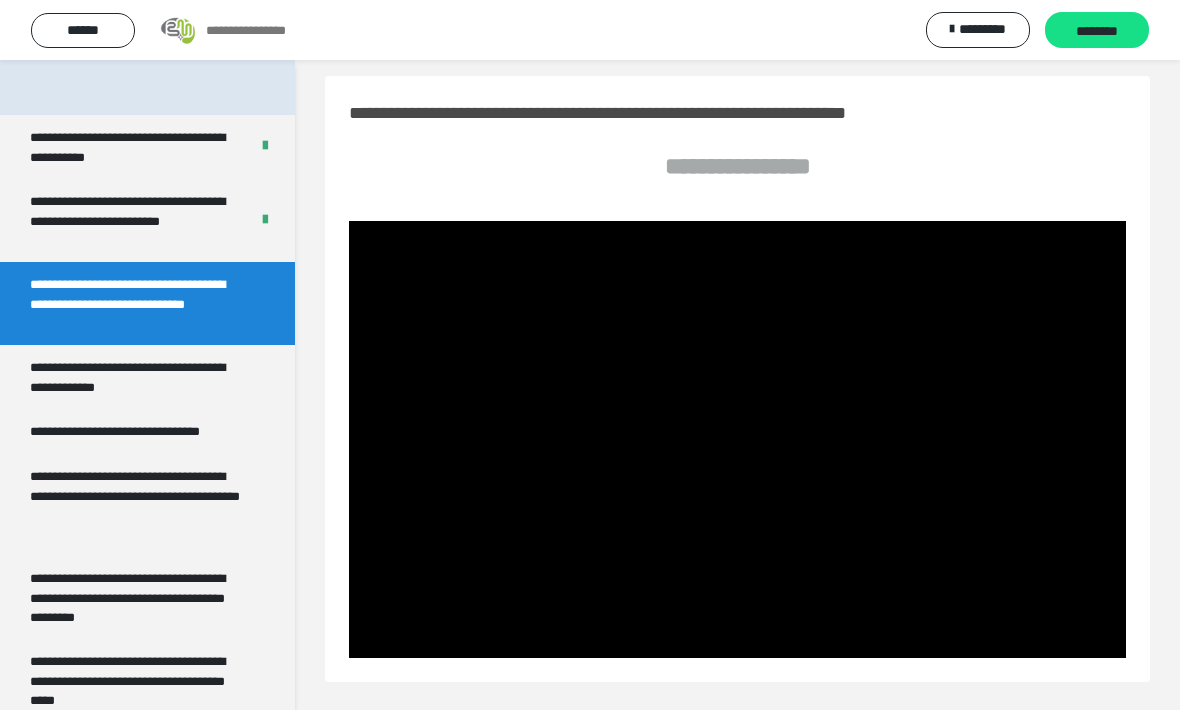click at bounding box center (737, 439) 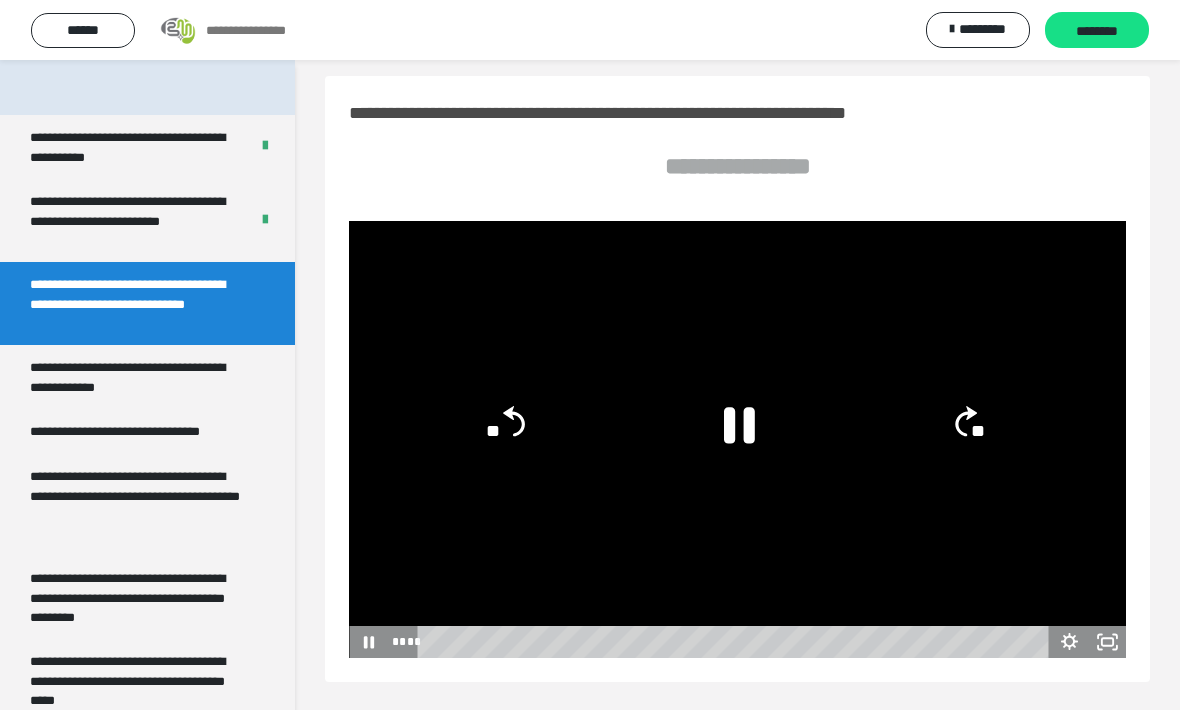 click 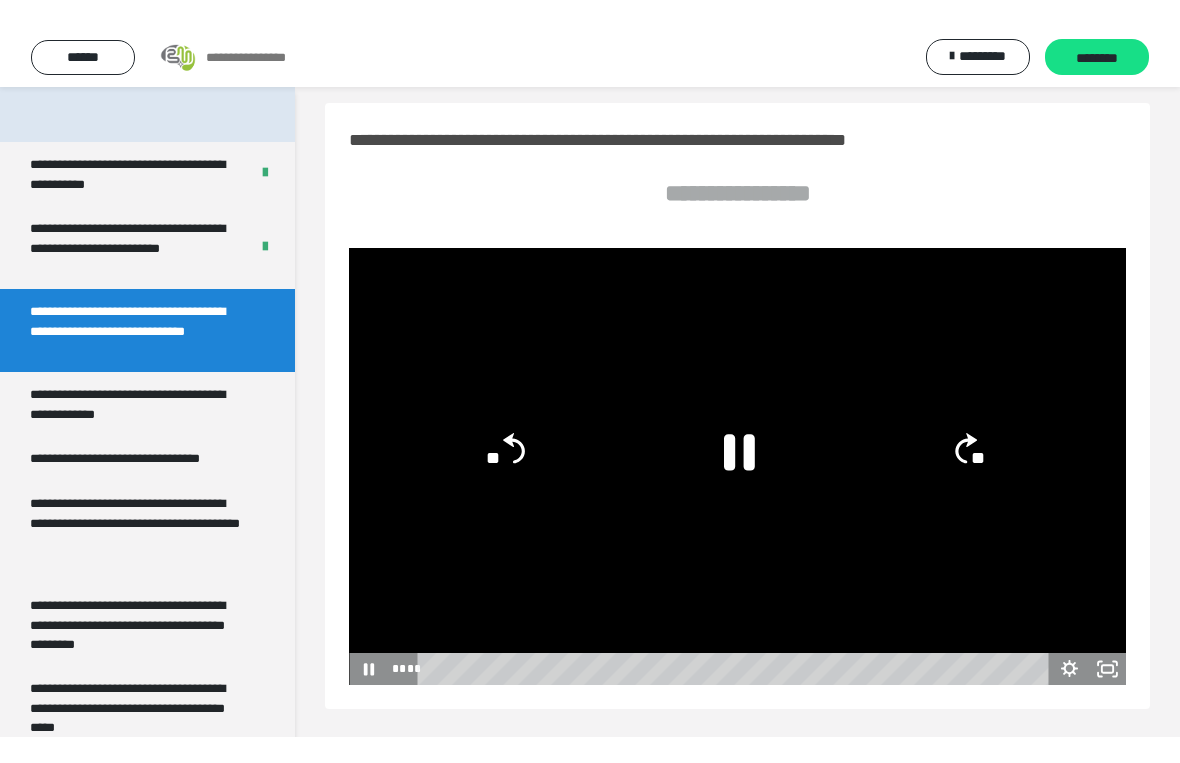 scroll, scrollTop: 24, scrollLeft: 0, axis: vertical 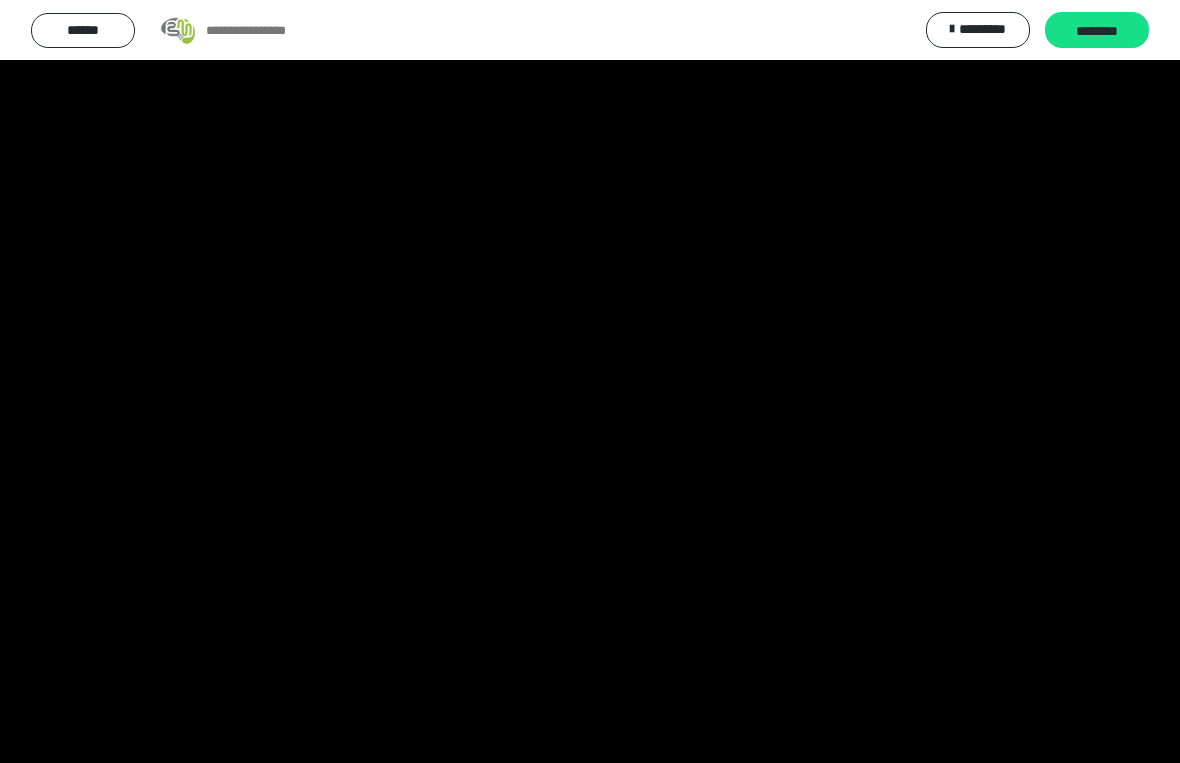 click at bounding box center (590, 381) 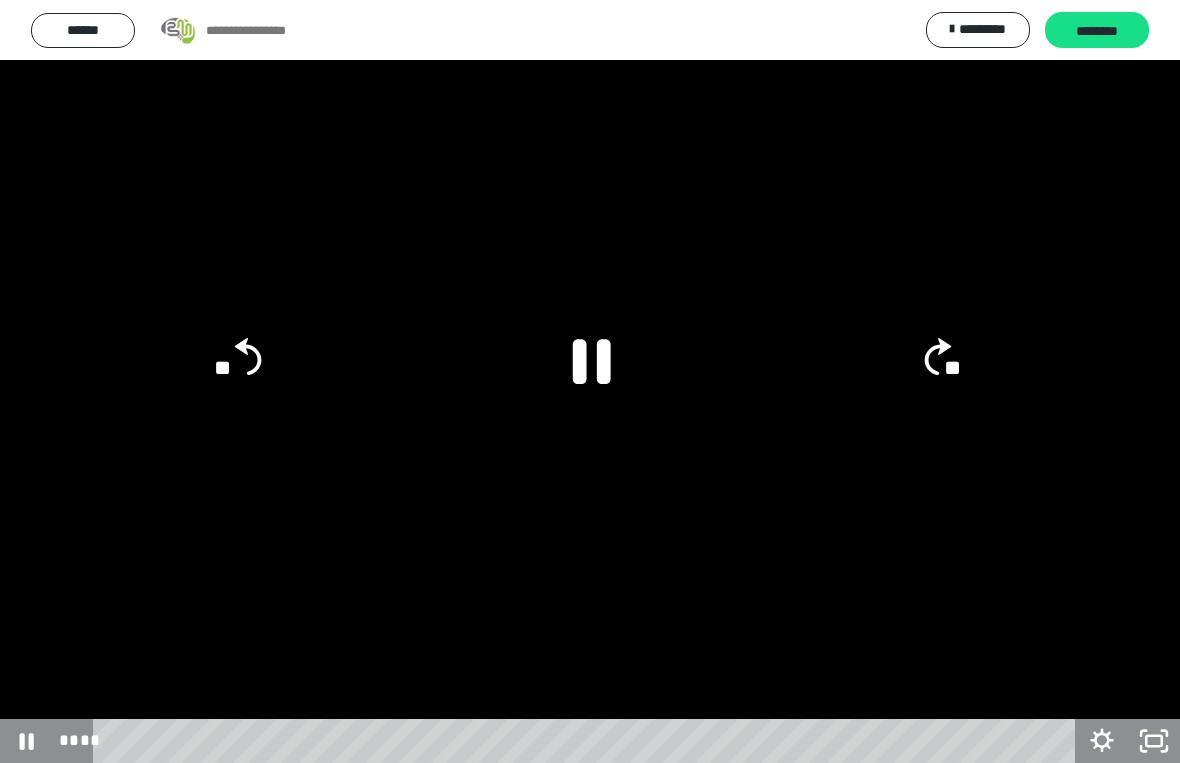 click at bounding box center [590, 381] 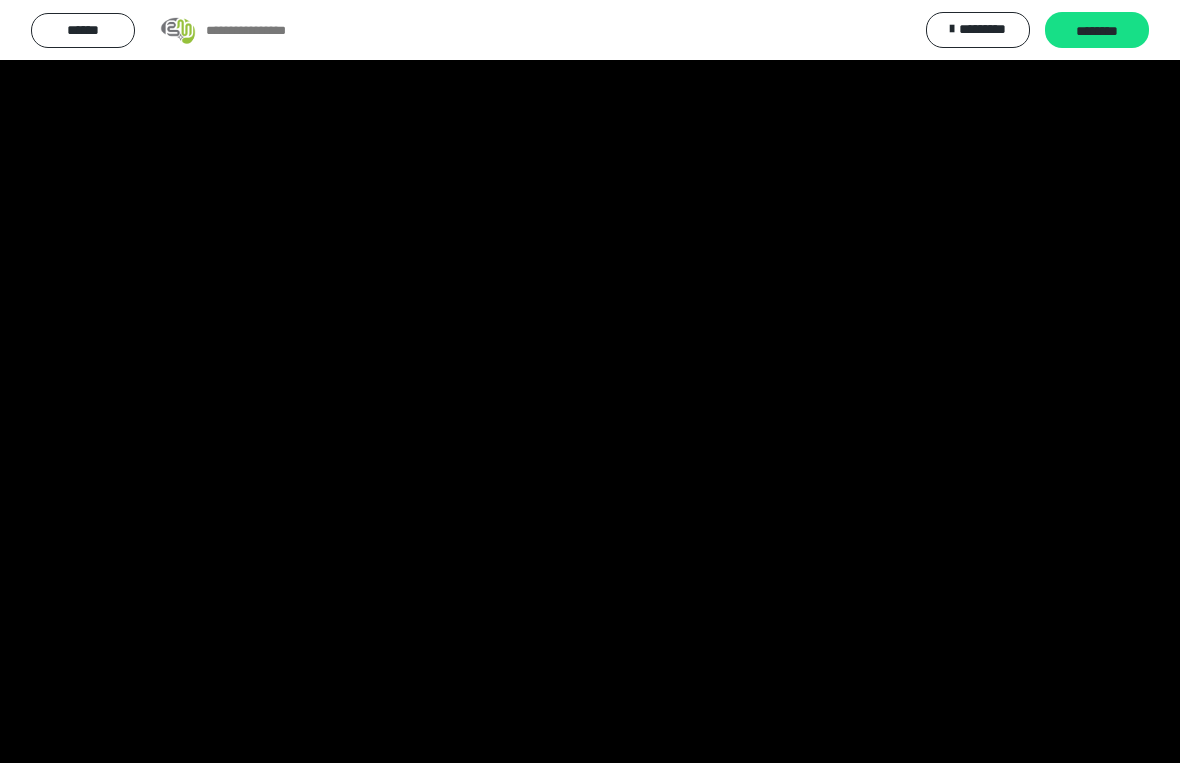 click at bounding box center [590, 381] 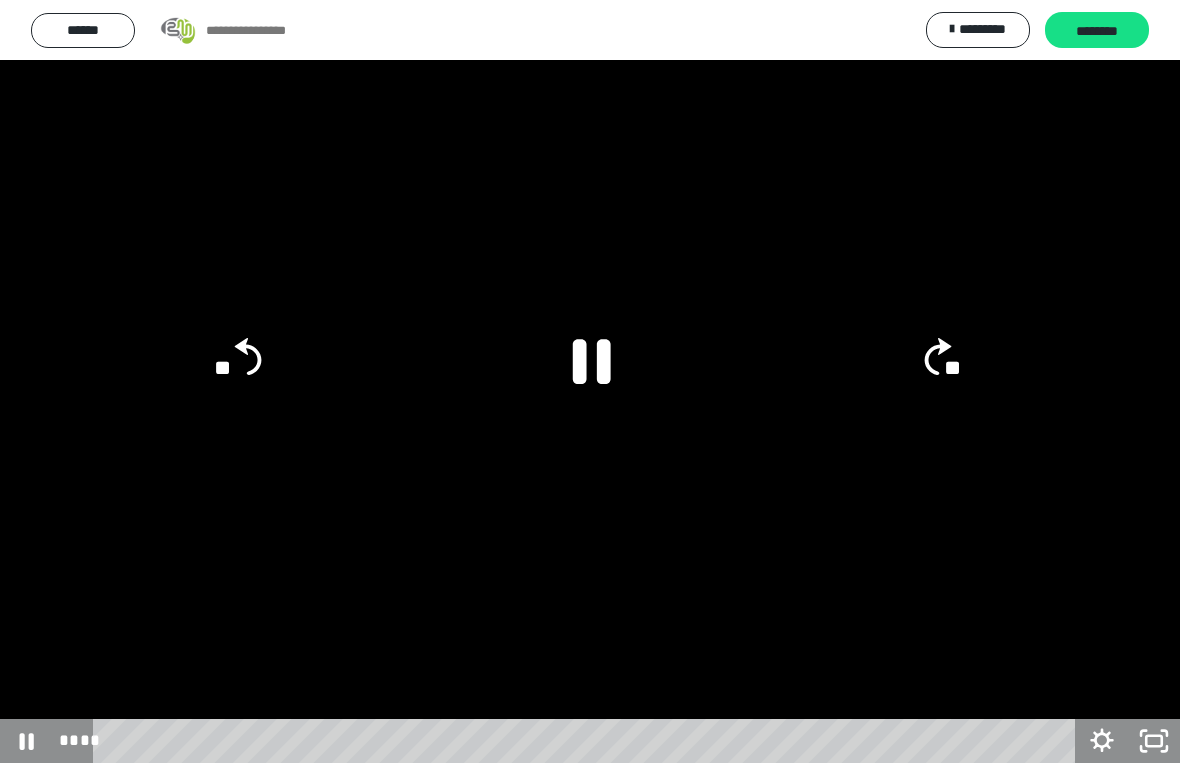 click 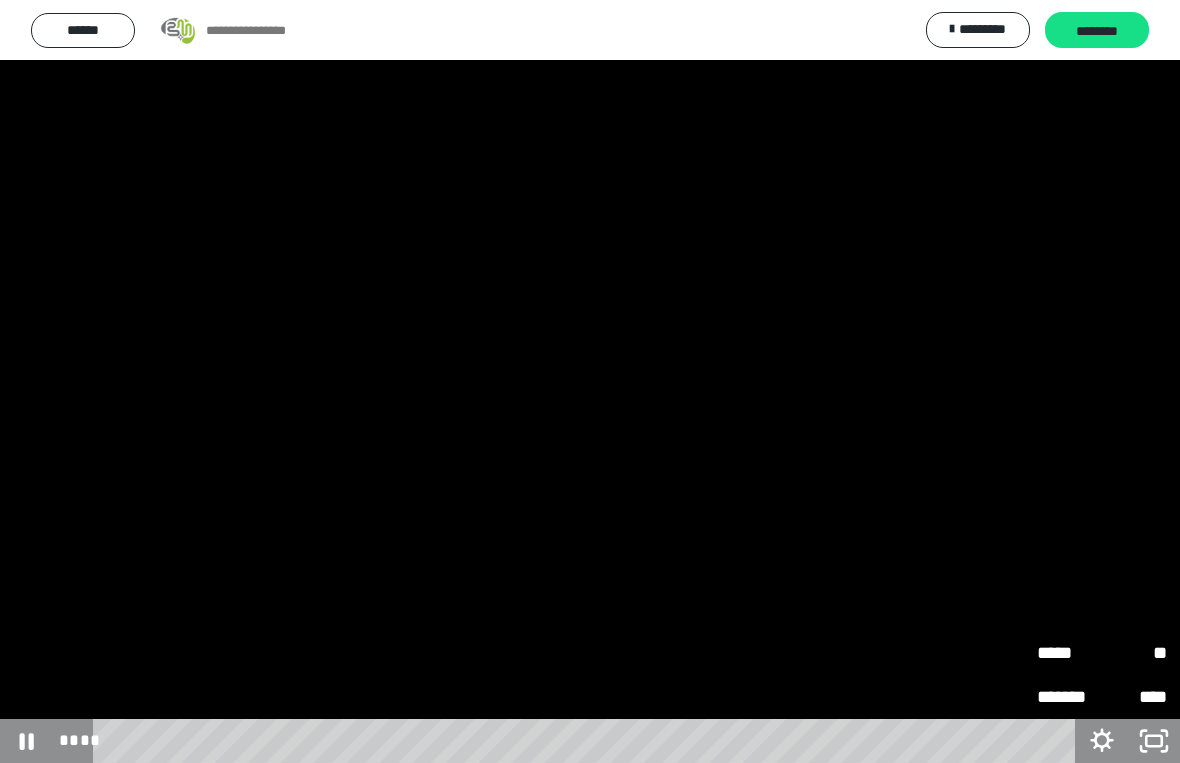 click on "**" at bounding box center [1134, 653] 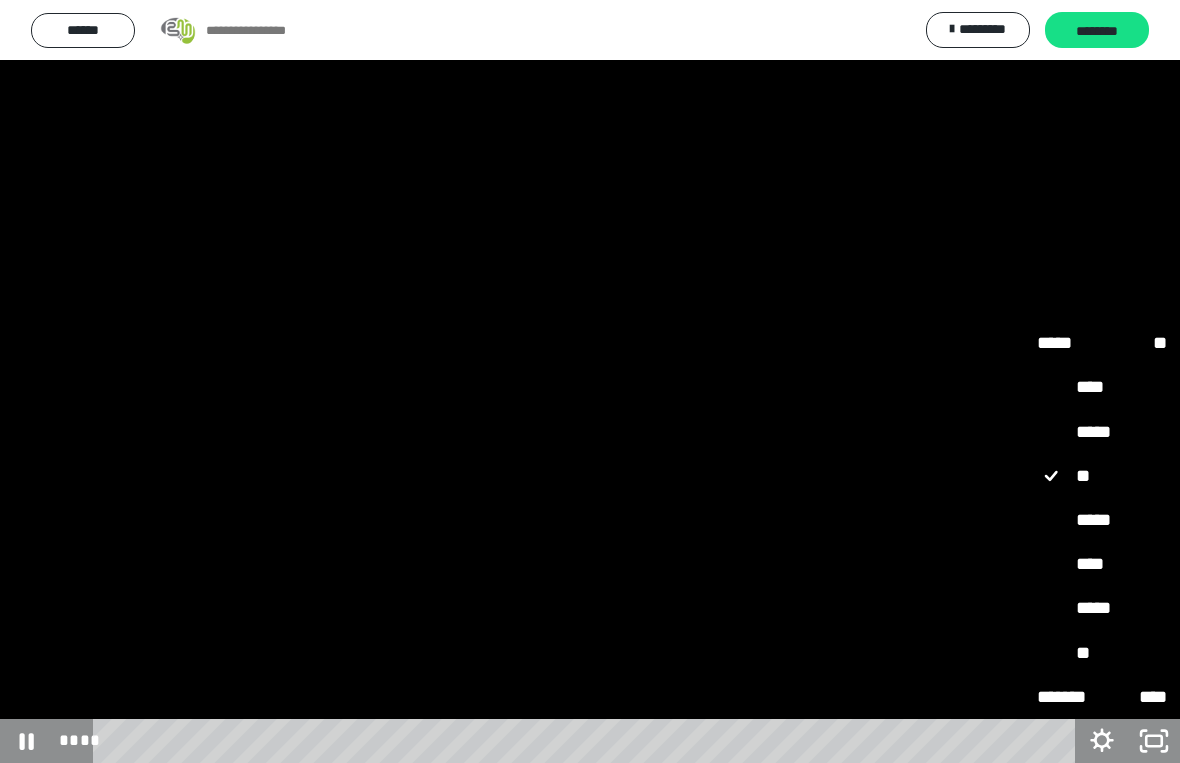click on "*****" at bounding box center (1102, 520) 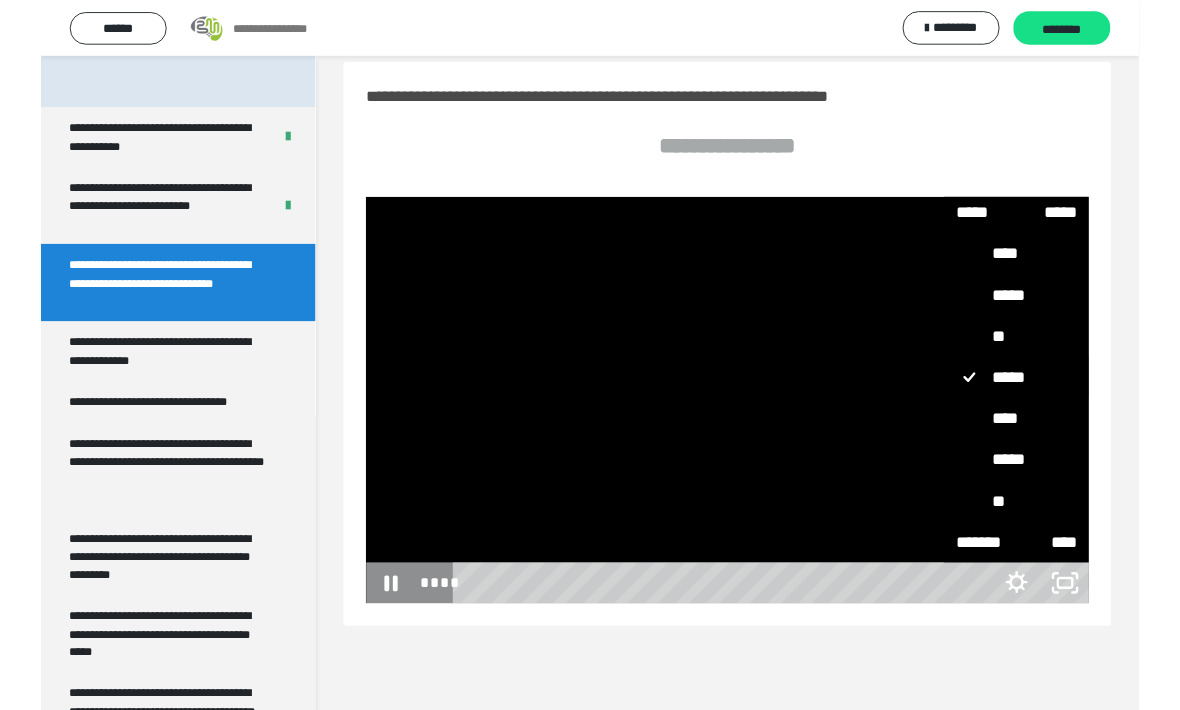 scroll, scrollTop: 14, scrollLeft: 0, axis: vertical 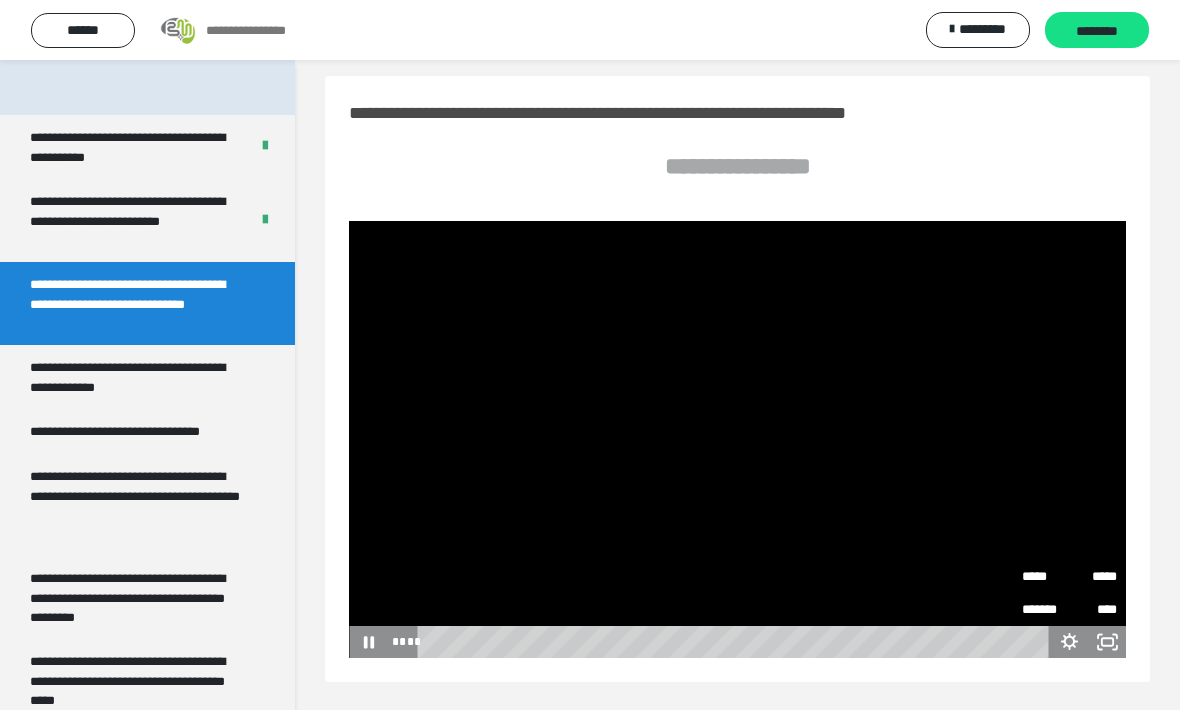 click 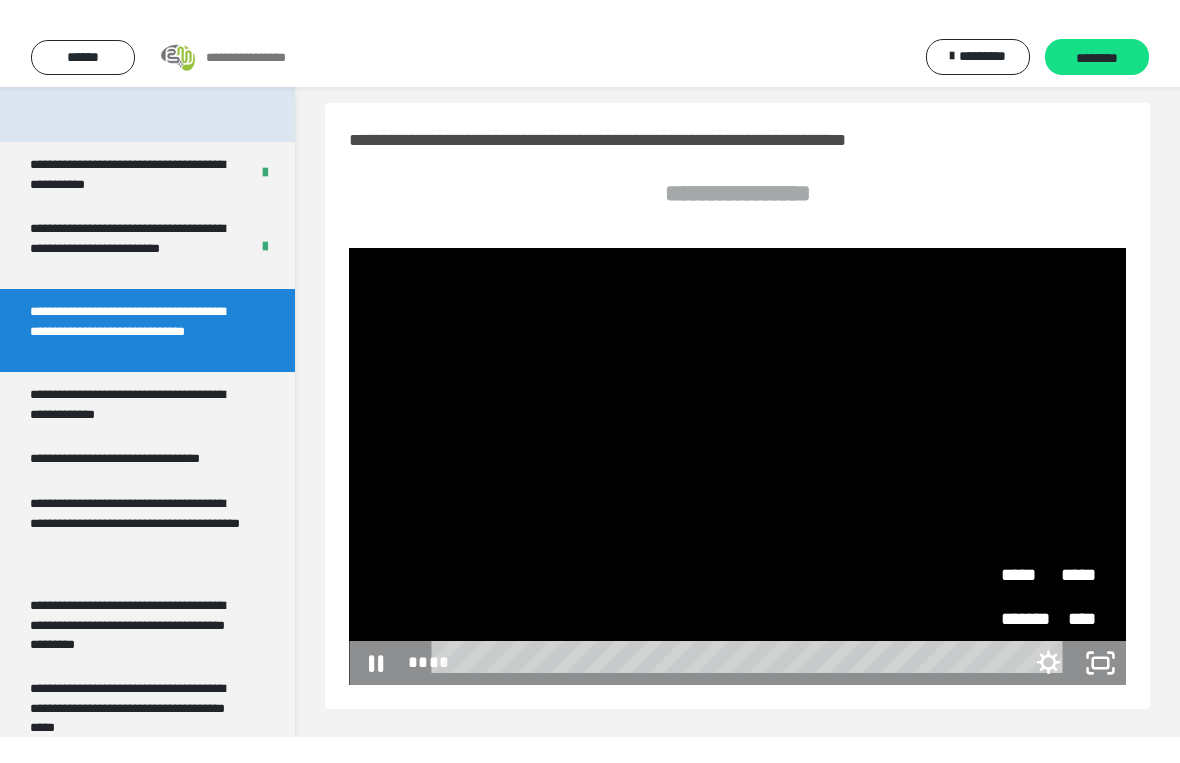 scroll, scrollTop: 24, scrollLeft: 0, axis: vertical 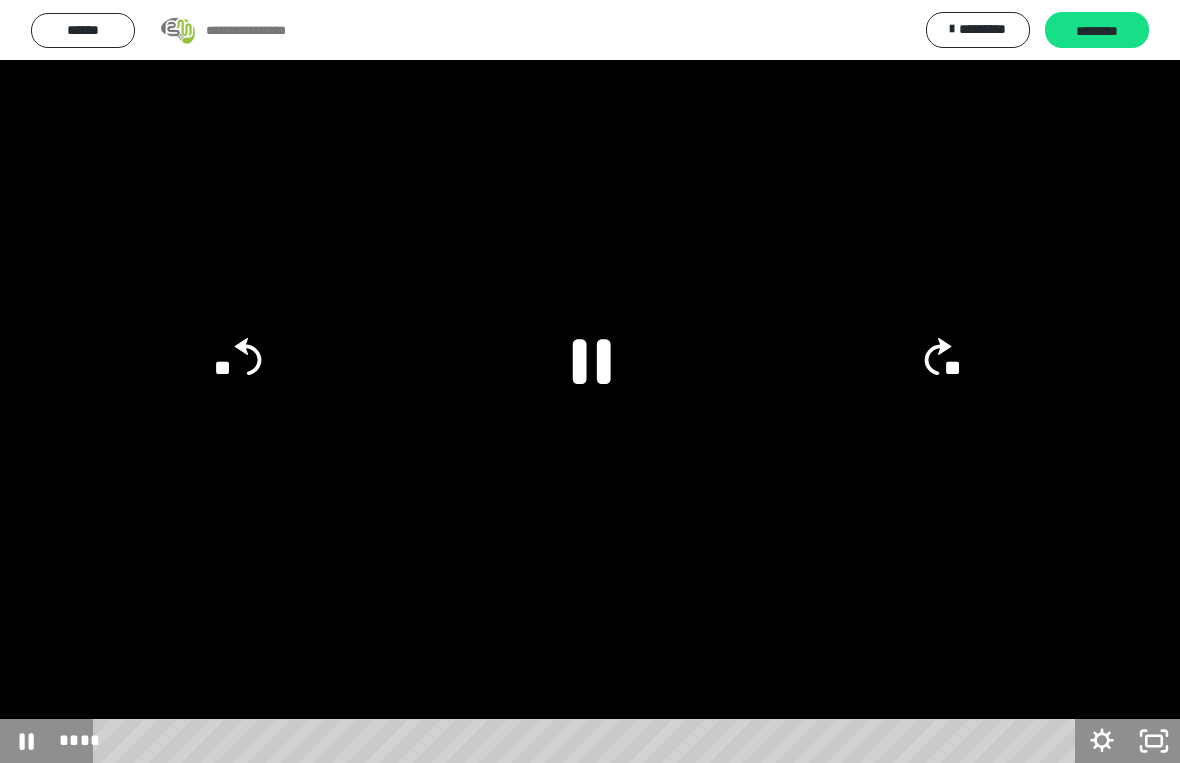 click 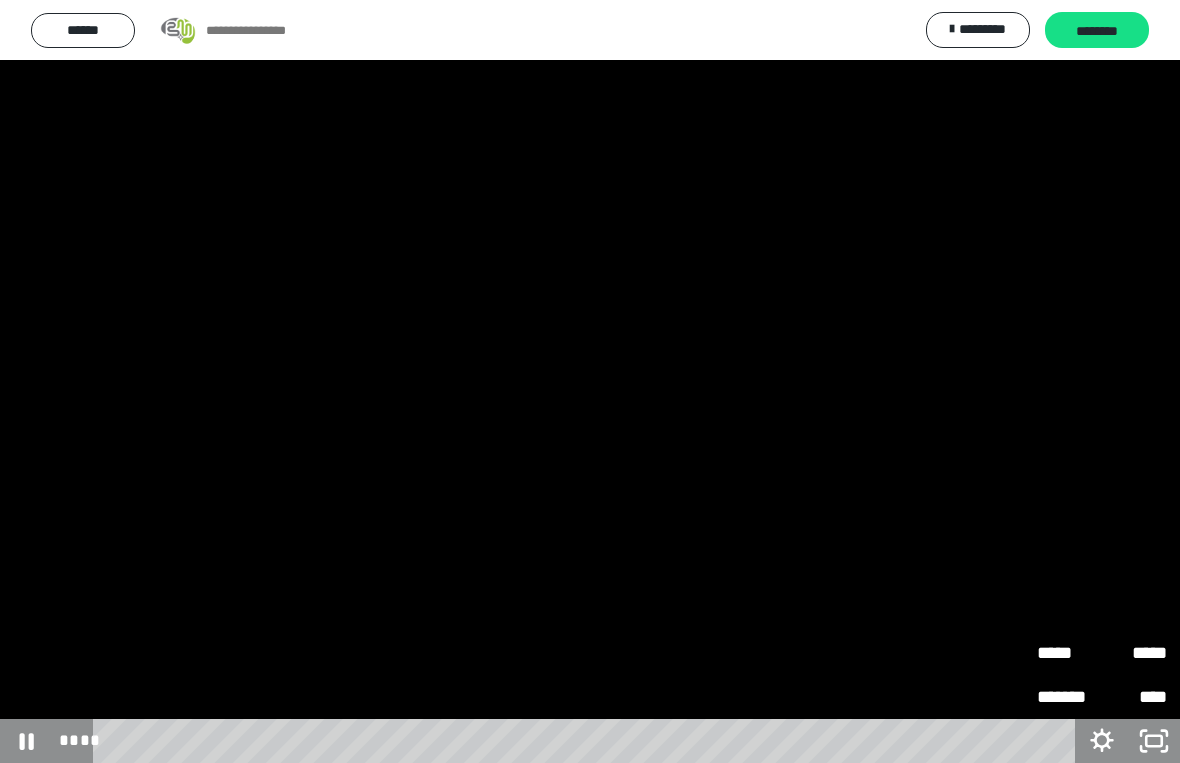 click on "****" at bounding box center (1134, 697) 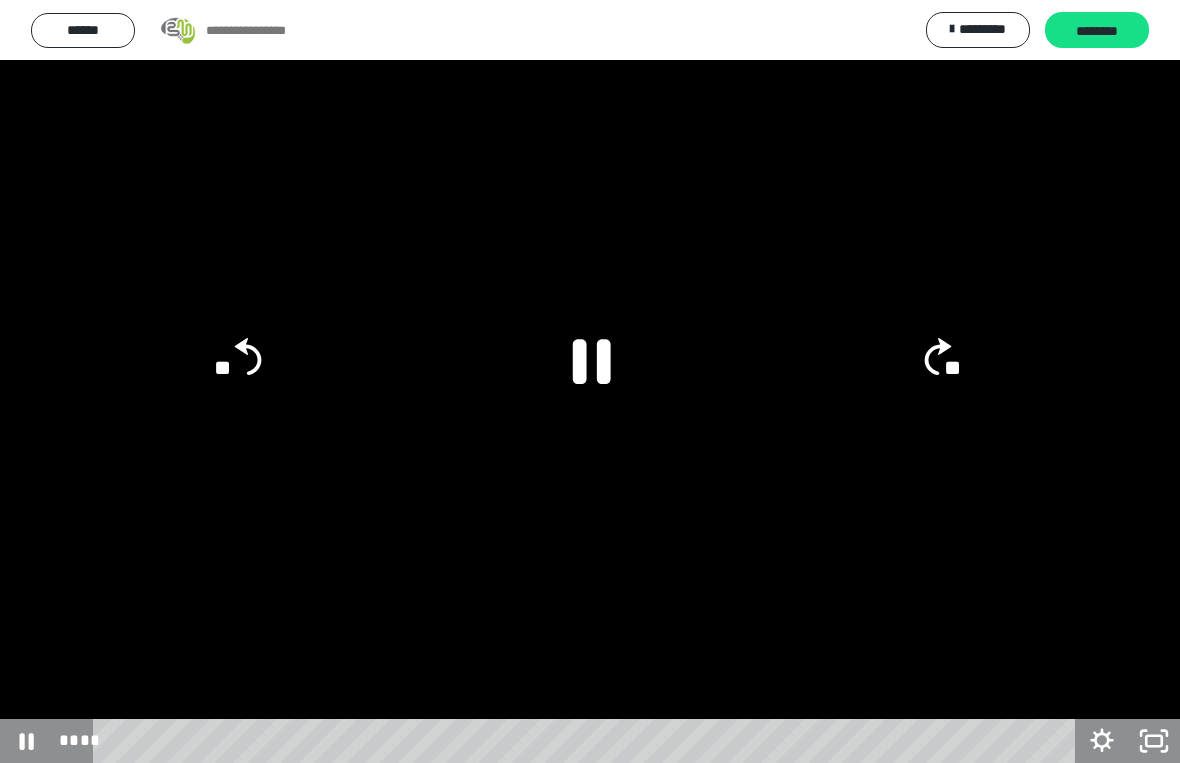 click 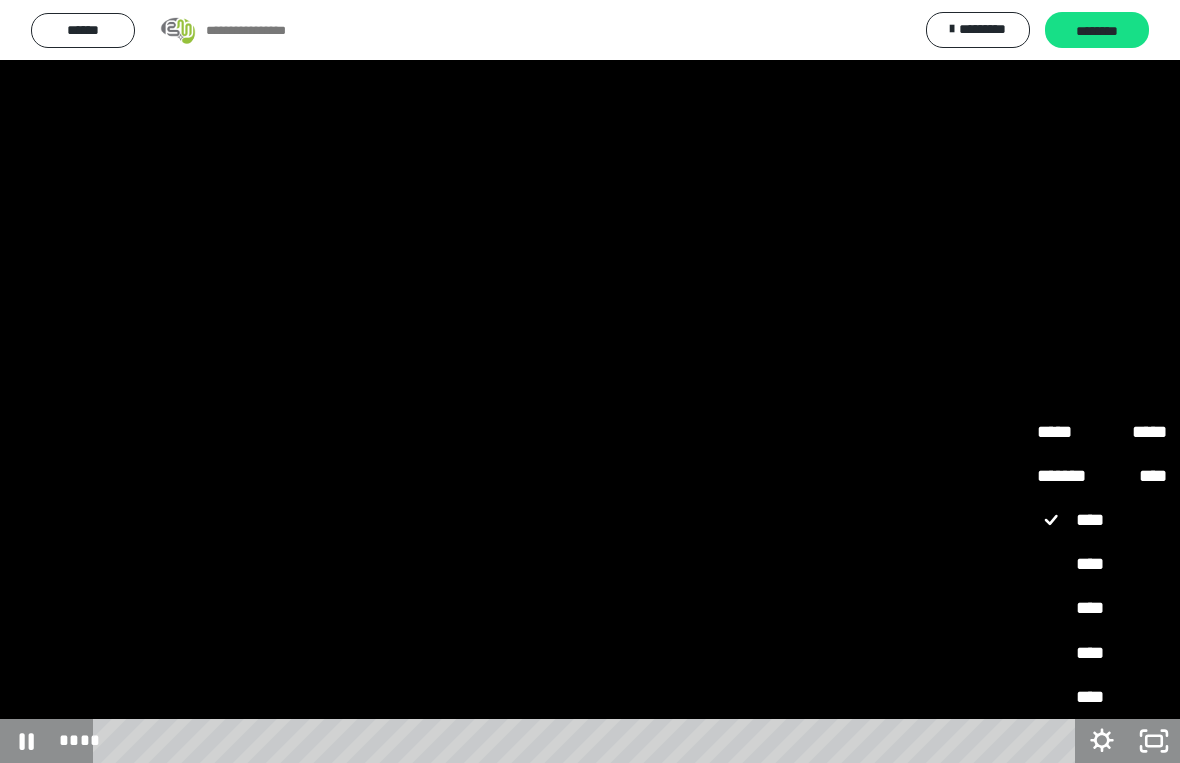 click at bounding box center (590, 381) 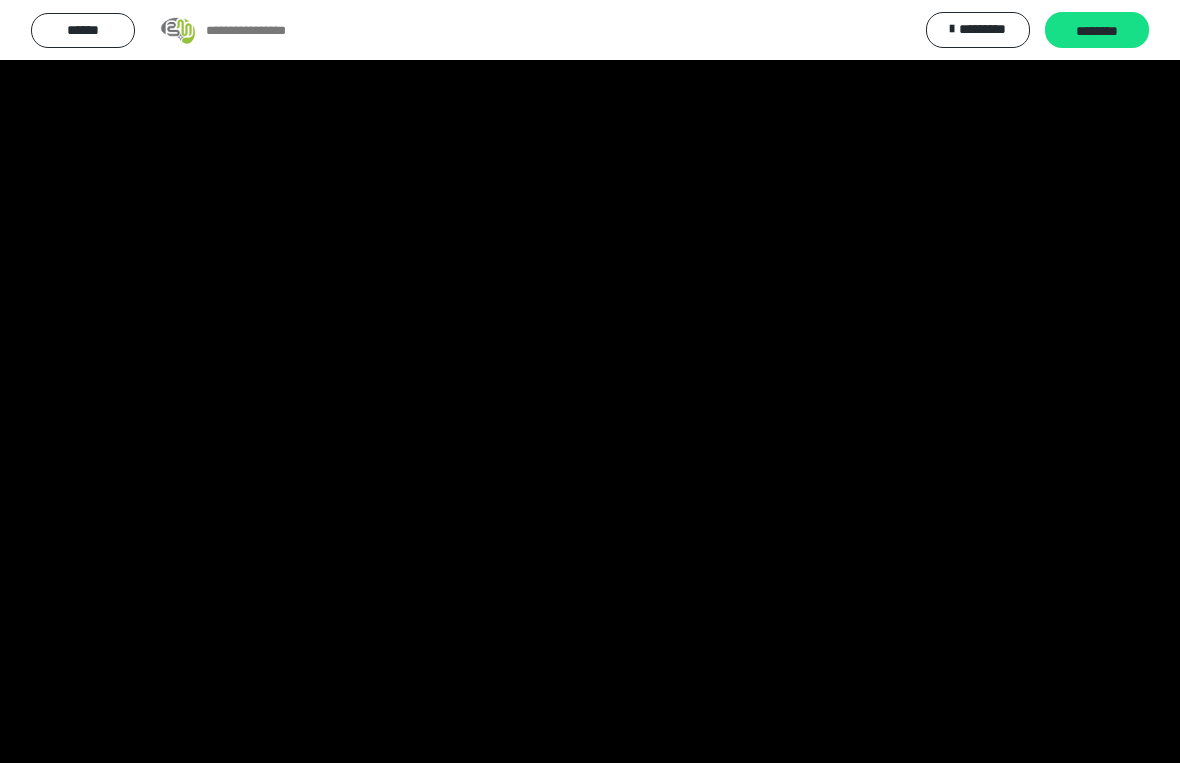 click at bounding box center (590, 381) 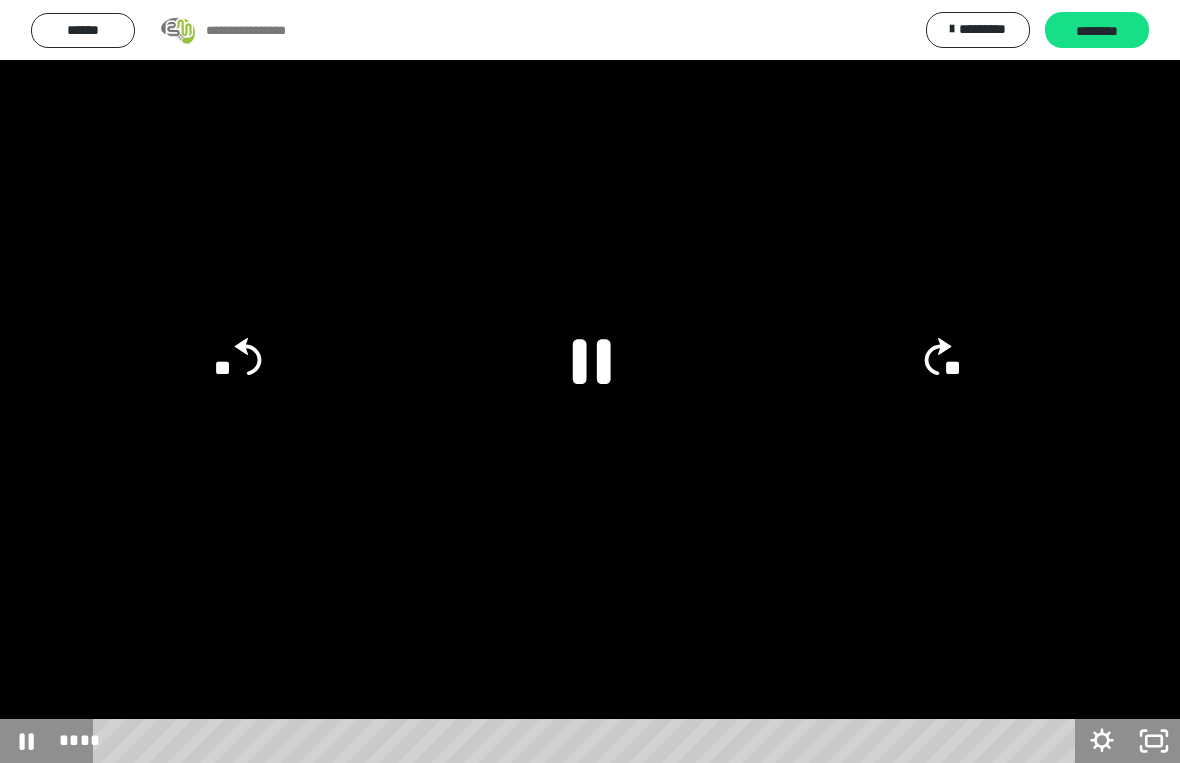 click at bounding box center [590, 381] 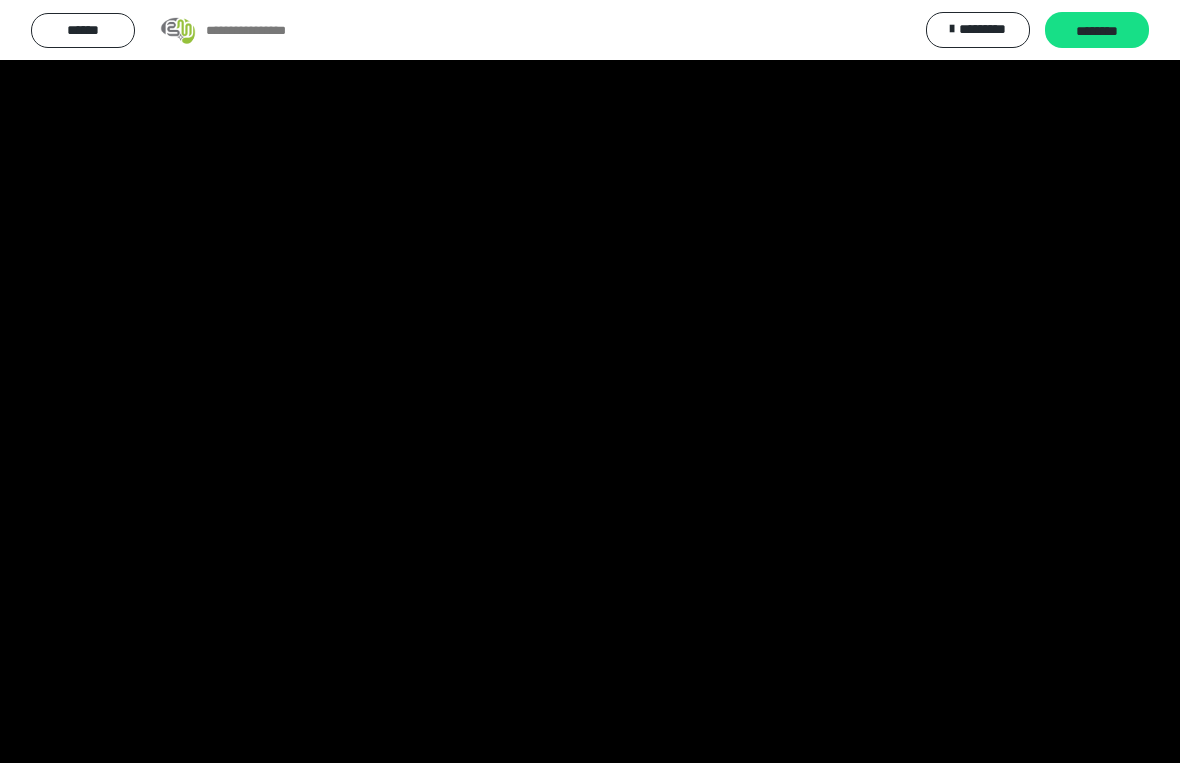 click at bounding box center [590, 381] 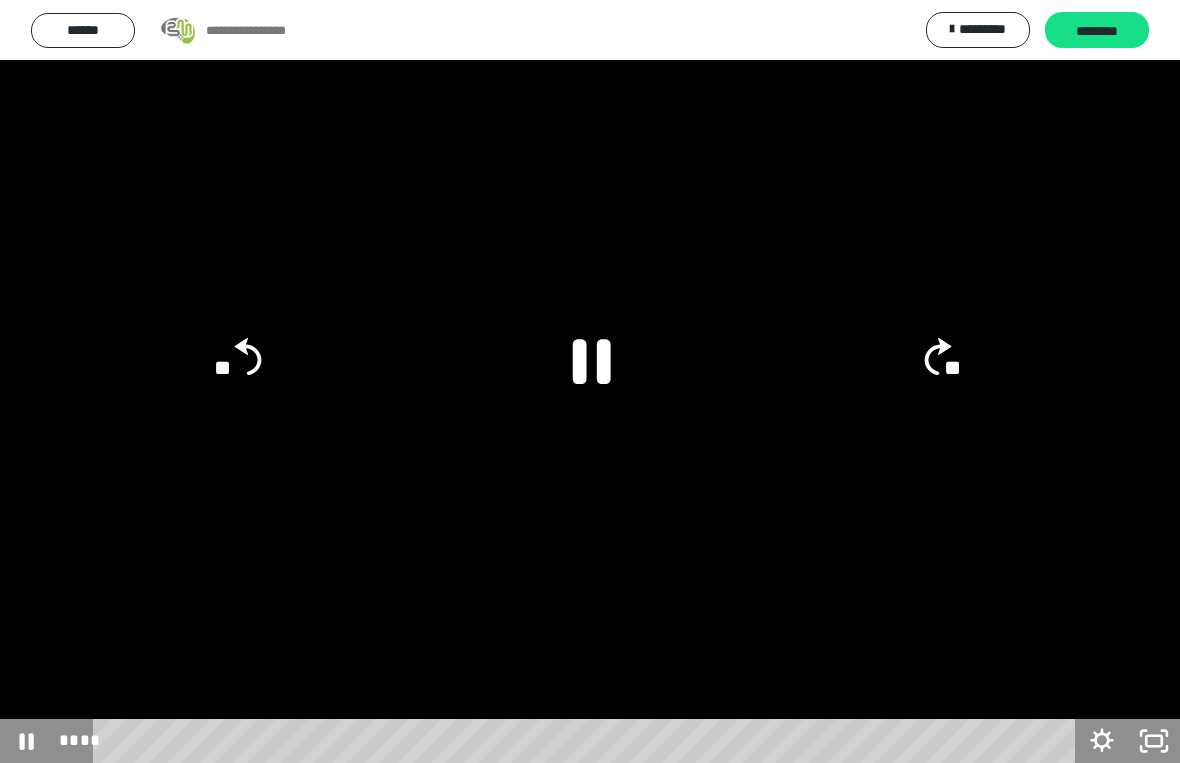 click at bounding box center (590, 381) 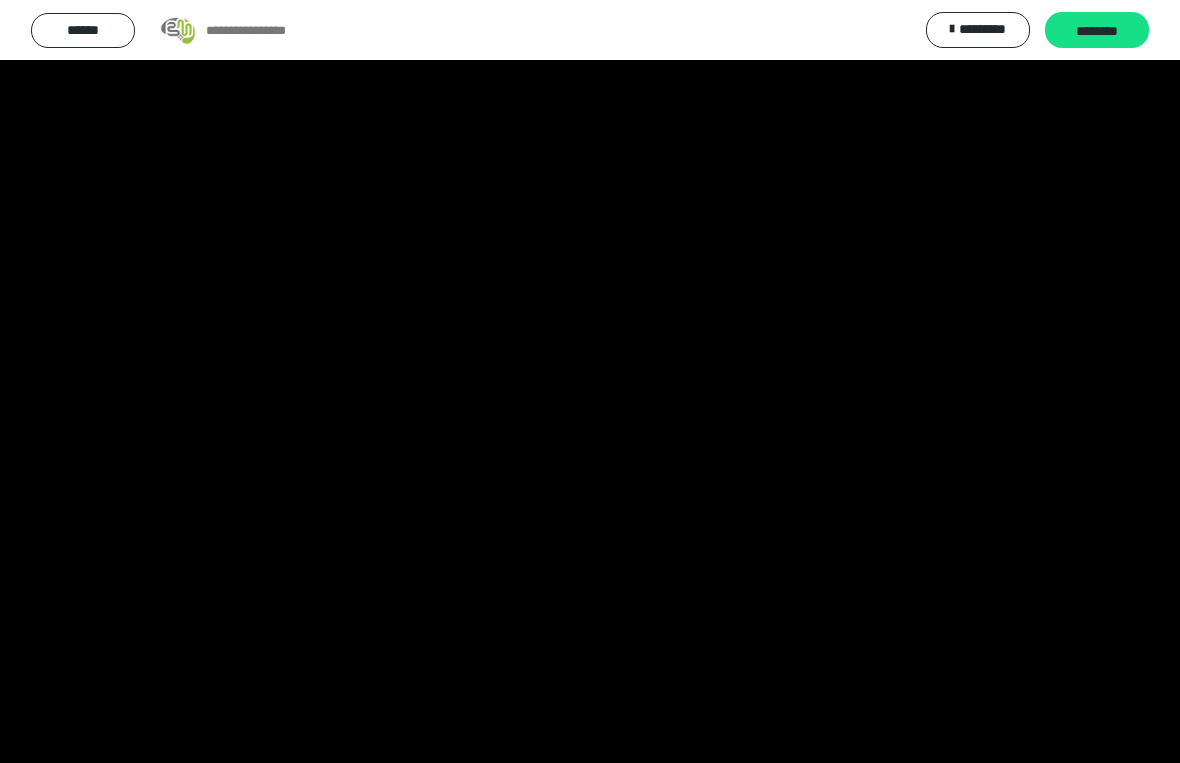 click at bounding box center [590, 381] 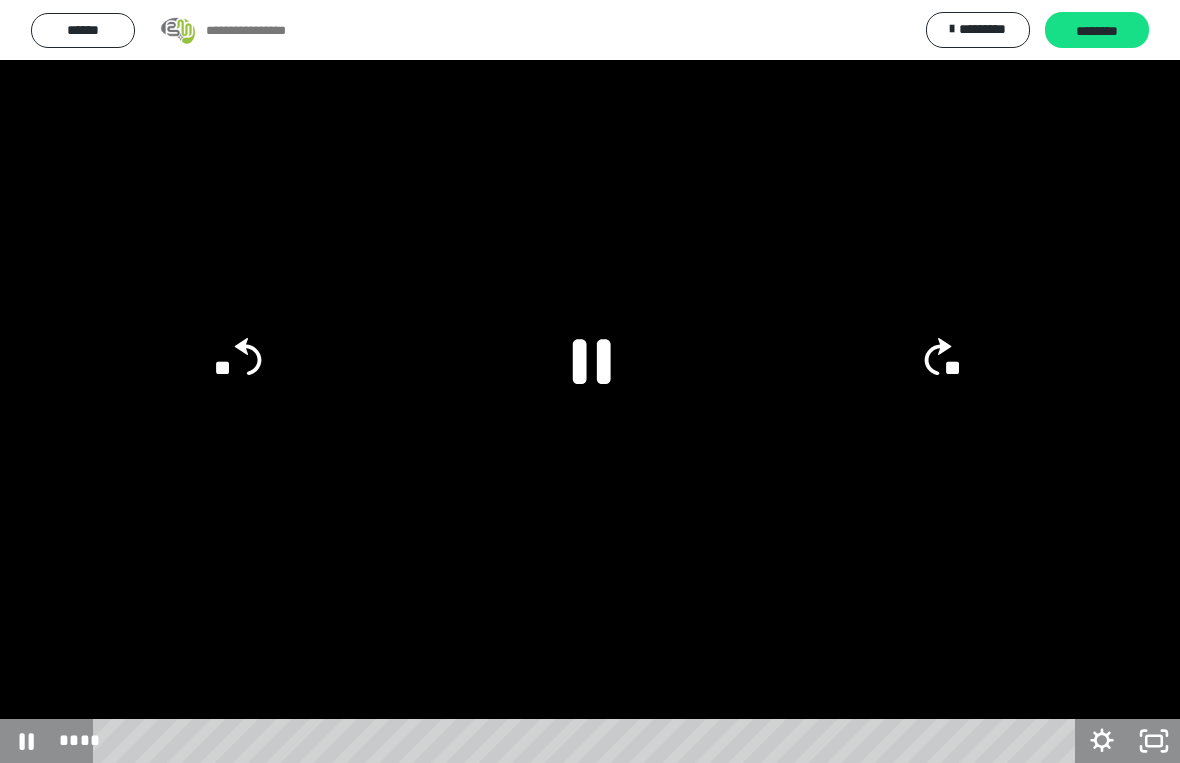 click at bounding box center (590, 381) 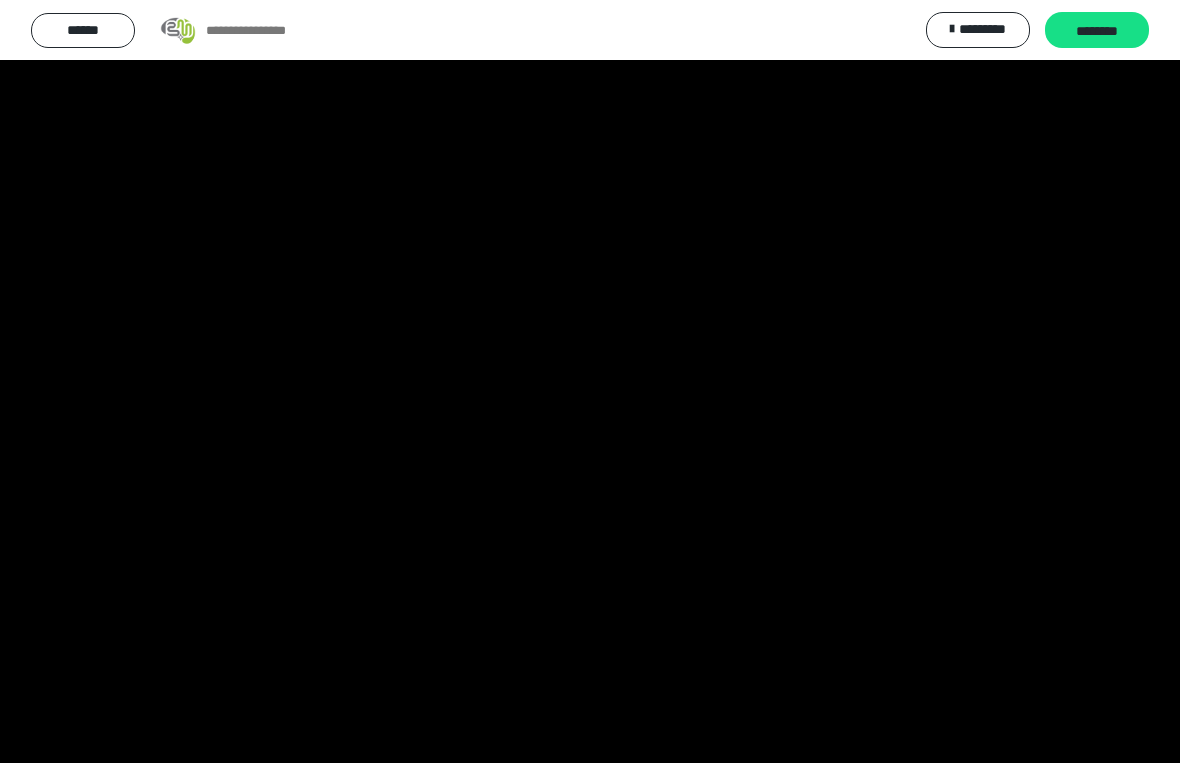 click at bounding box center (590, 381) 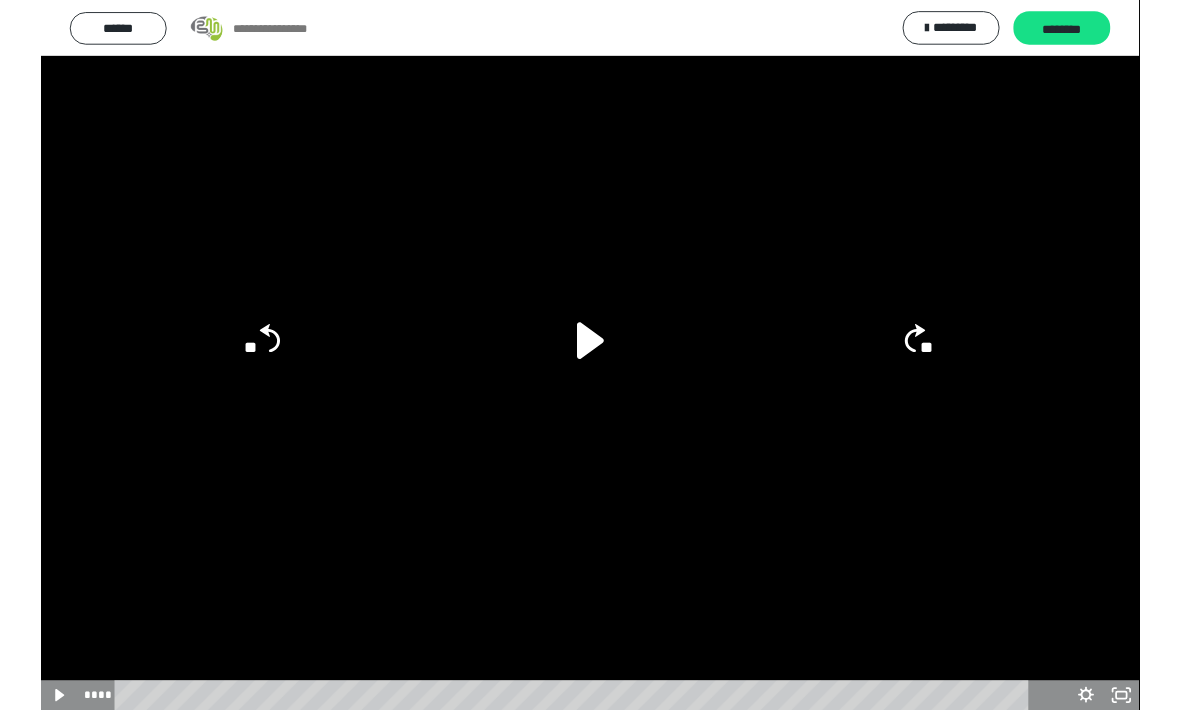 scroll, scrollTop: 14, scrollLeft: 0, axis: vertical 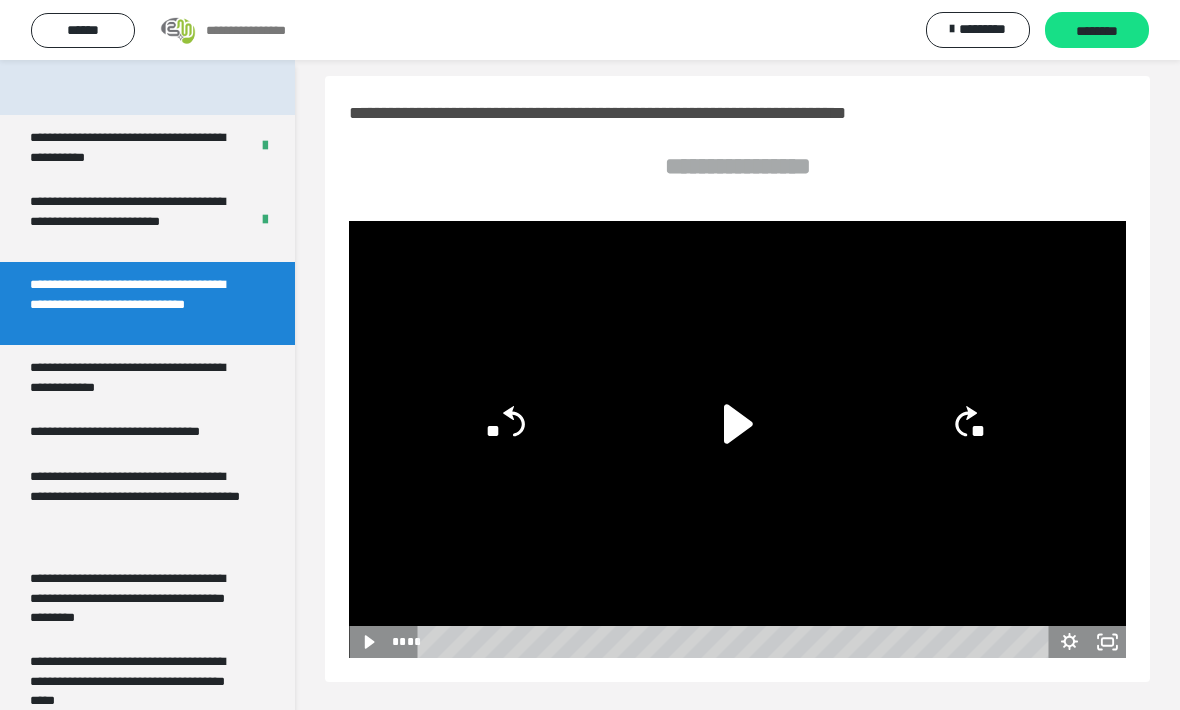 click on "********" at bounding box center (1097, 30) 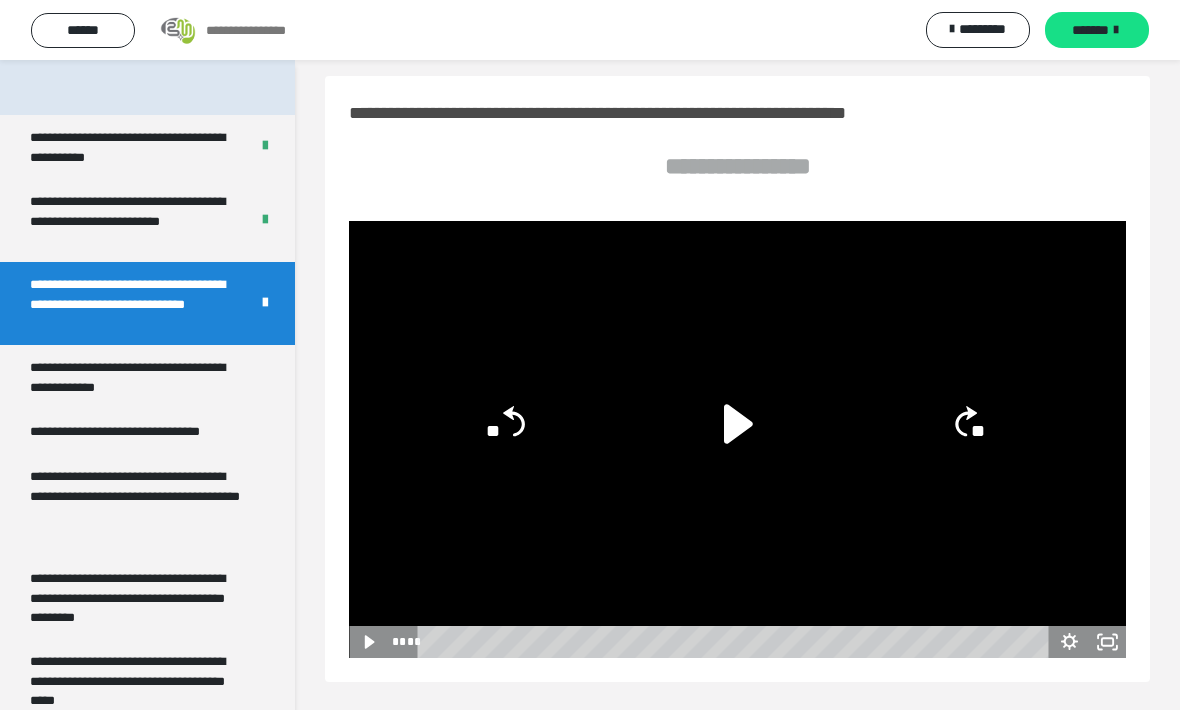 click on "**********" at bounding box center (139, 377) 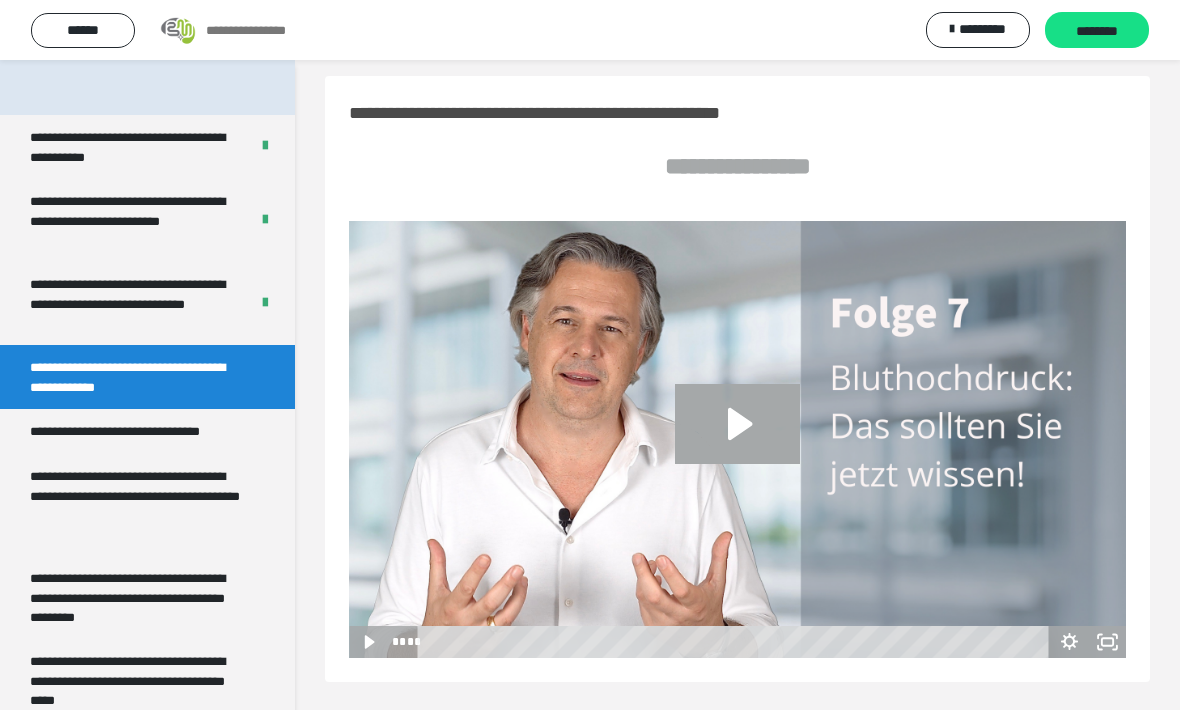 click on "********" at bounding box center (1097, 31) 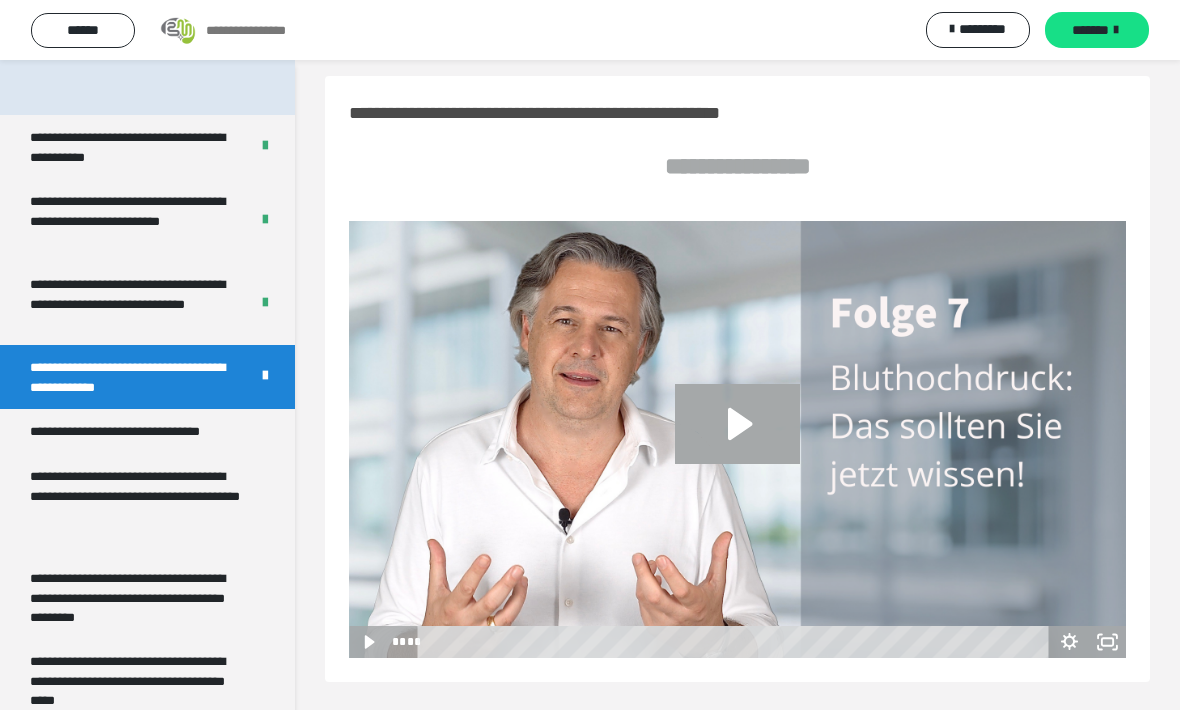 click on "**********" at bounding box center [147, 431] 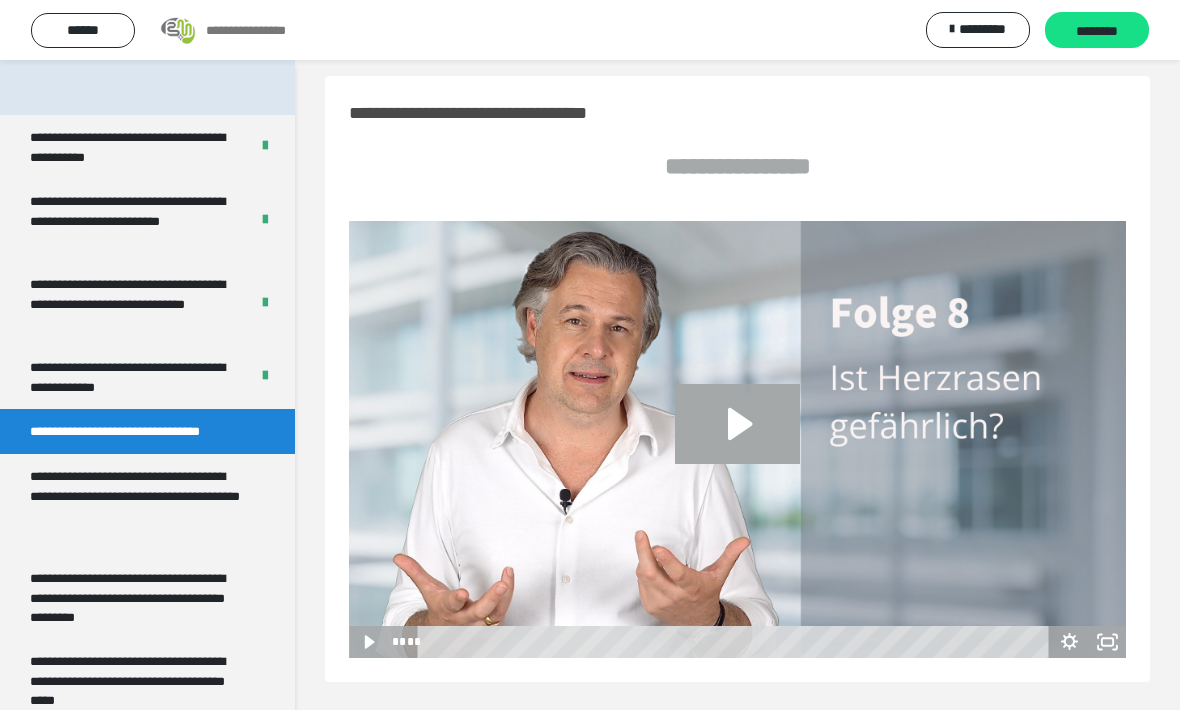 click 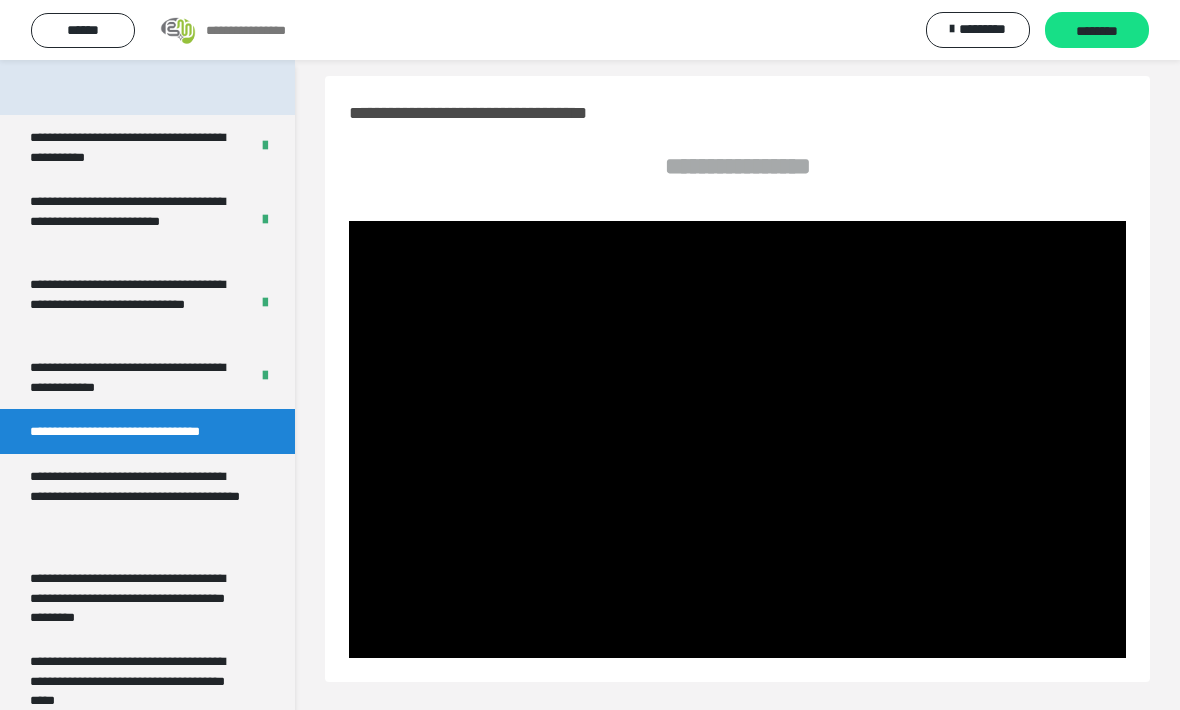 click on "********" at bounding box center (1097, 30) 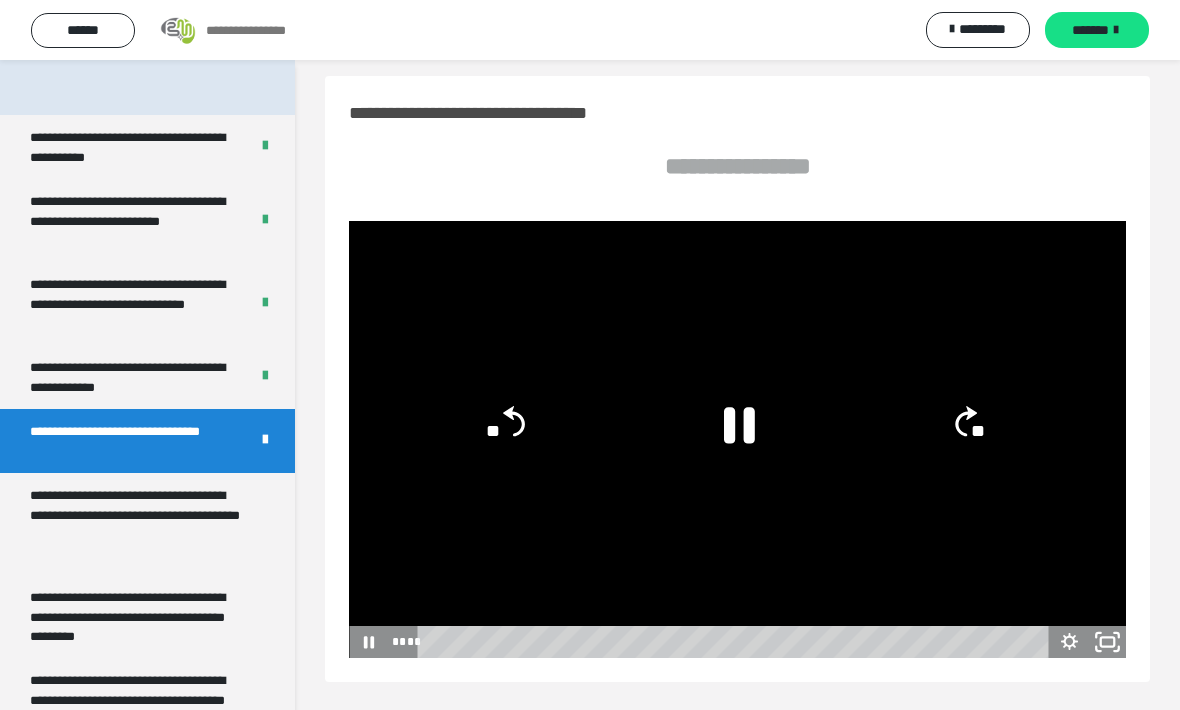 click 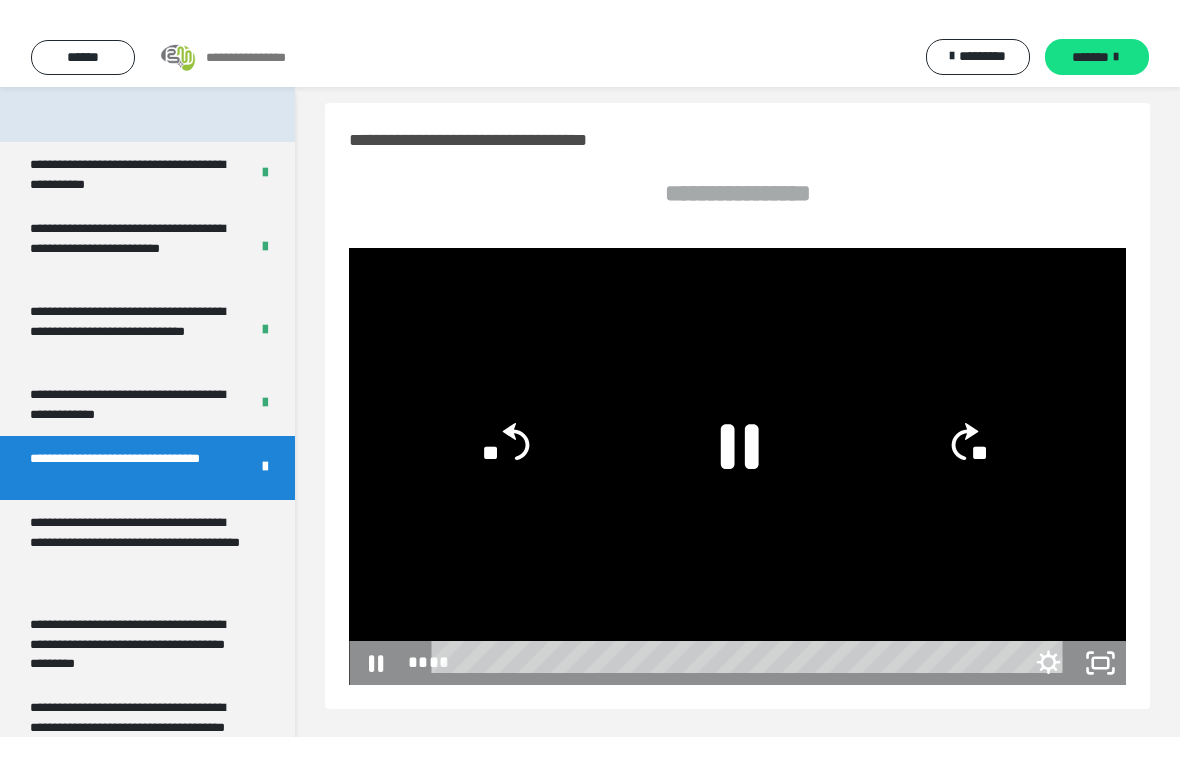 scroll, scrollTop: 24, scrollLeft: 0, axis: vertical 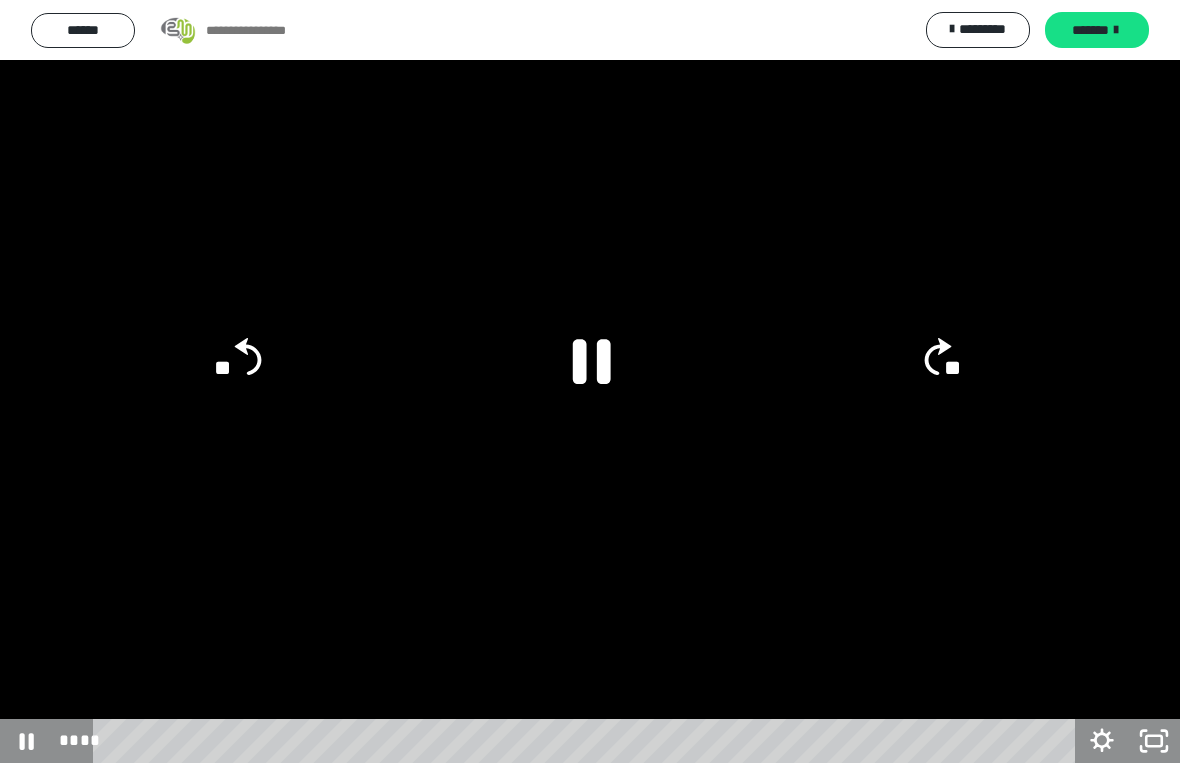click at bounding box center [590, 381] 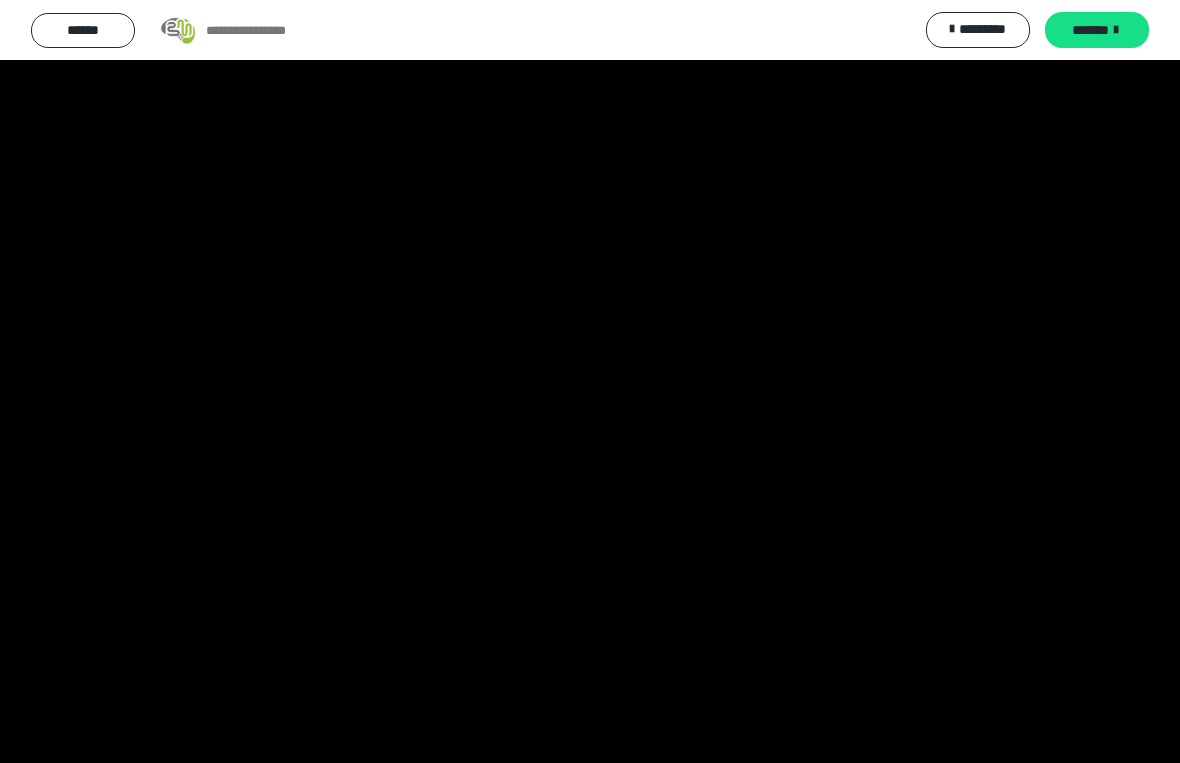 click at bounding box center [590, 381] 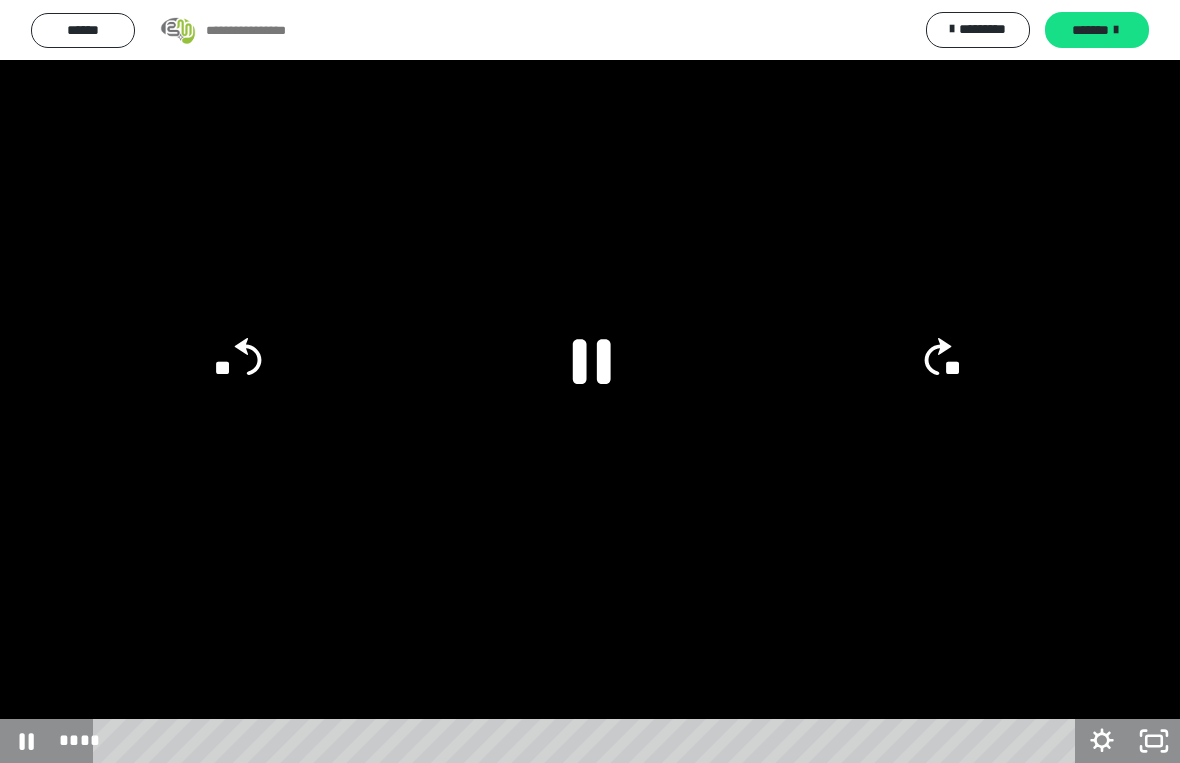 click 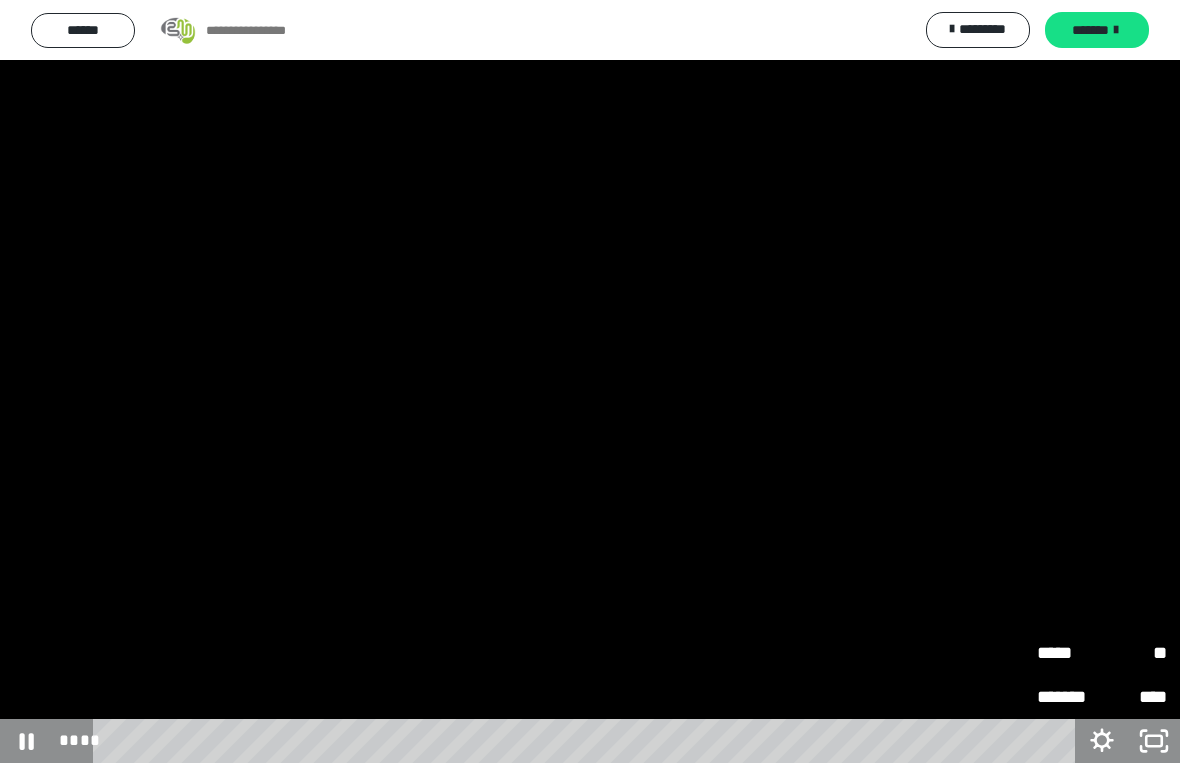 click on "*****" at bounding box center (1069, 653) 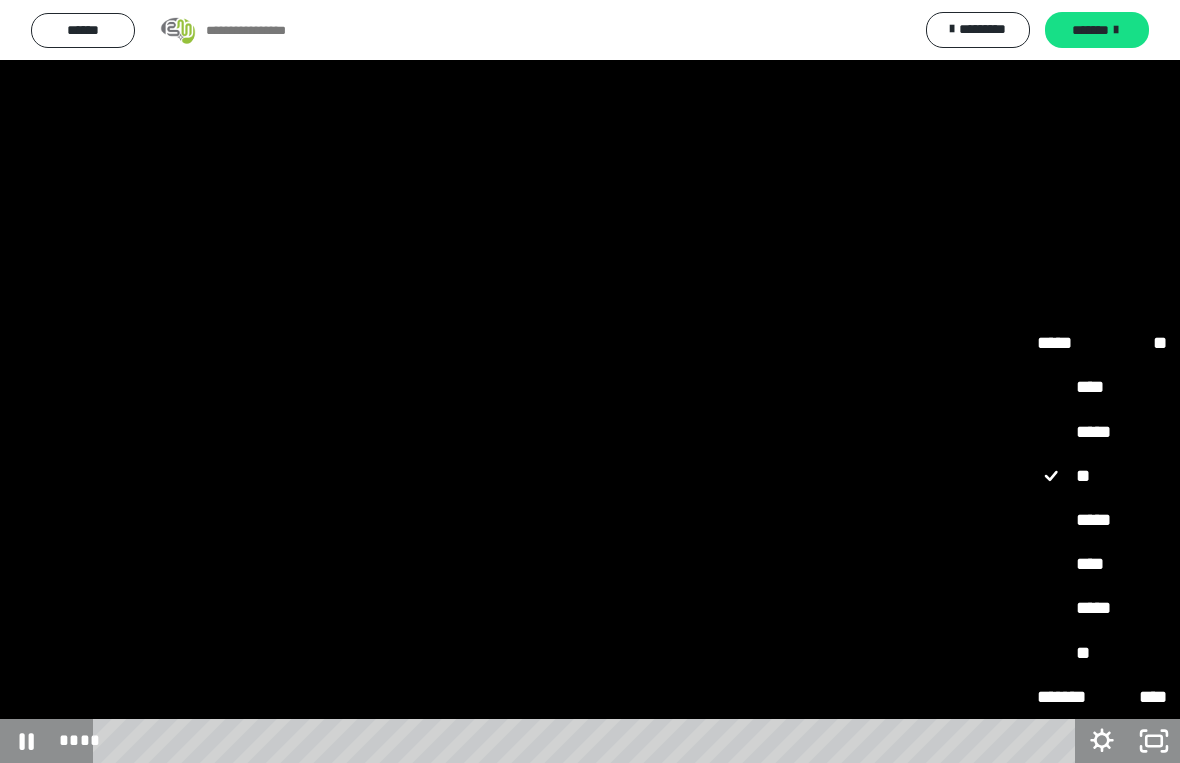 click on "*****" at bounding box center [1102, 520] 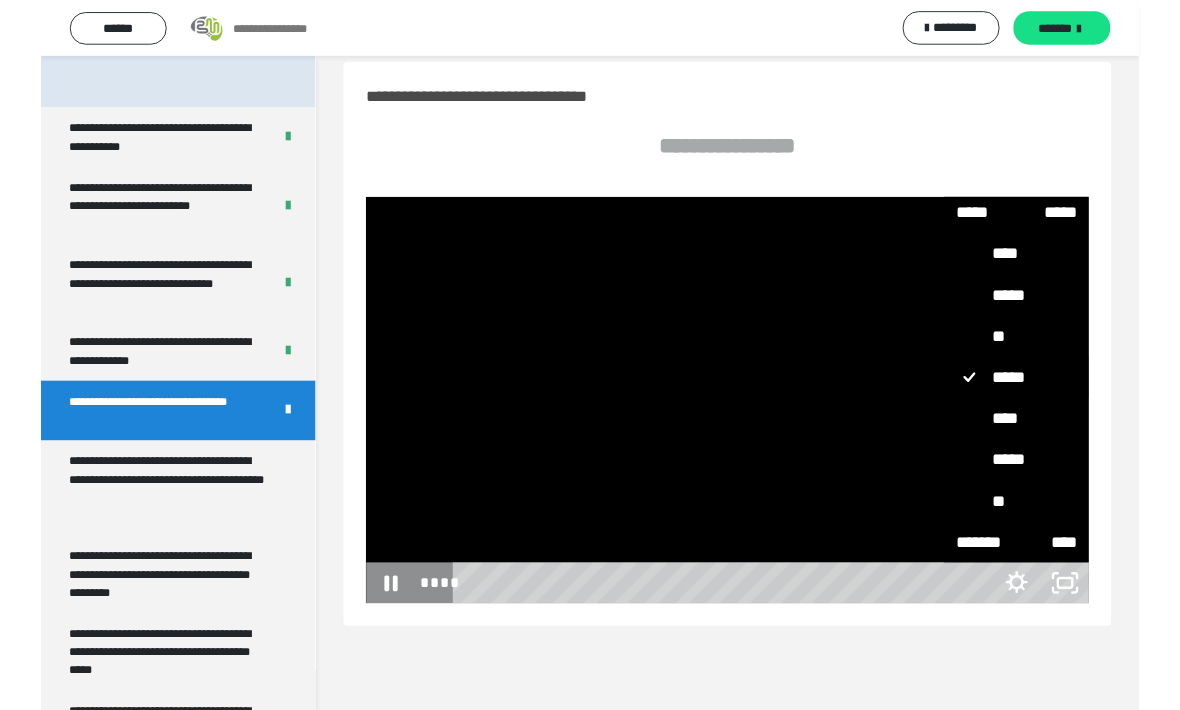 scroll, scrollTop: 14, scrollLeft: 0, axis: vertical 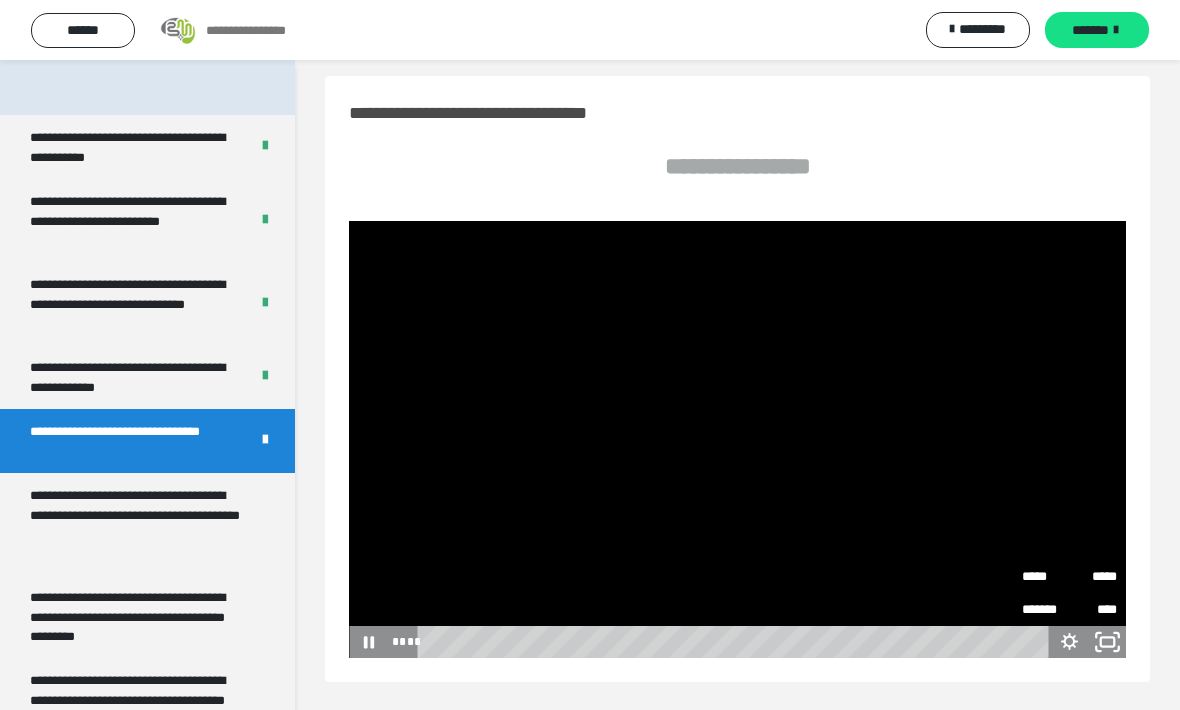 click 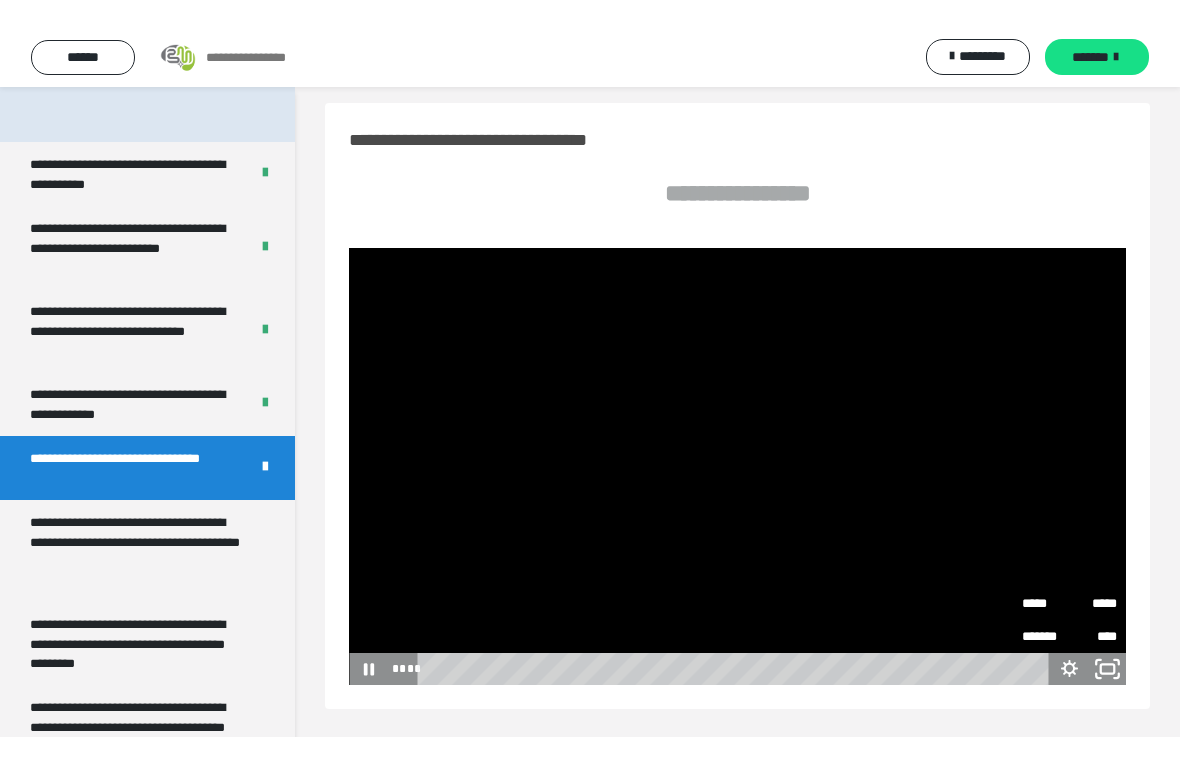 scroll, scrollTop: 24, scrollLeft: 0, axis: vertical 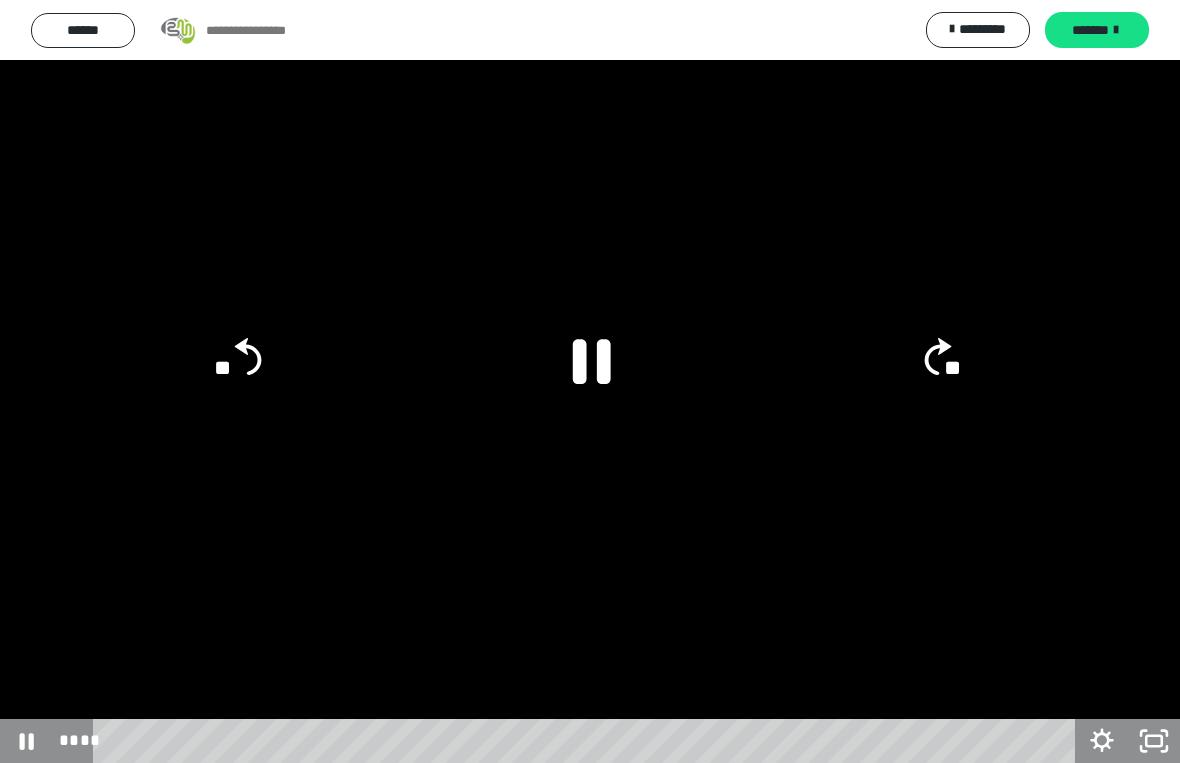 click at bounding box center [590, 381] 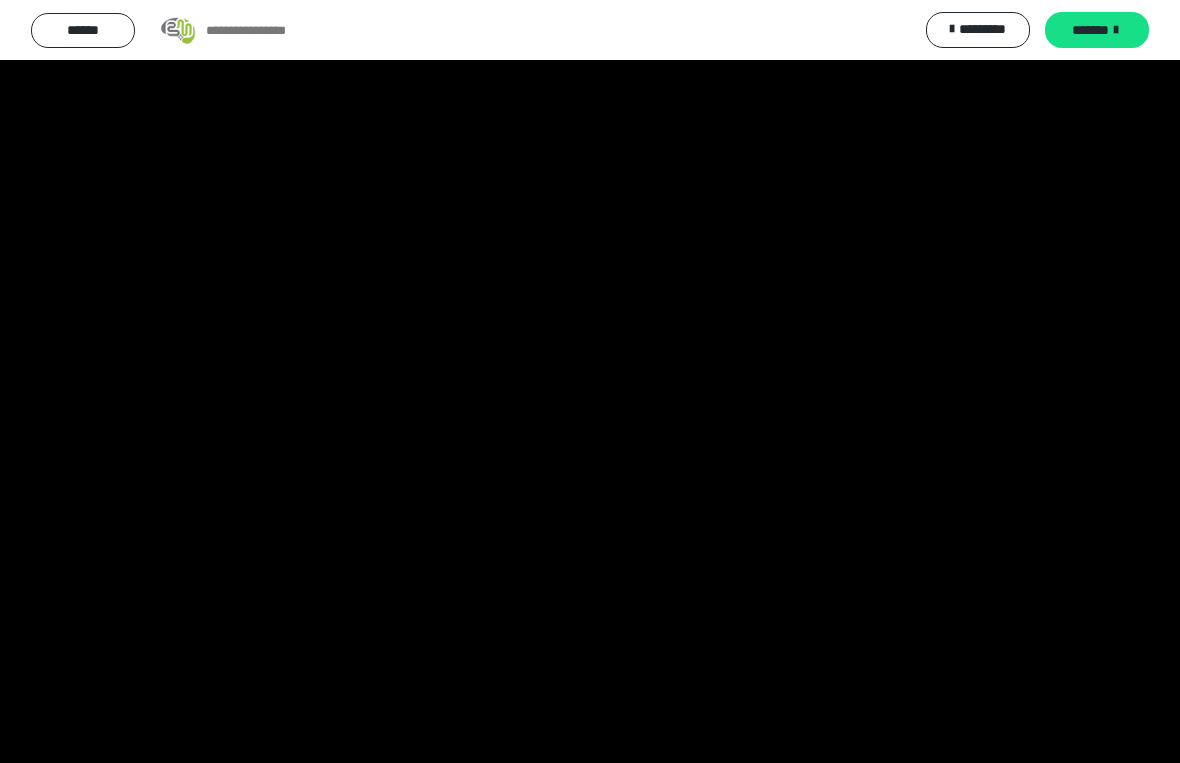 click at bounding box center (590, 381) 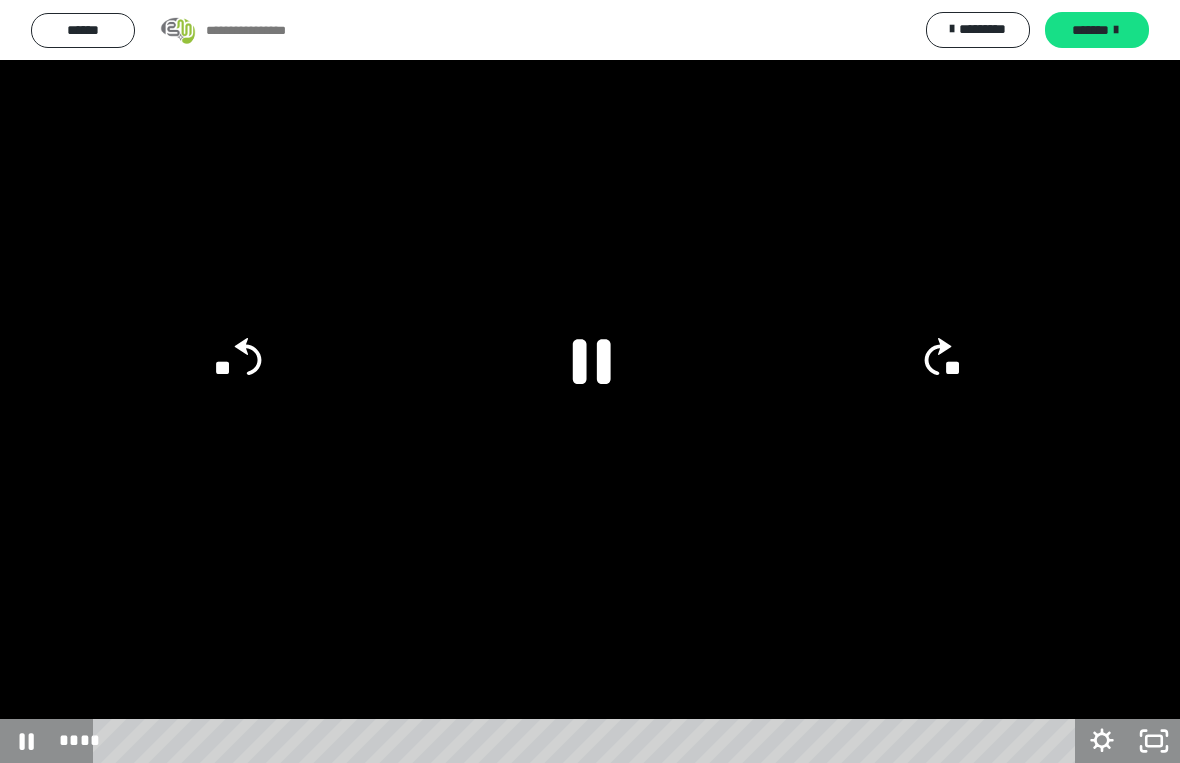 click at bounding box center (590, 381) 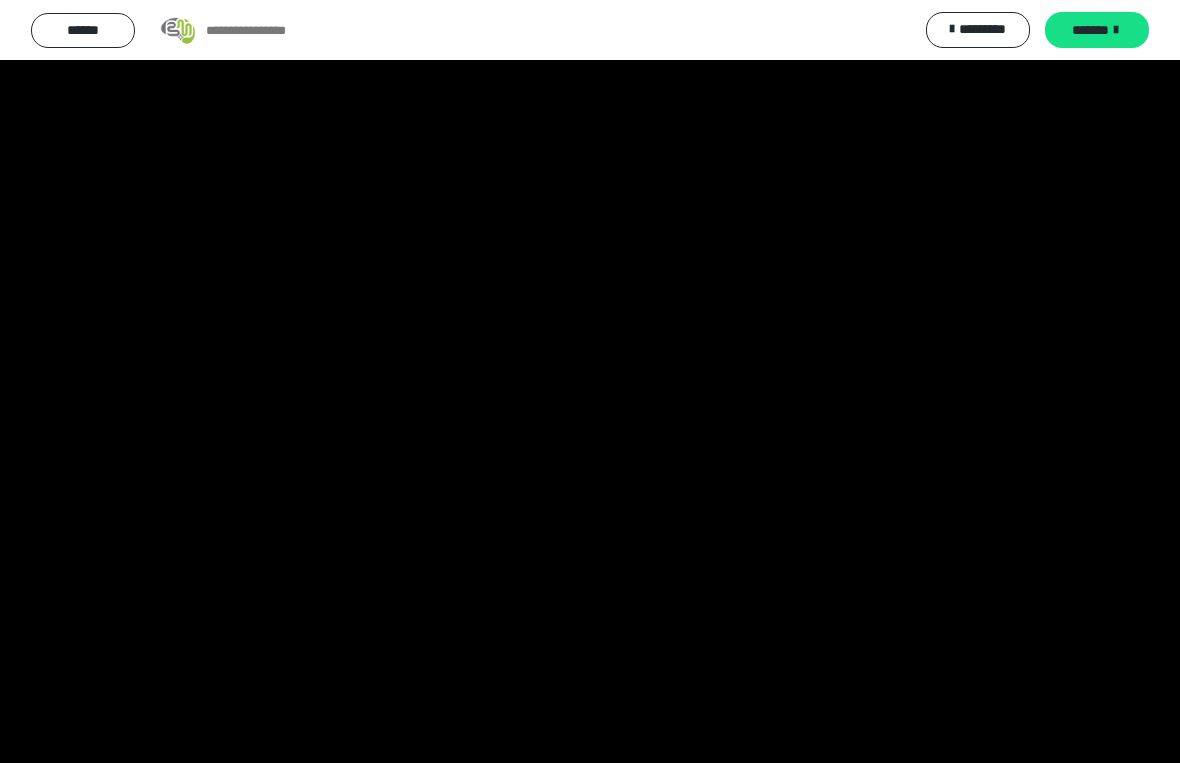 click at bounding box center (590, 381) 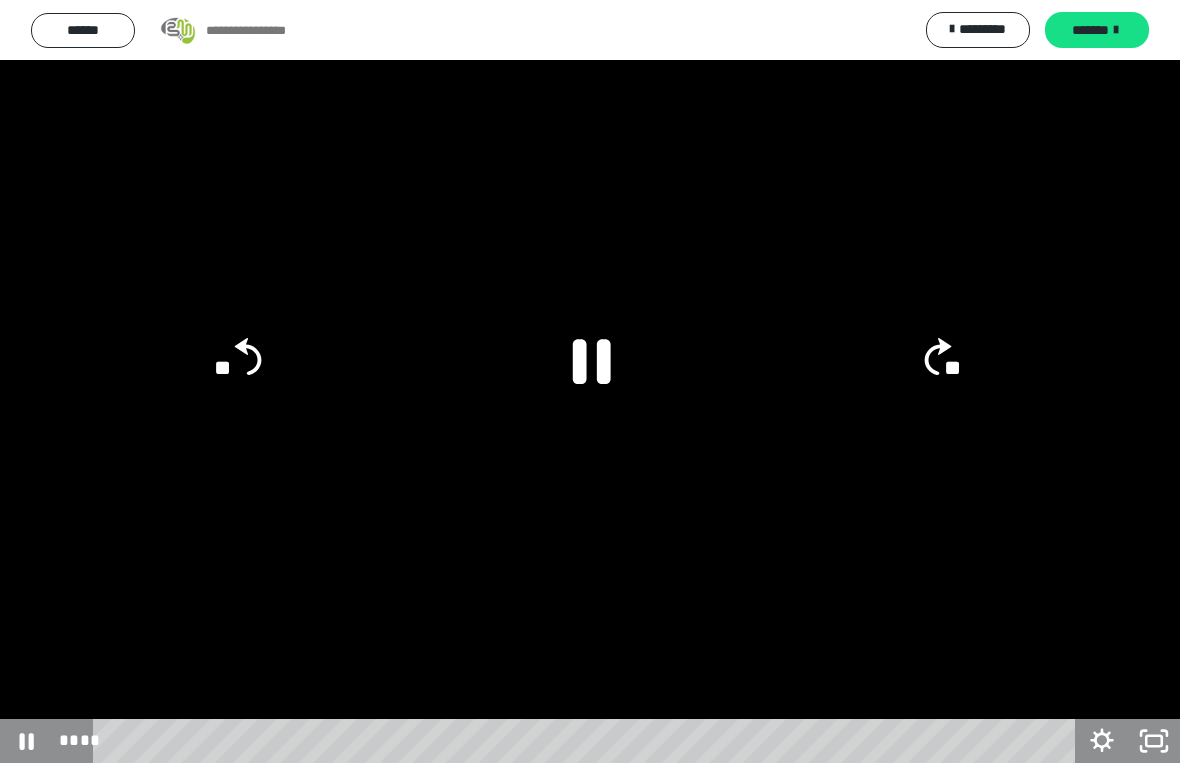 click at bounding box center (590, 381) 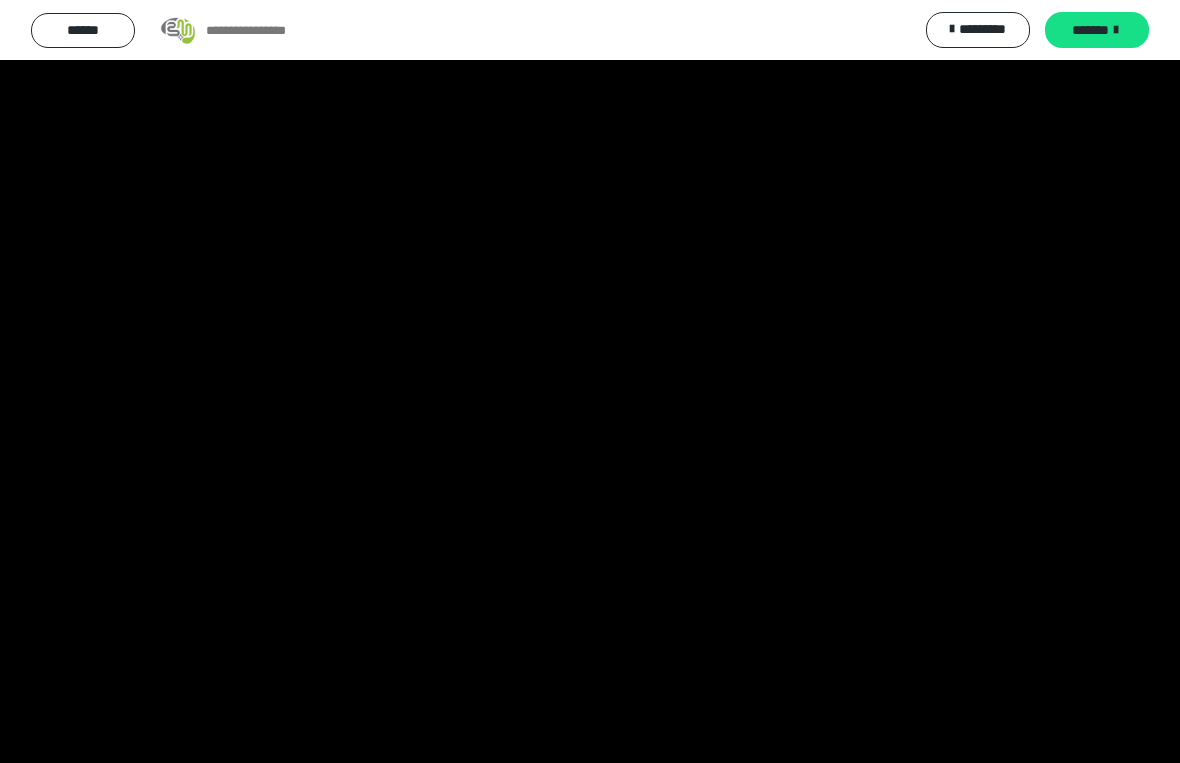 click at bounding box center [590, 381] 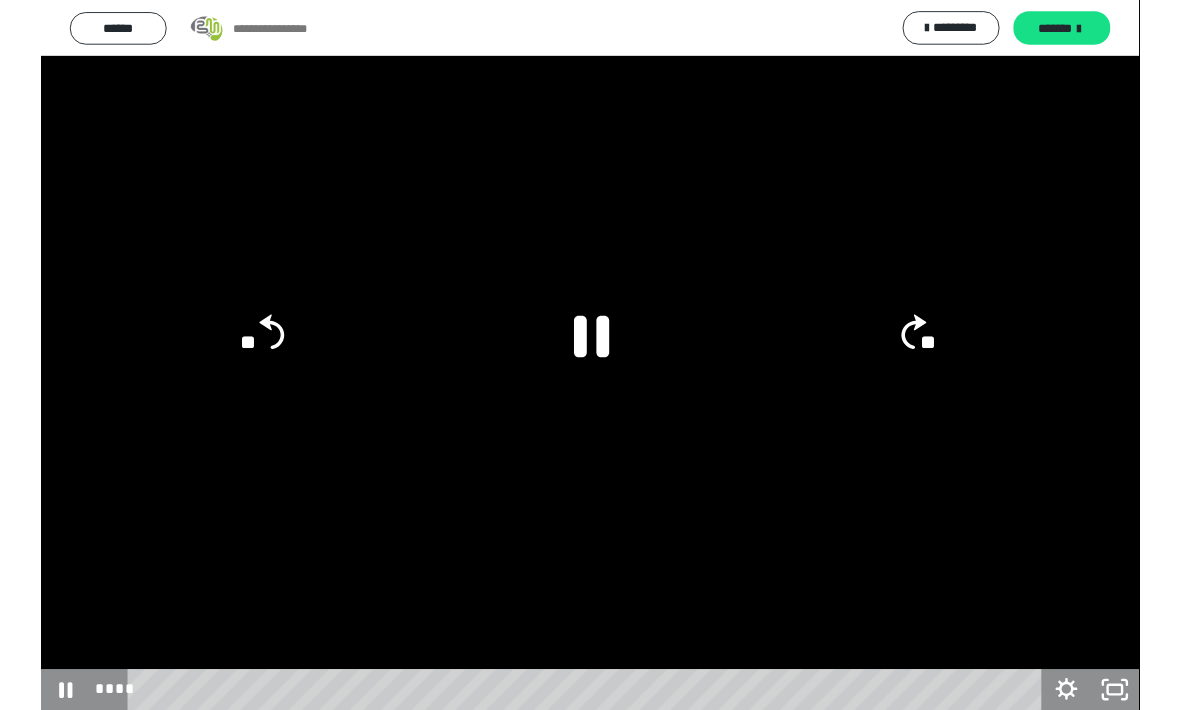 scroll, scrollTop: 14, scrollLeft: 0, axis: vertical 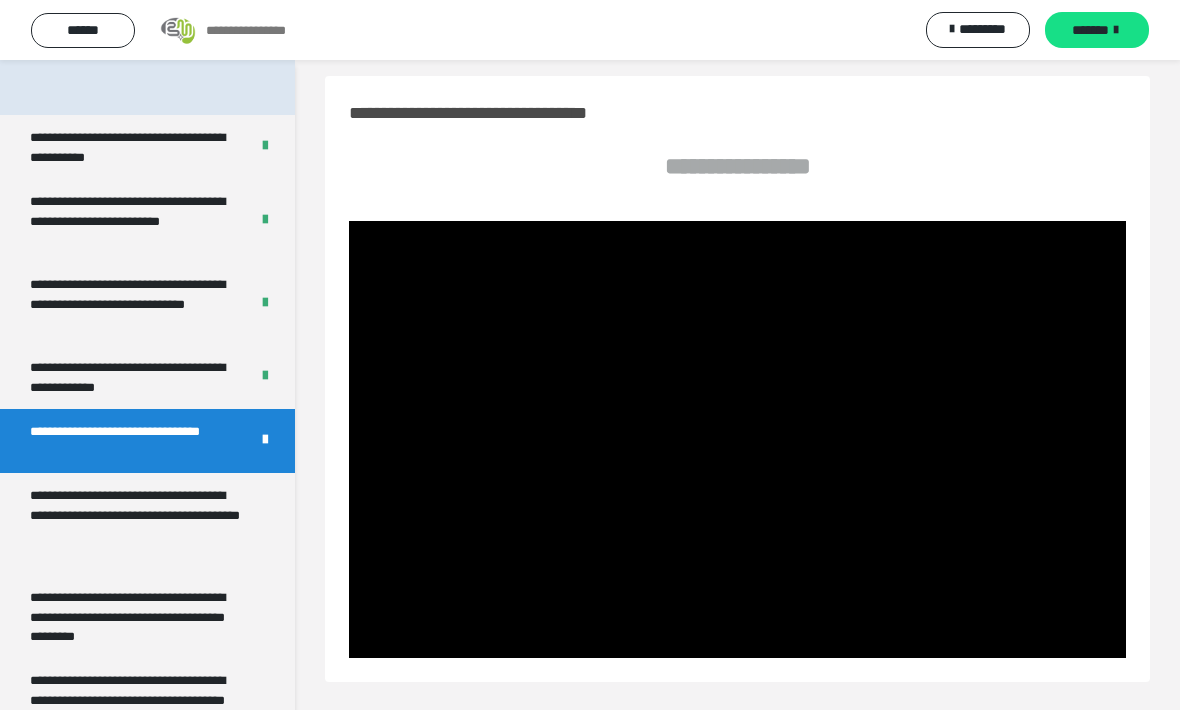 click on "**********" at bounding box center (139, 524) 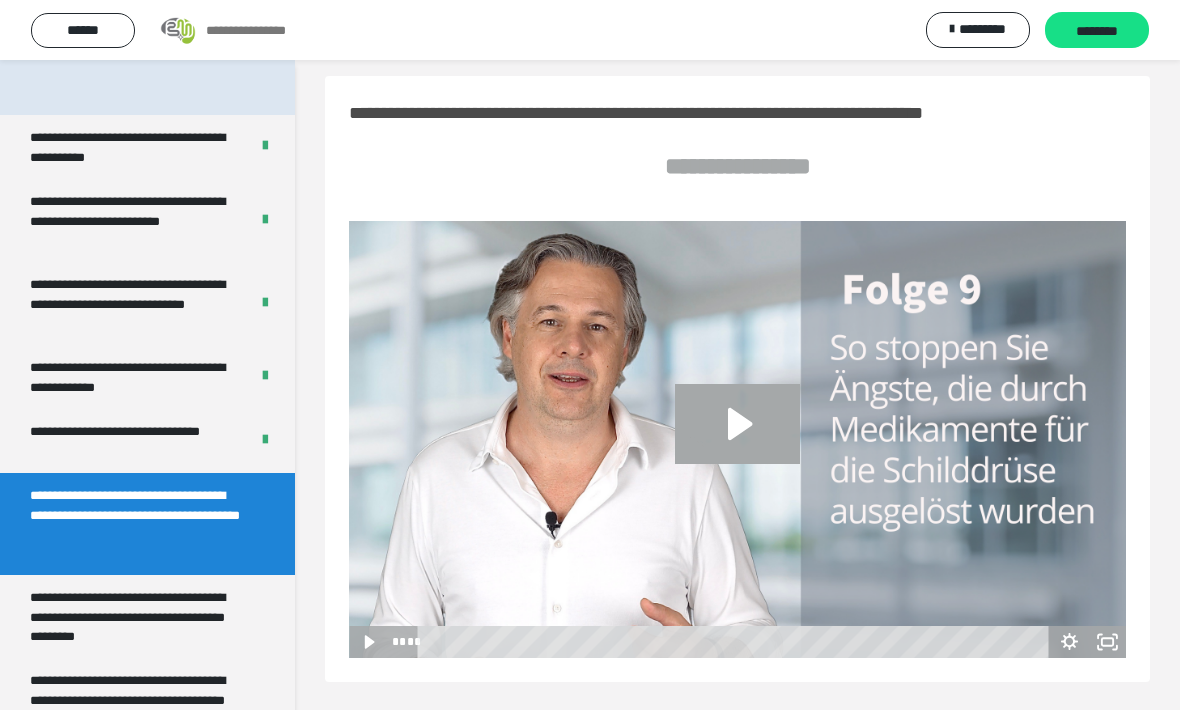 click on "********" at bounding box center (1097, 31) 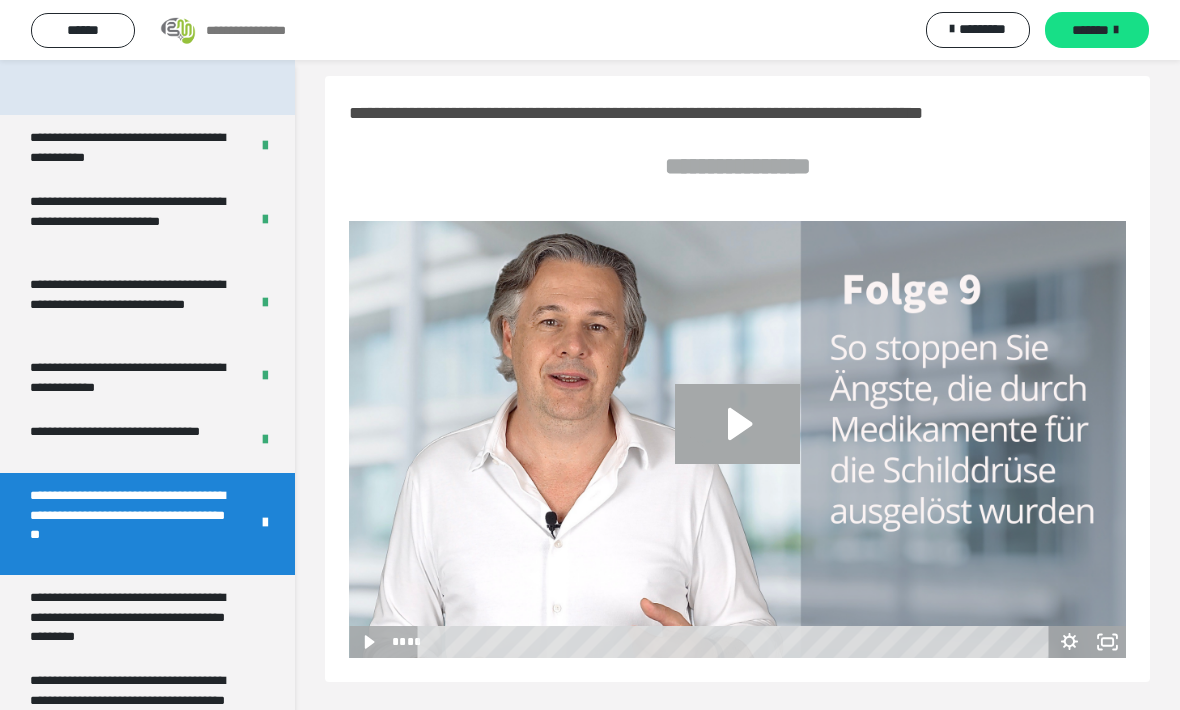 click on "**********" at bounding box center [139, 616] 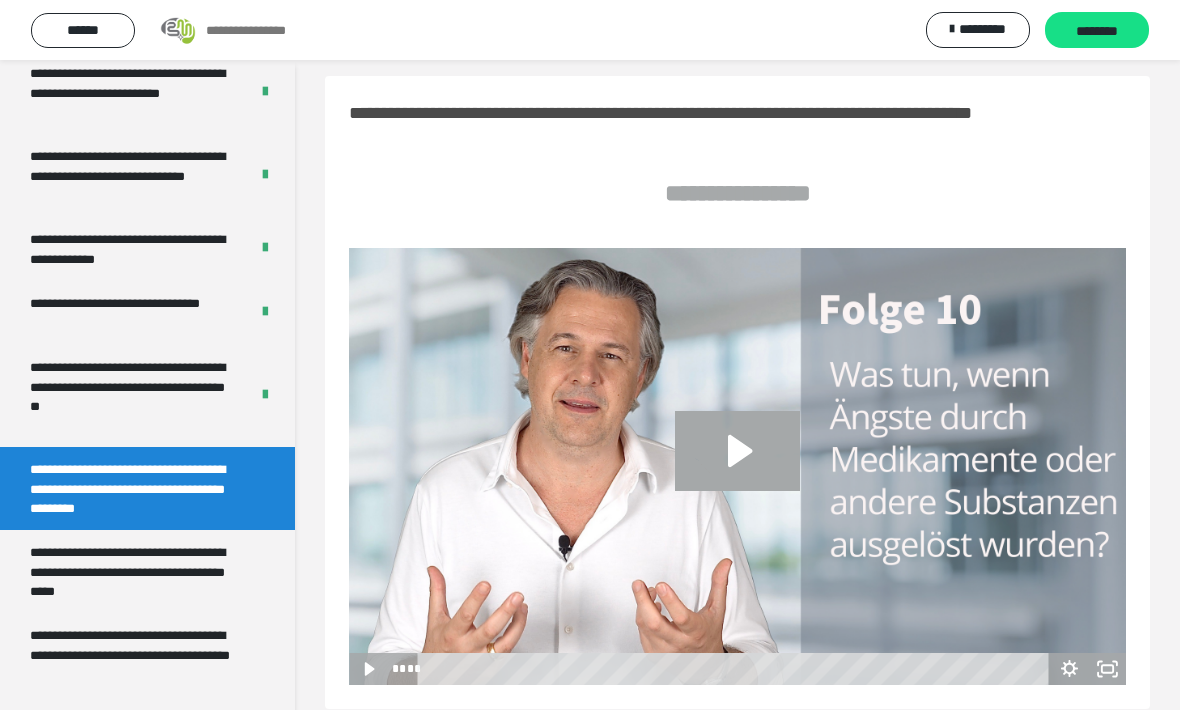 scroll, scrollTop: 610, scrollLeft: 0, axis: vertical 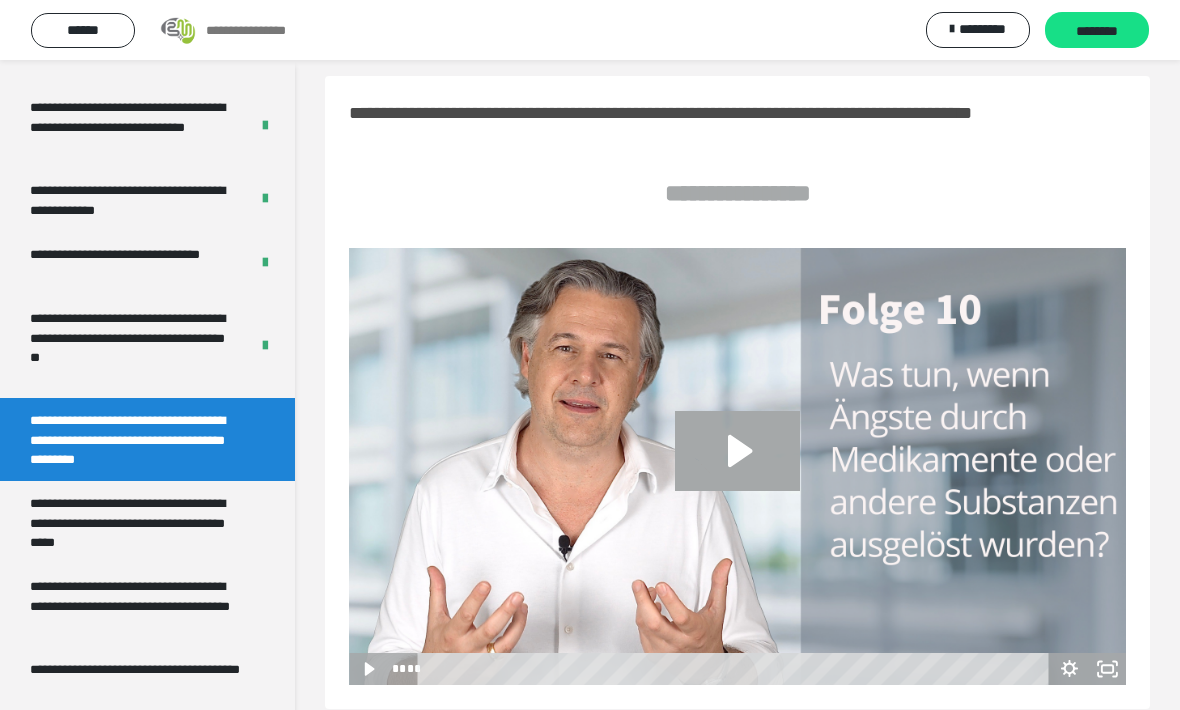 click on "********" at bounding box center [1097, 31] 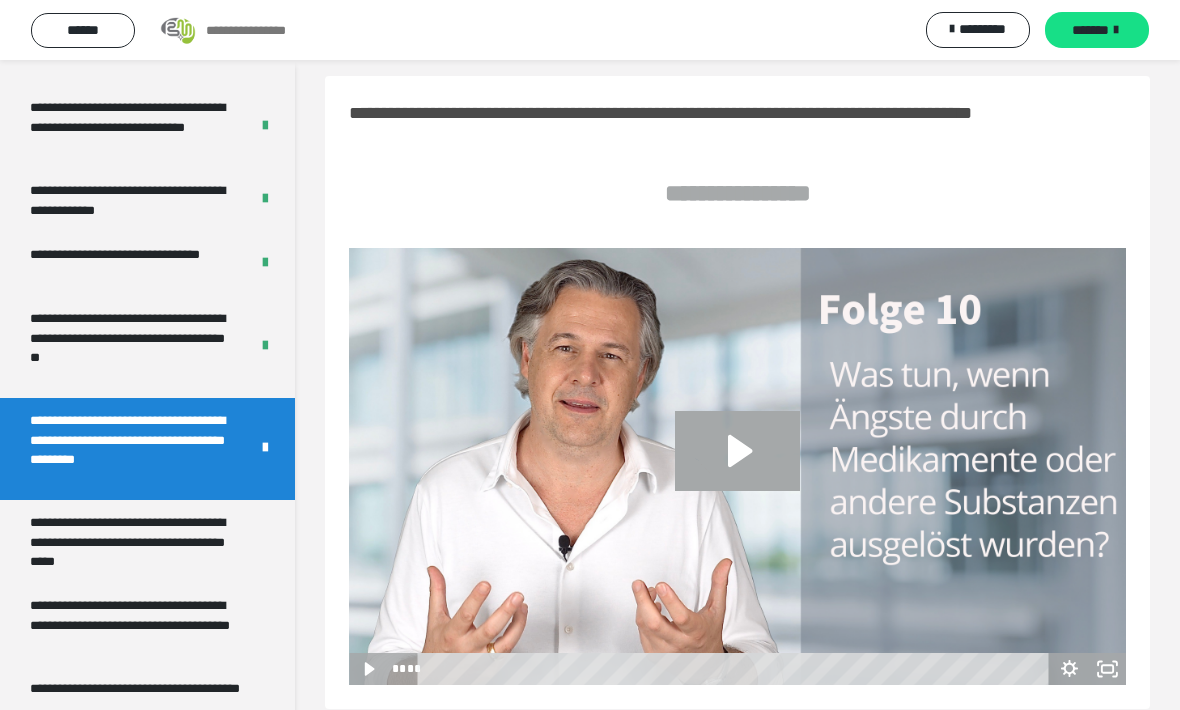 click on "**********" at bounding box center [139, 541] 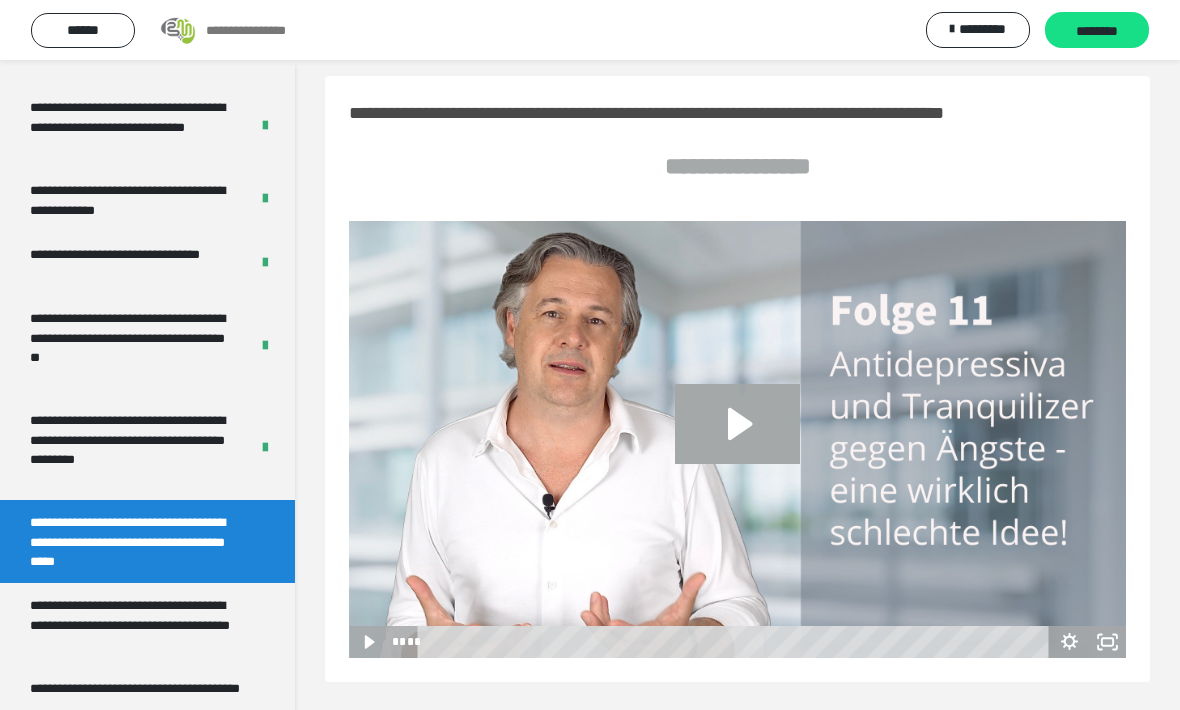 click 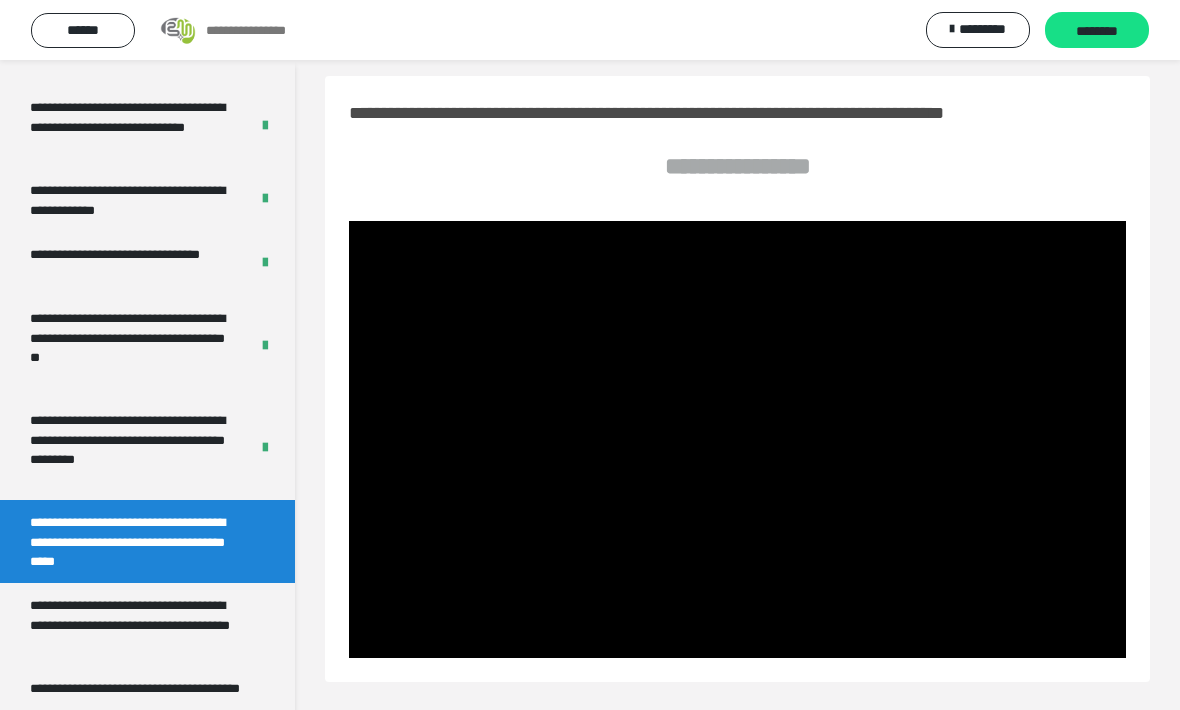 click at bounding box center [737, 439] 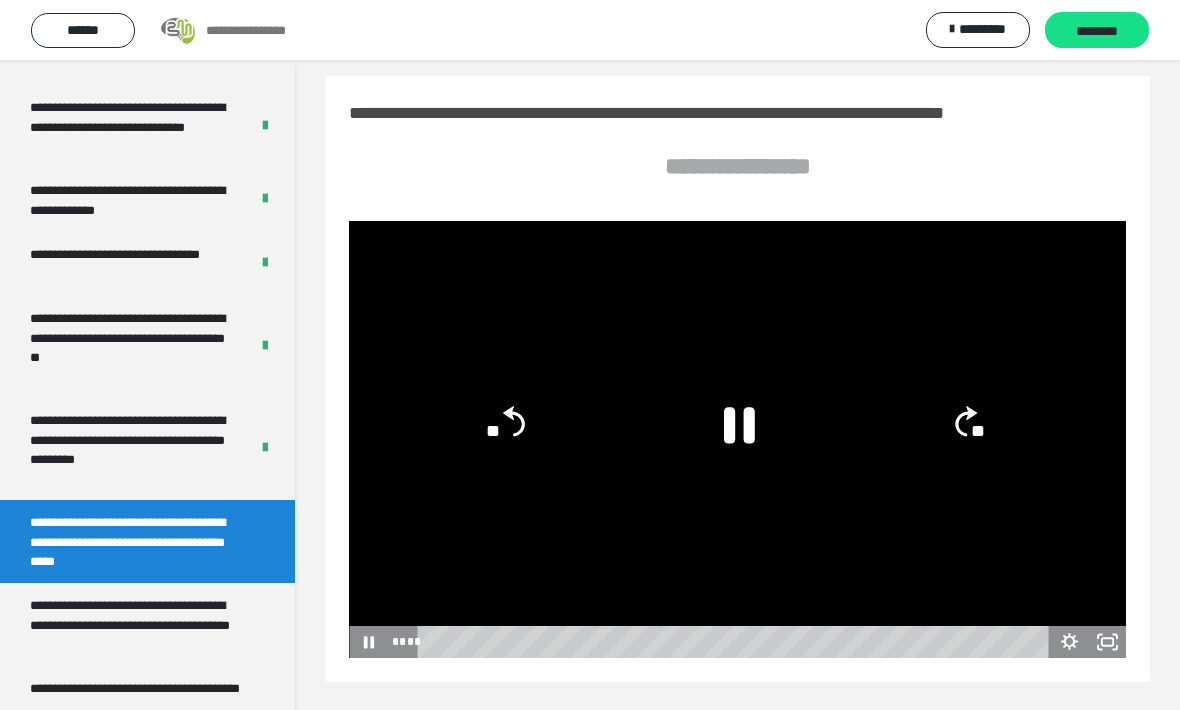 click 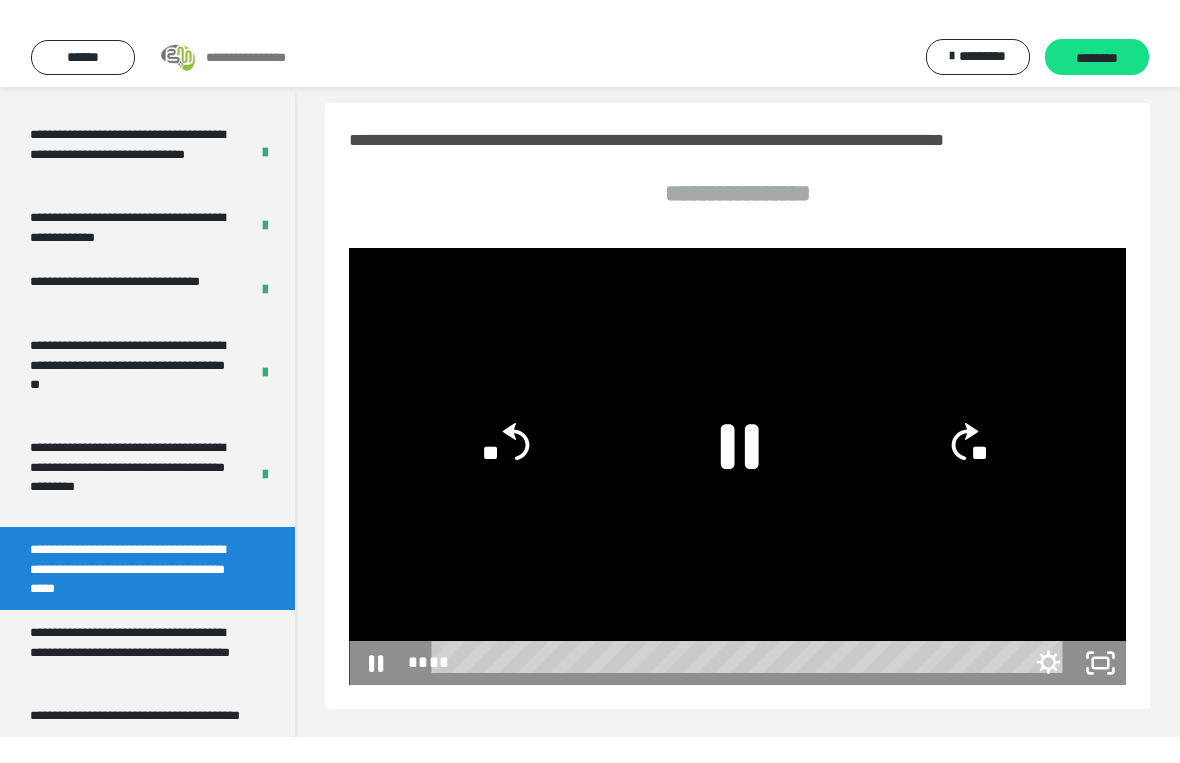 scroll, scrollTop: 24, scrollLeft: 0, axis: vertical 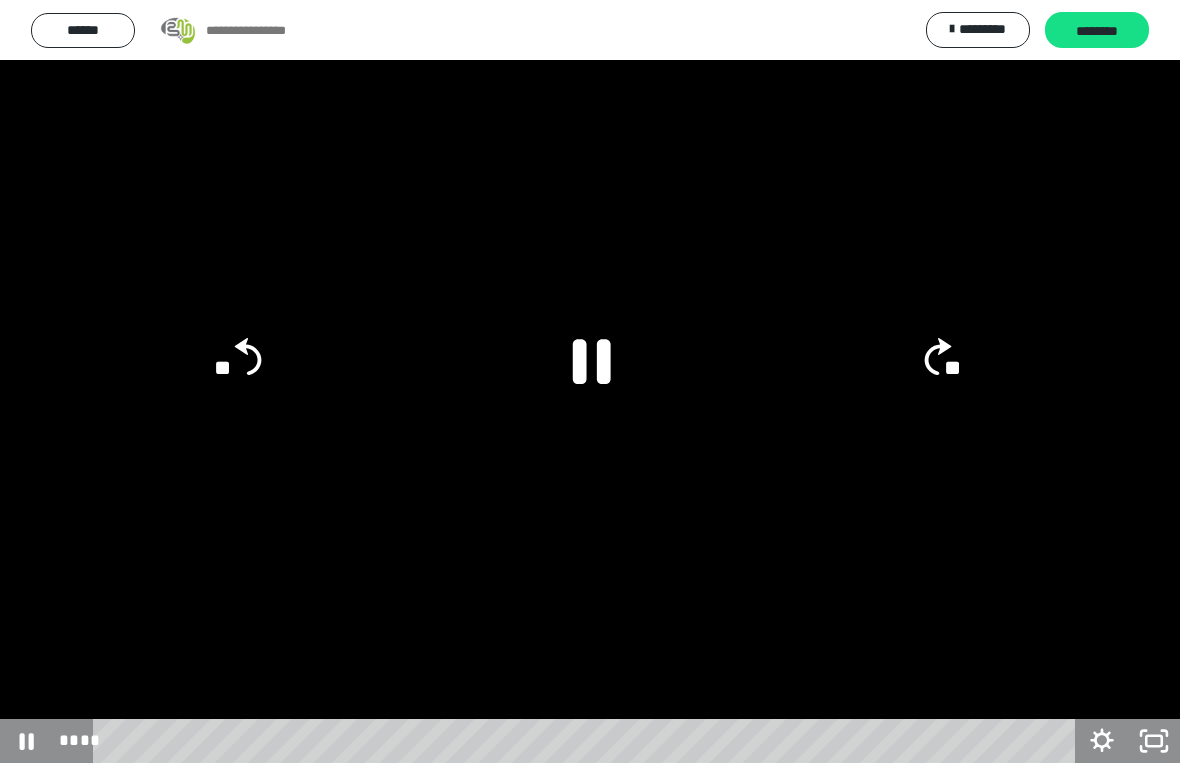 click 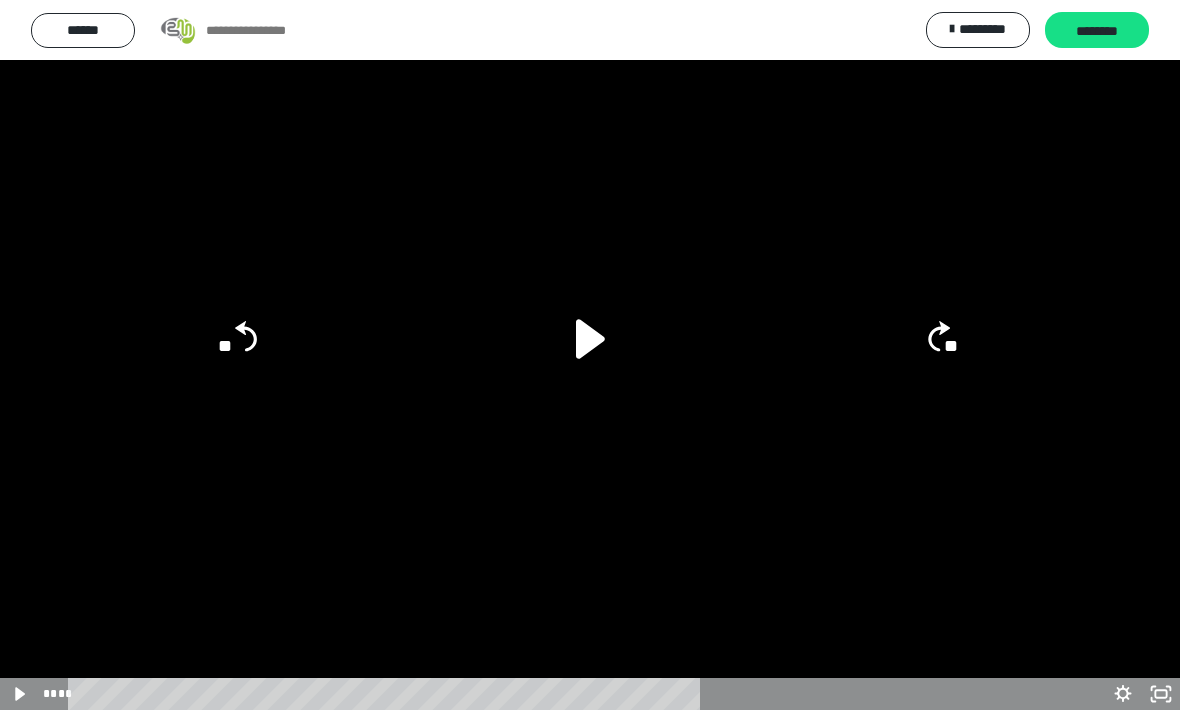 scroll, scrollTop: 59, scrollLeft: 0, axis: vertical 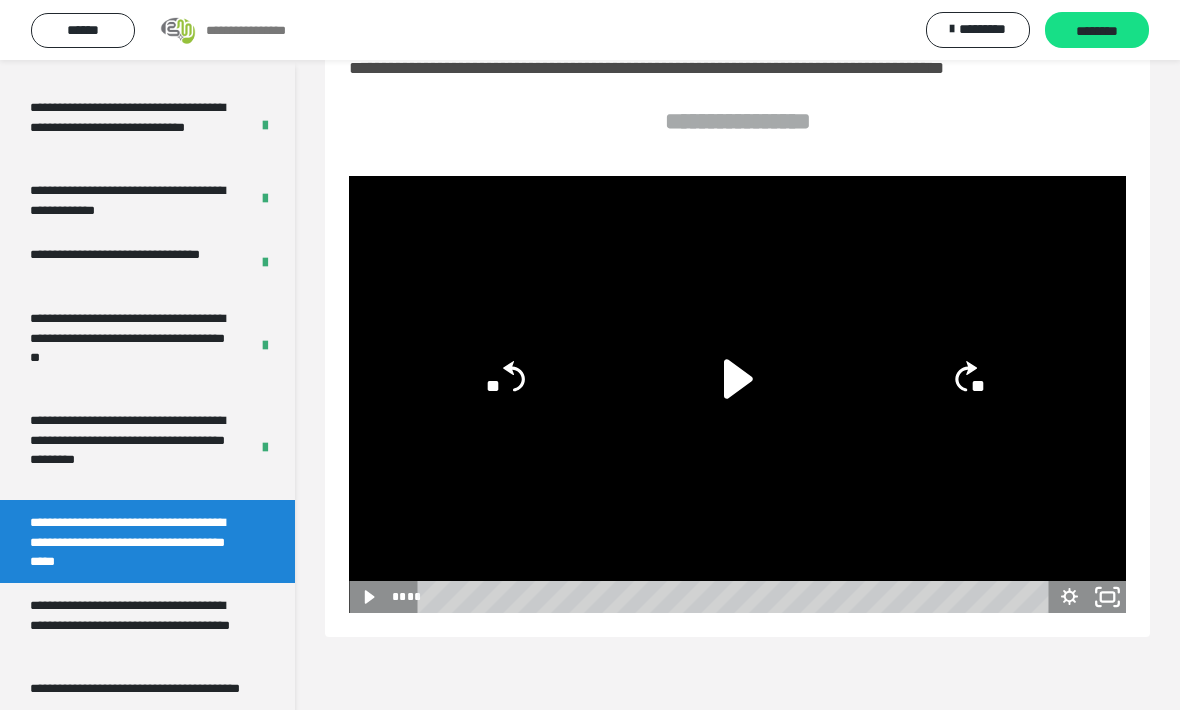 click 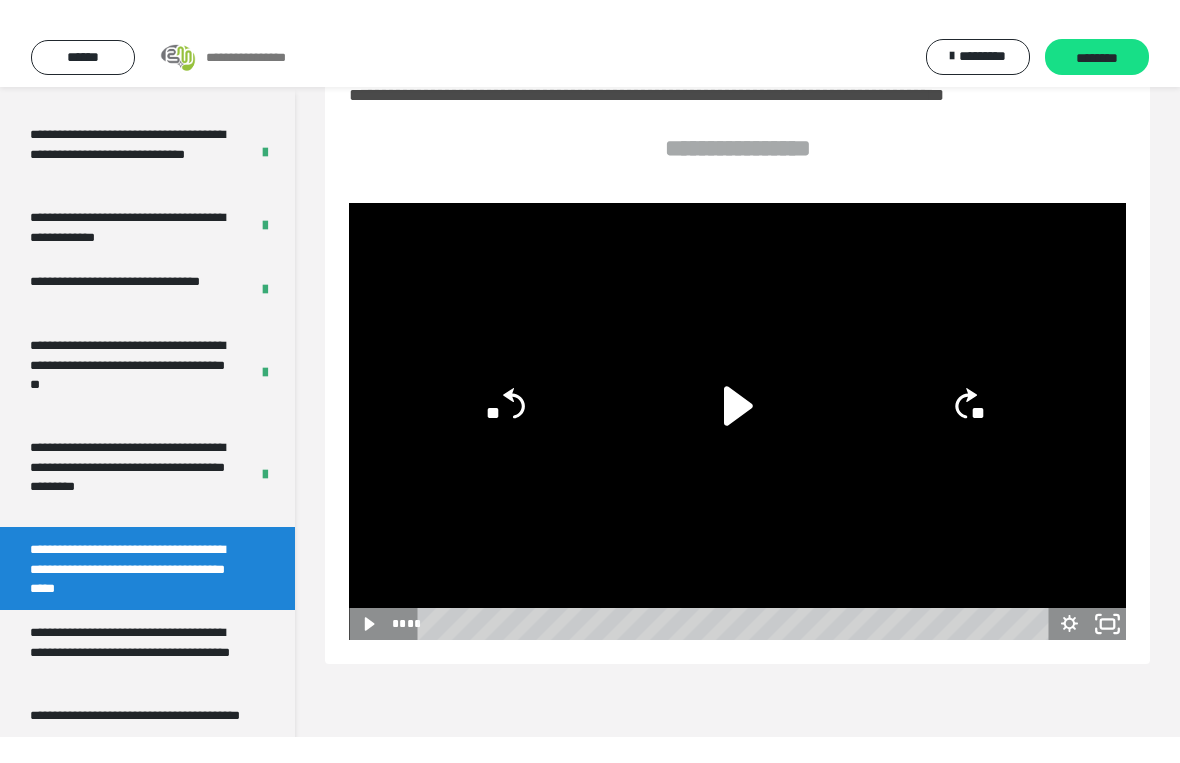 scroll, scrollTop: 24, scrollLeft: 0, axis: vertical 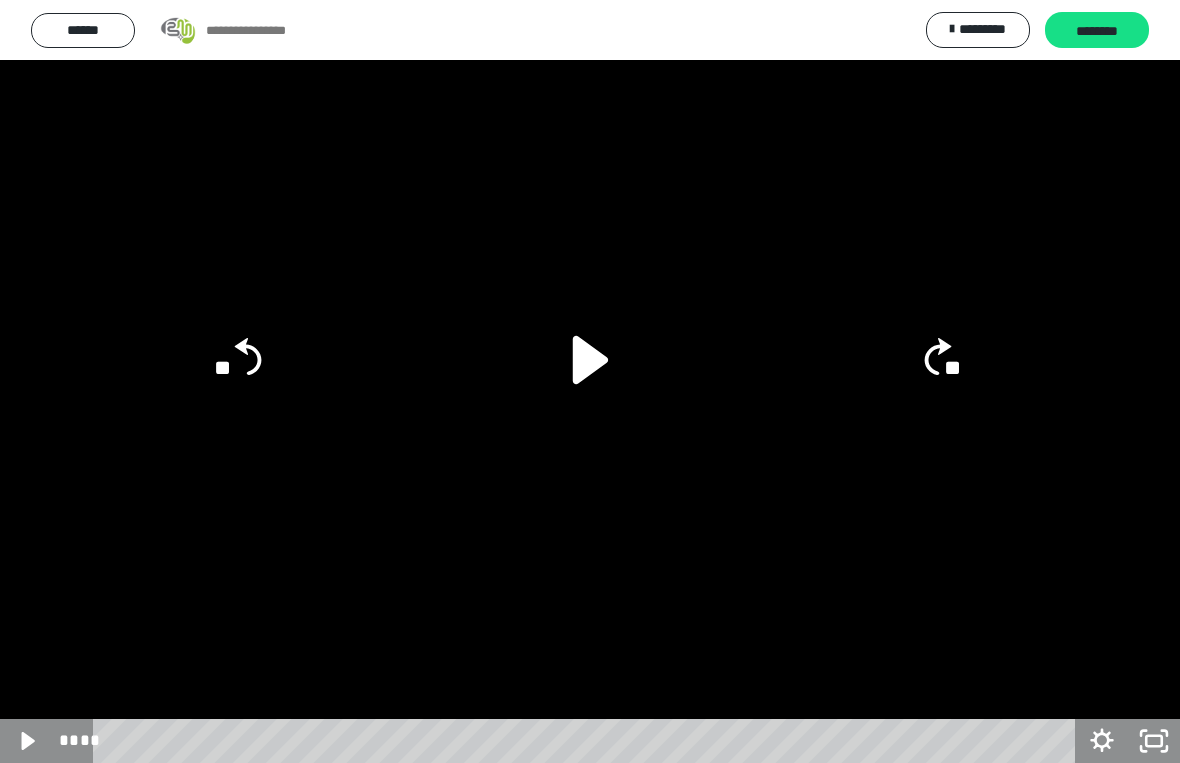 click 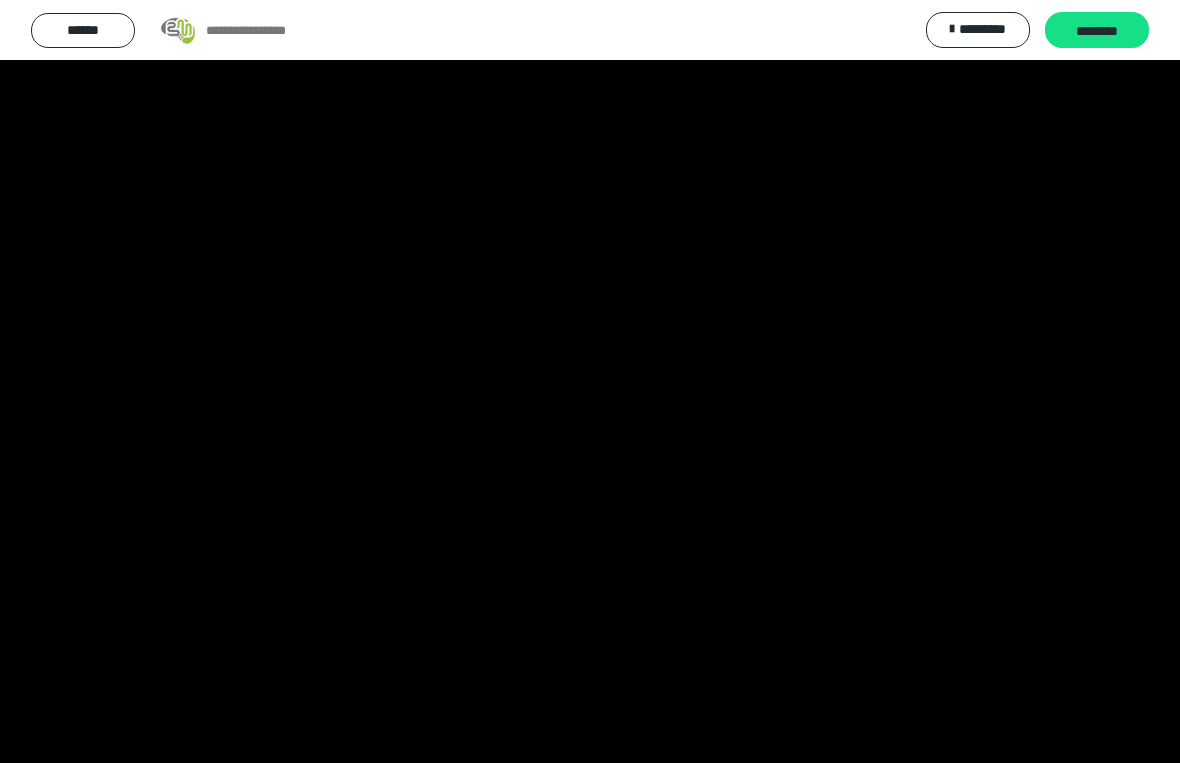 click 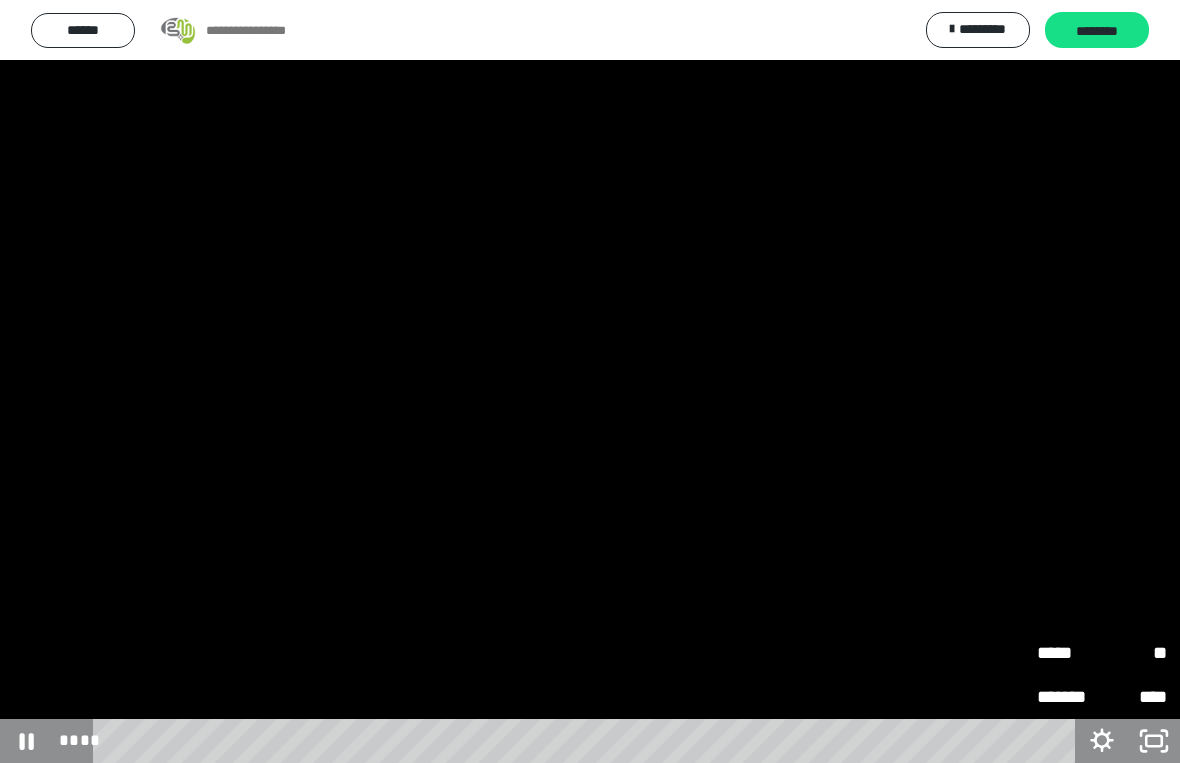 click 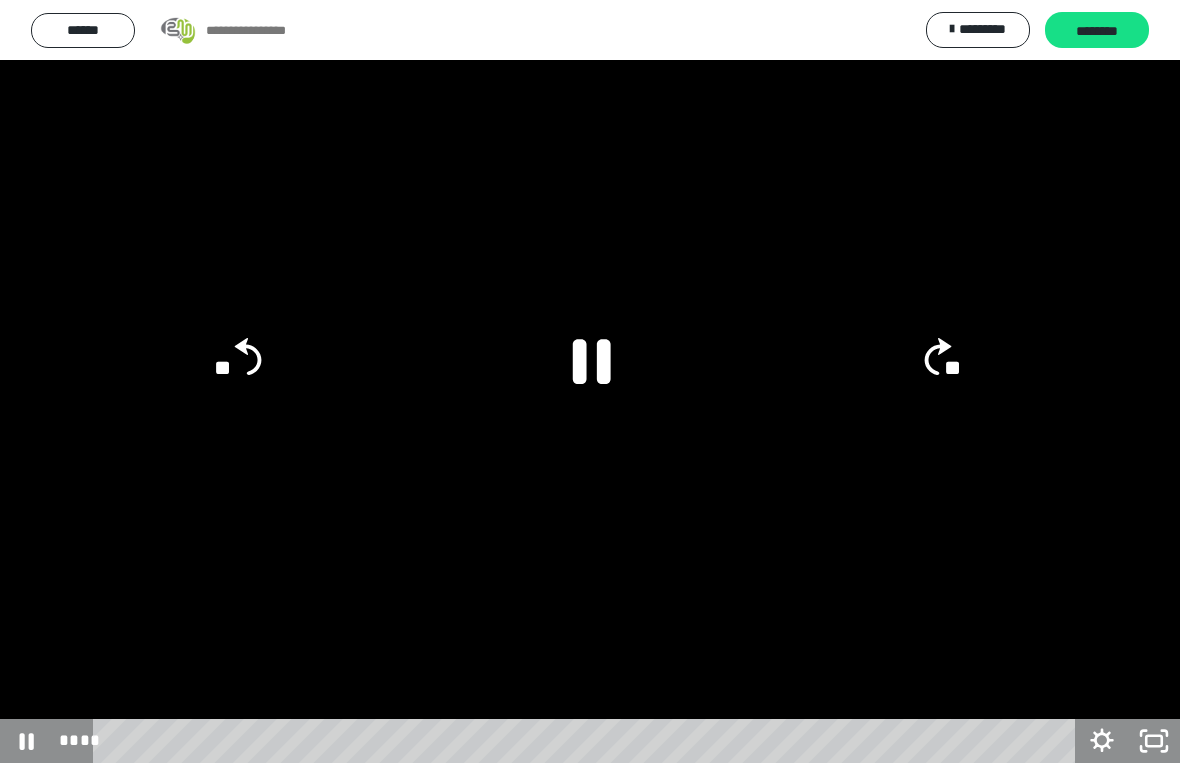 click 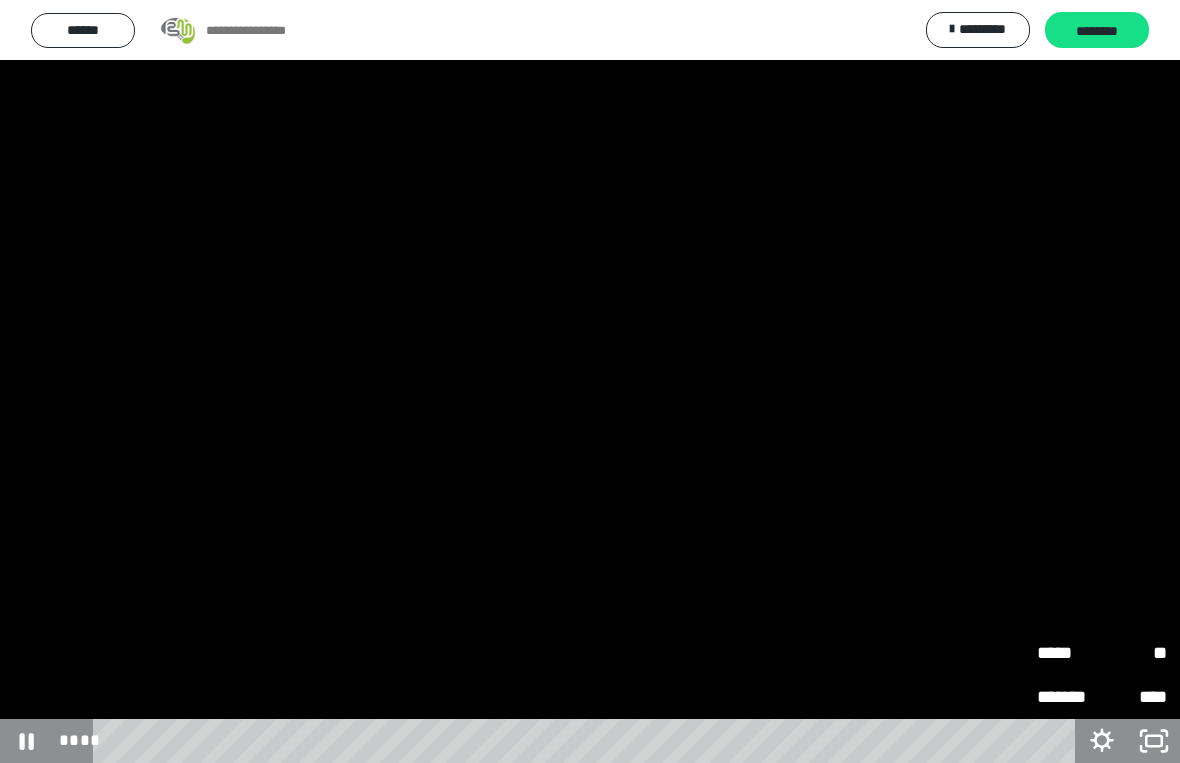click on "**" at bounding box center (1134, 653) 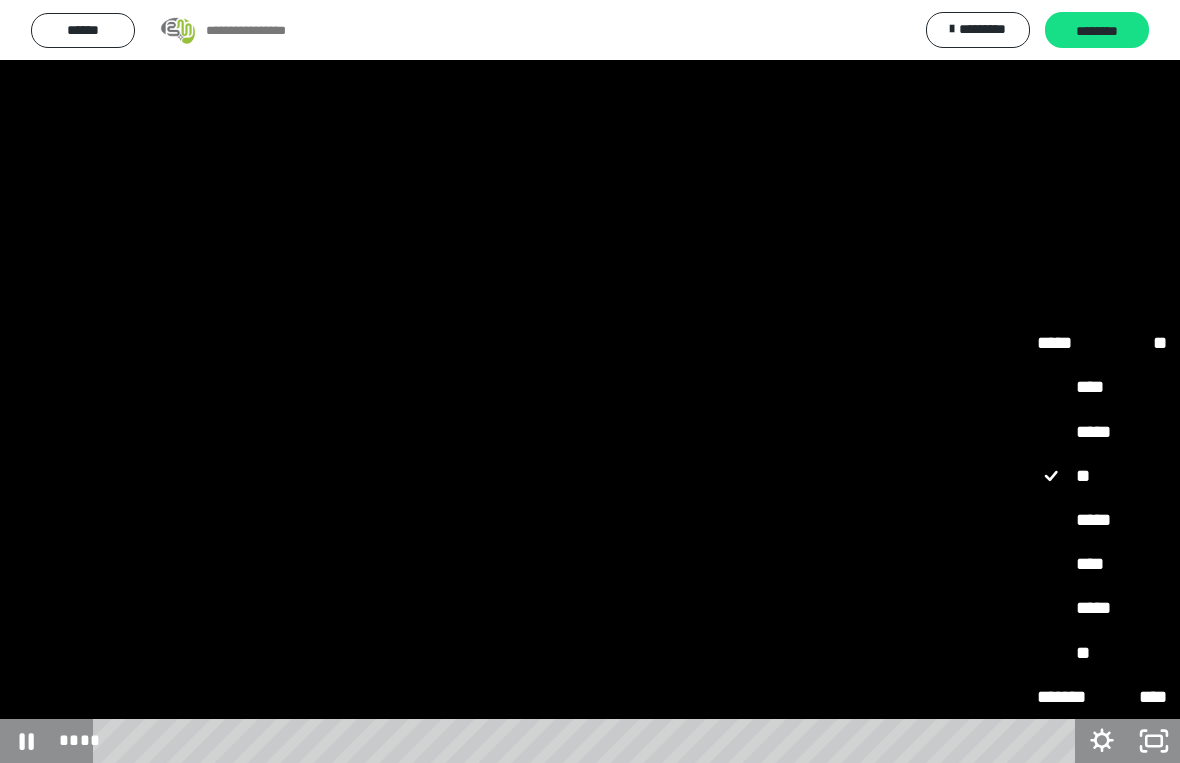 click on "*****" at bounding box center [1102, 520] 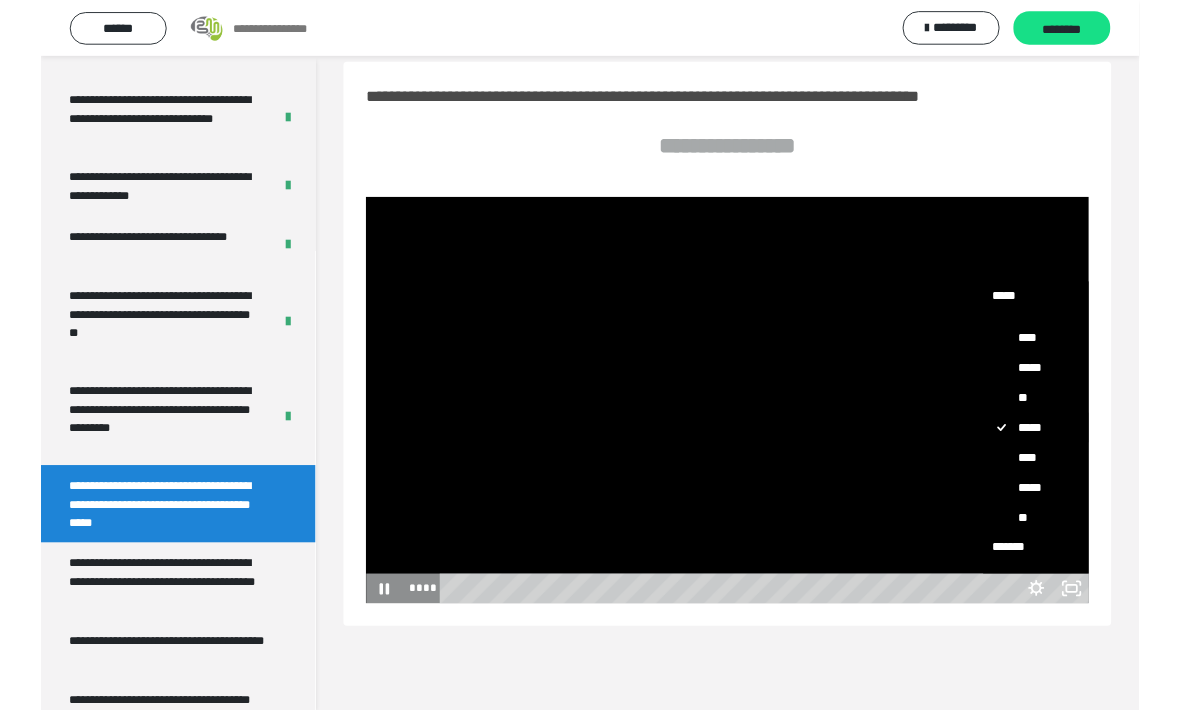 scroll, scrollTop: 59, scrollLeft: 0, axis: vertical 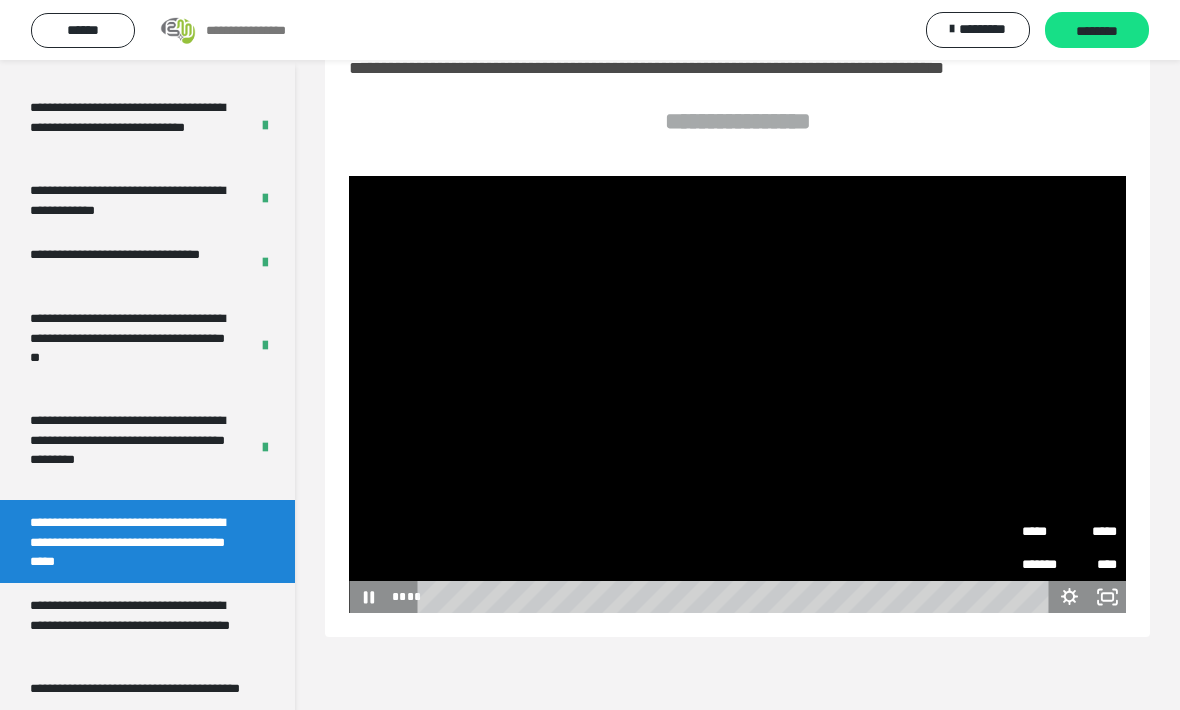 click 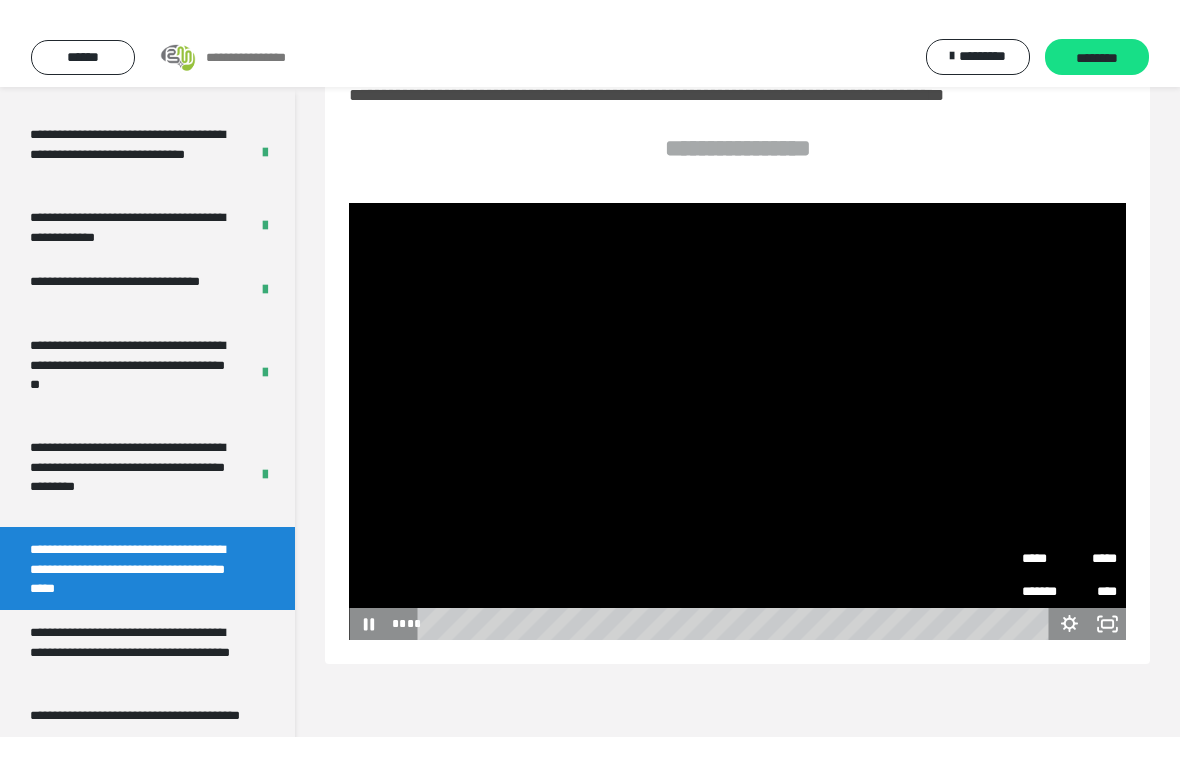 scroll, scrollTop: 24, scrollLeft: 0, axis: vertical 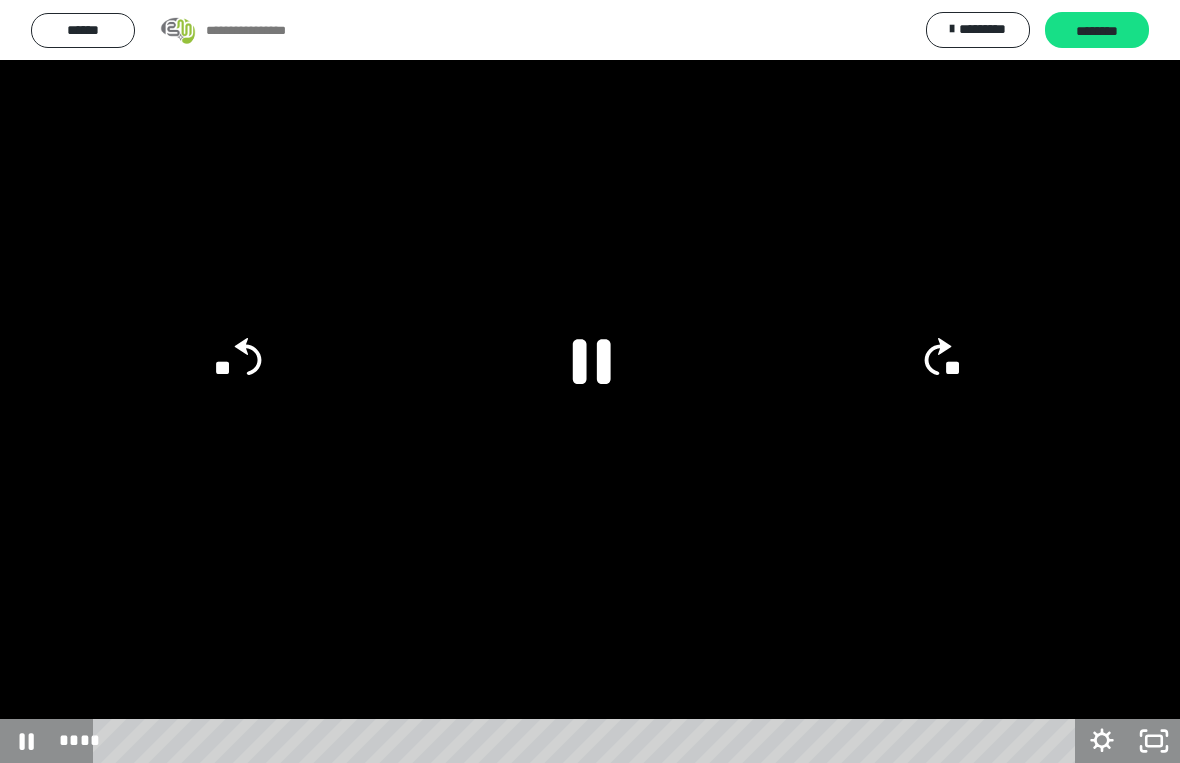 click at bounding box center [590, 381] 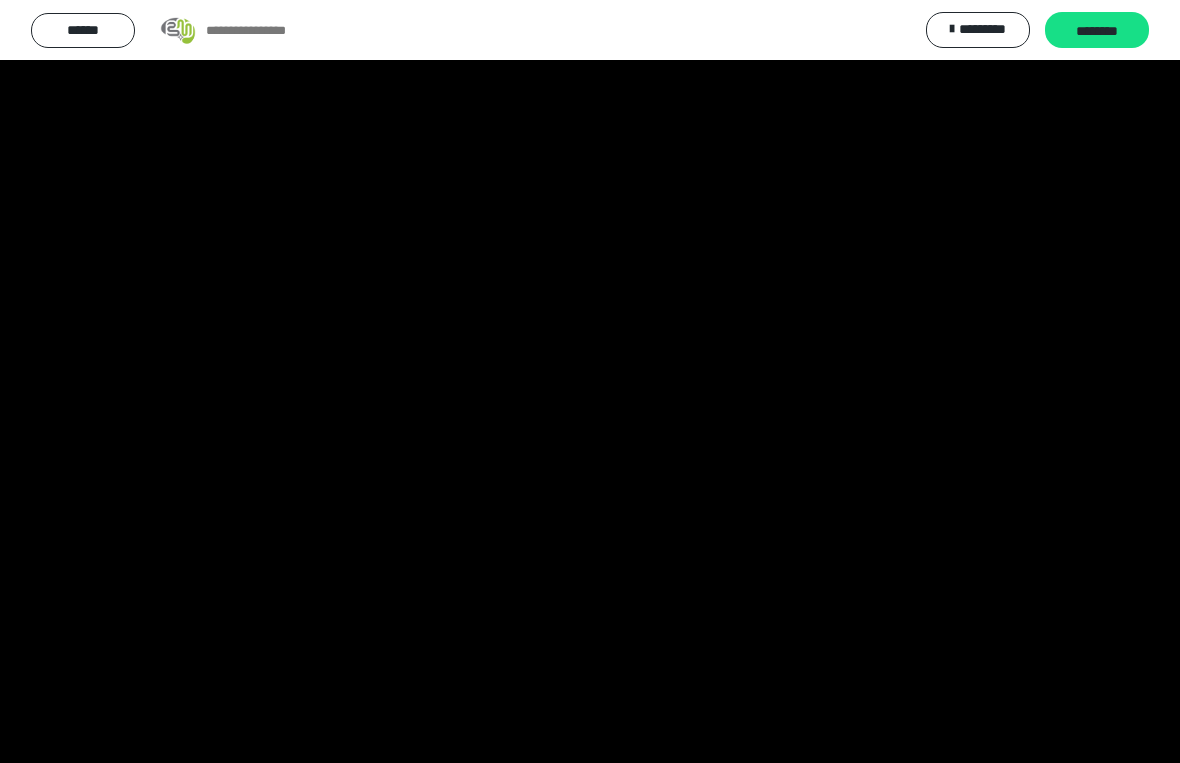 click at bounding box center (590, 381) 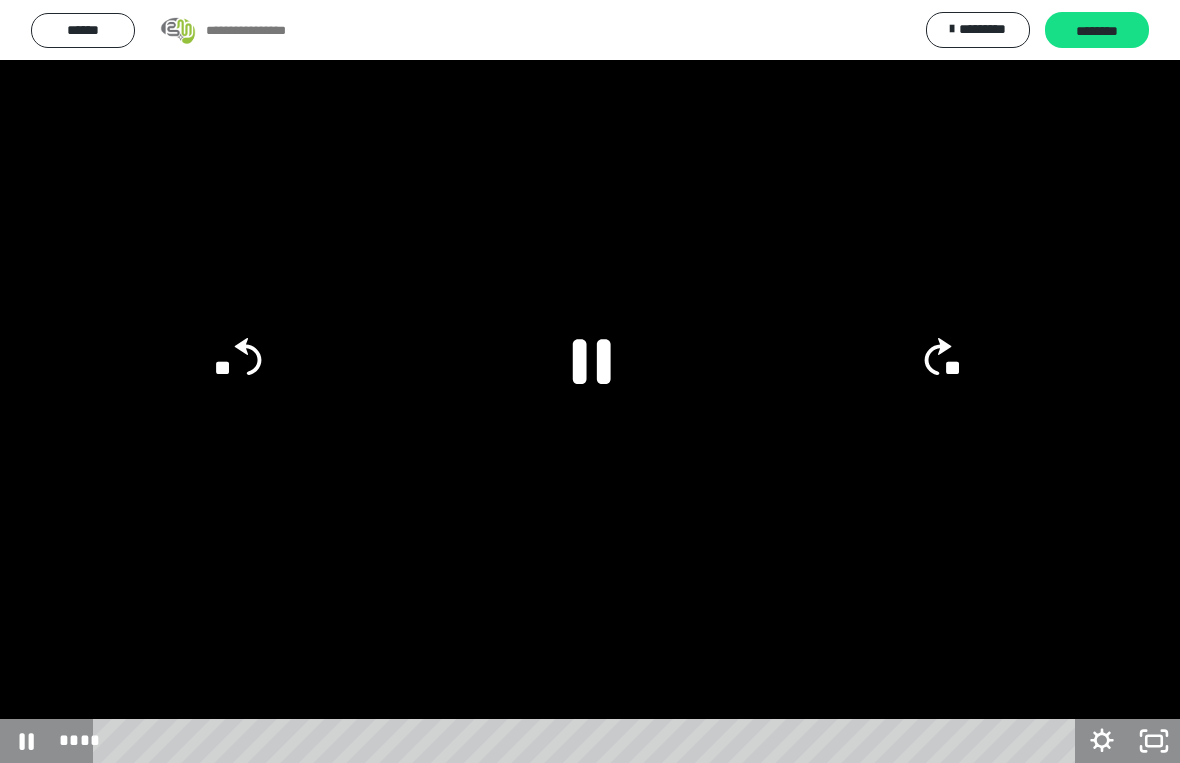 click at bounding box center [590, 381] 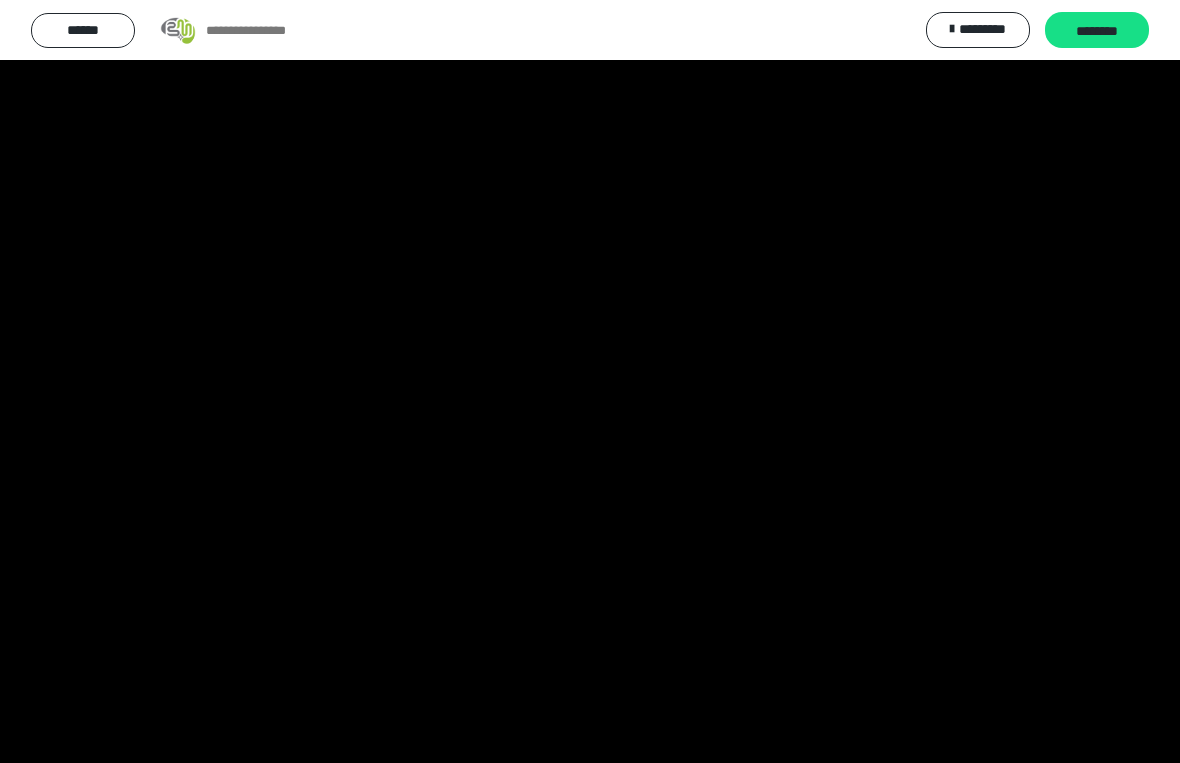 click at bounding box center [590, 381] 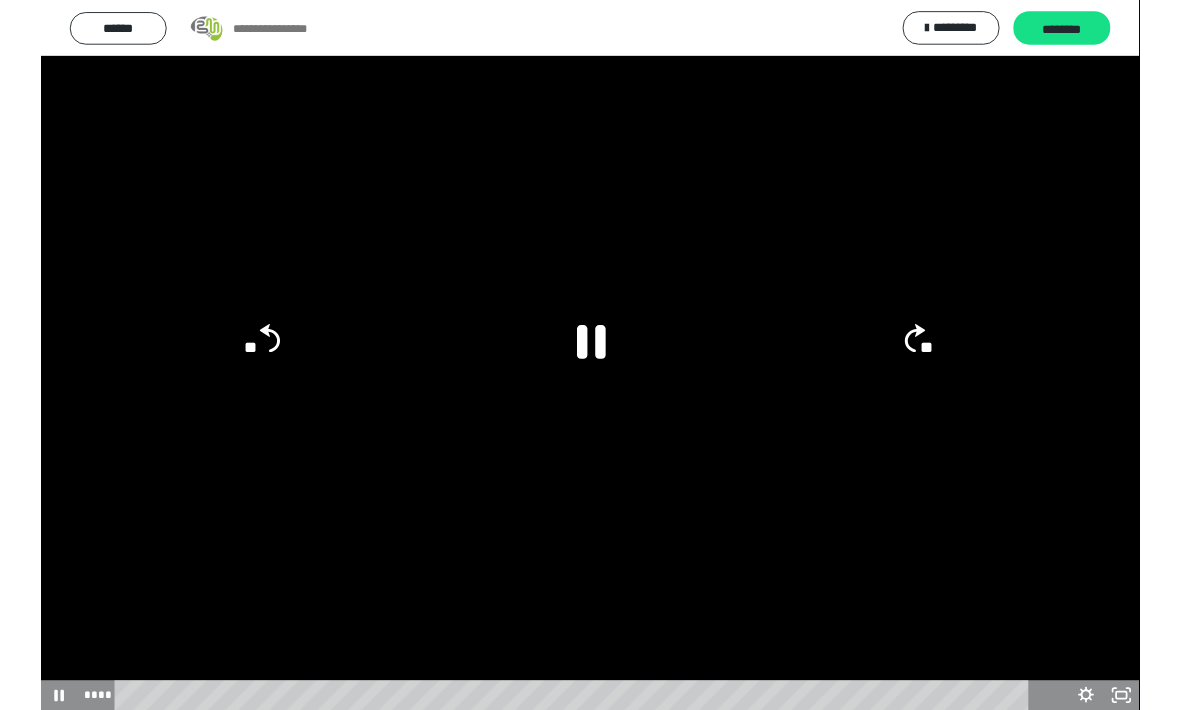 scroll, scrollTop: 59, scrollLeft: 0, axis: vertical 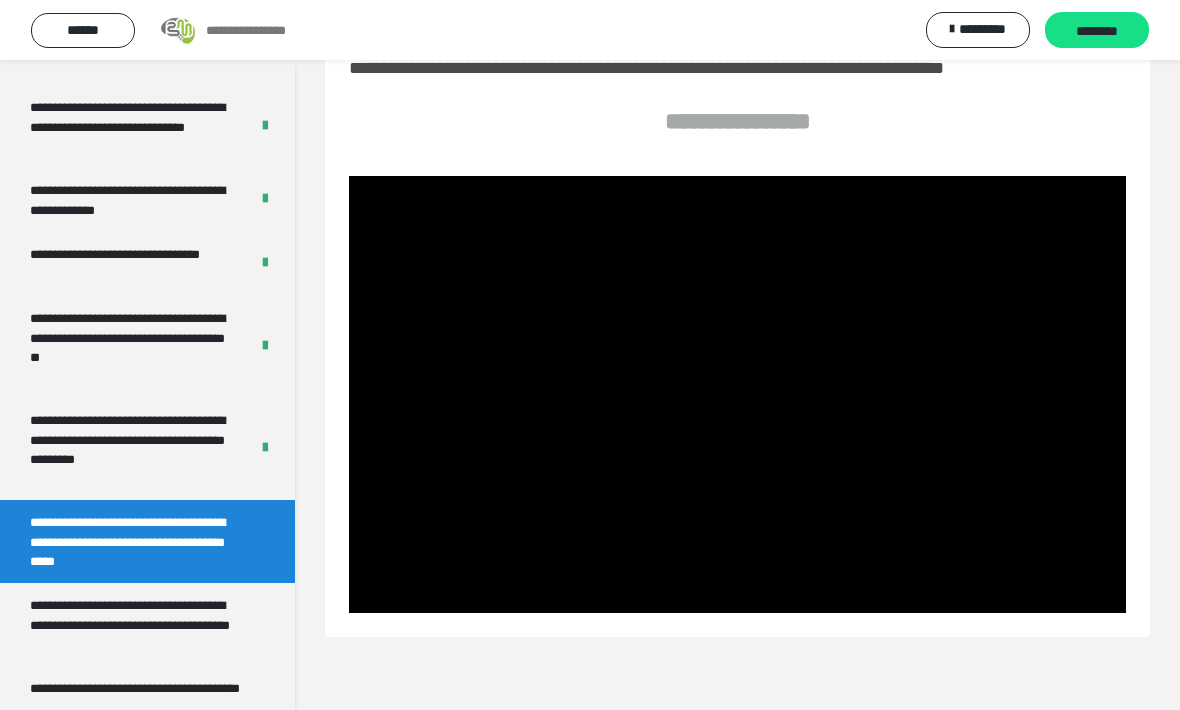 click on "********" at bounding box center (1097, 31) 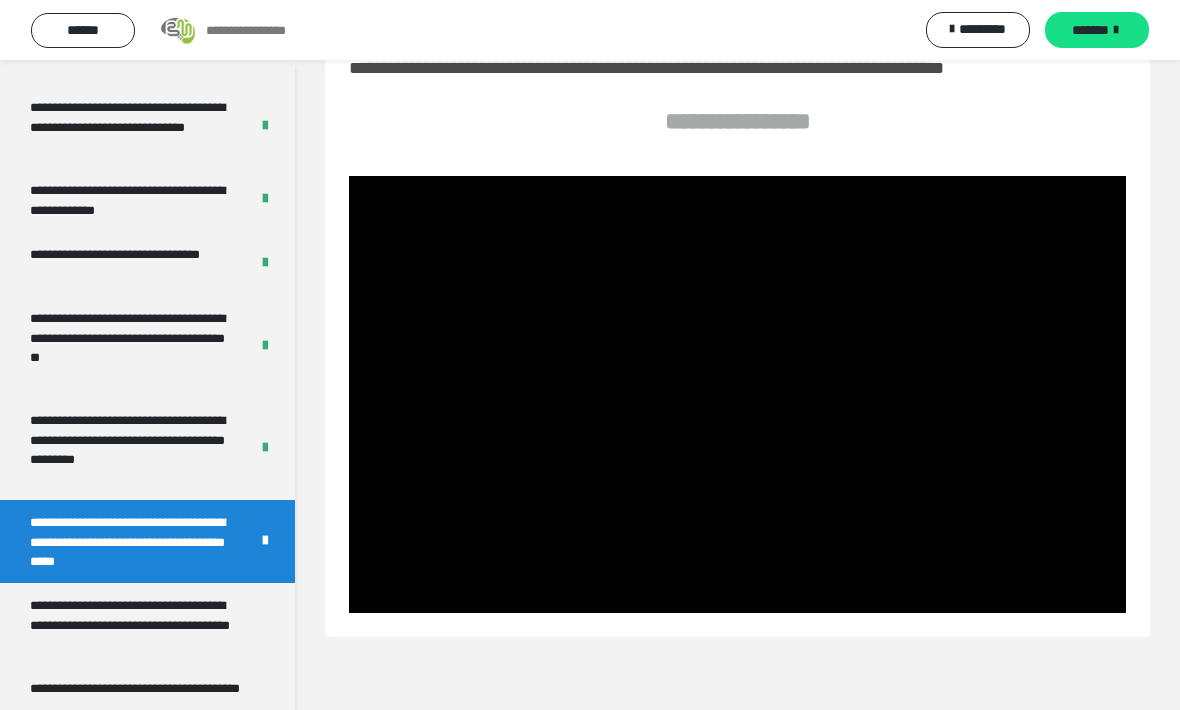click at bounding box center [737, 394] 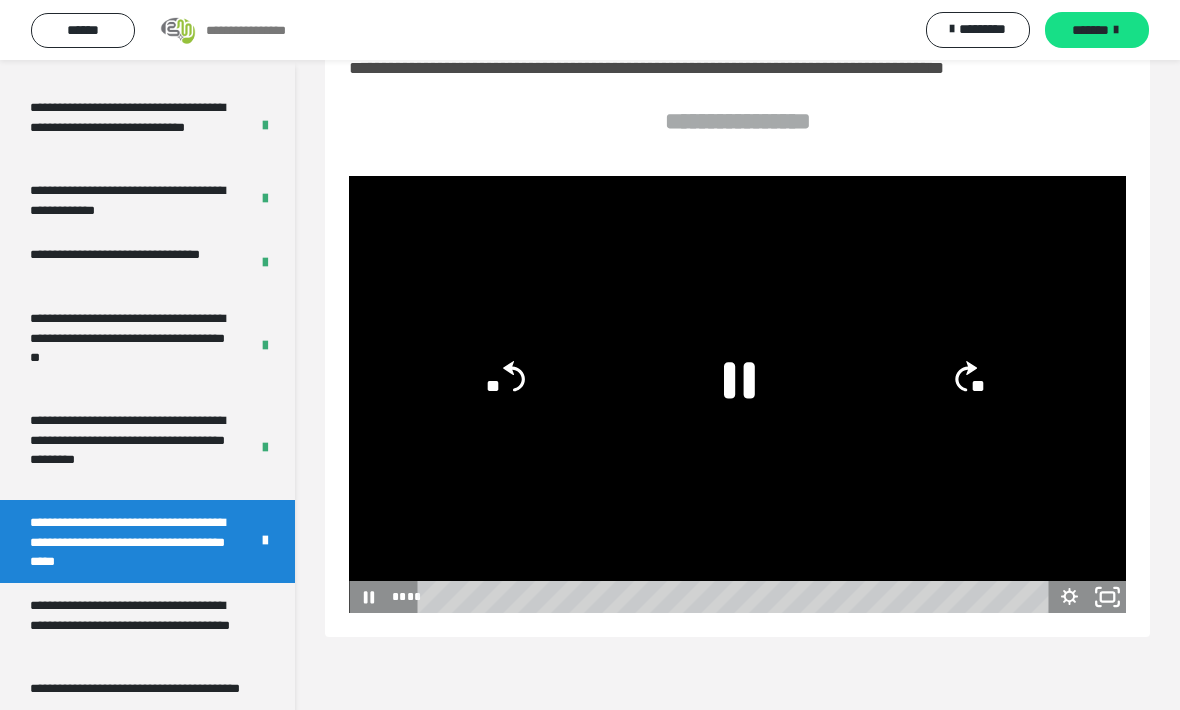 click 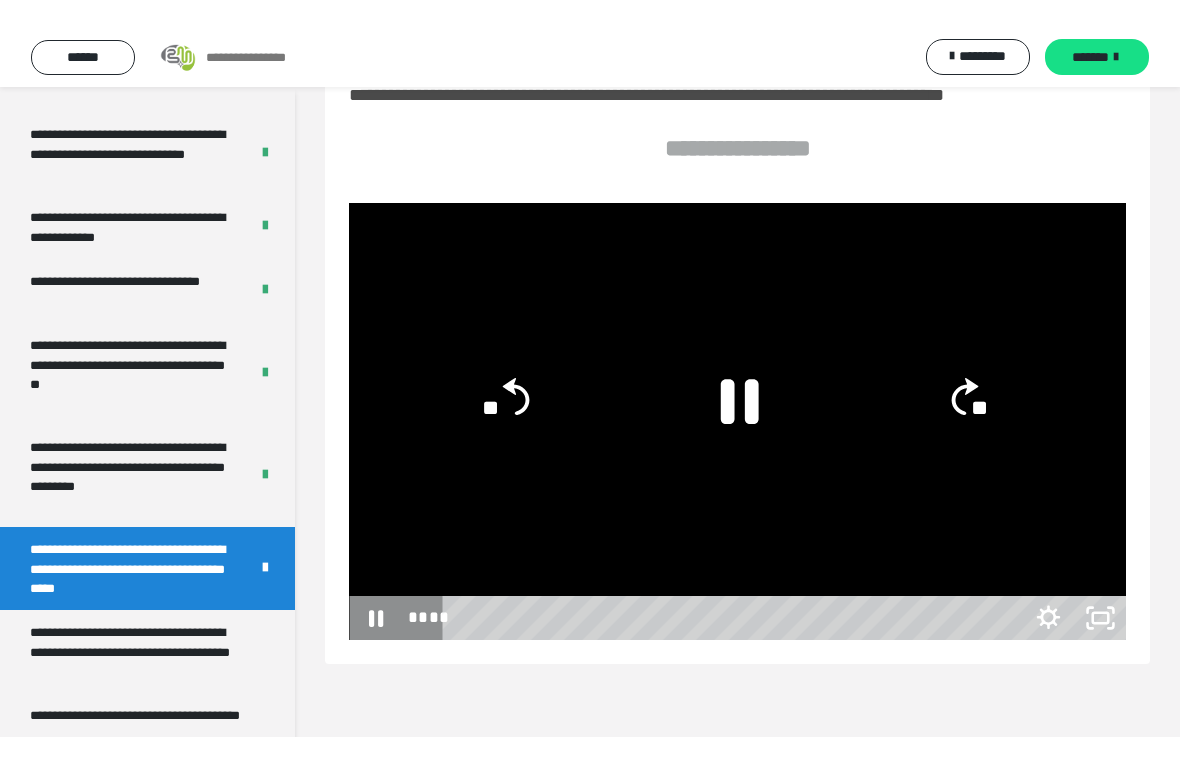 scroll, scrollTop: 24, scrollLeft: 0, axis: vertical 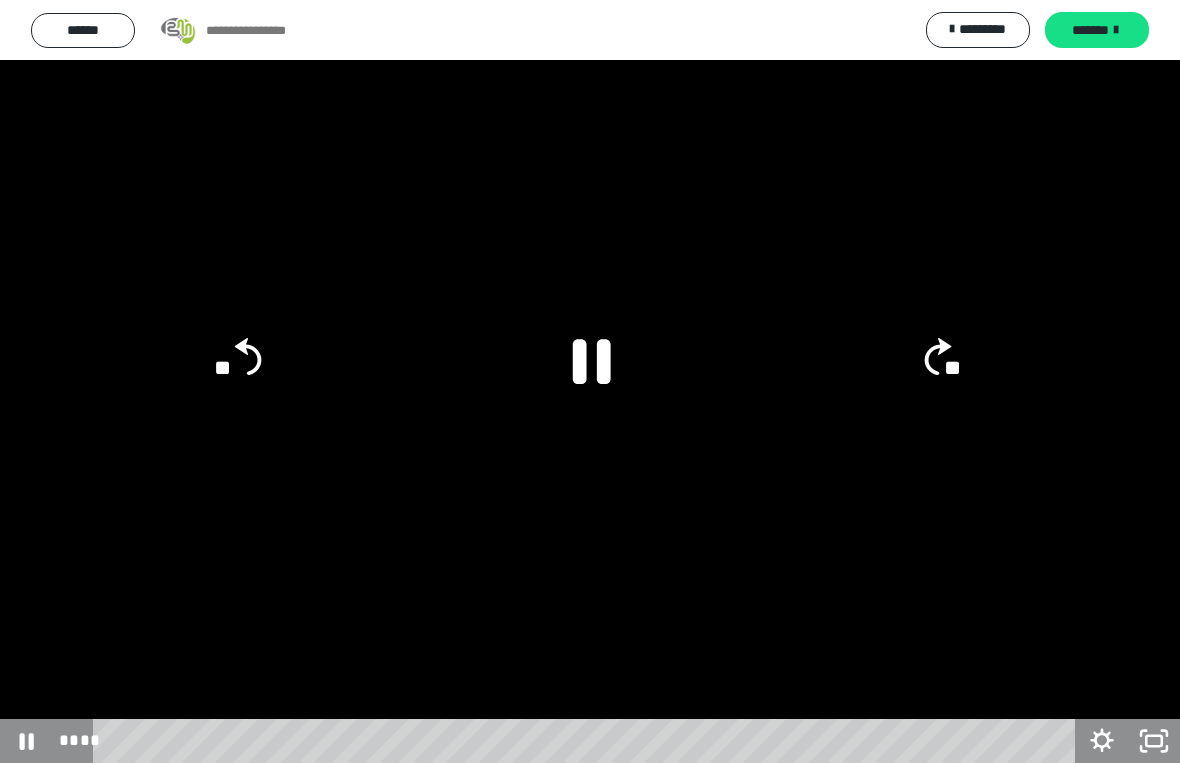 click at bounding box center [590, 381] 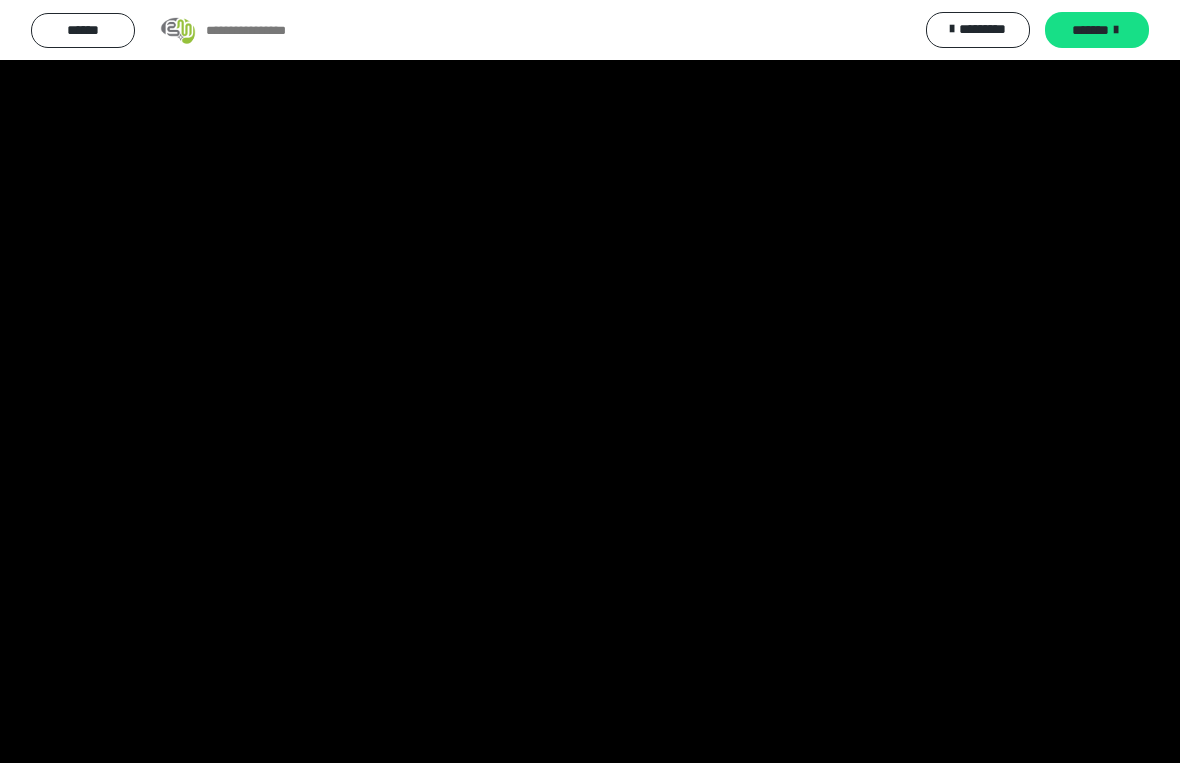 click at bounding box center [590, 381] 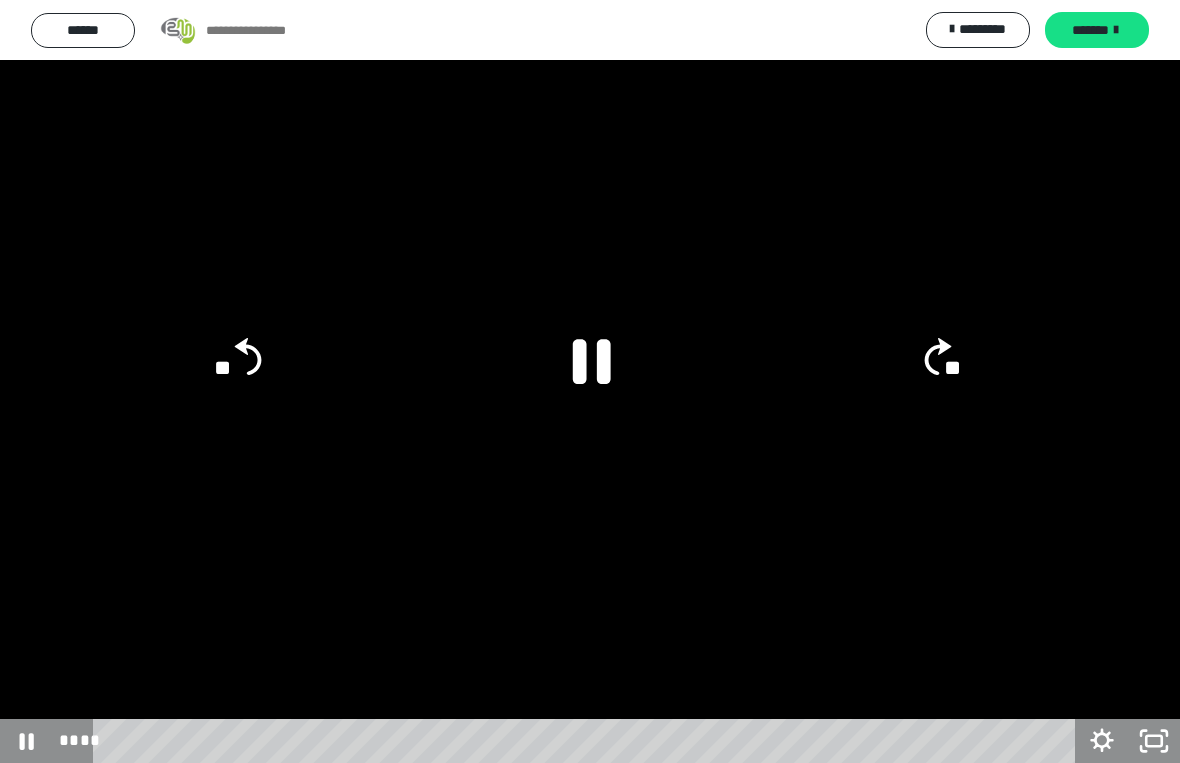click 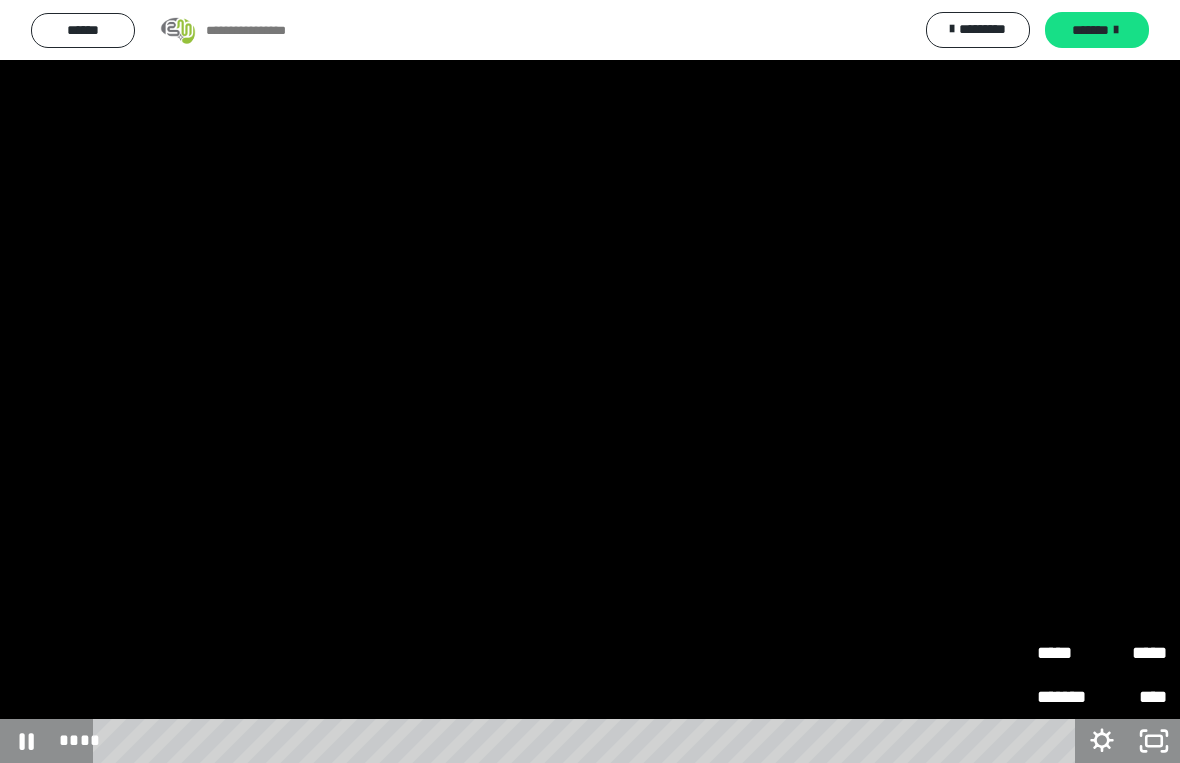 click at bounding box center [590, 381] 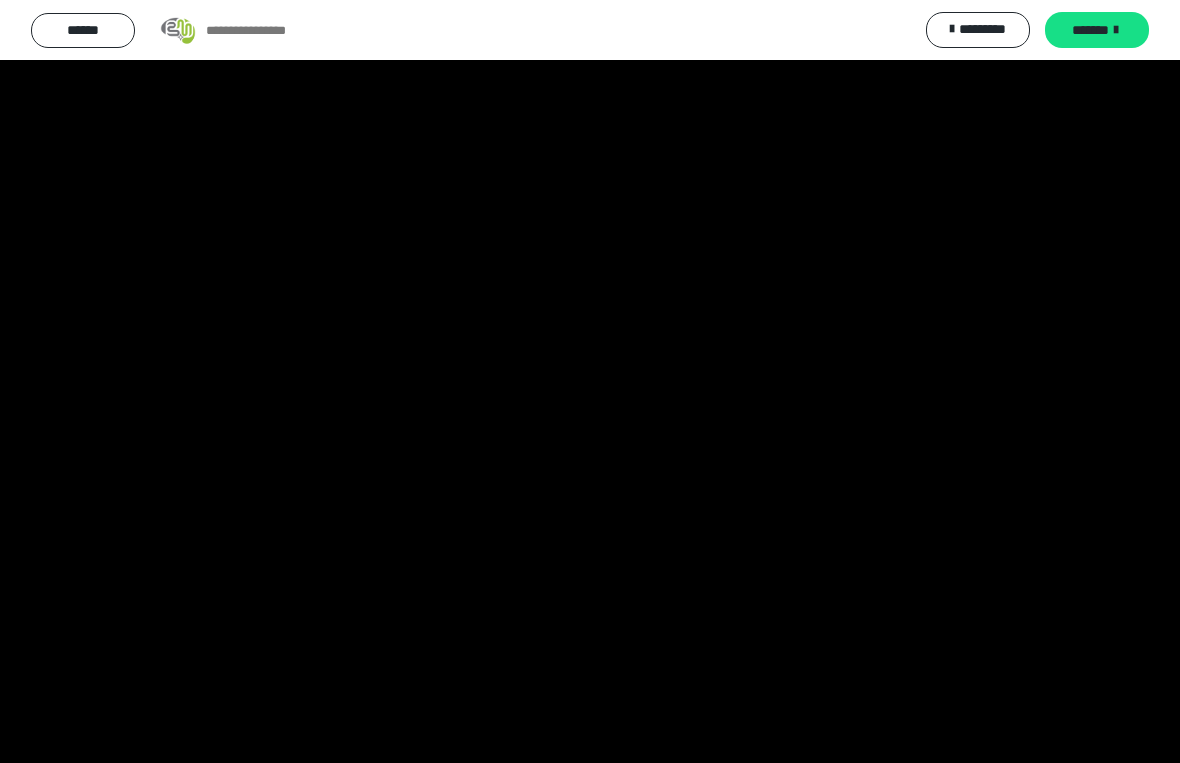 click at bounding box center [590, 381] 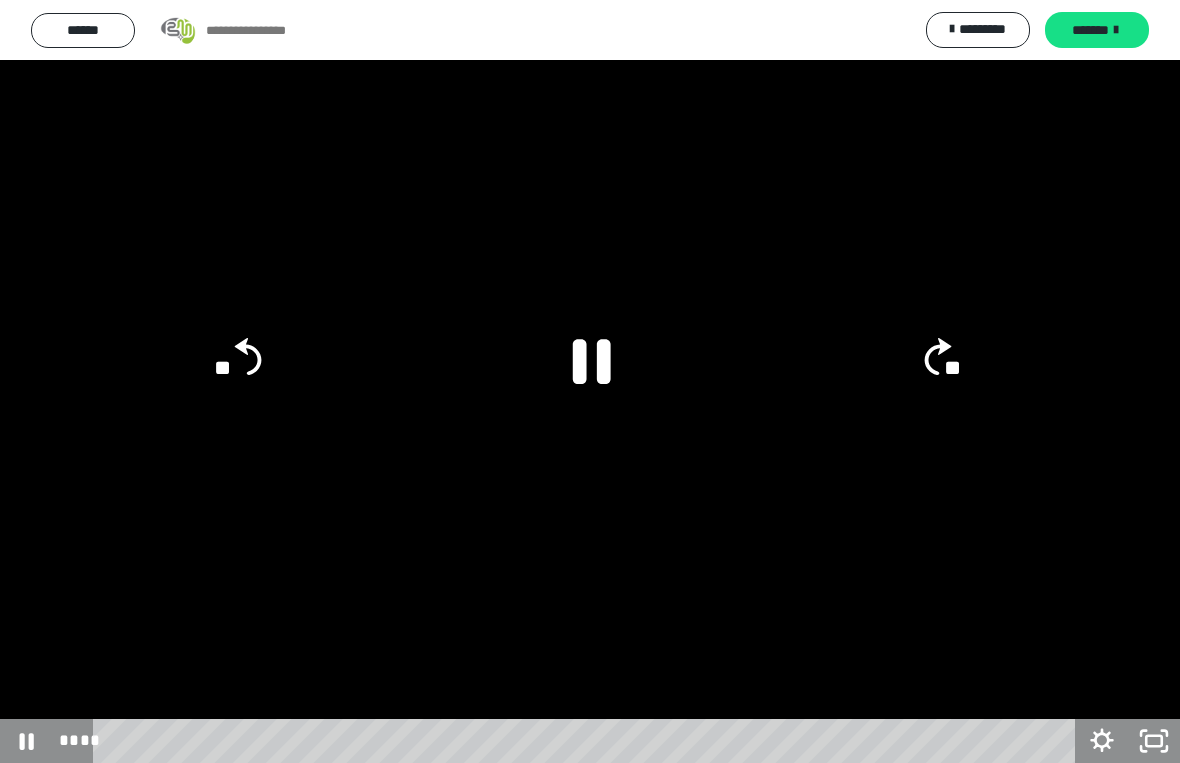 click at bounding box center (590, 381) 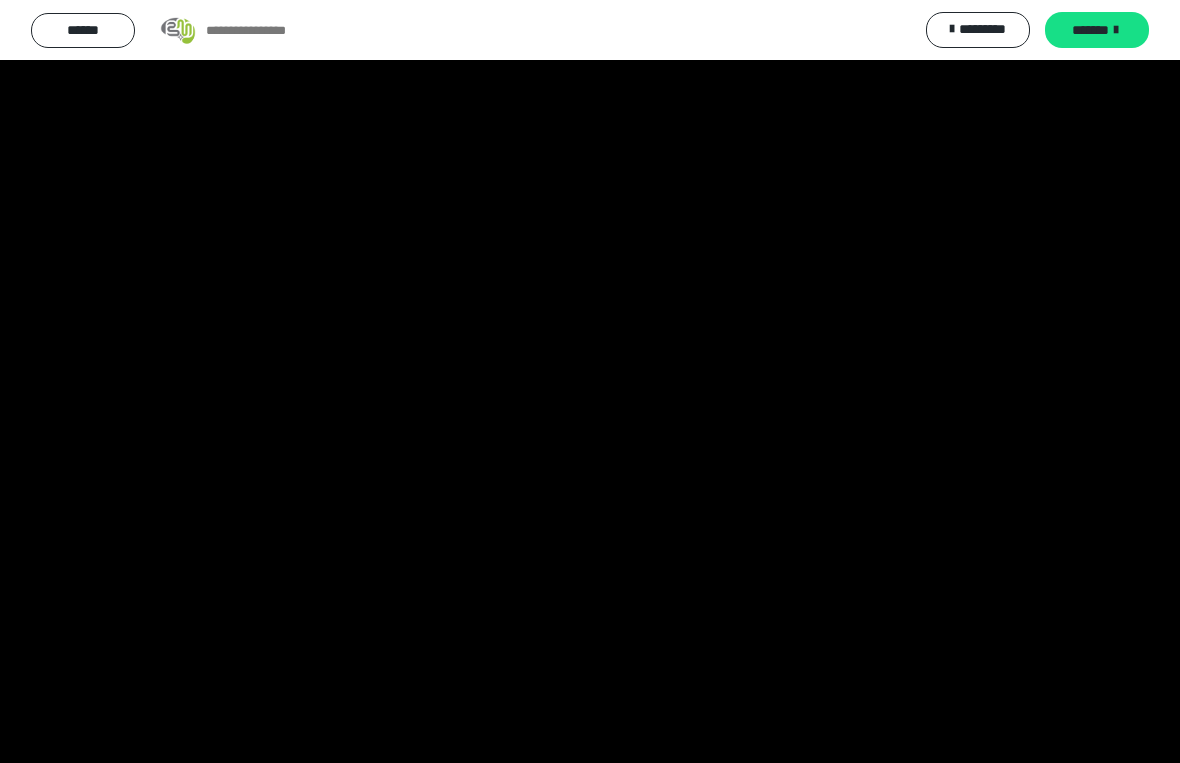 click at bounding box center [590, 381] 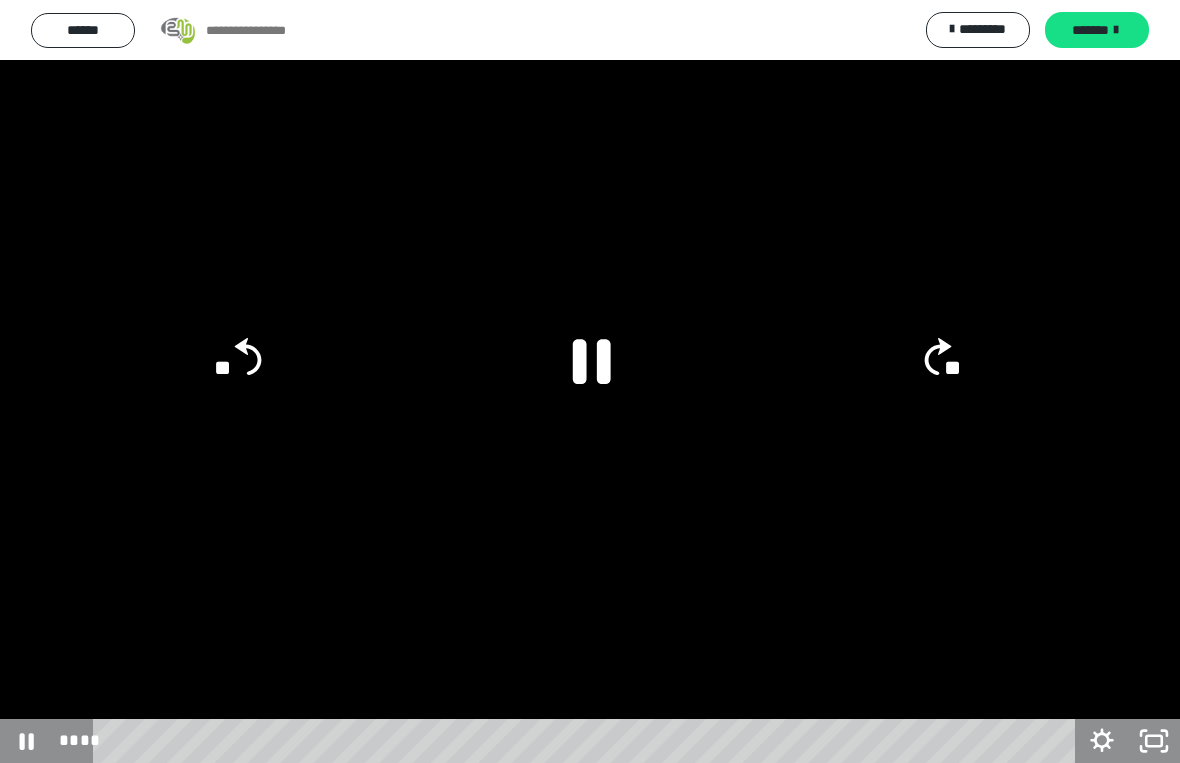 click at bounding box center [590, 381] 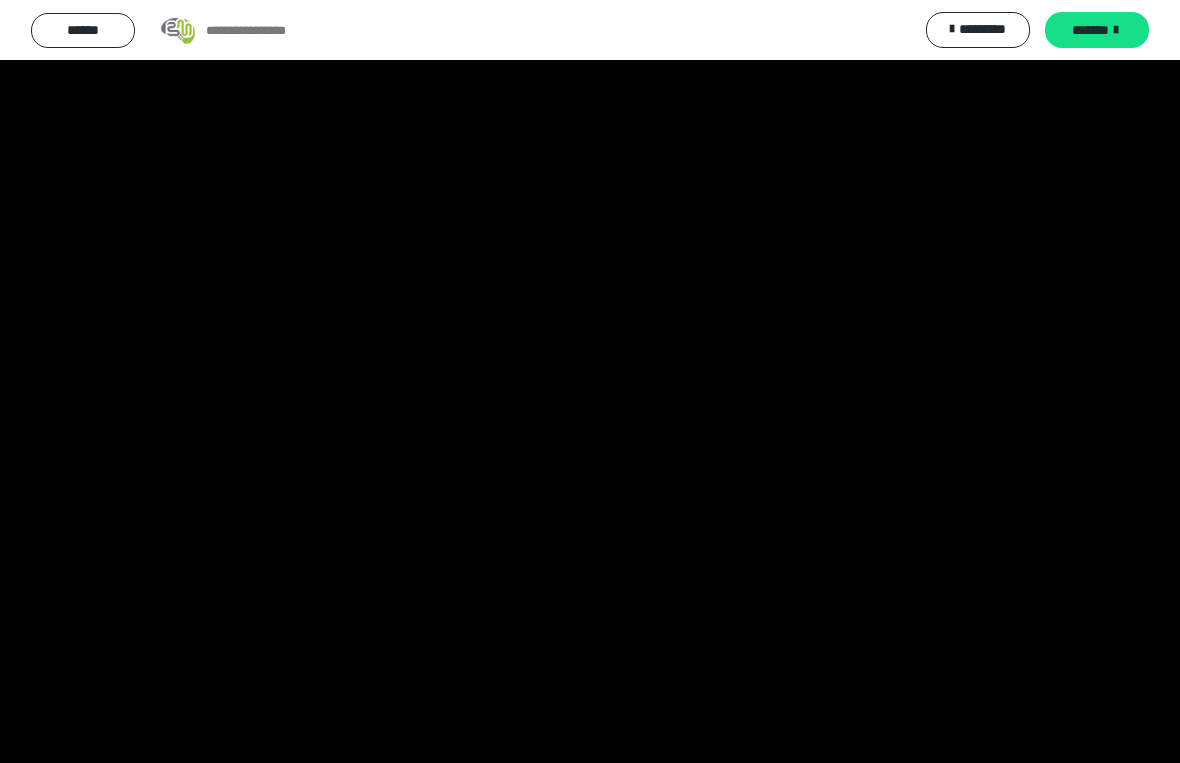click at bounding box center [590, 381] 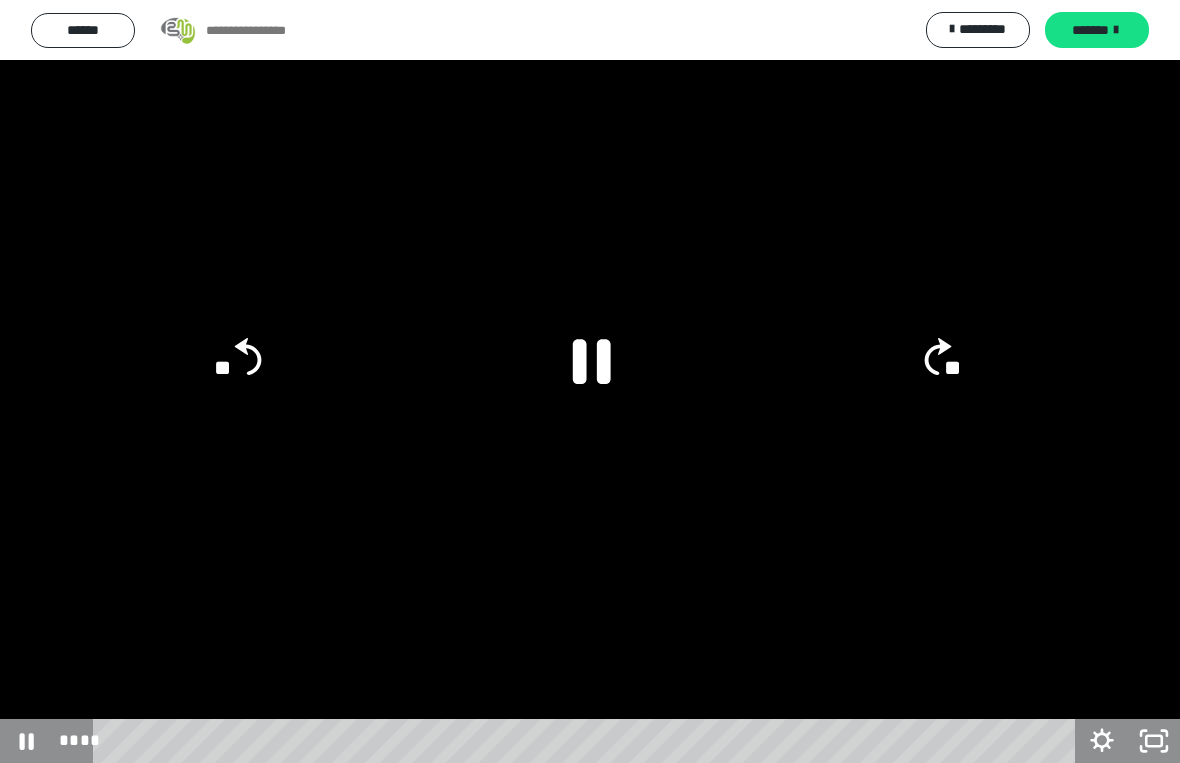 click at bounding box center (590, 381) 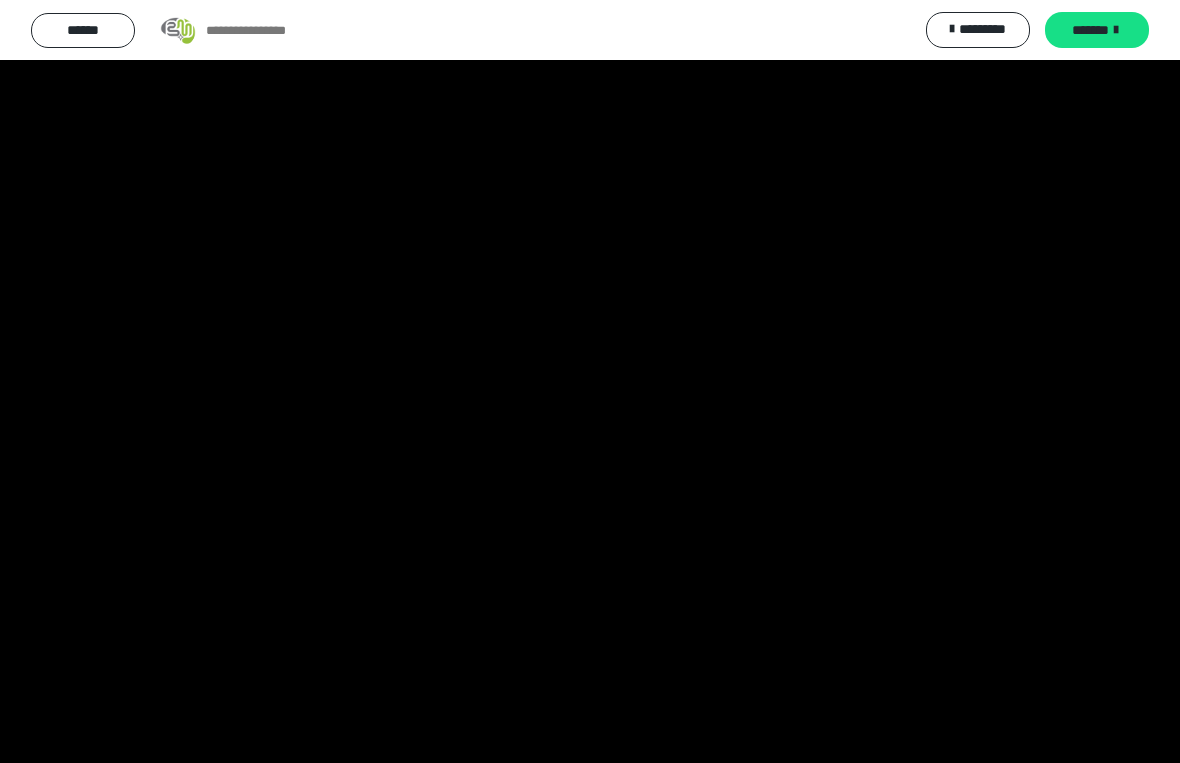 click at bounding box center [590, 381] 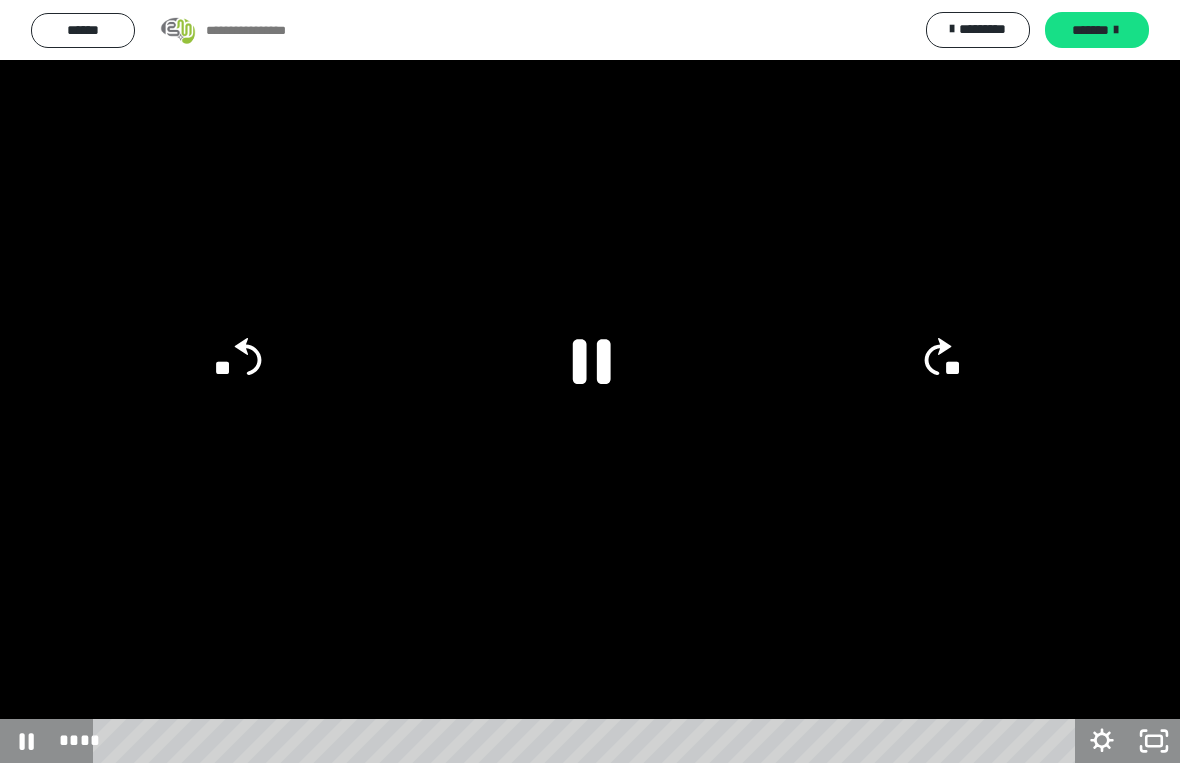 click 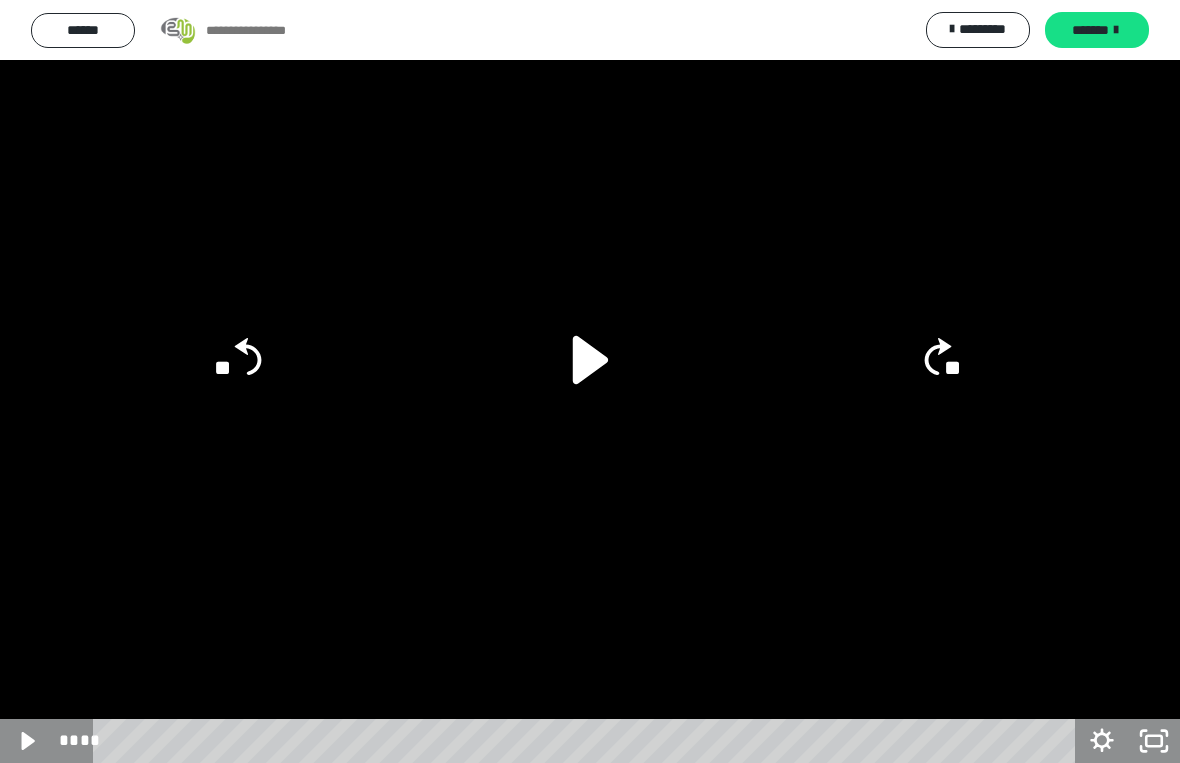 click on "**" 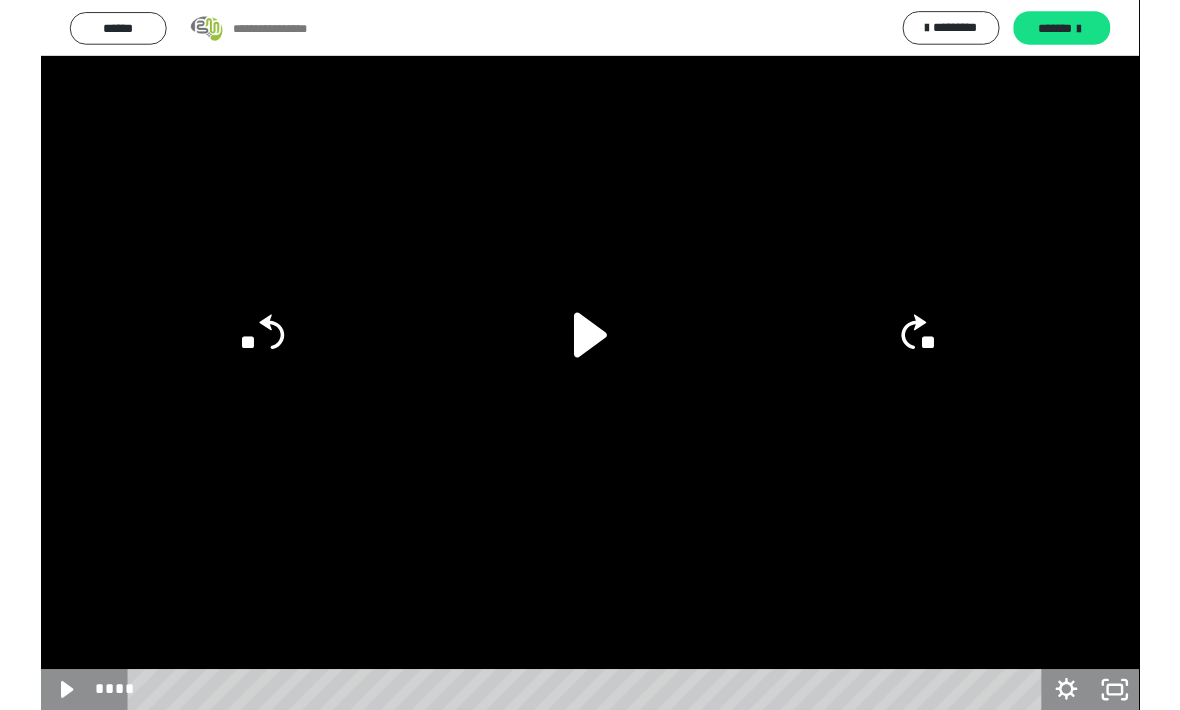 scroll, scrollTop: 58, scrollLeft: 0, axis: vertical 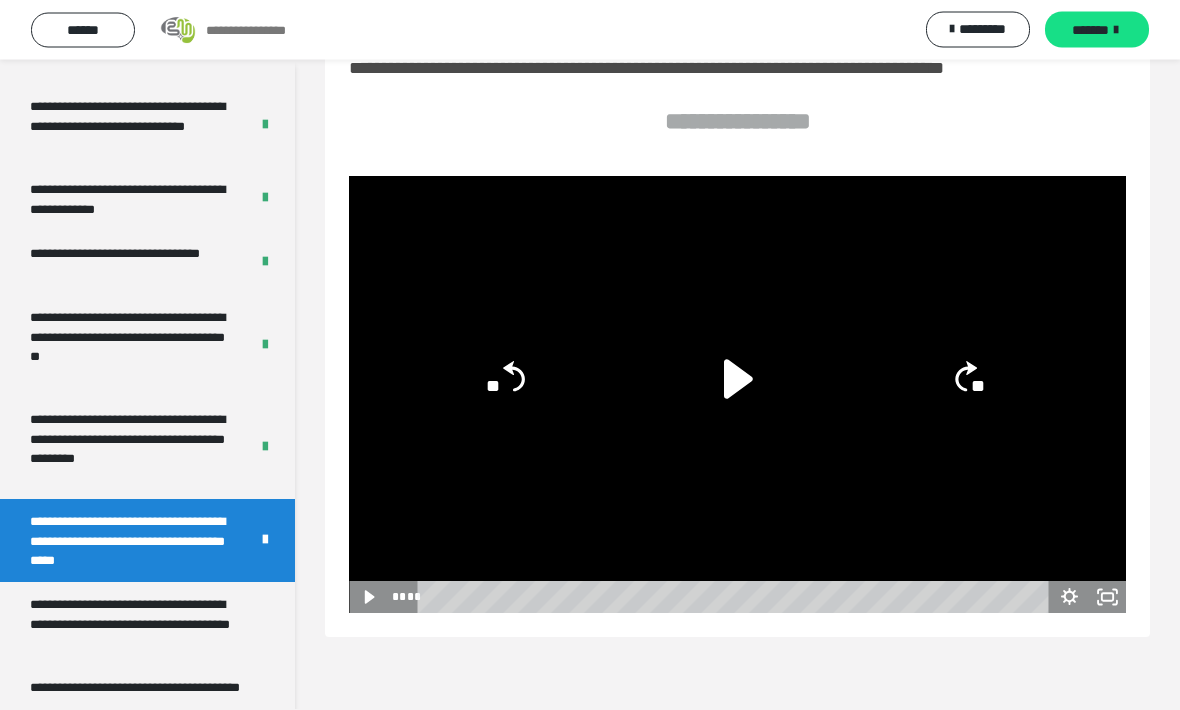 click 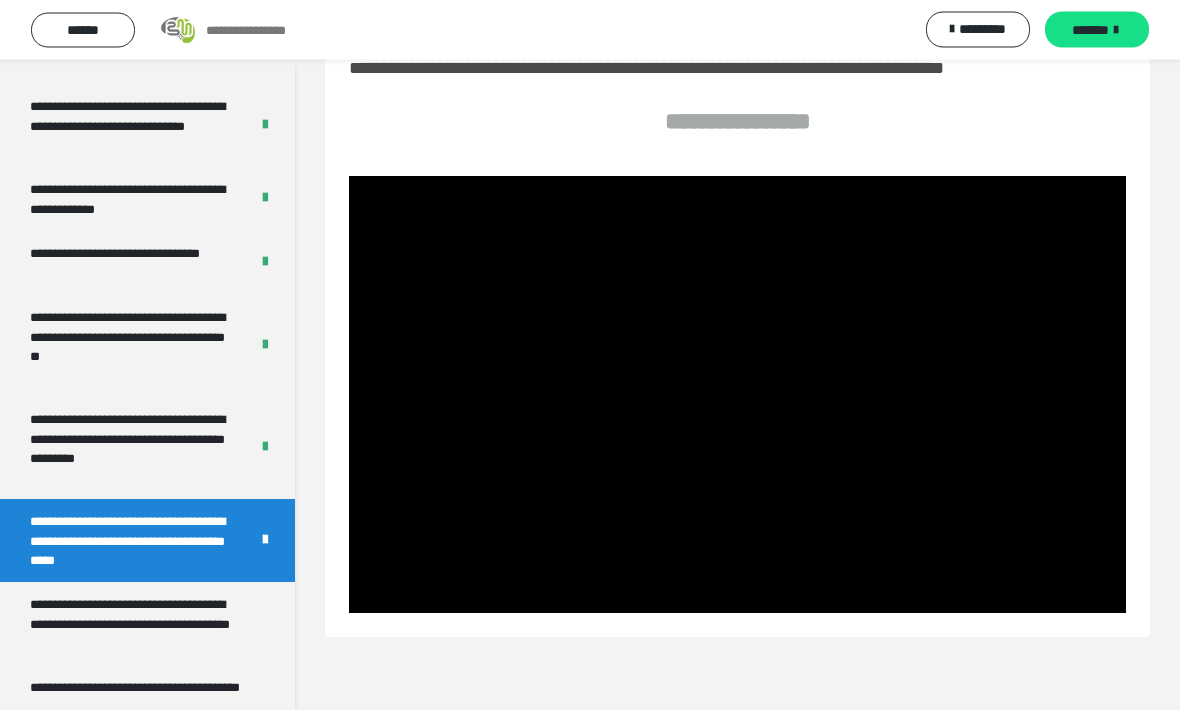 scroll, scrollTop: 59, scrollLeft: 0, axis: vertical 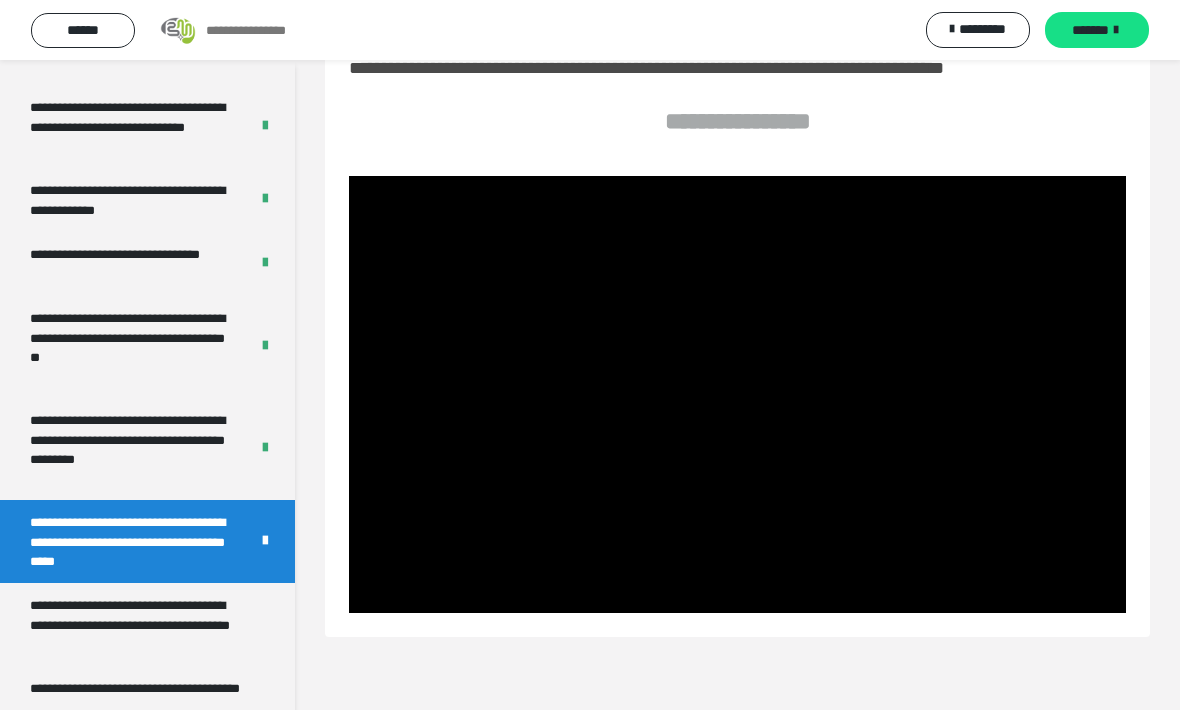 click at bounding box center [737, 394] 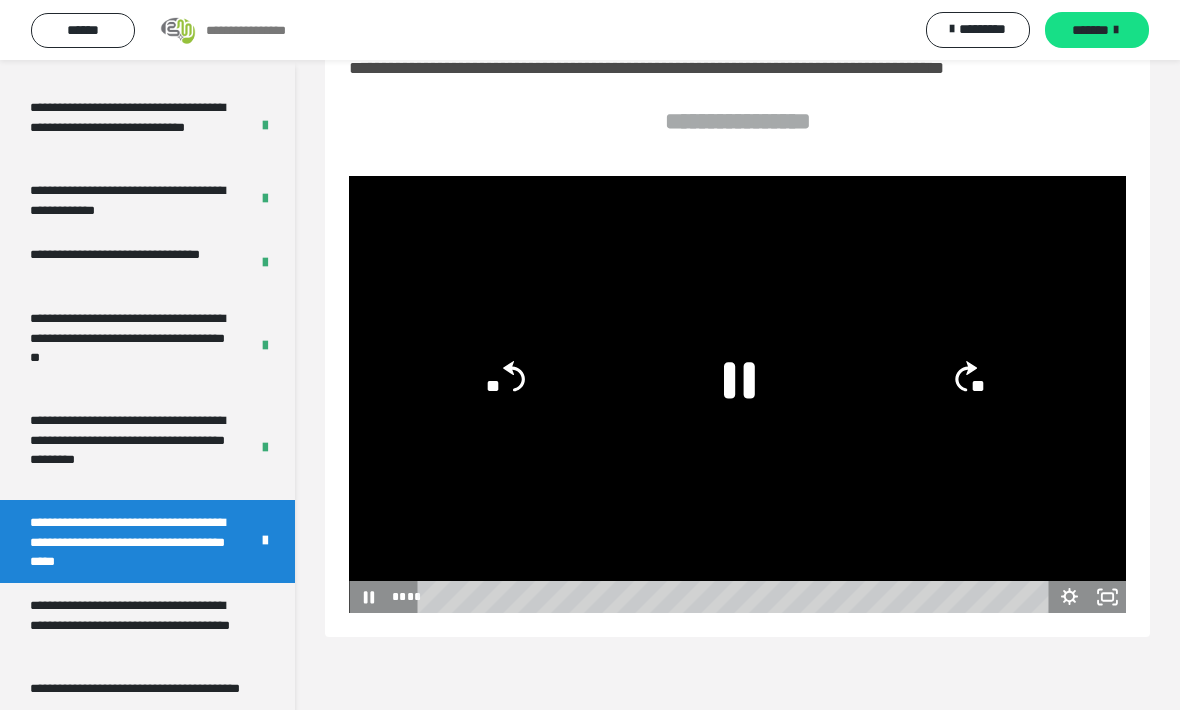 click on "**" 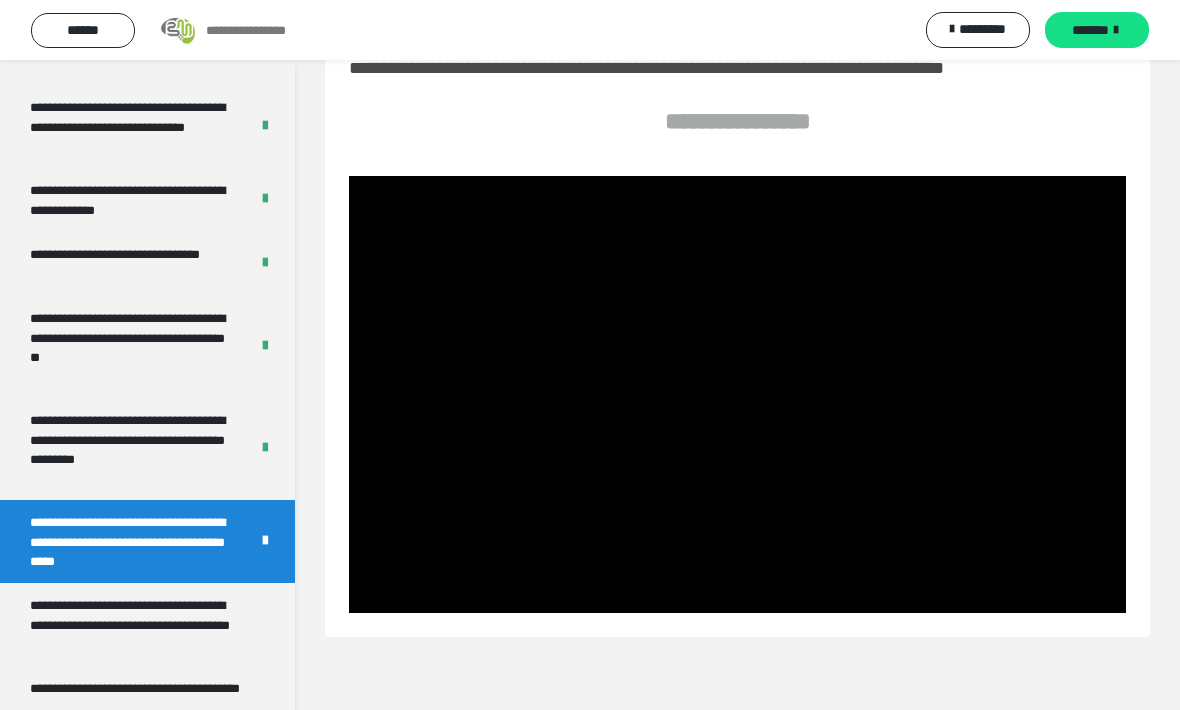 click at bounding box center [737, 394] 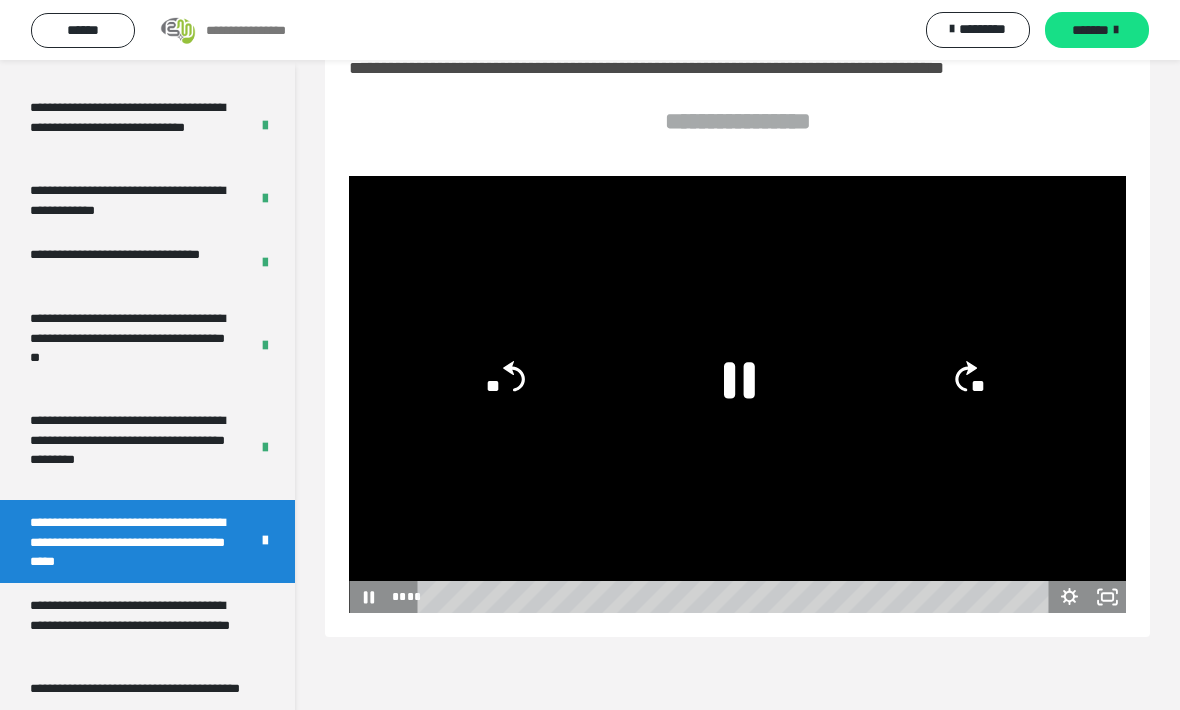 click 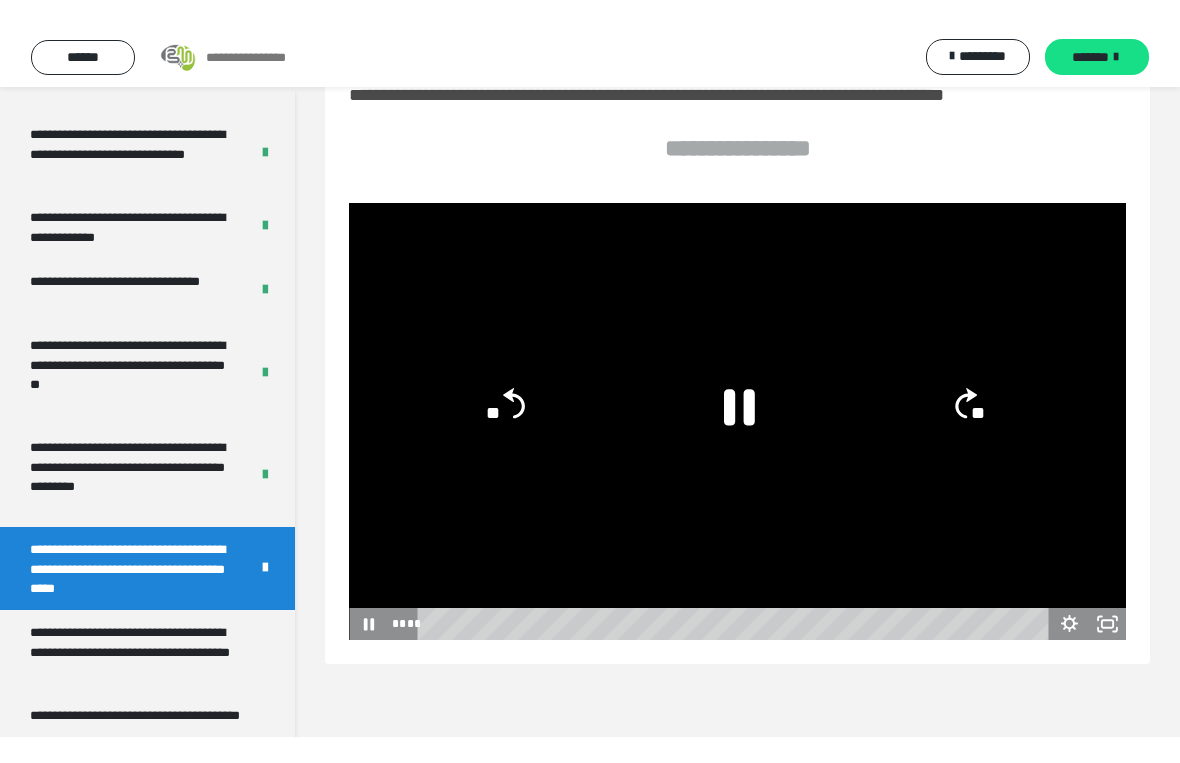 scroll, scrollTop: 24, scrollLeft: 0, axis: vertical 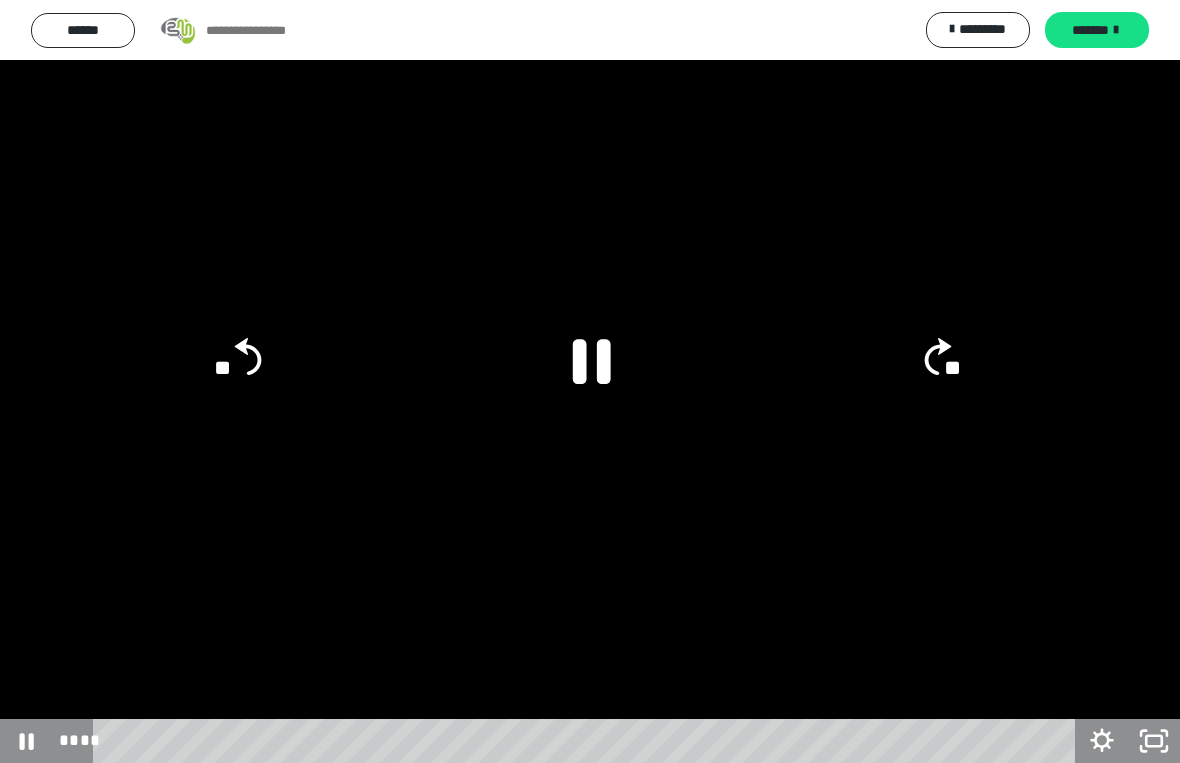 click at bounding box center [590, 381] 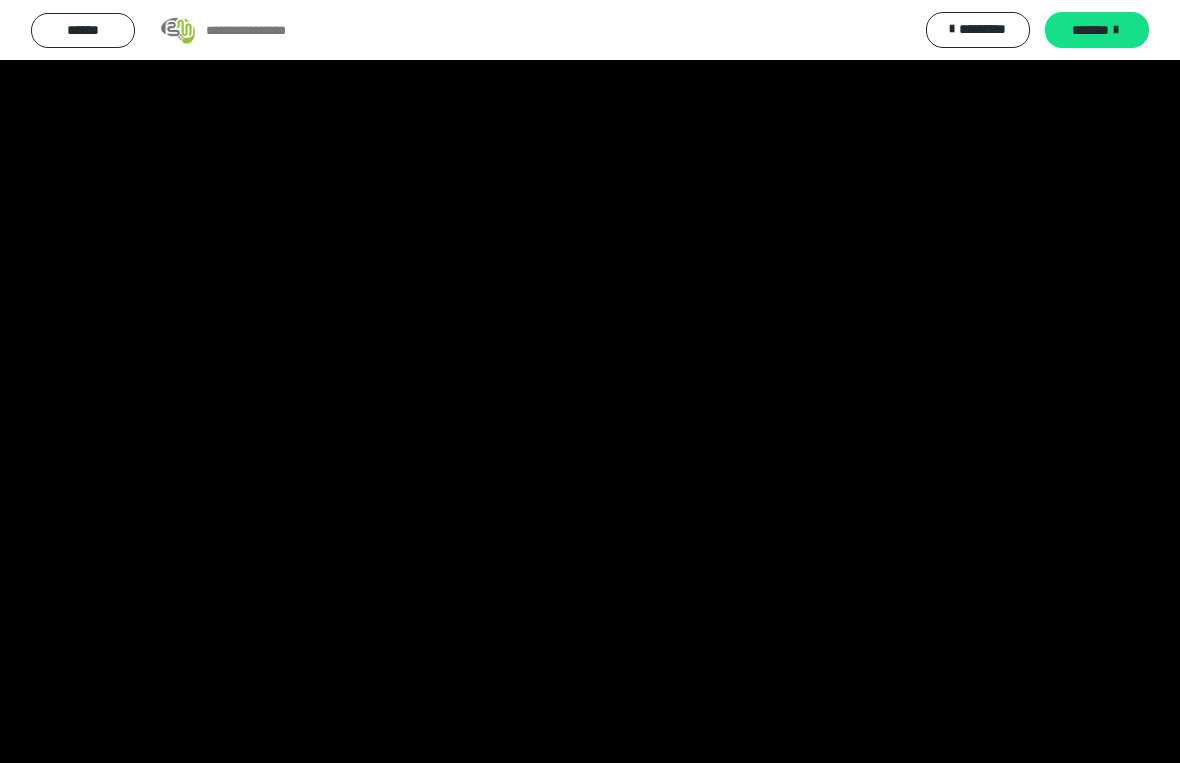 click at bounding box center [590, 381] 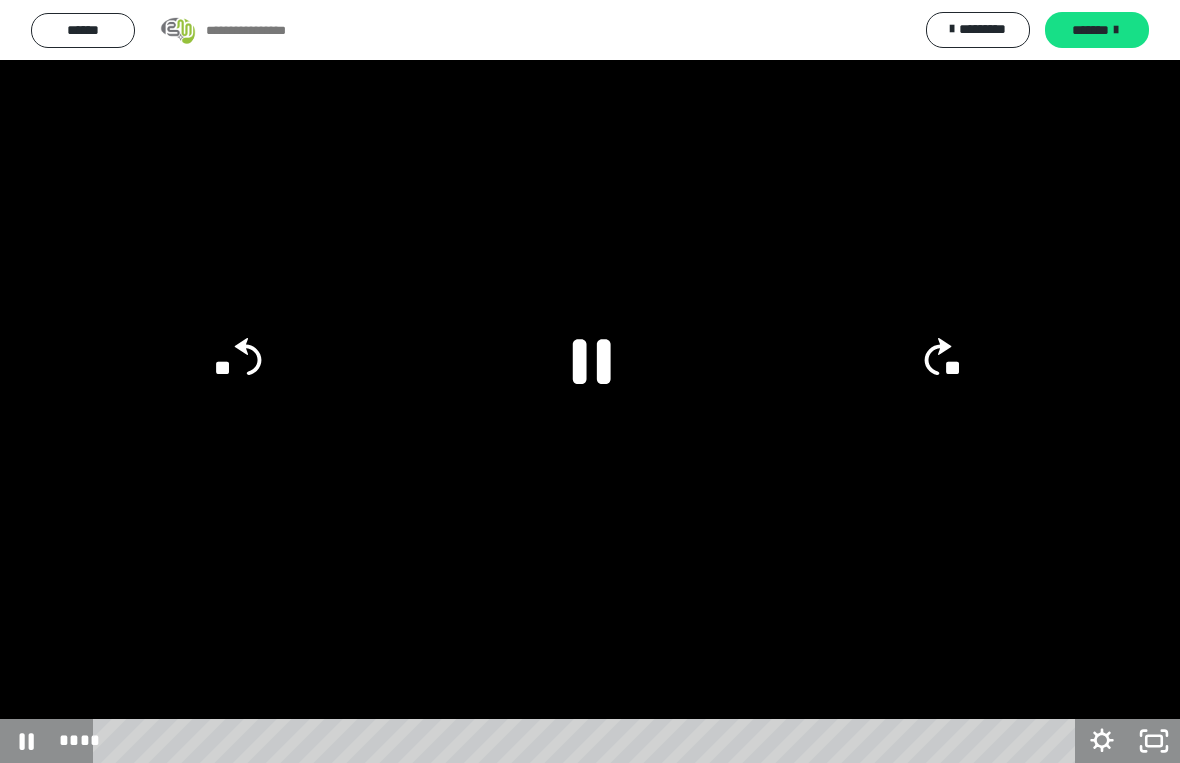 click at bounding box center (590, 381) 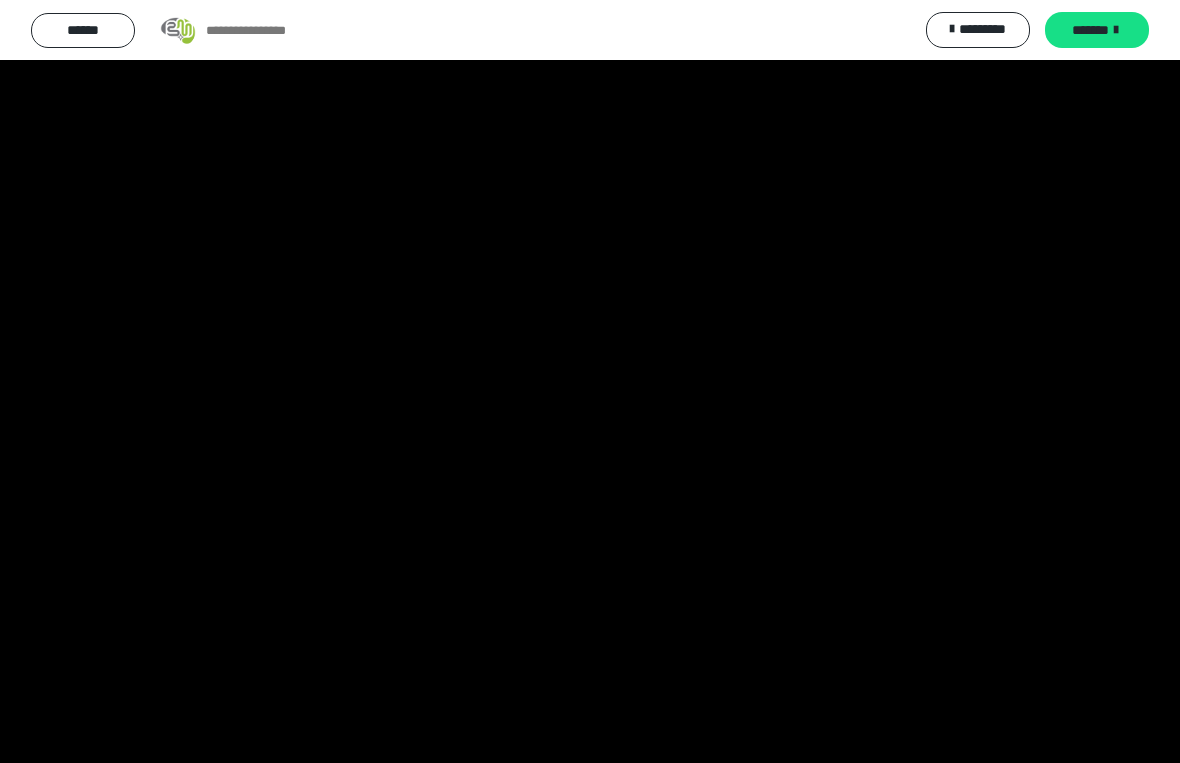click at bounding box center [590, 381] 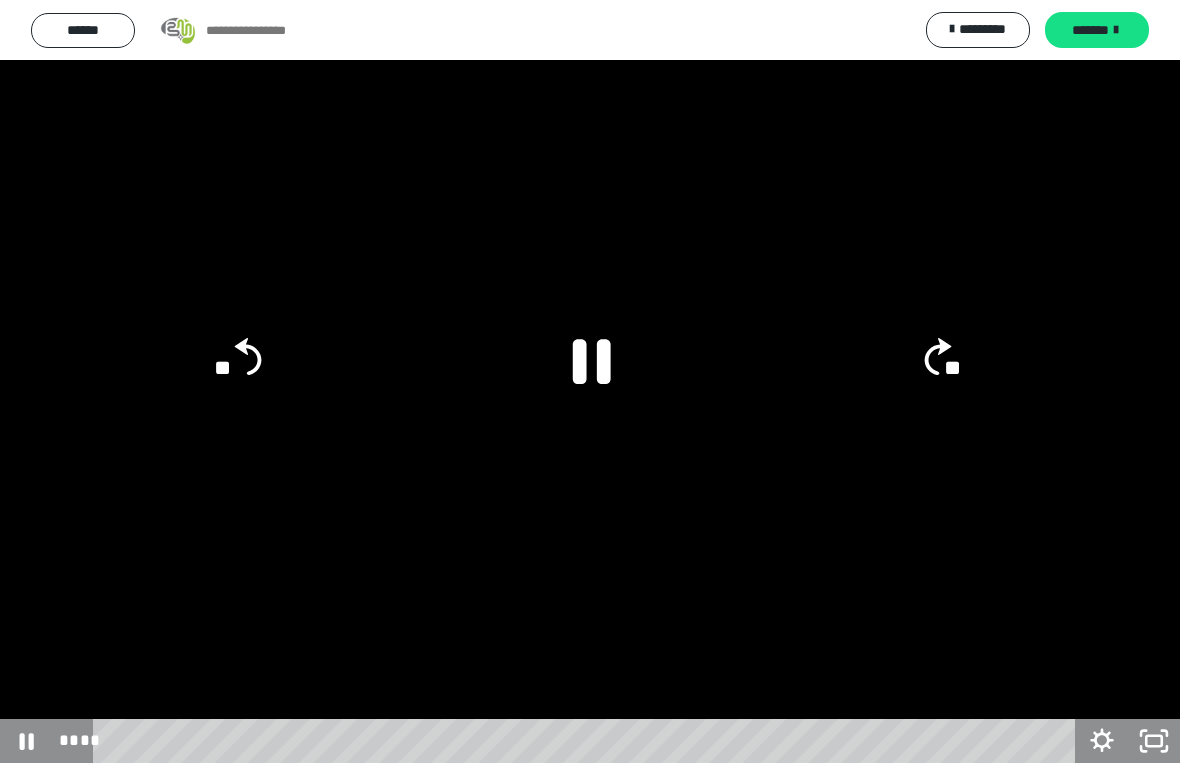 click at bounding box center [590, 381] 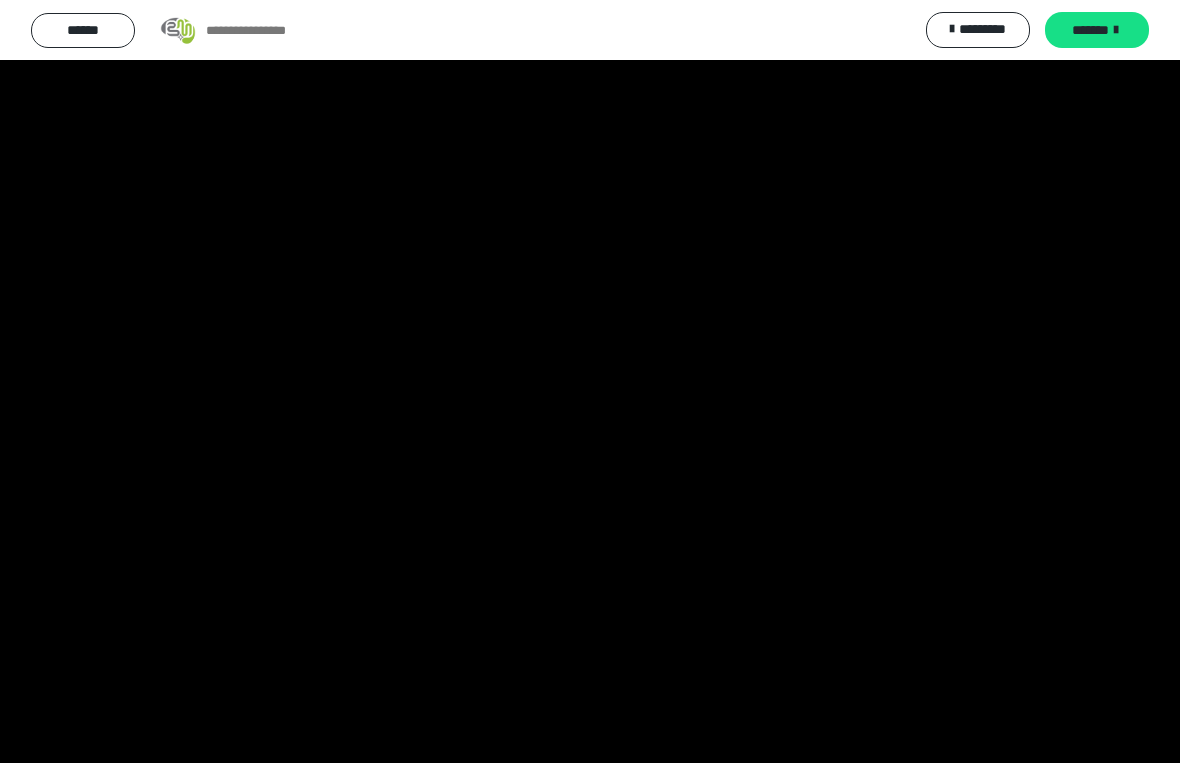 click at bounding box center (590, 381) 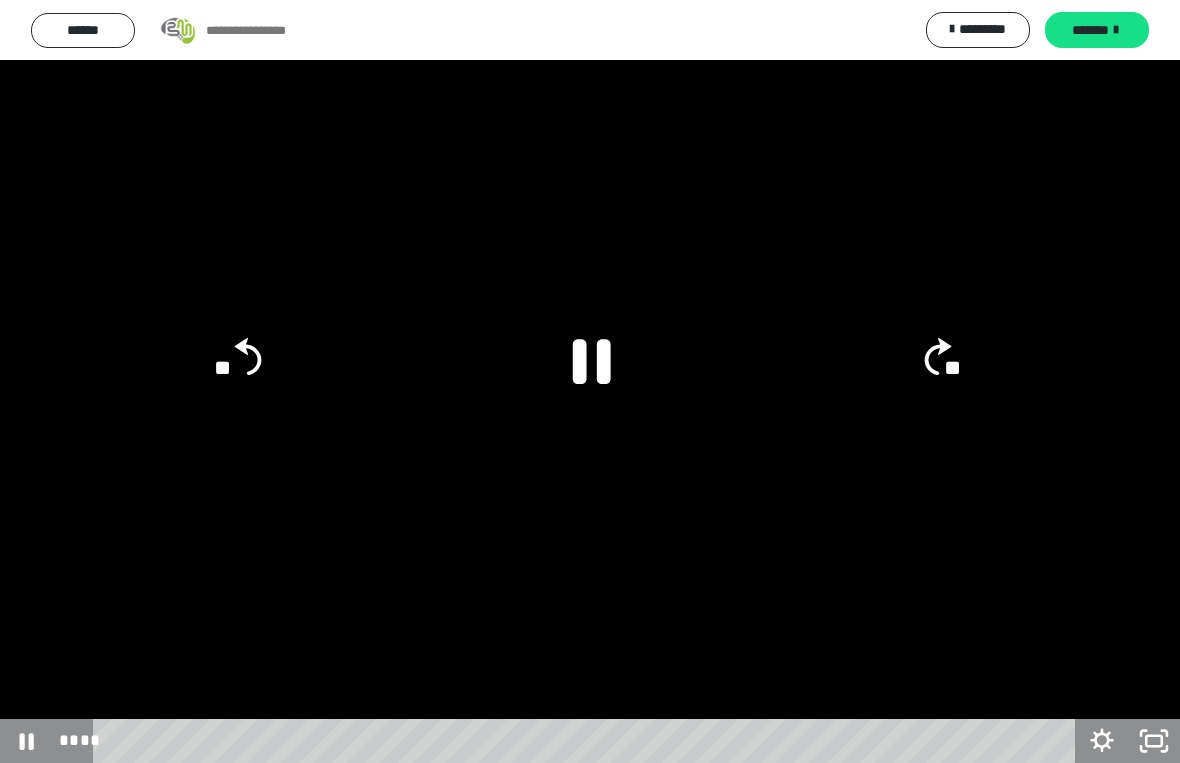 click at bounding box center [590, 381] 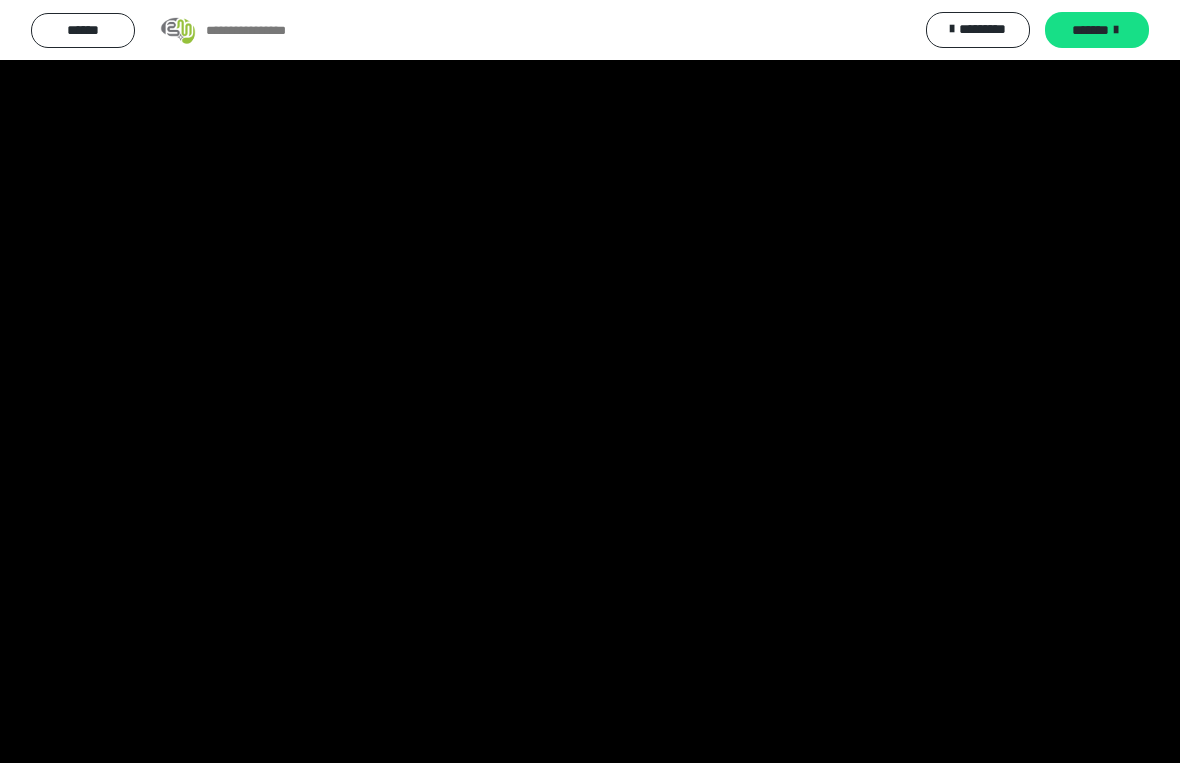 click at bounding box center [590, 381] 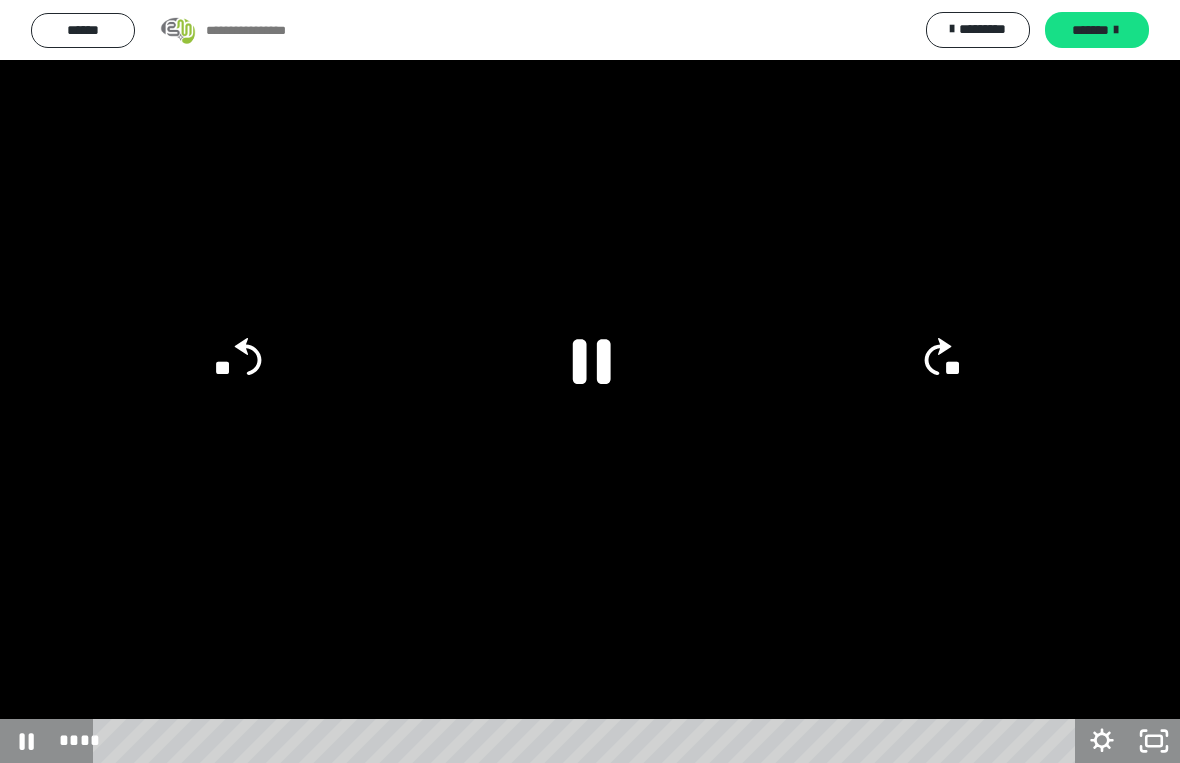 click 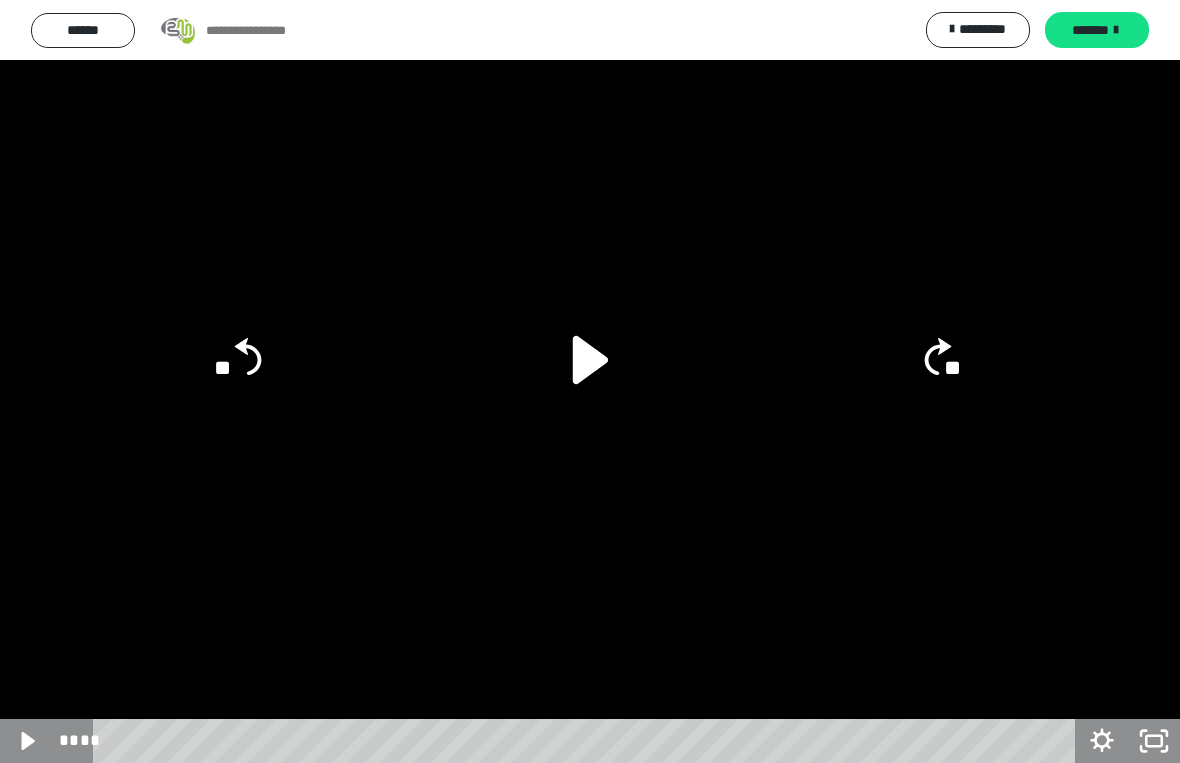 click 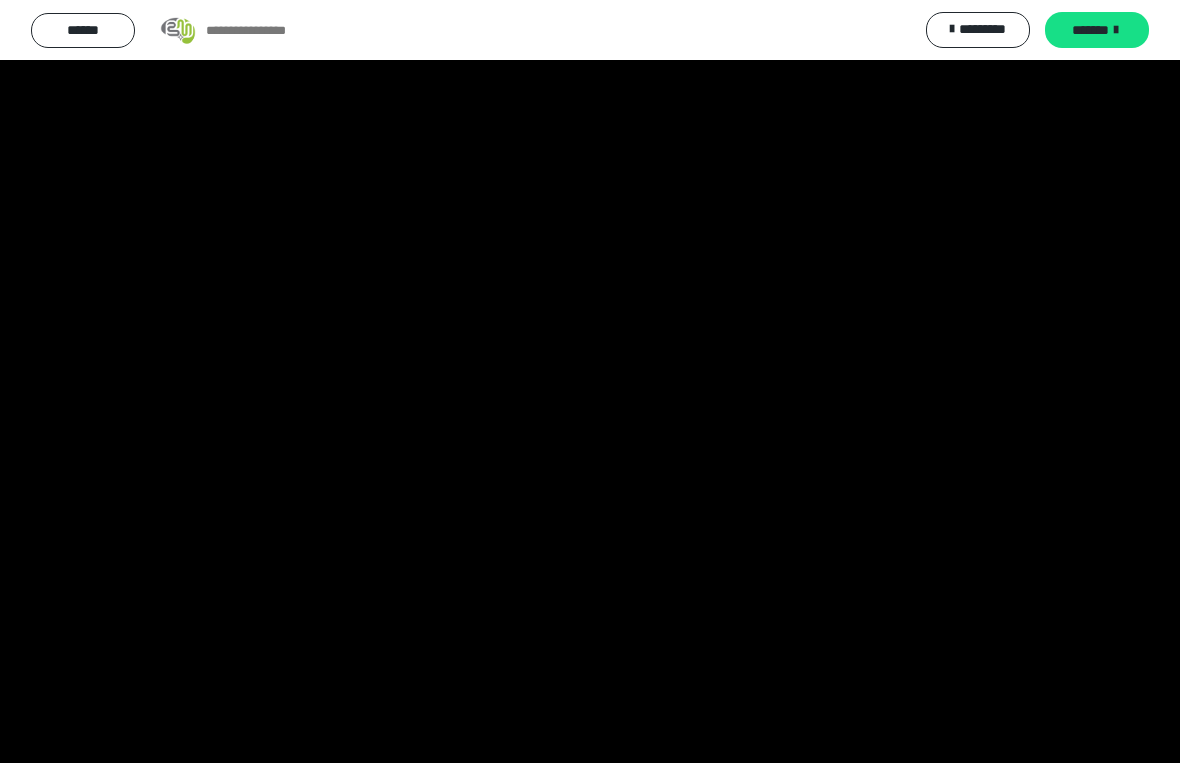 click at bounding box center (590, 381) 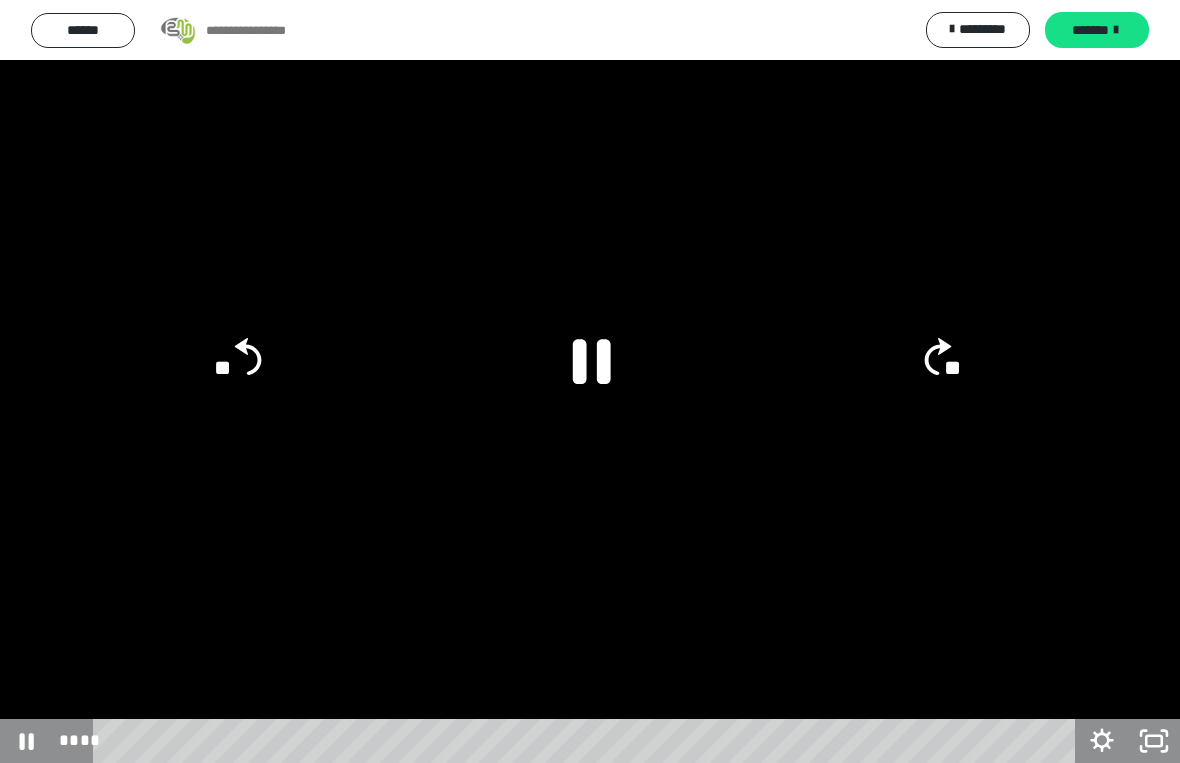 click at bounding box center [590, 381] 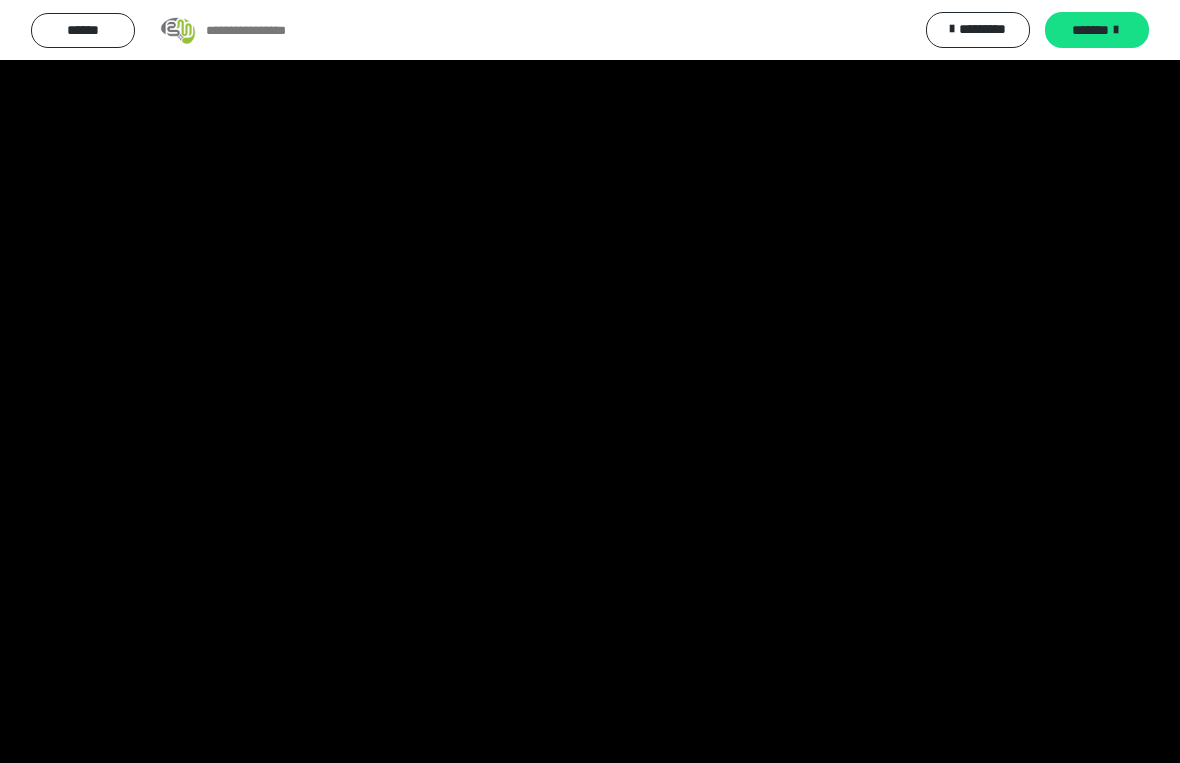 click at bounding box center [590, 381] 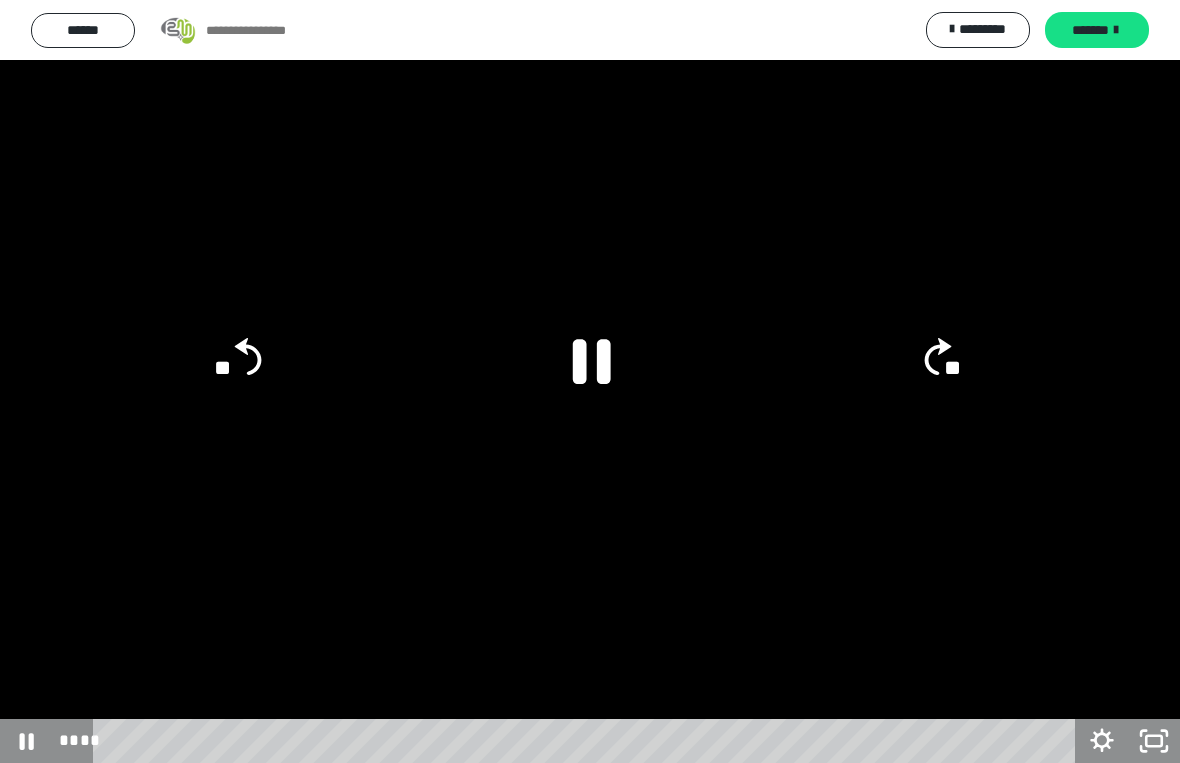click at bounding box center [590, 381] 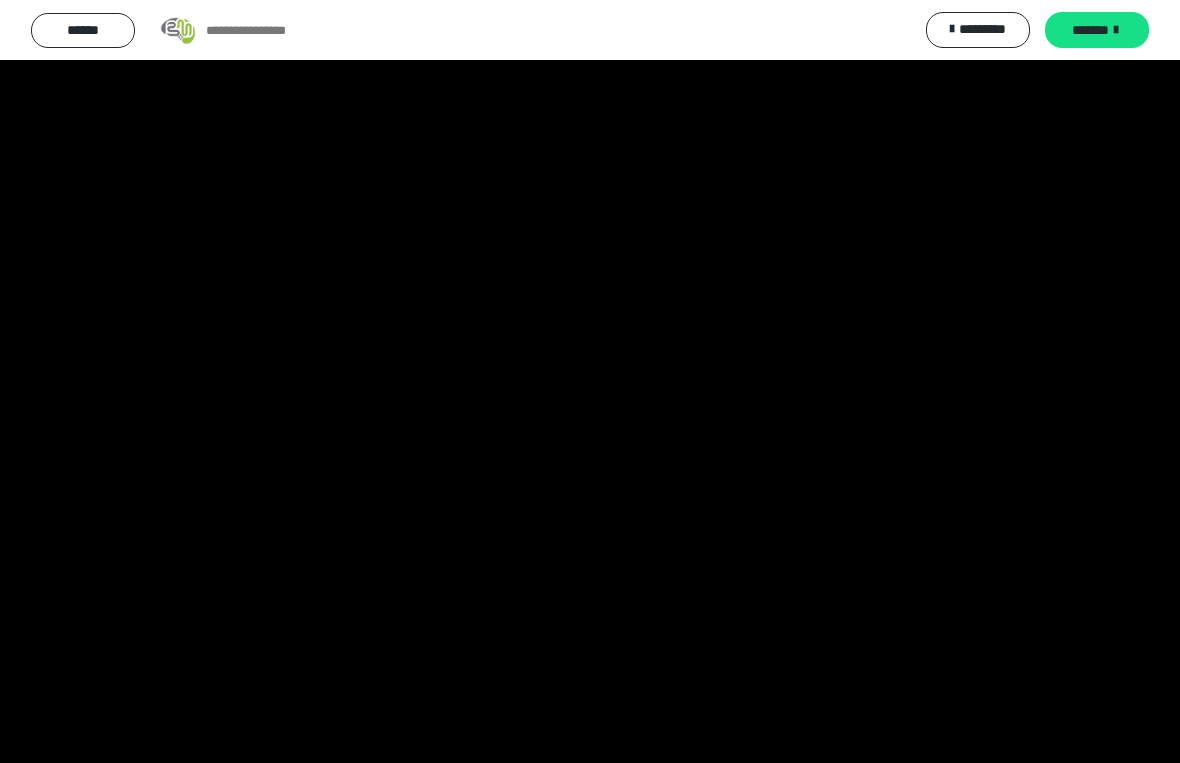 click at bounding box center [590, 381] 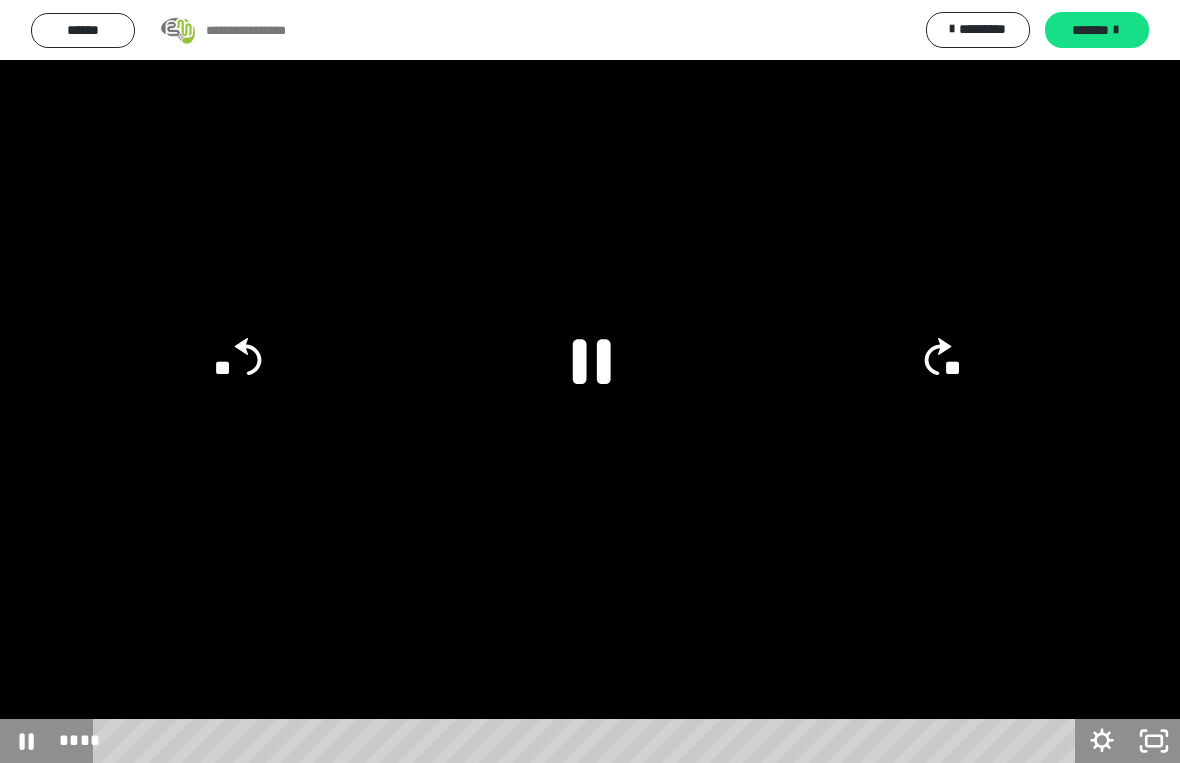 click at bounding box center (590, 381) 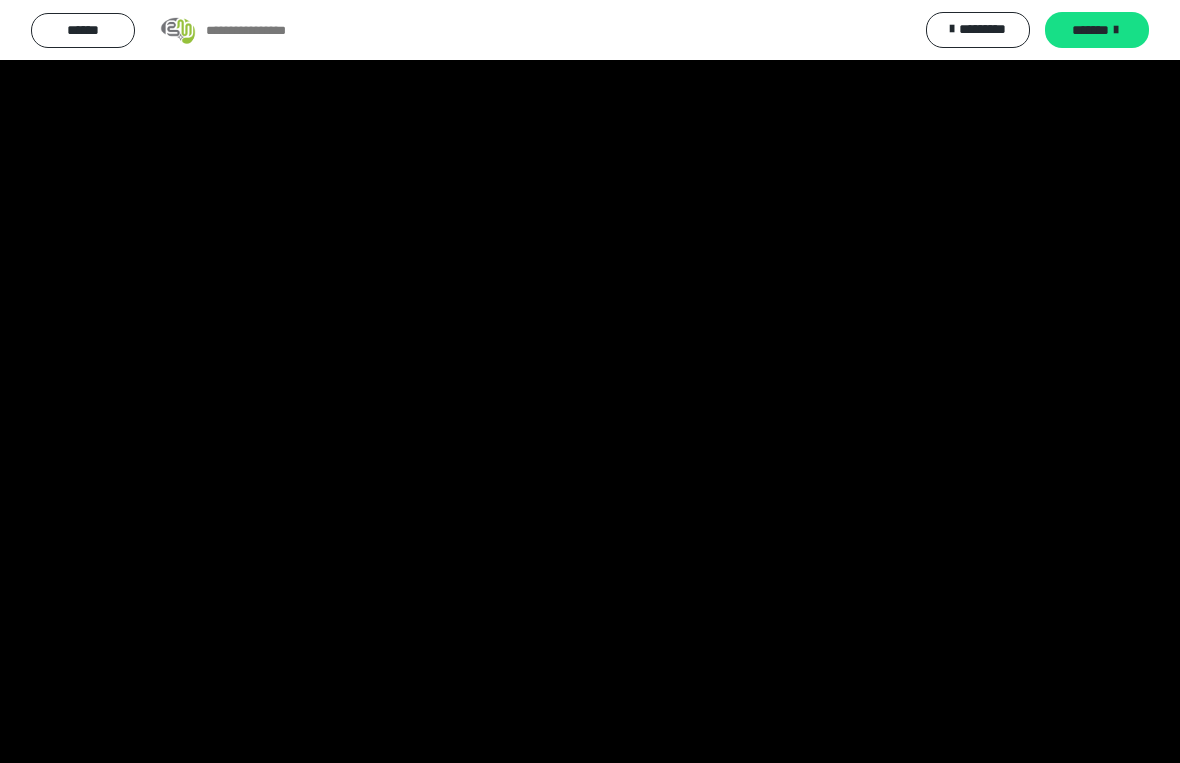 click at bounding box center [590, 381] 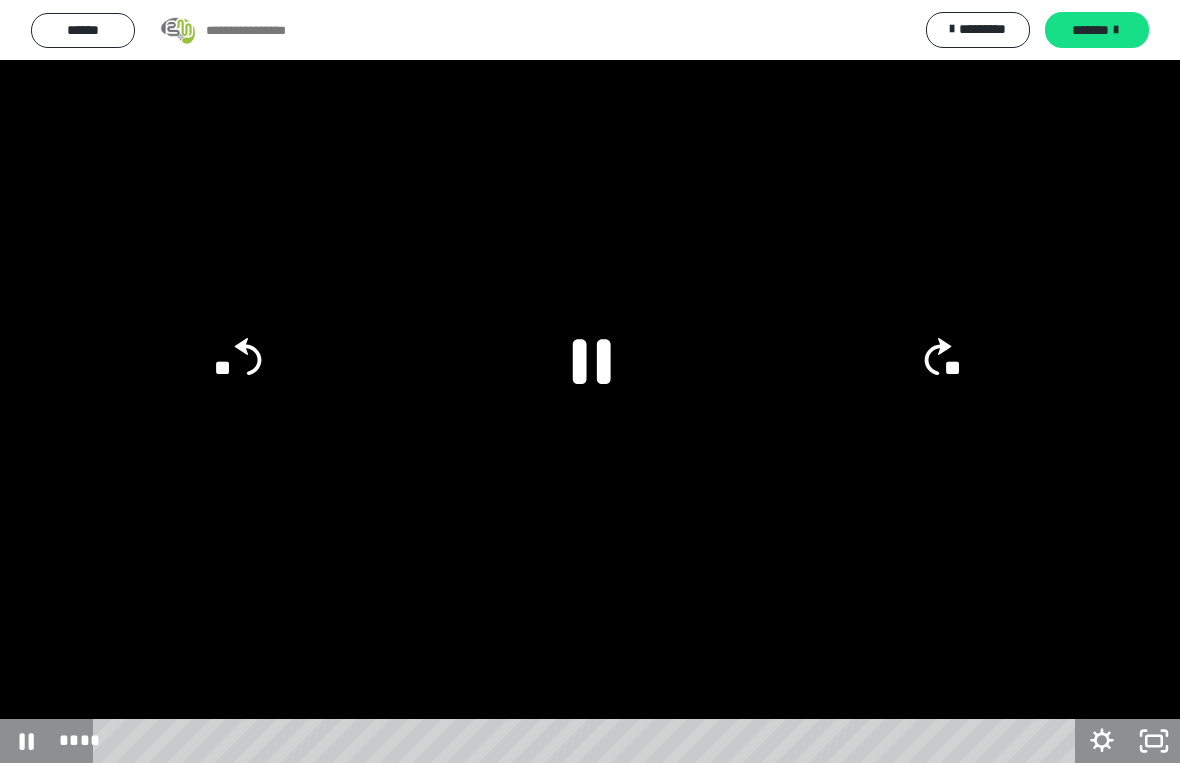 click at bounding box center [590, 381] 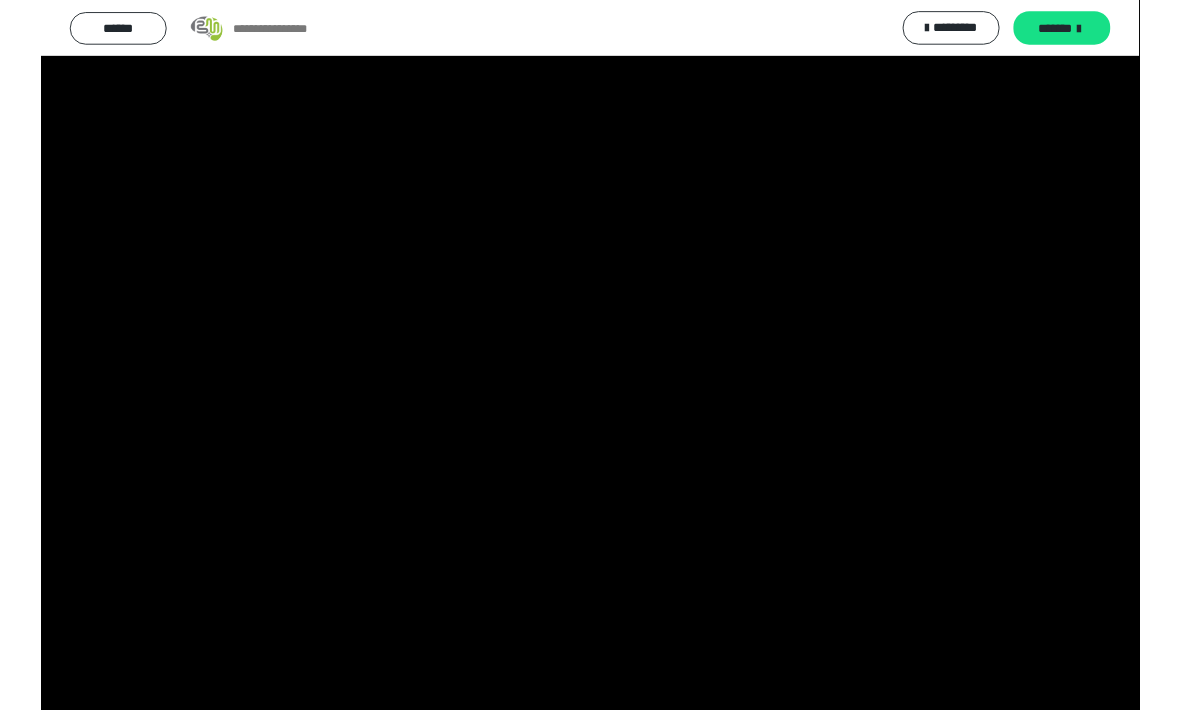 scroll, scrollTop: 59, scrollLeft: 0, axis: vertical 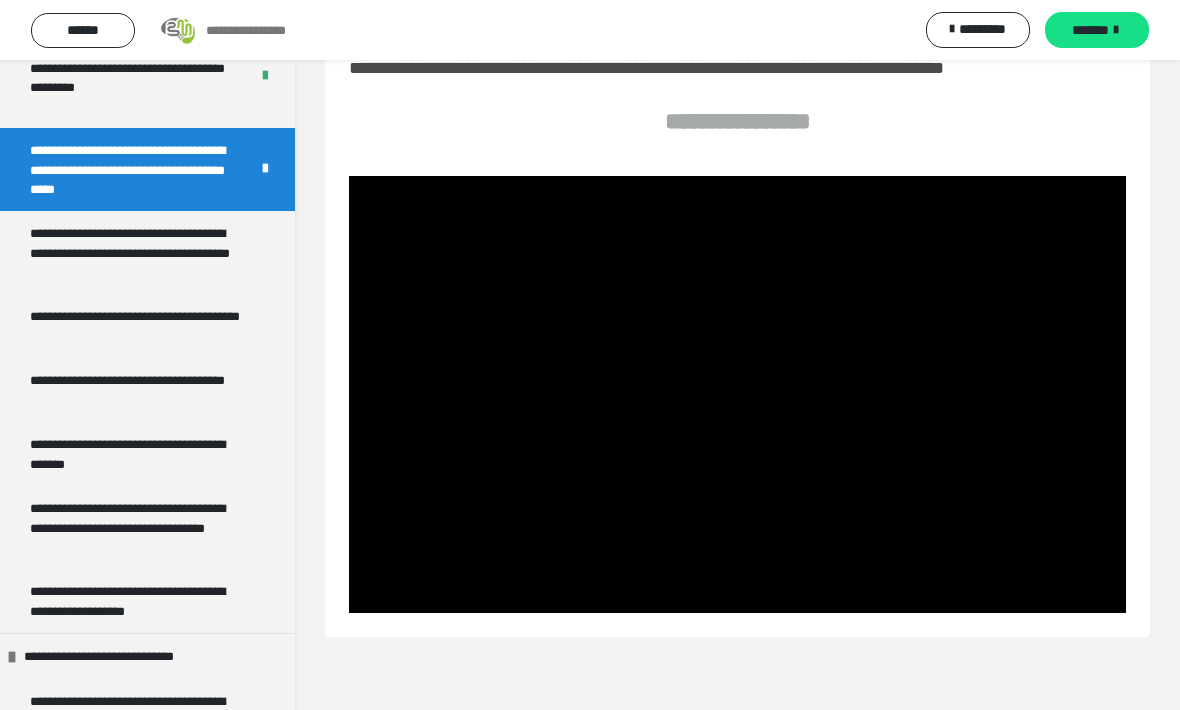 click on "**********" at bounding box center (139, 252) 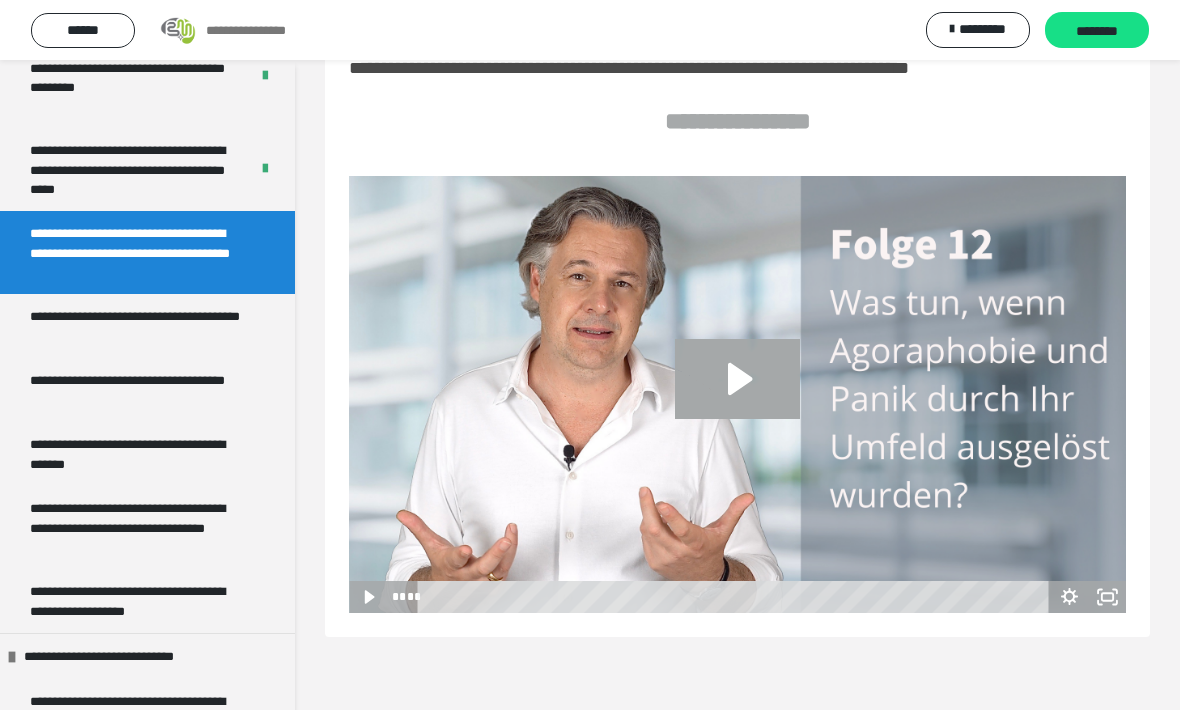 click 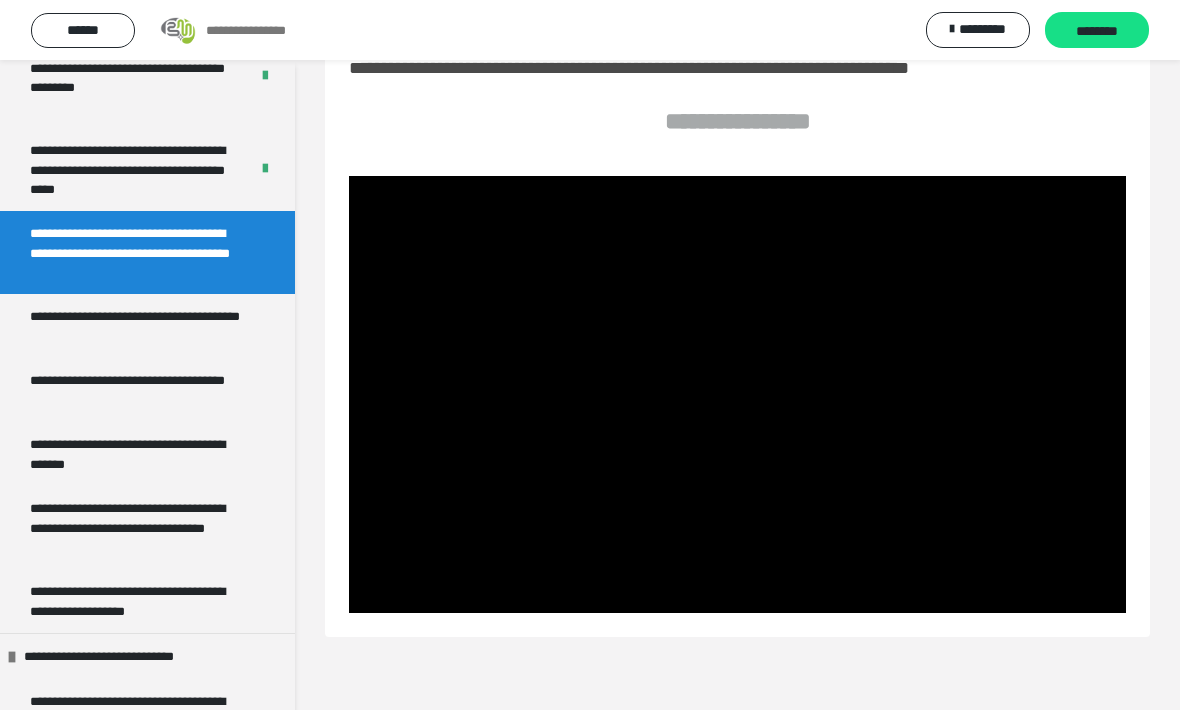 click at bounding box center (737, 394) 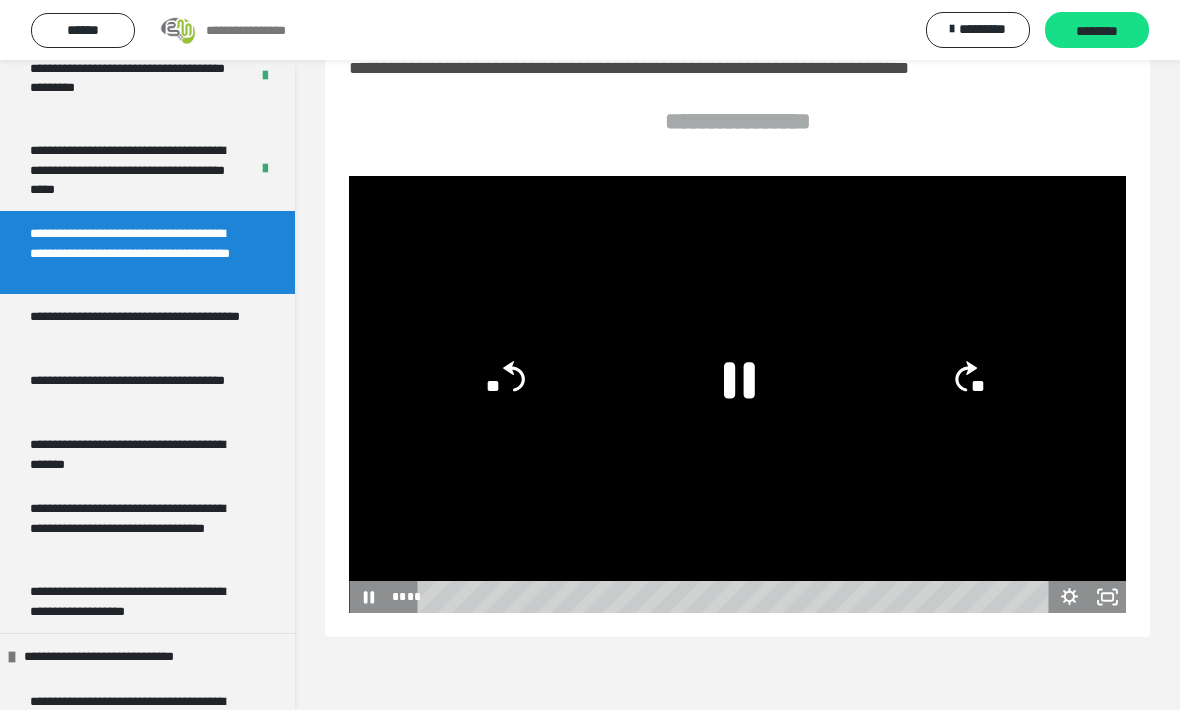 click 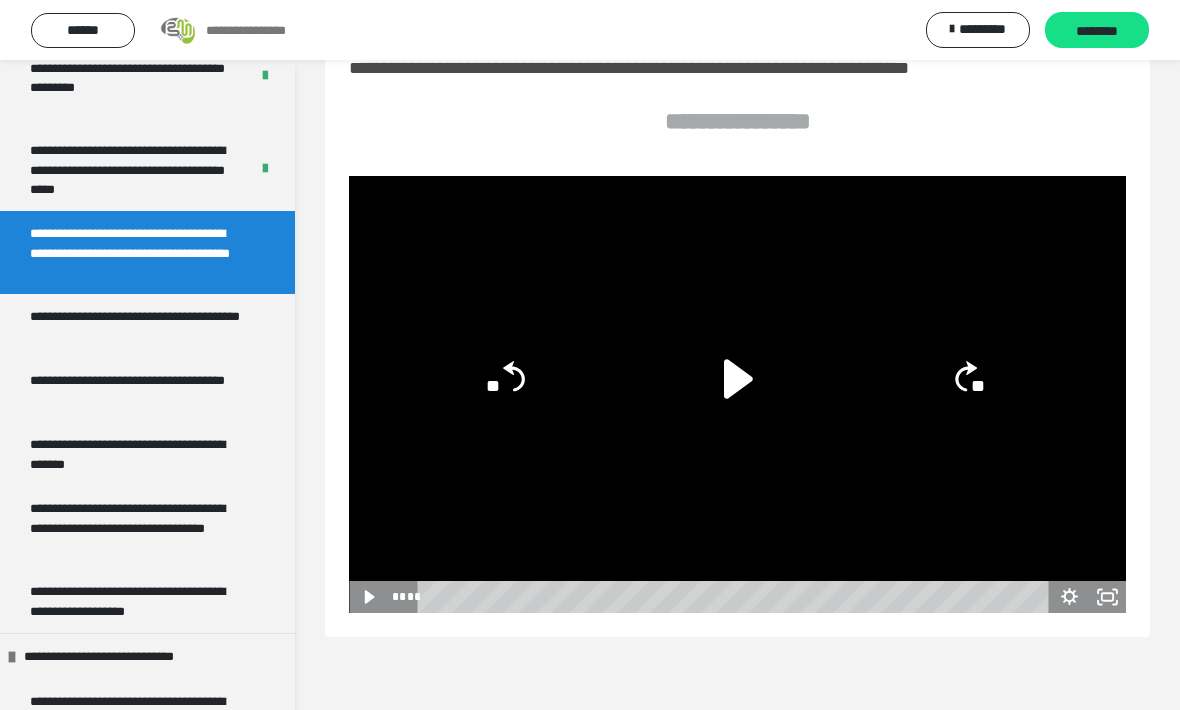 click on "********" at bounding box center [1097, 31] 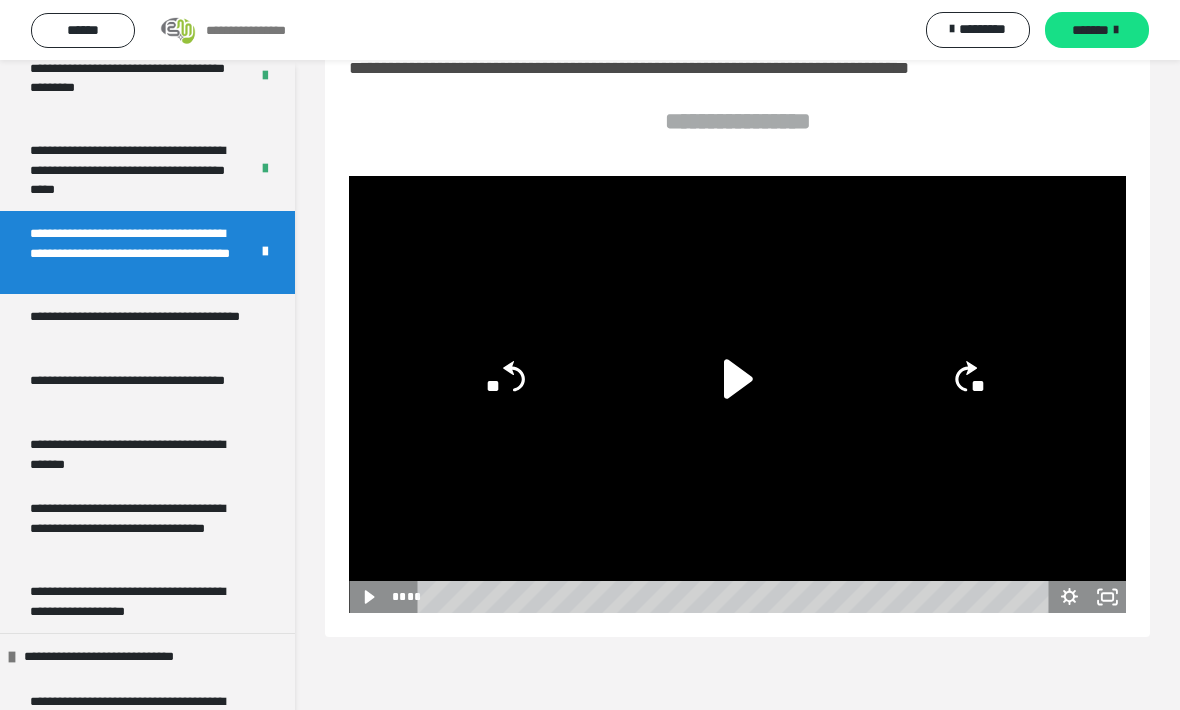 click on "**********" at bounding box center [139, 326] 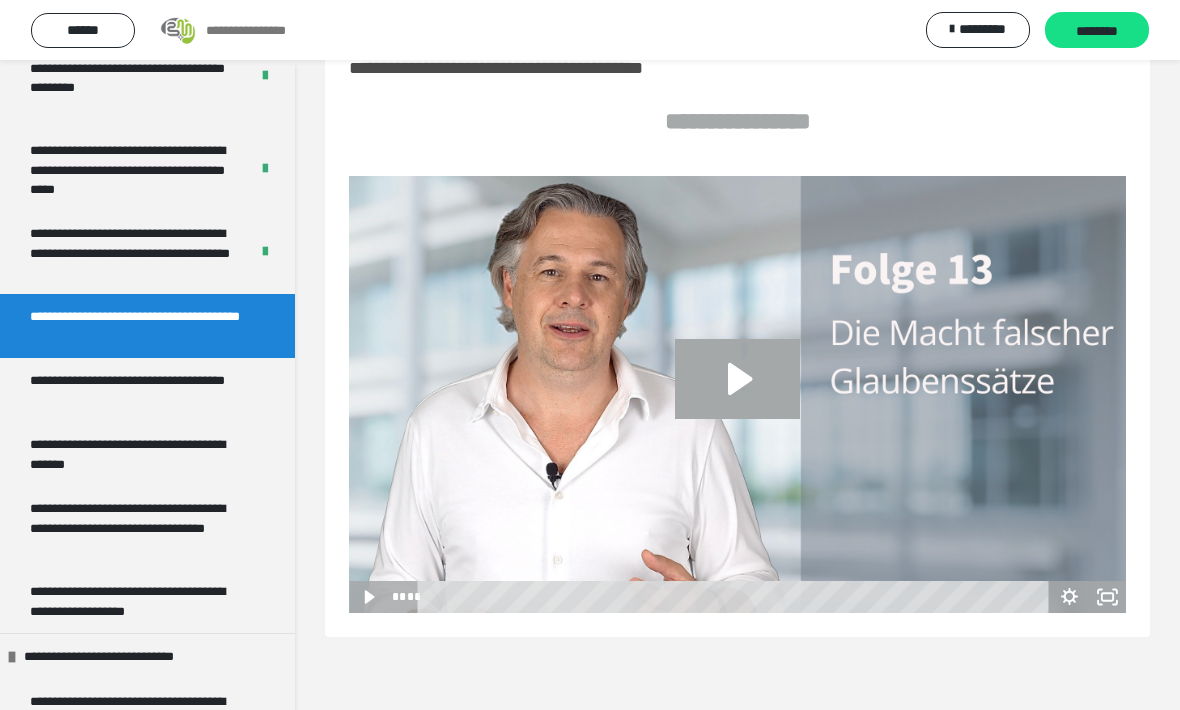 click 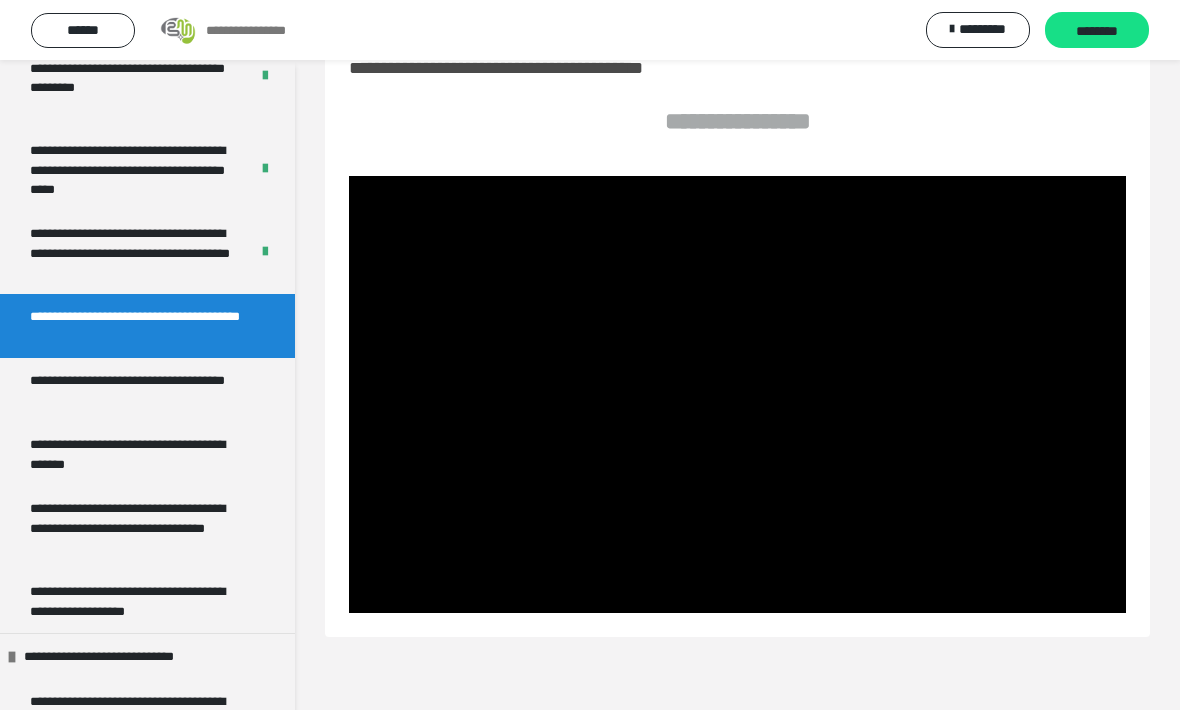click at bounding box center (737, 394) 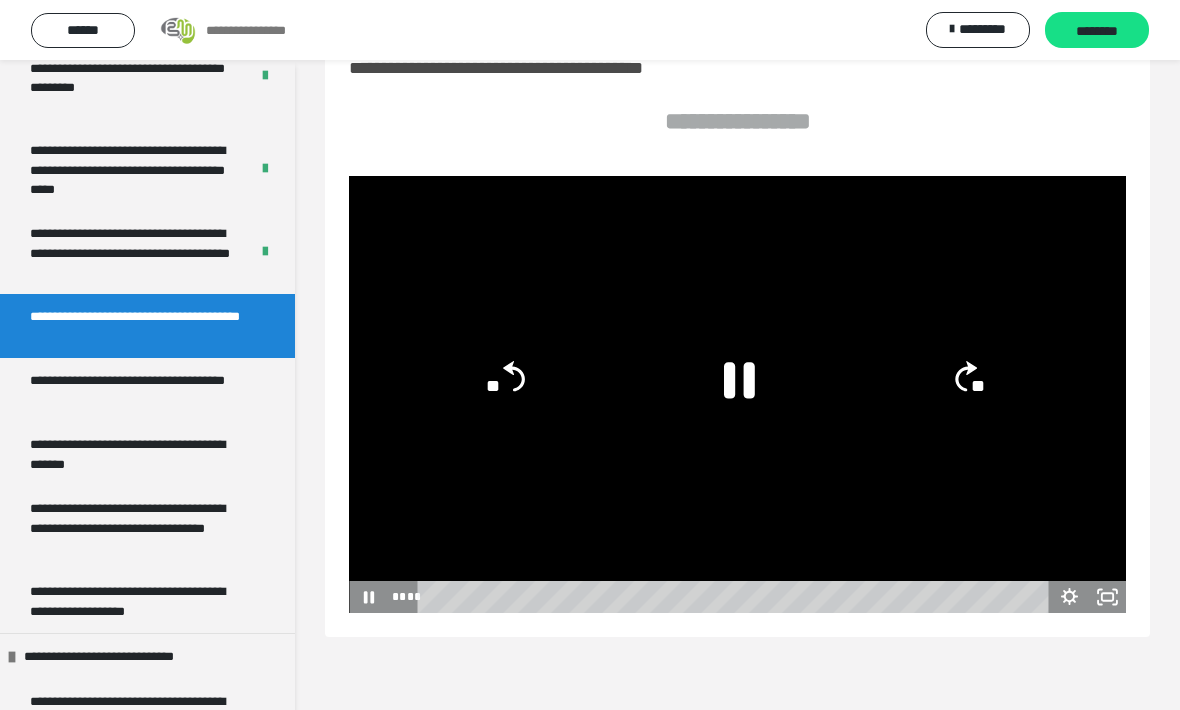 click 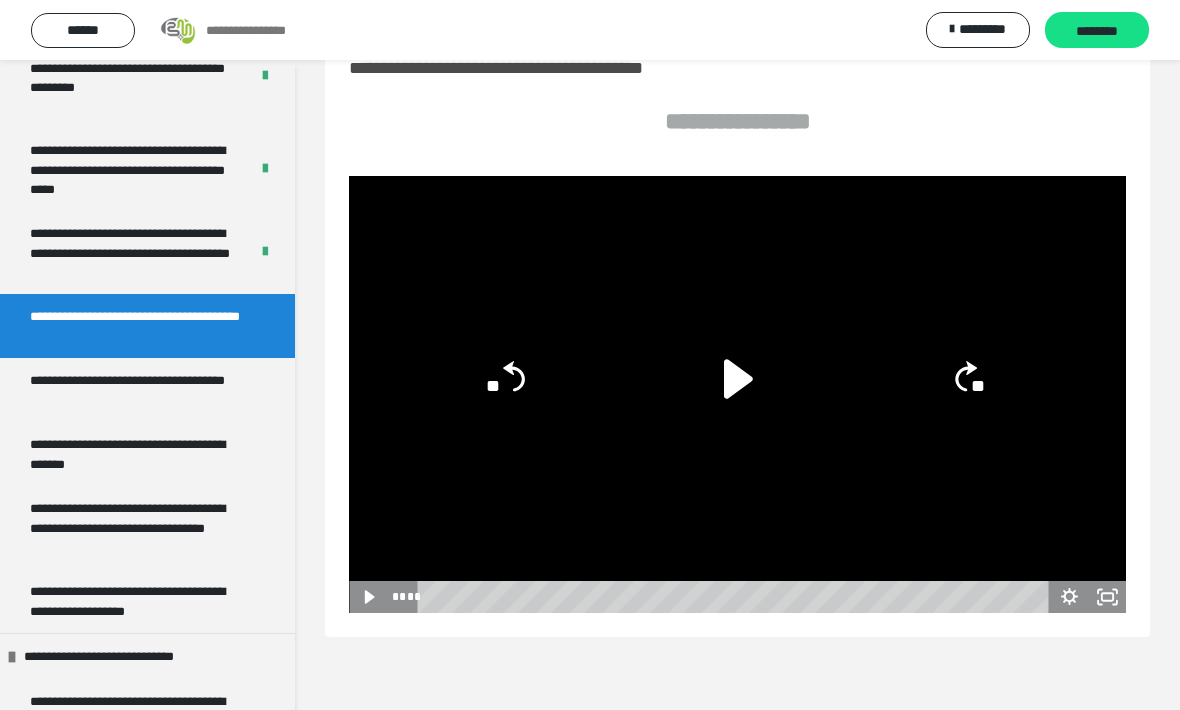click 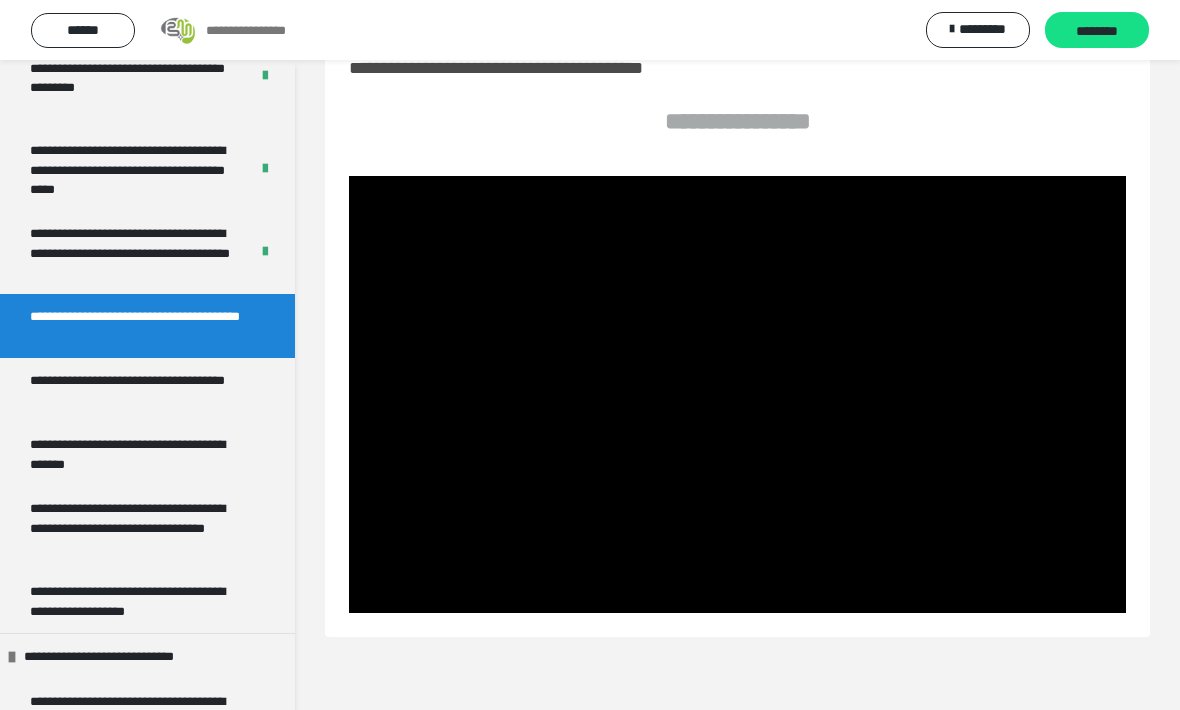 click at bounding box center [737, 394] 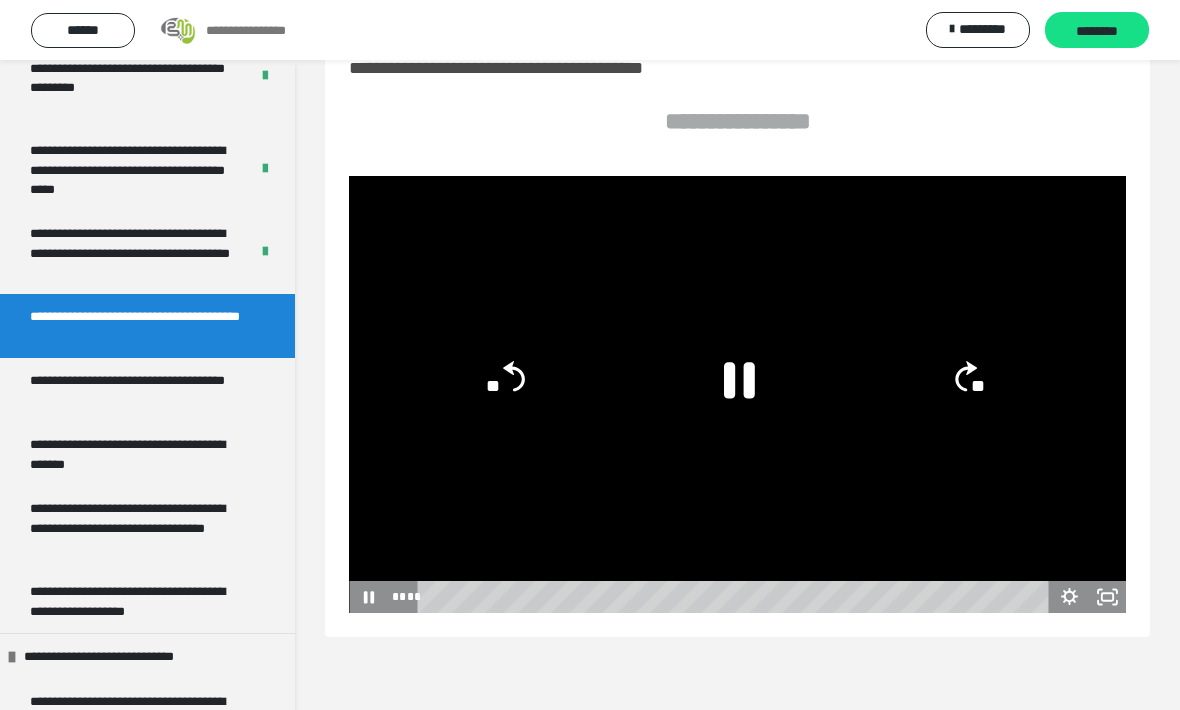 click at bounding box center [737, 394] 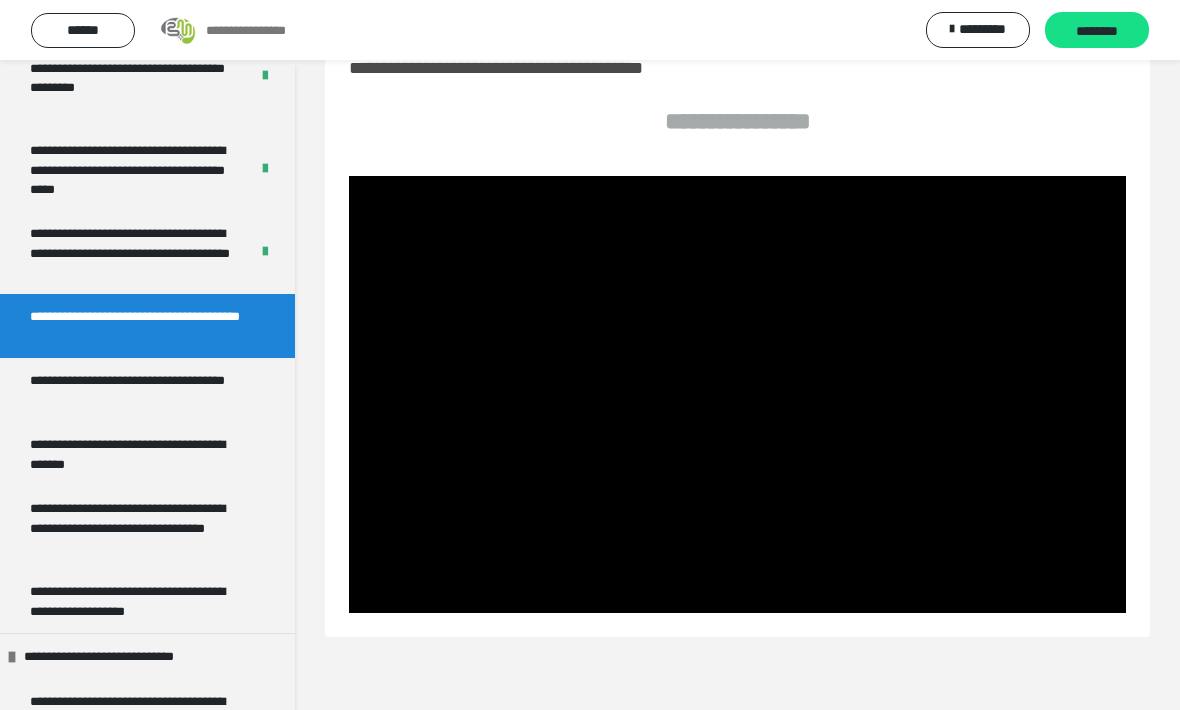 click at bounding box center [737, 394] 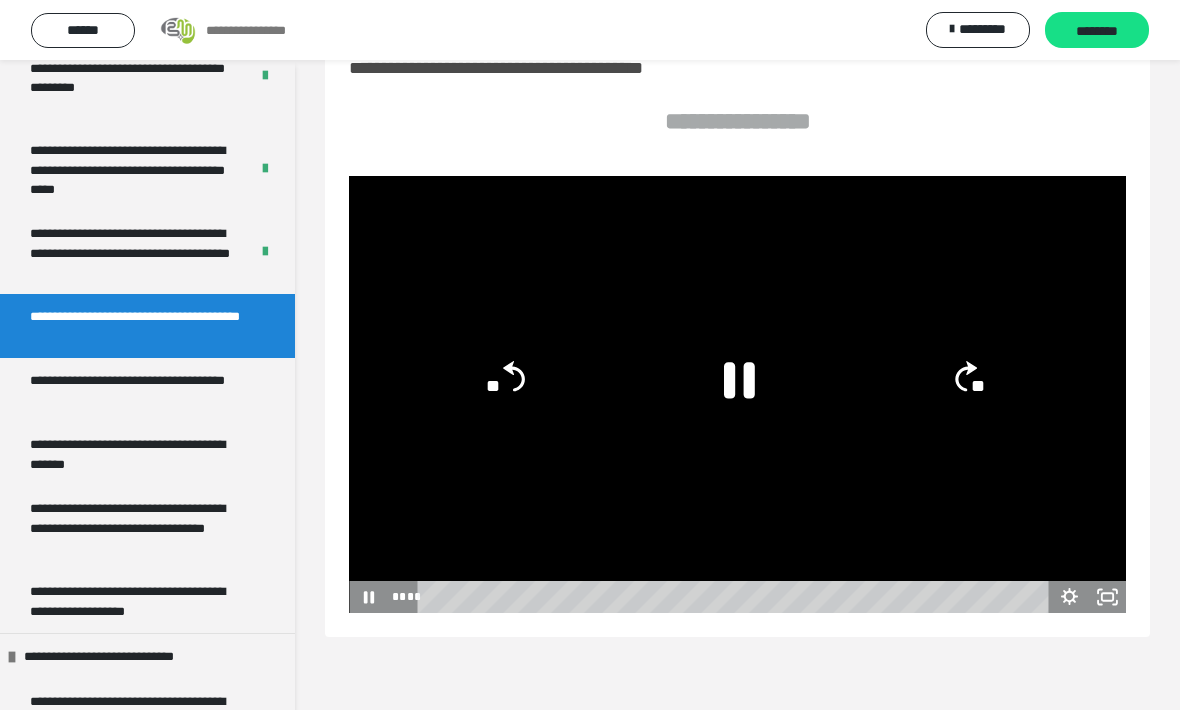click 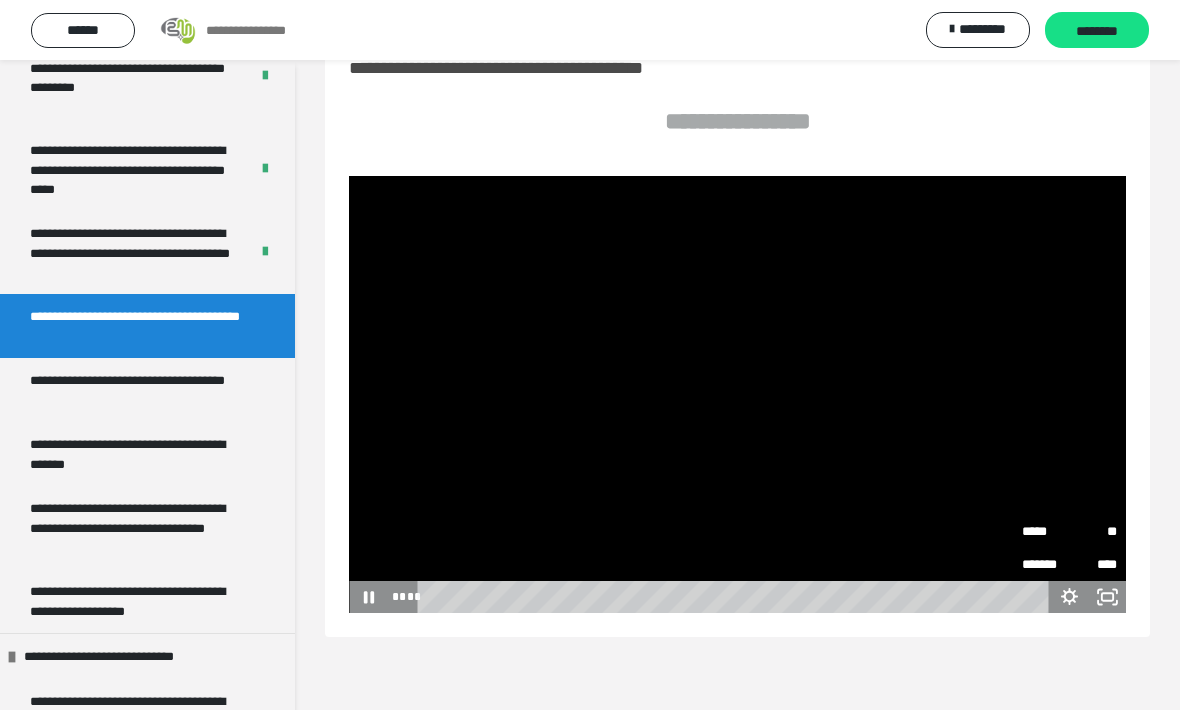 click on "**" at bounding box center (1093, 532) 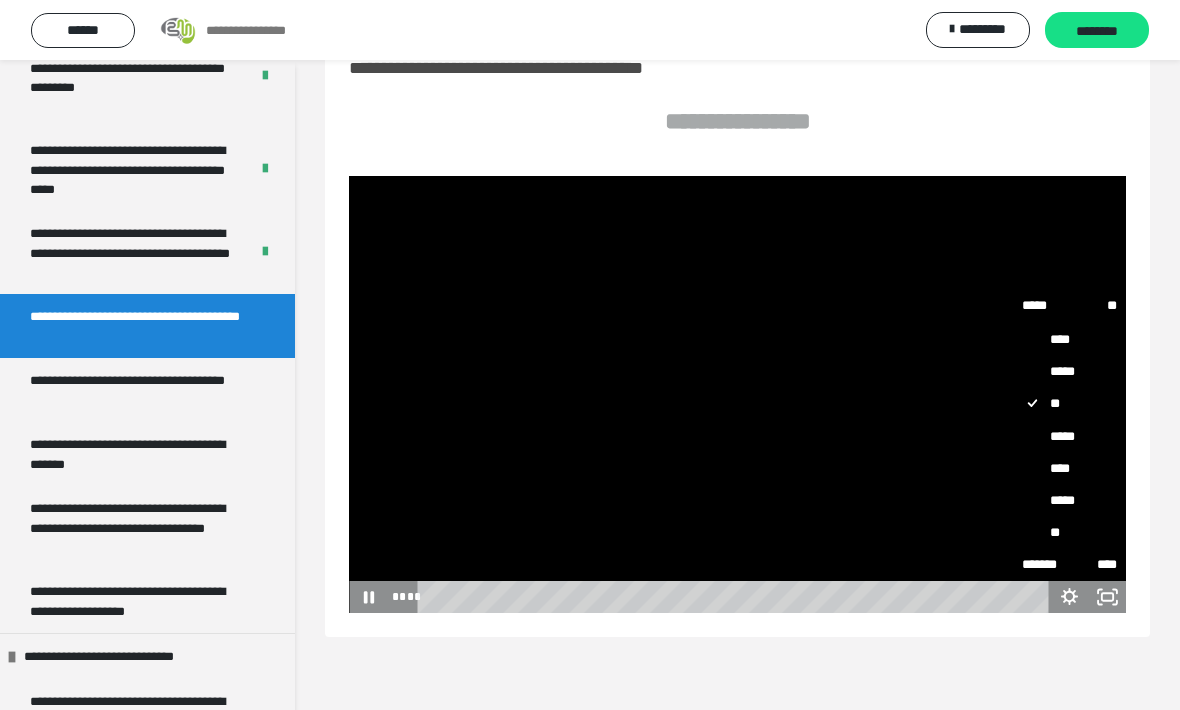 click on "*****" at bounding box center [1069, 436] 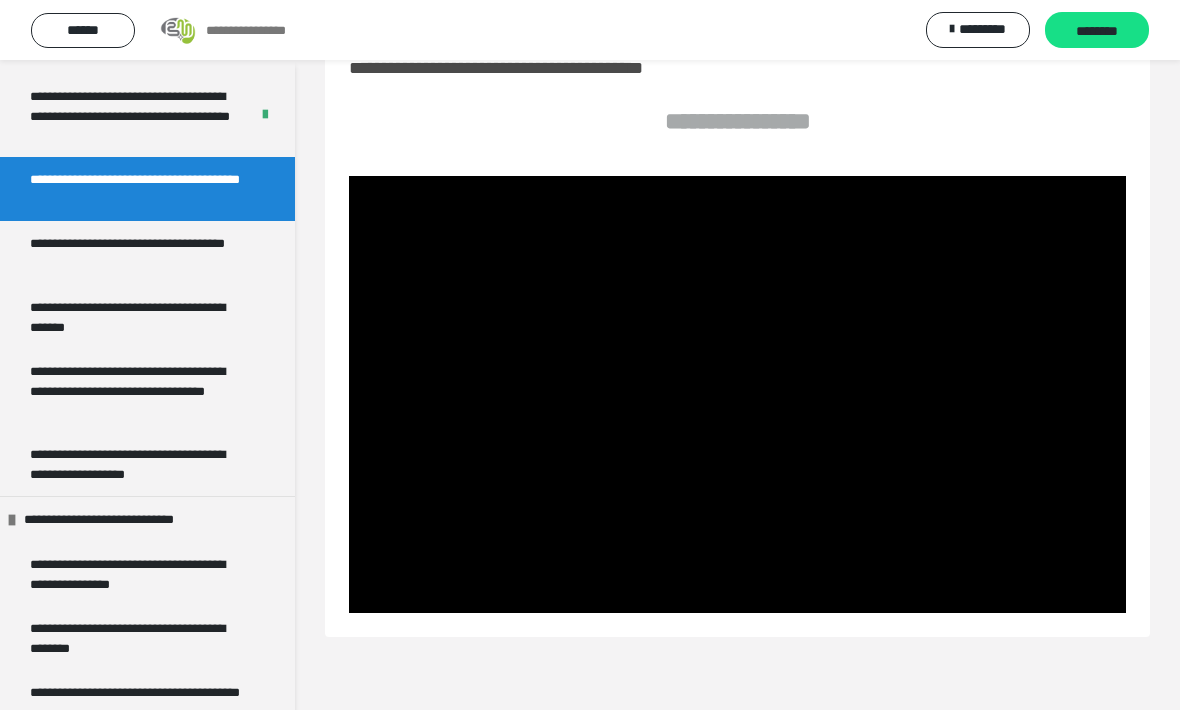 scroll, scrollTop: 1118, scrollLeft: 0, axis: vertical 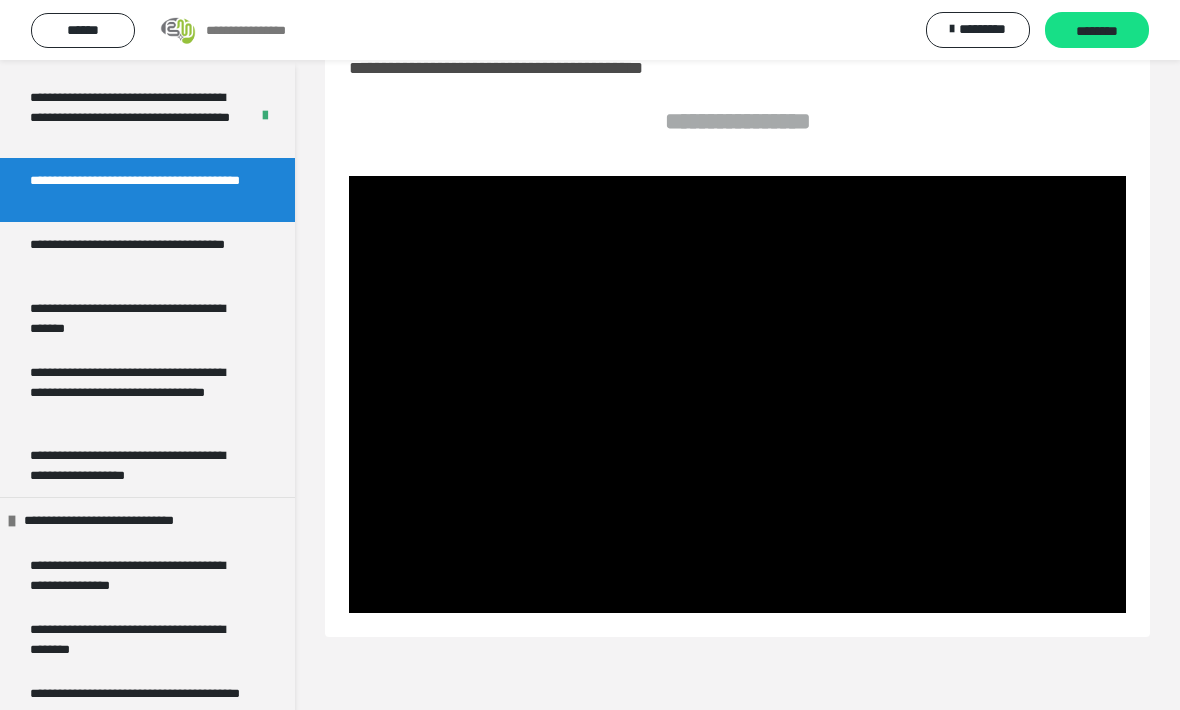 click at bounding box center [737, 394] 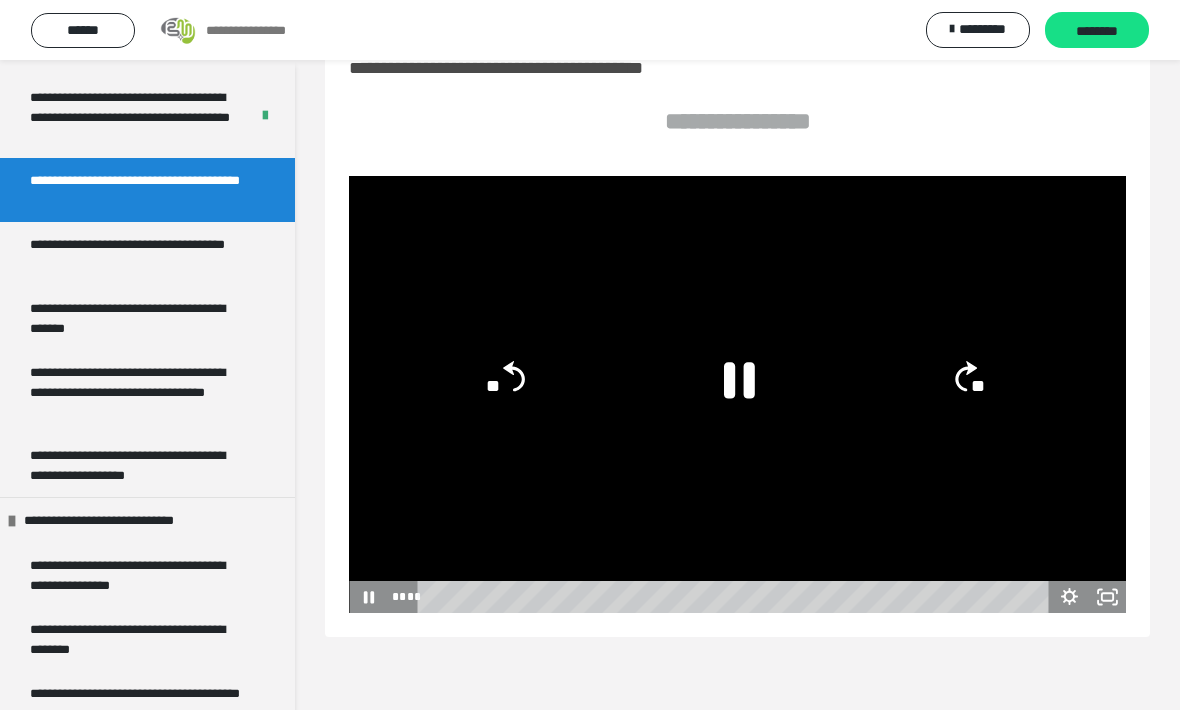 click at bounding box center (737, 394) 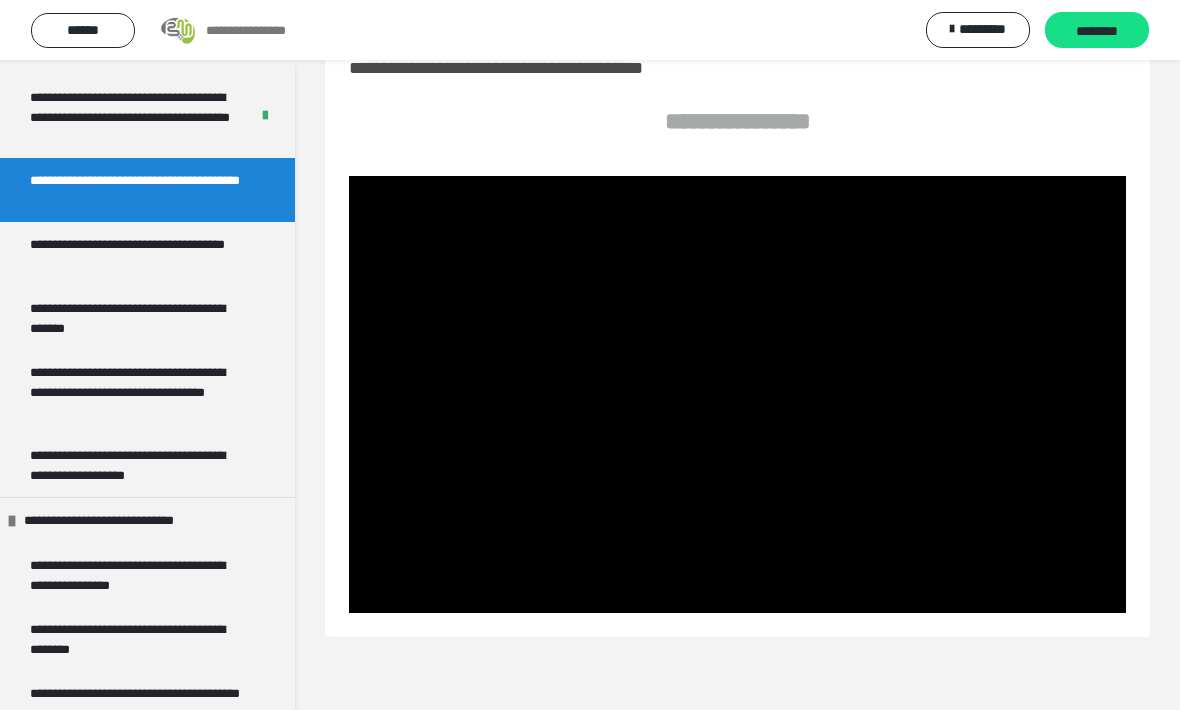 click at bounding box center (737, 394) 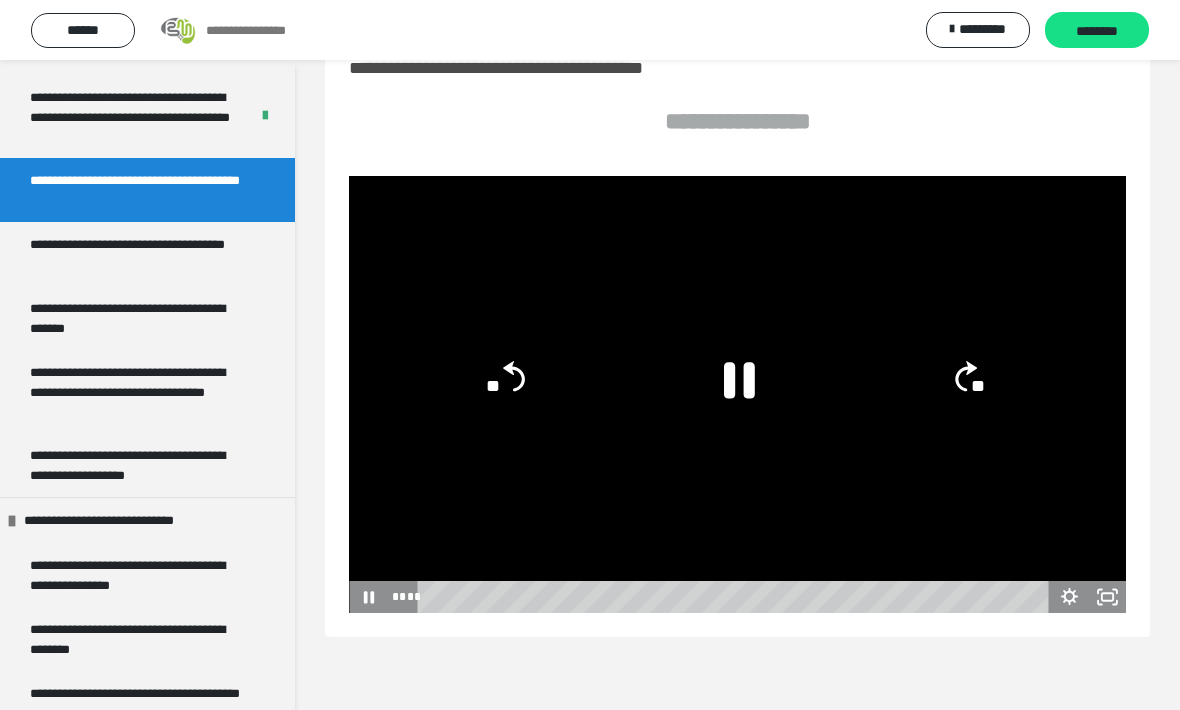 click at bounding box center (737, 394) 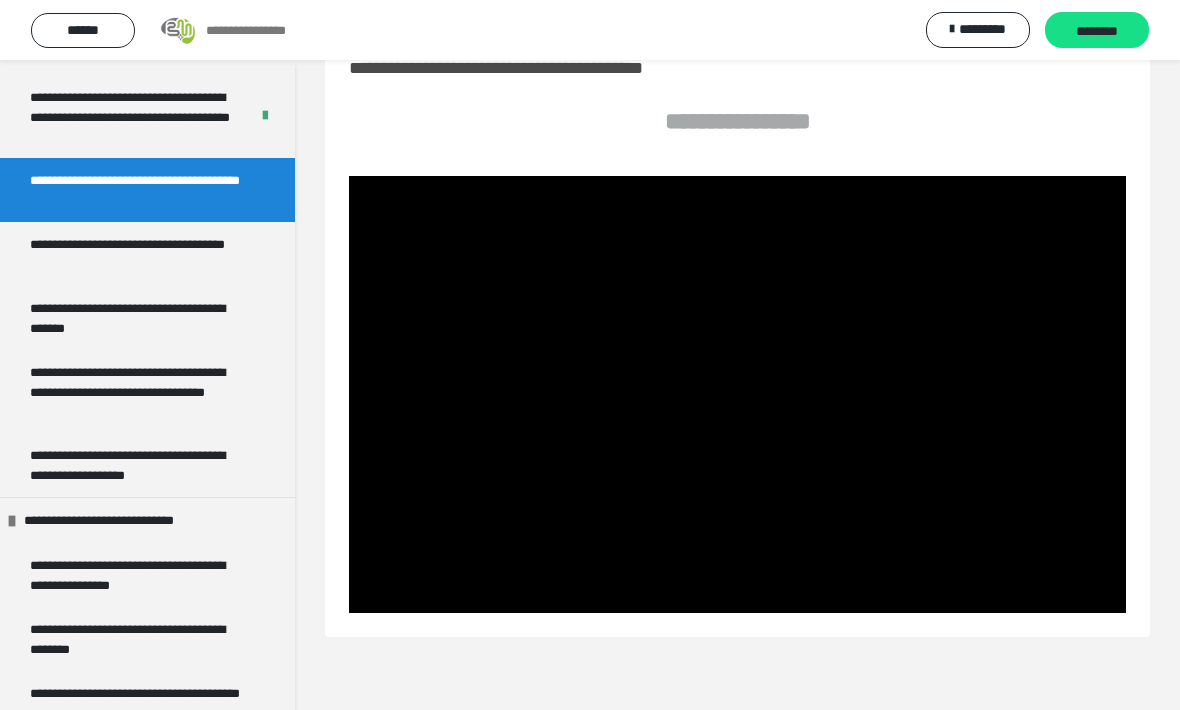 click at bounding box center [737, 394] 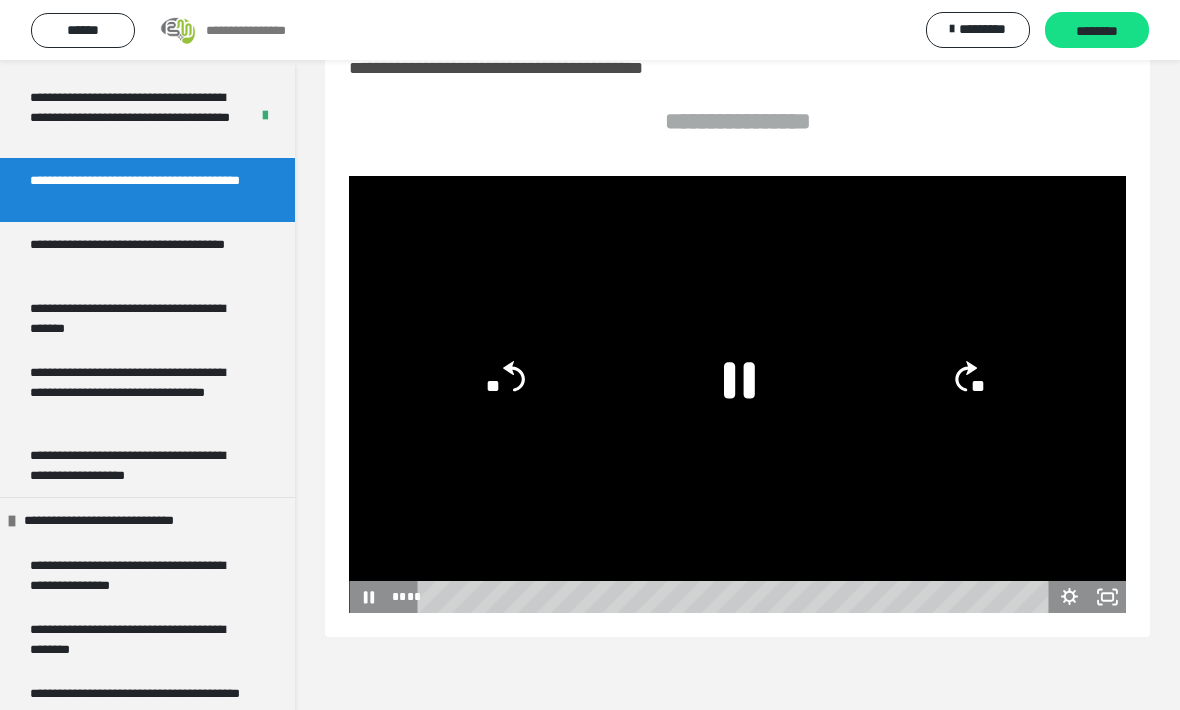 click 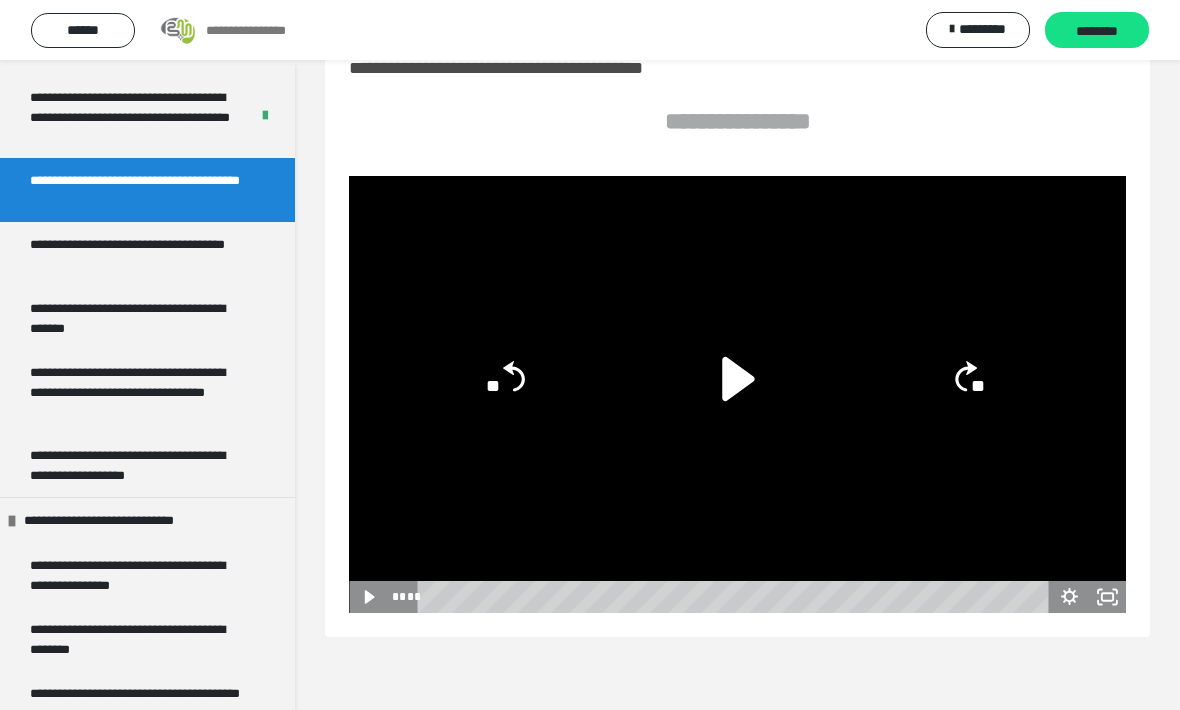 click 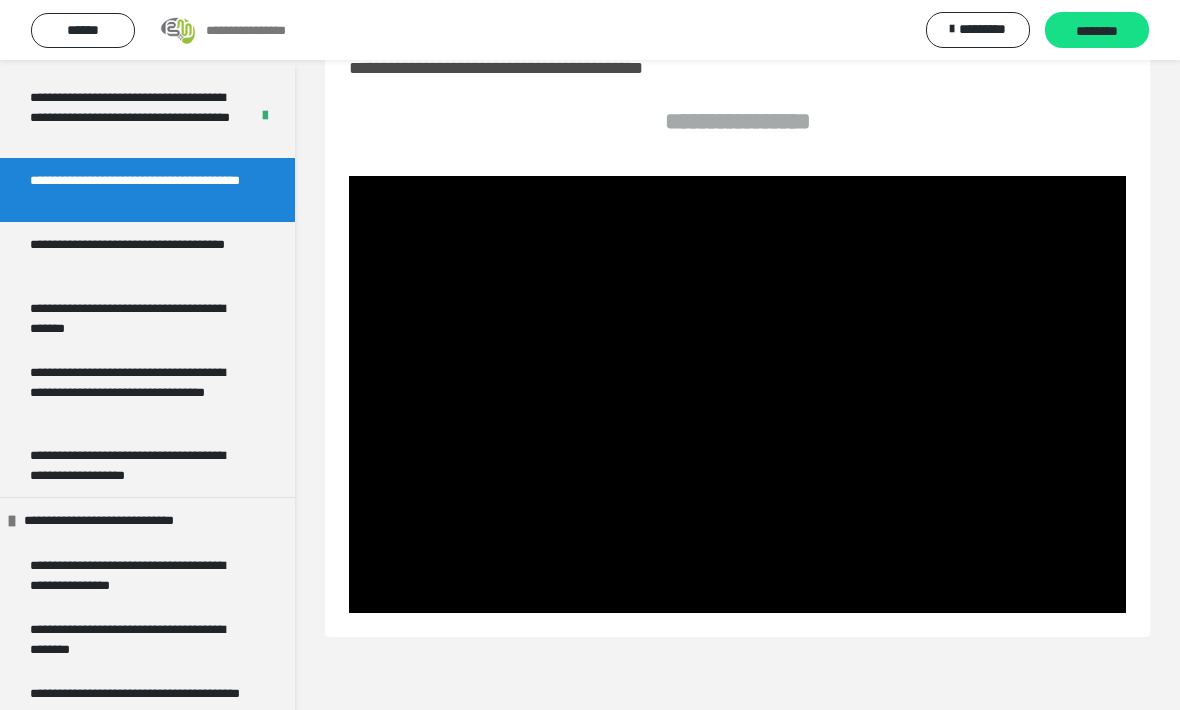 click on "********" at bounding box center [1097, 30] 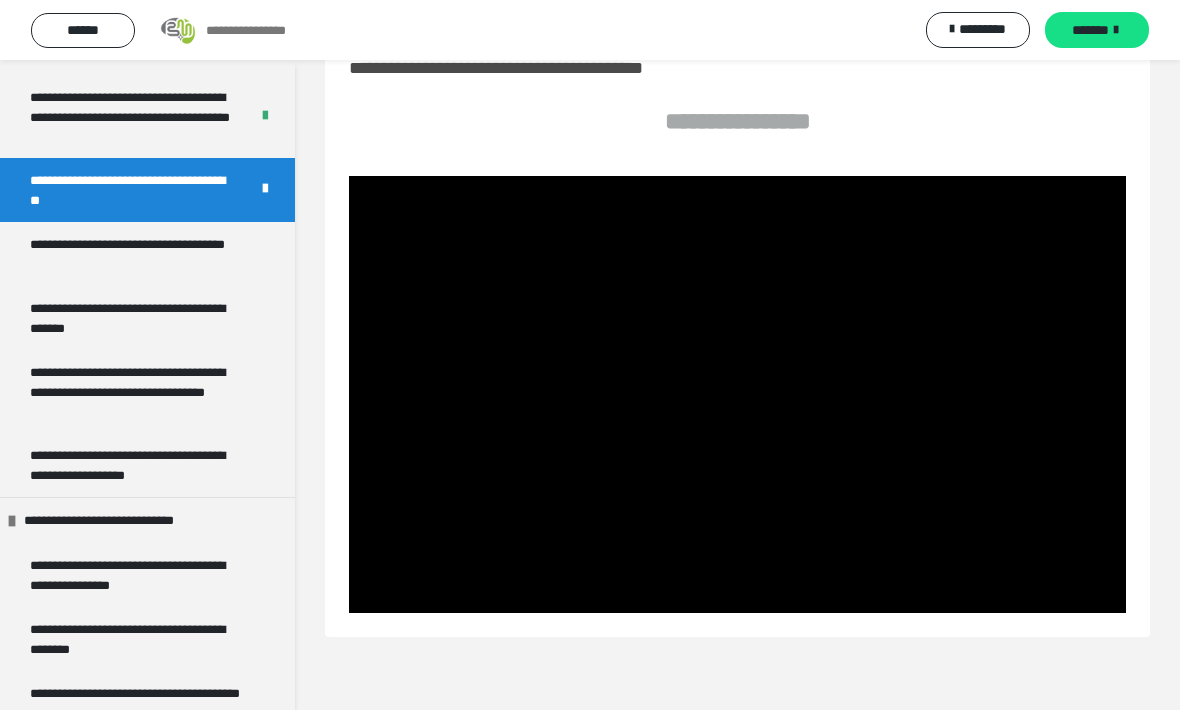 click at bounding box center (737, 394) 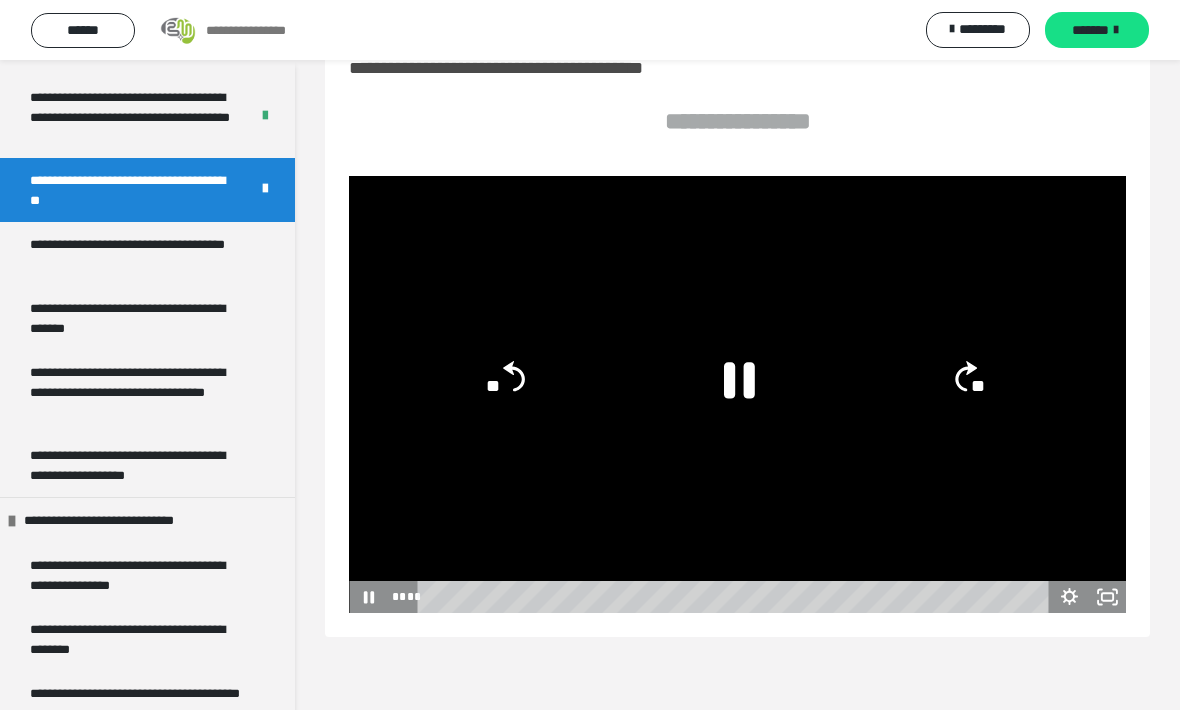 click at bounding box center (737, 394) 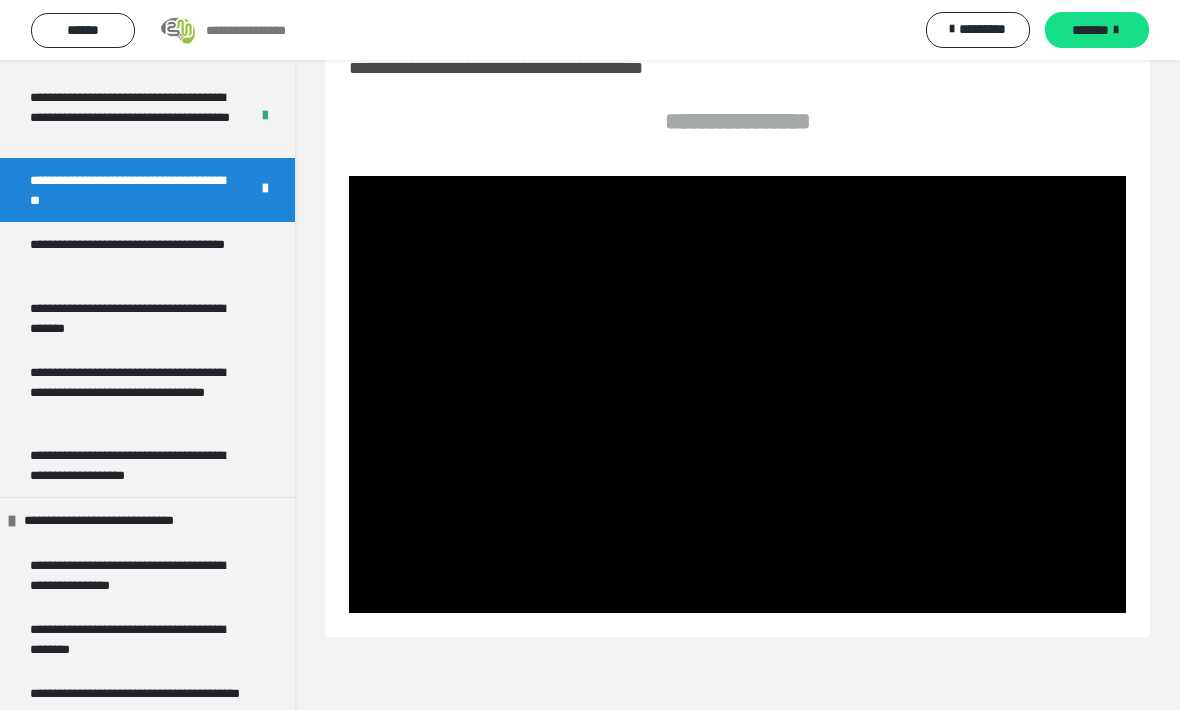 click on "*******" at bounding box center [1097, 30] 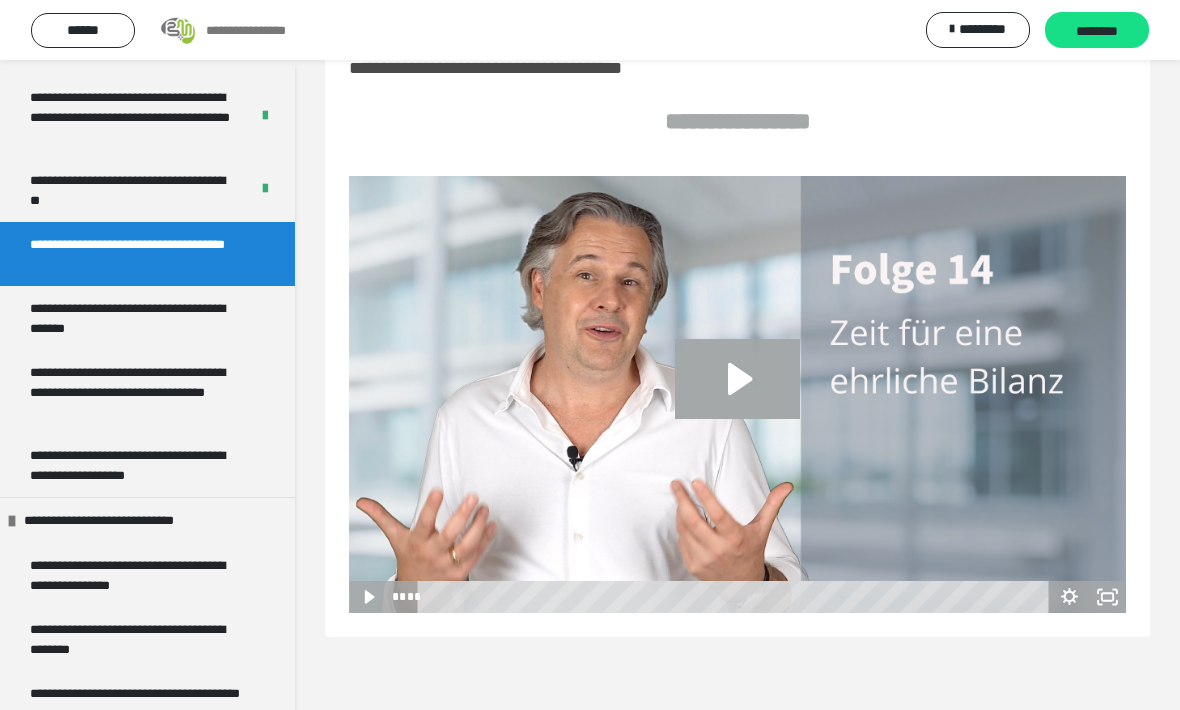 click 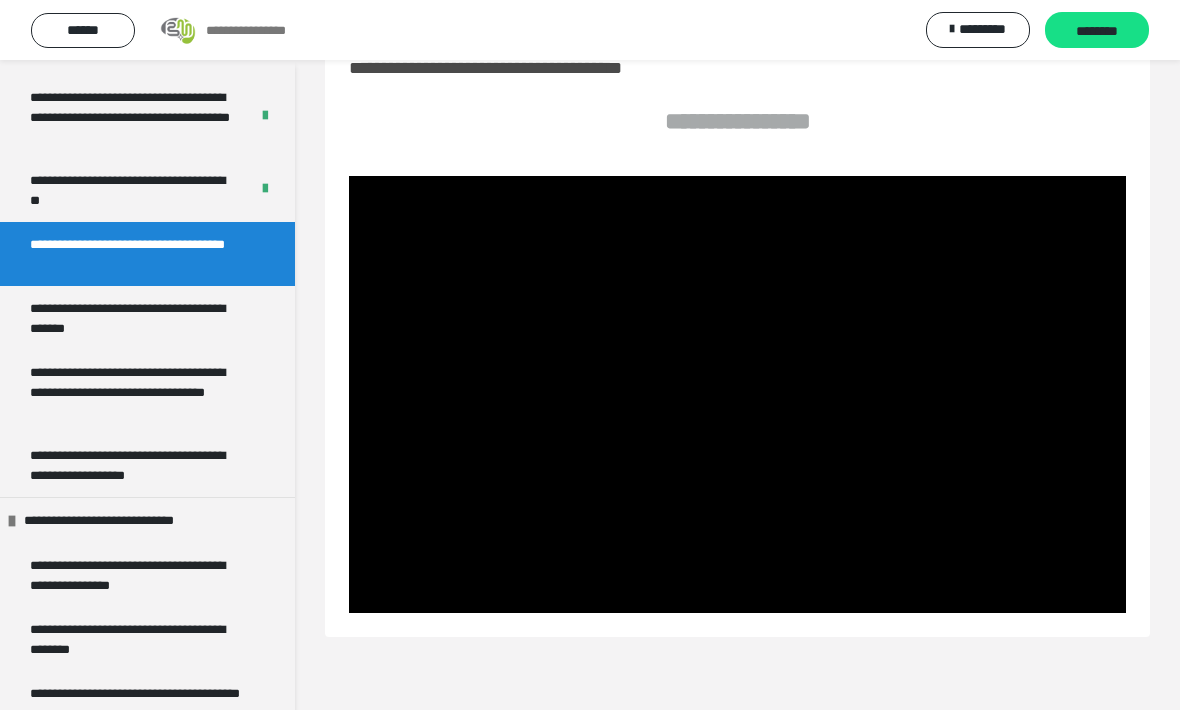 click at bounding box center (737, 394) 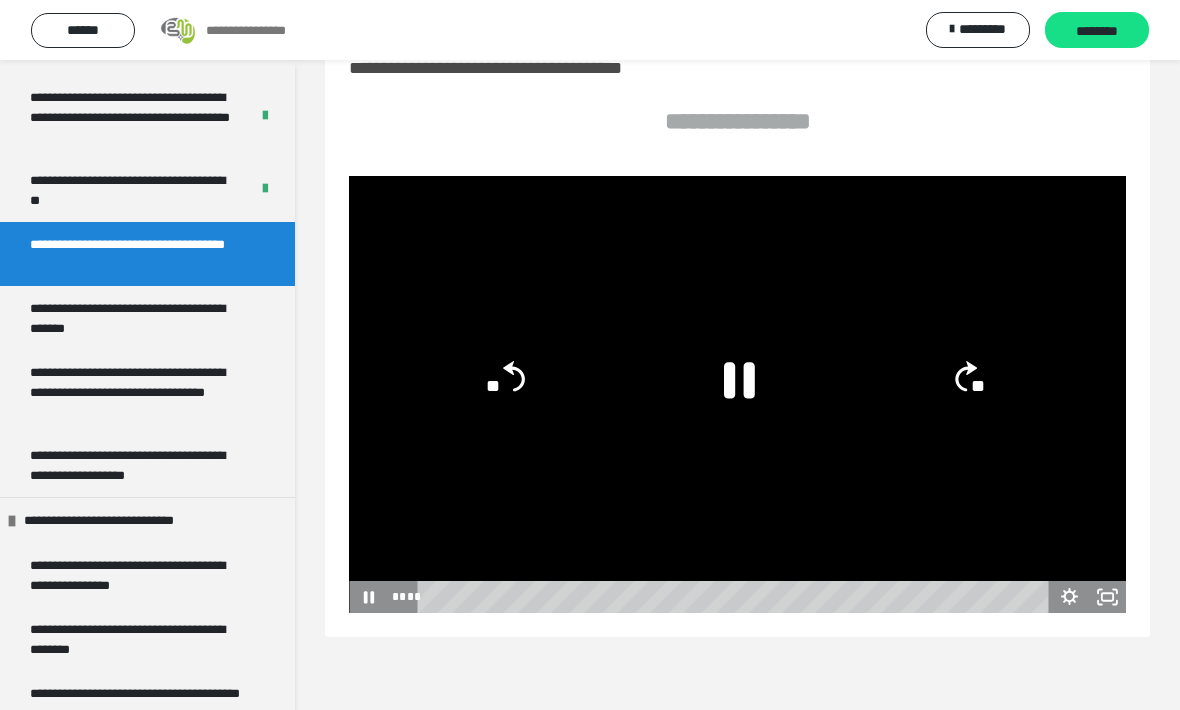 click at bounding box center [737, 394] 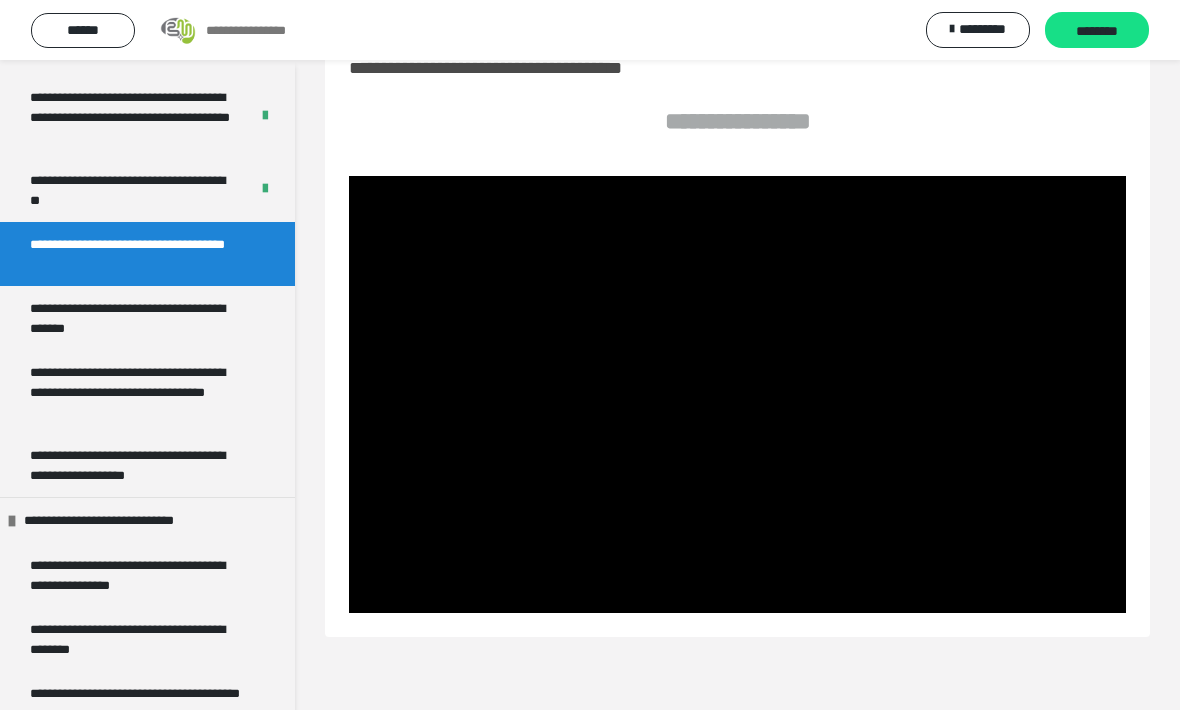 click at bounding box center (737, 394) 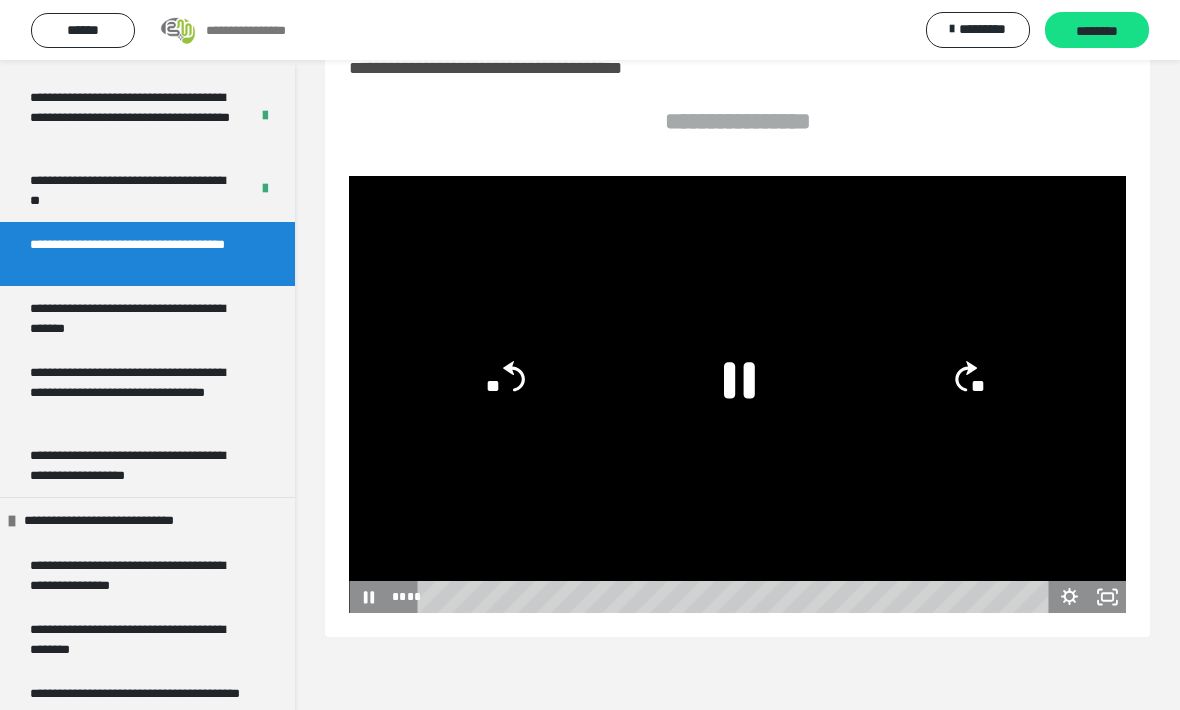 click at bounding box center [737, 394] 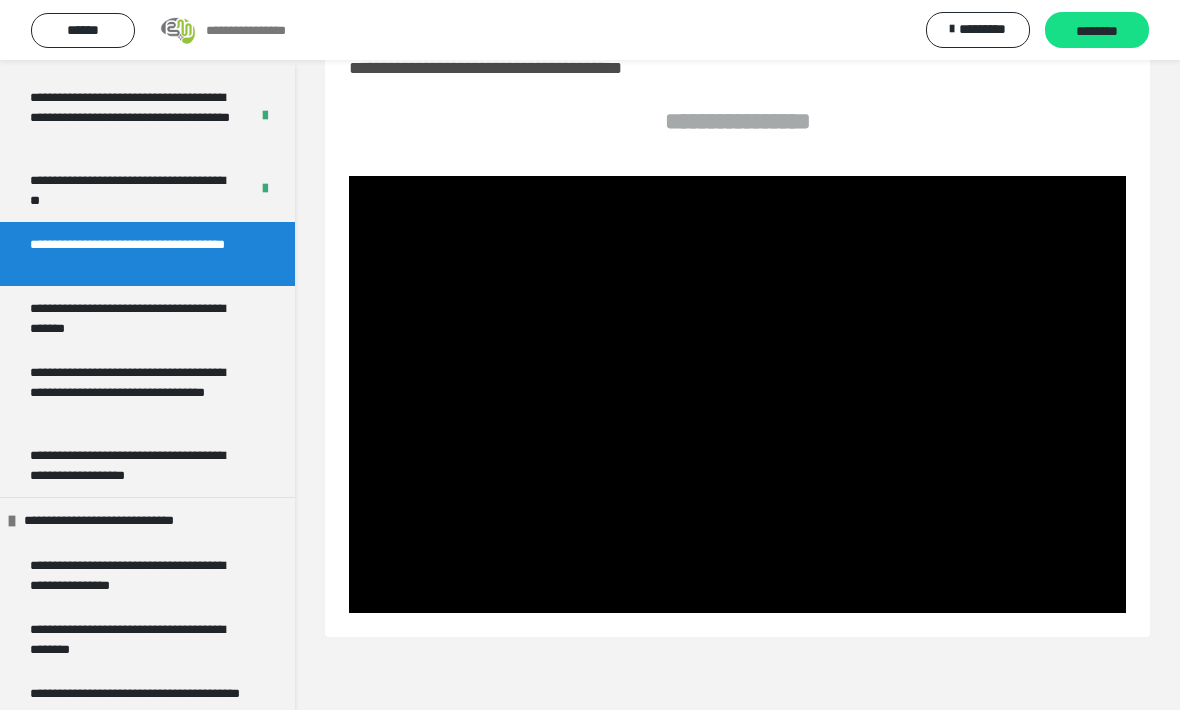 click at bounding box center [737, 394] 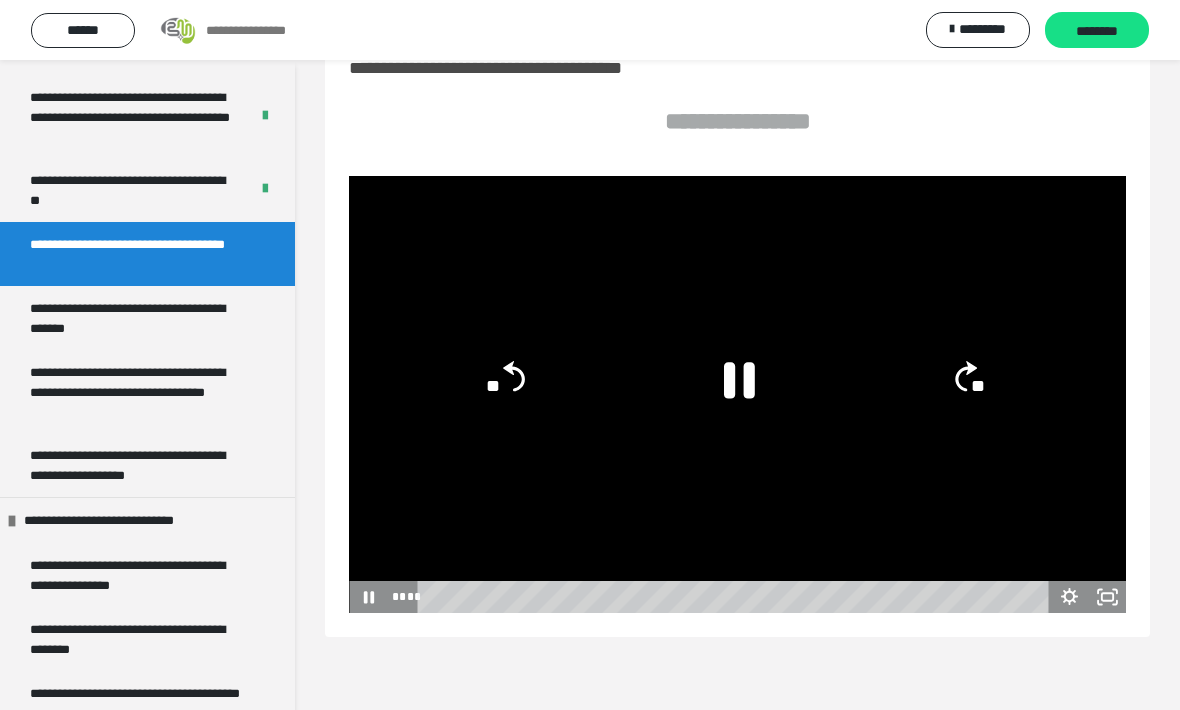 click 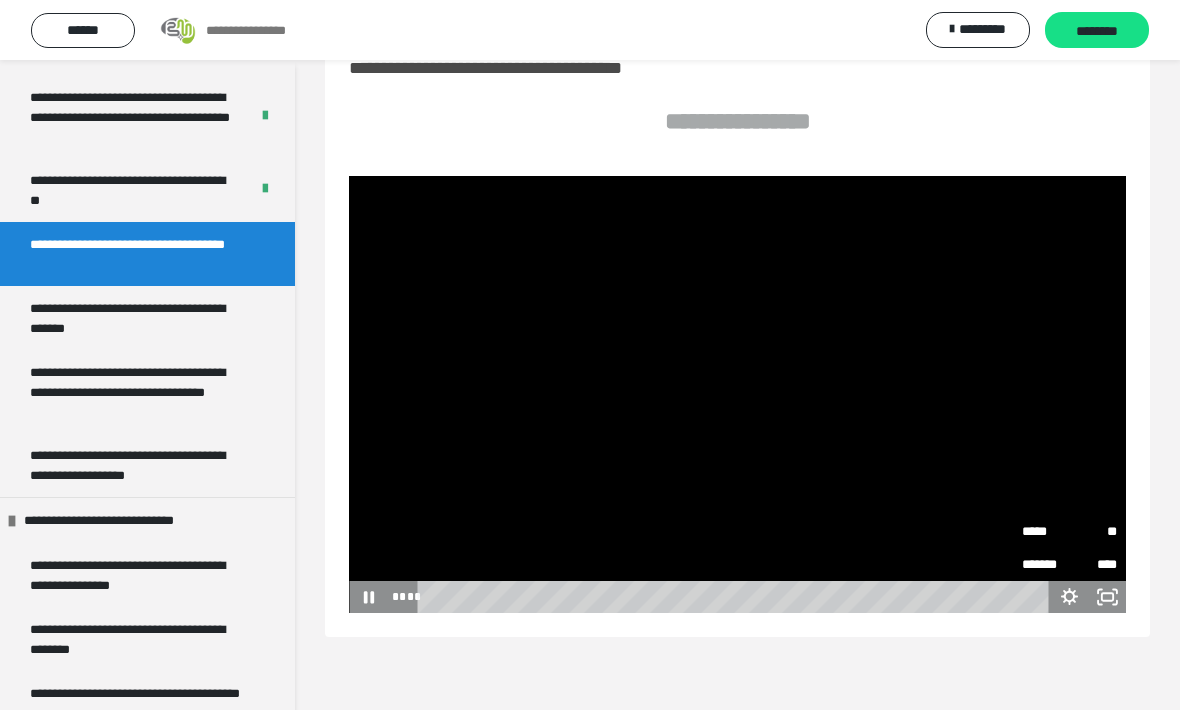 click on "**" at bounding box center [1093, 532] 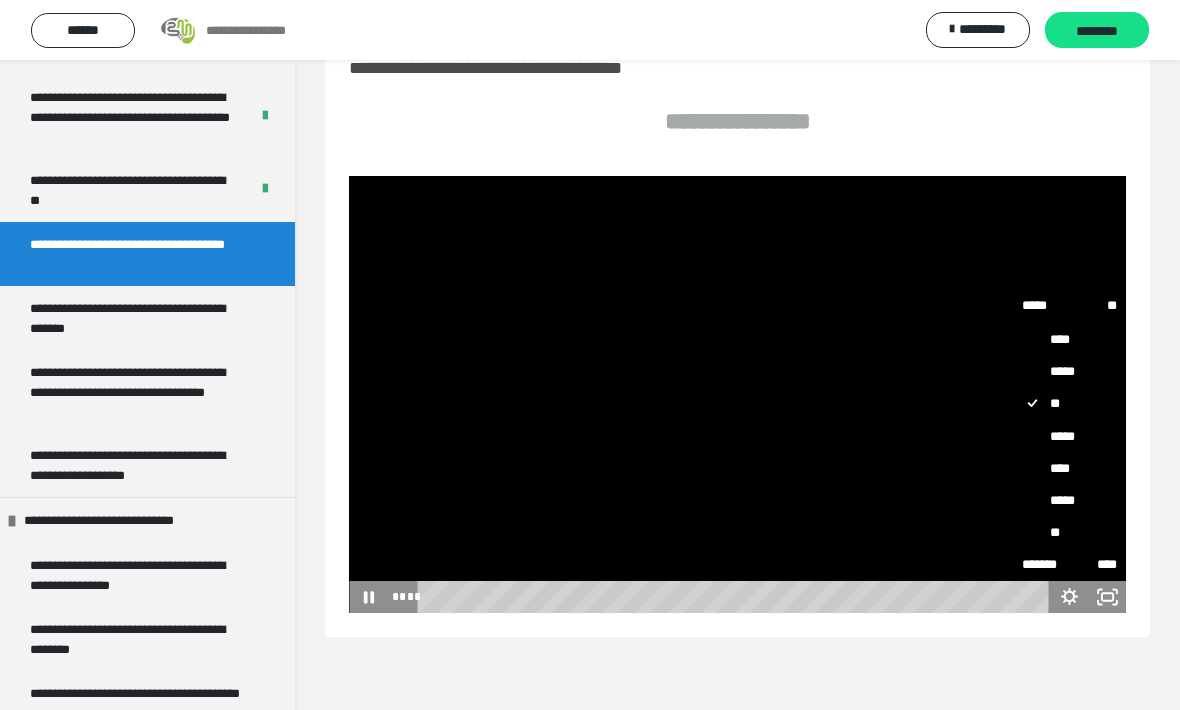 click on "*****" at bounding box center (1069, 436) 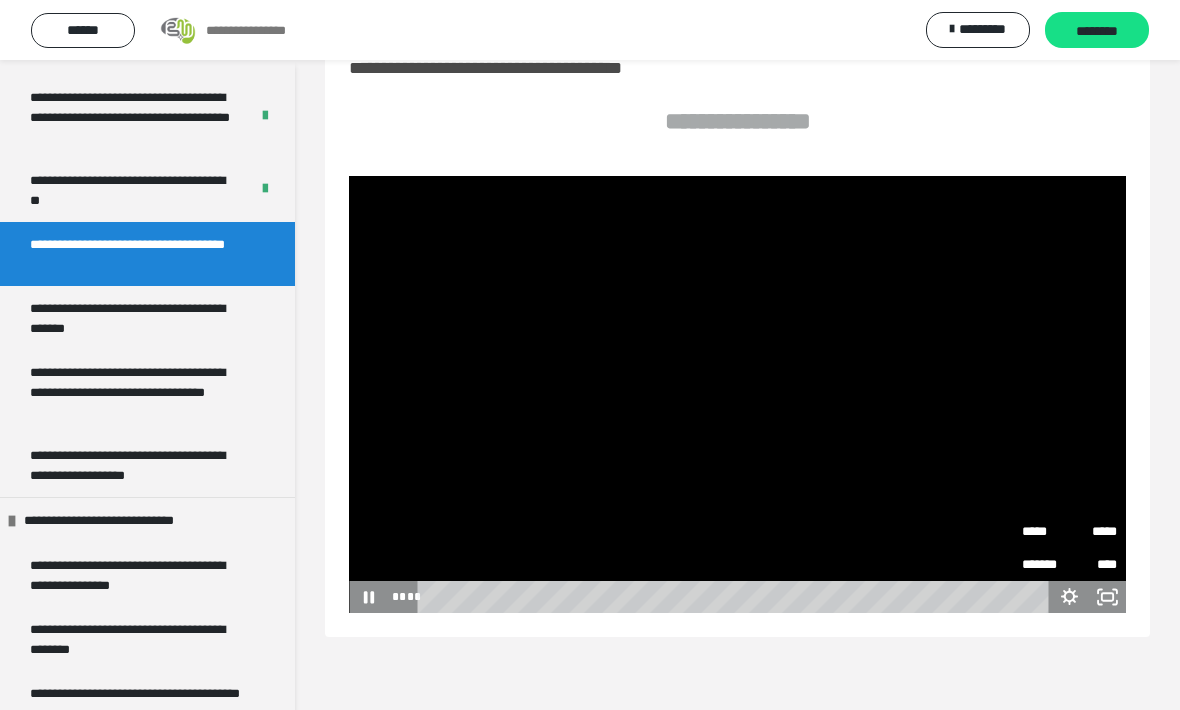 click at bounding box center [737, 394] 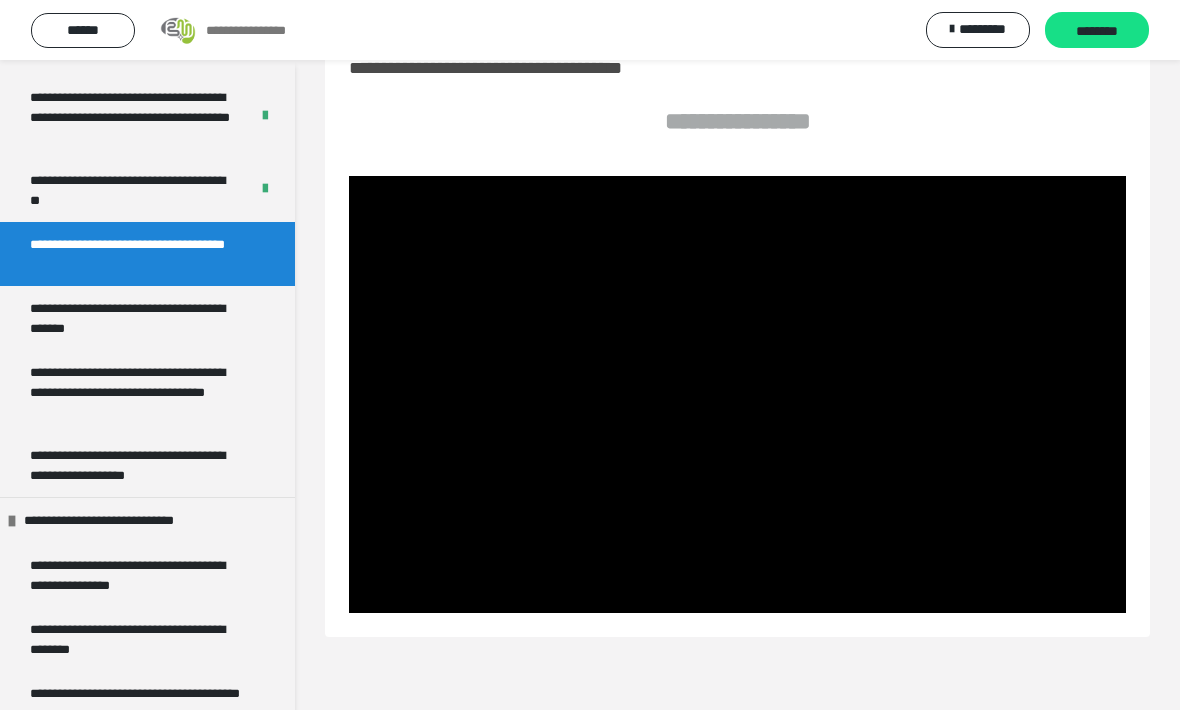 click at bounding box center [737, 394] 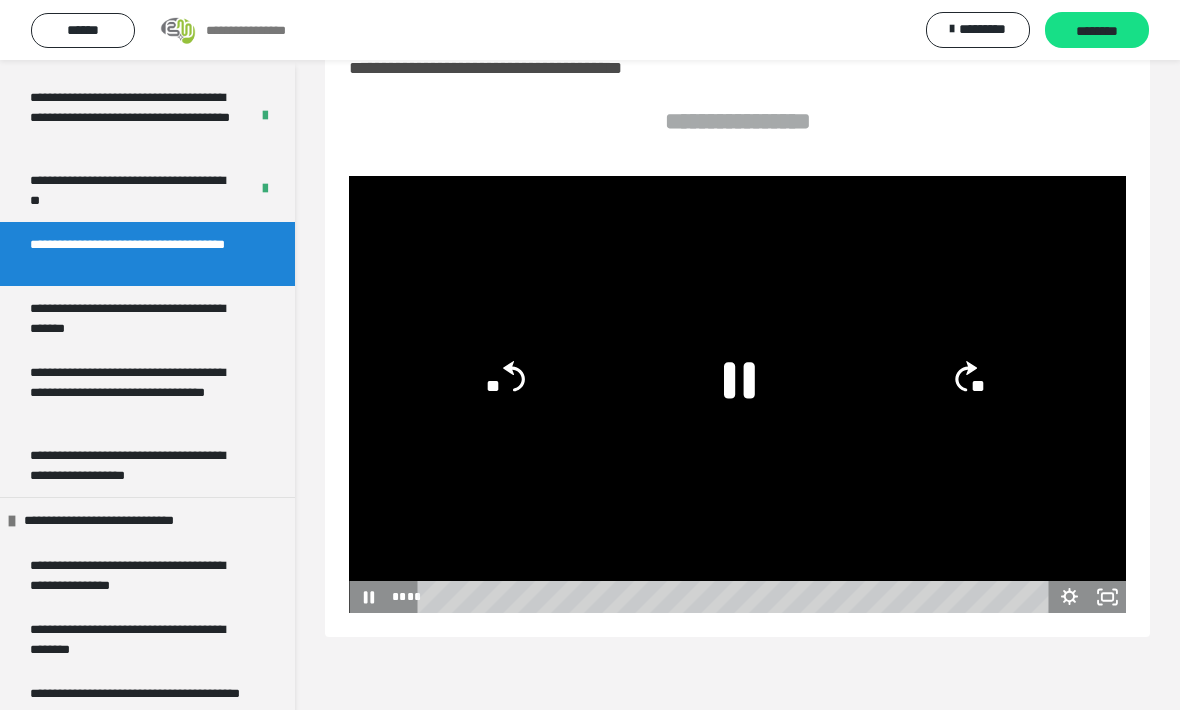 click 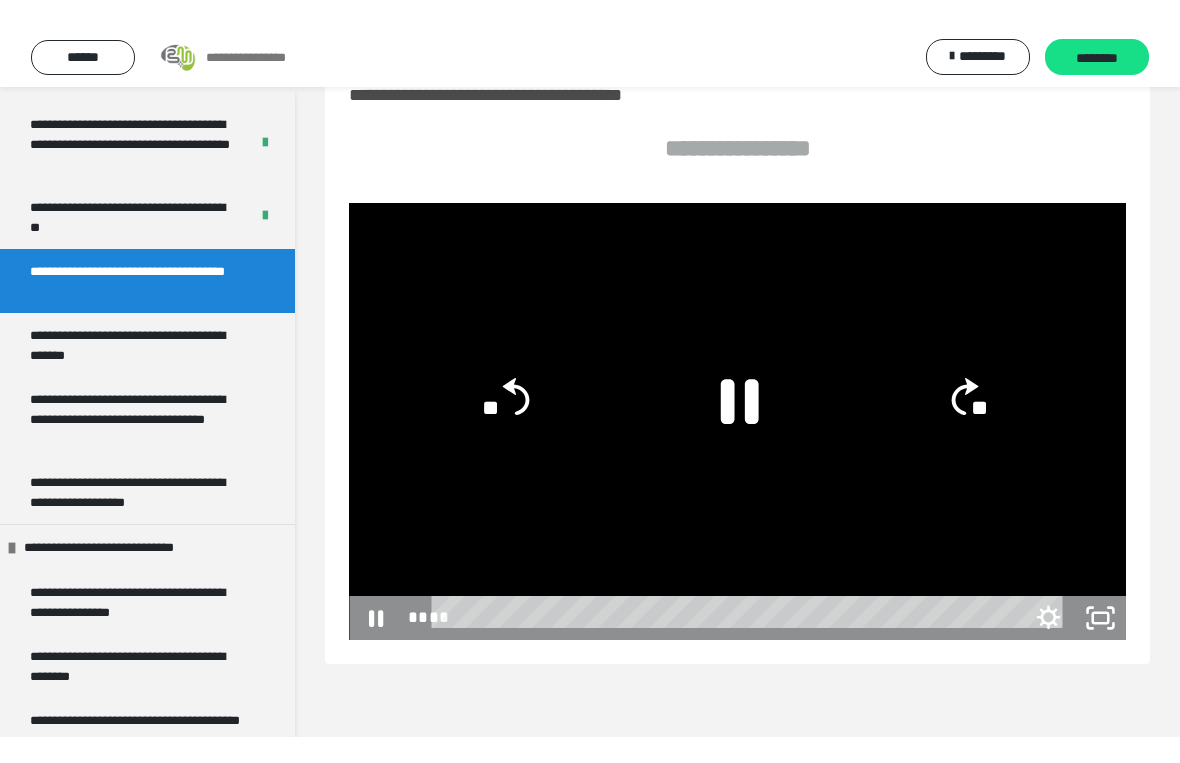 scroll, scrollTop: 24, scrollLeft: 0, axis: vertical 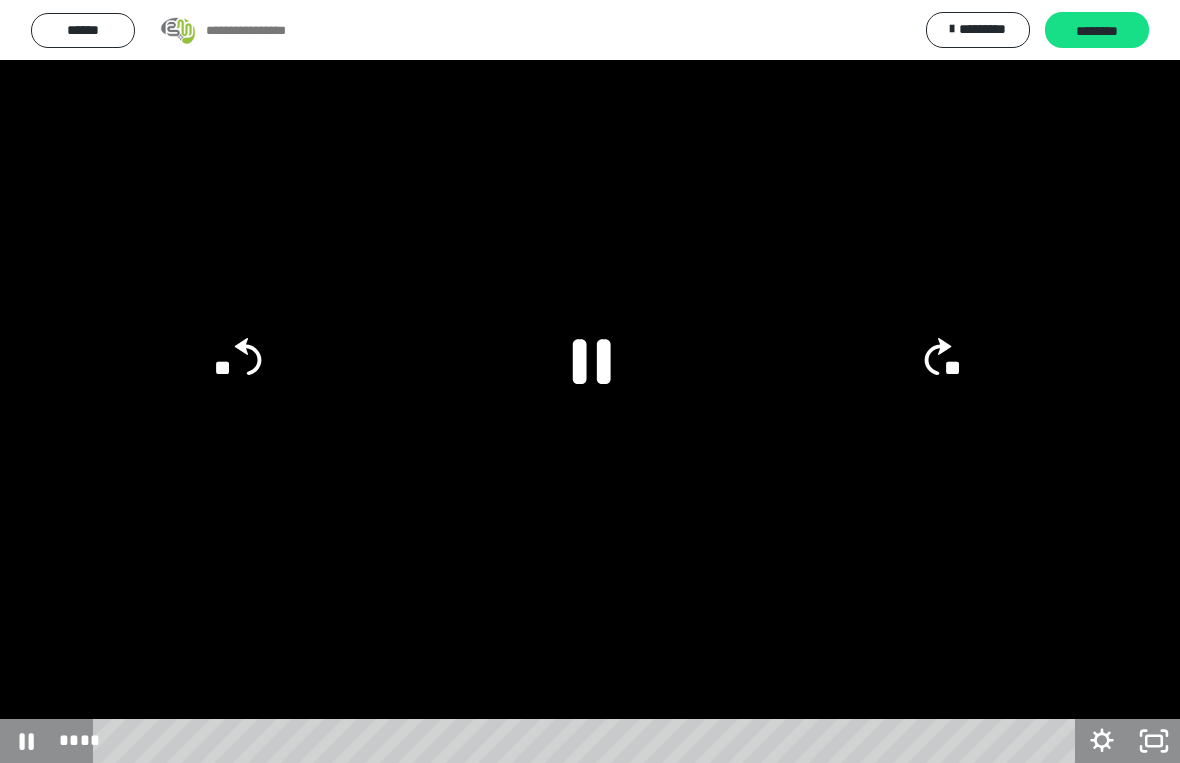 click at bounding box center [590, 381] 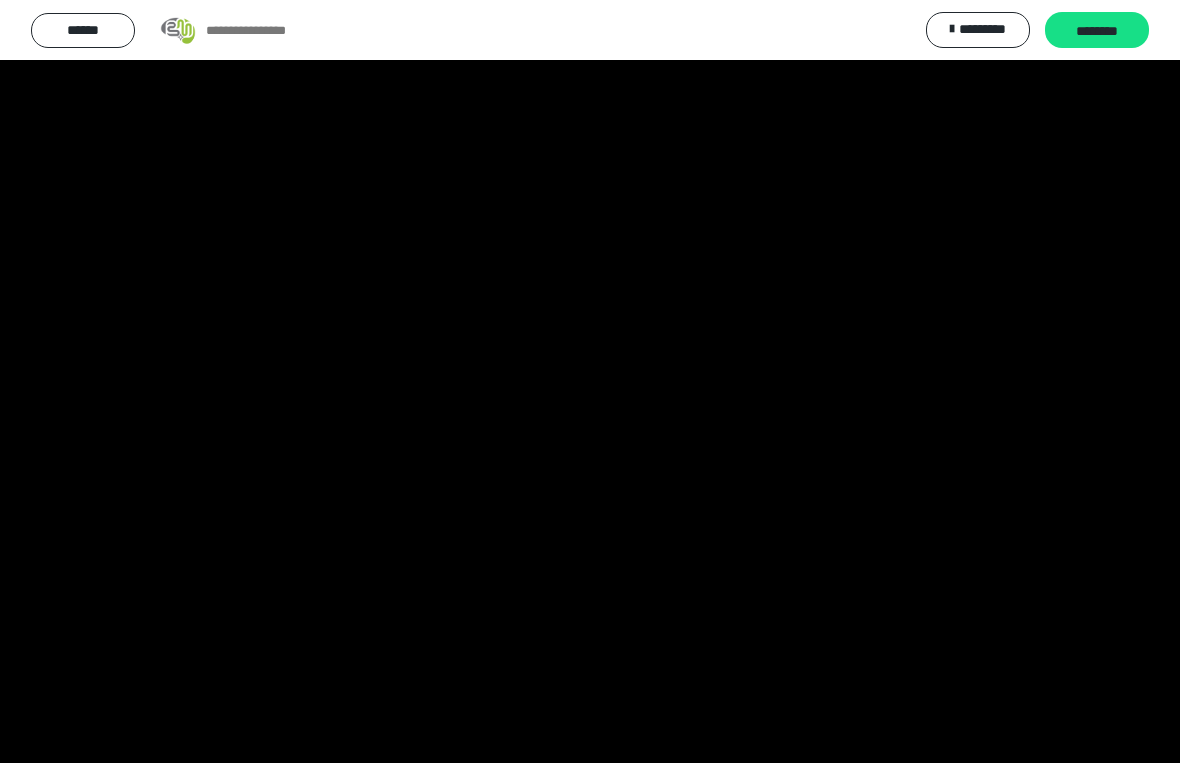 click at bounding box center [590, 381] 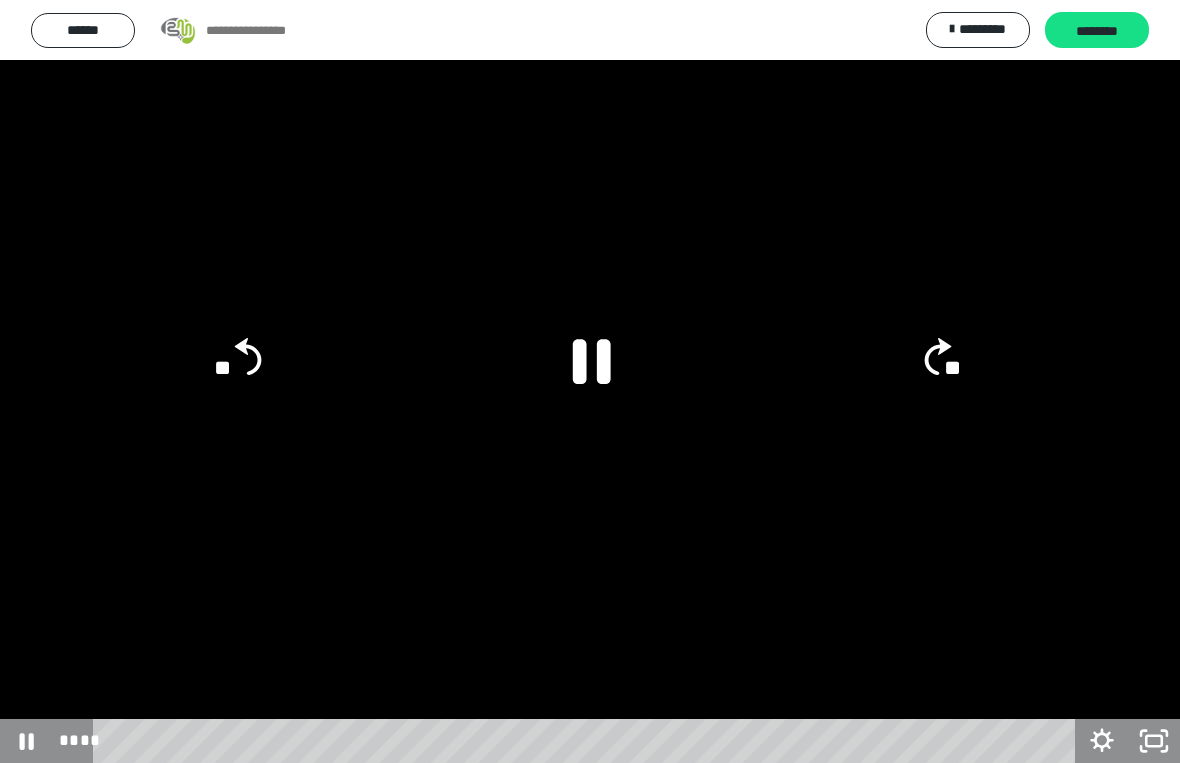 click on "**" 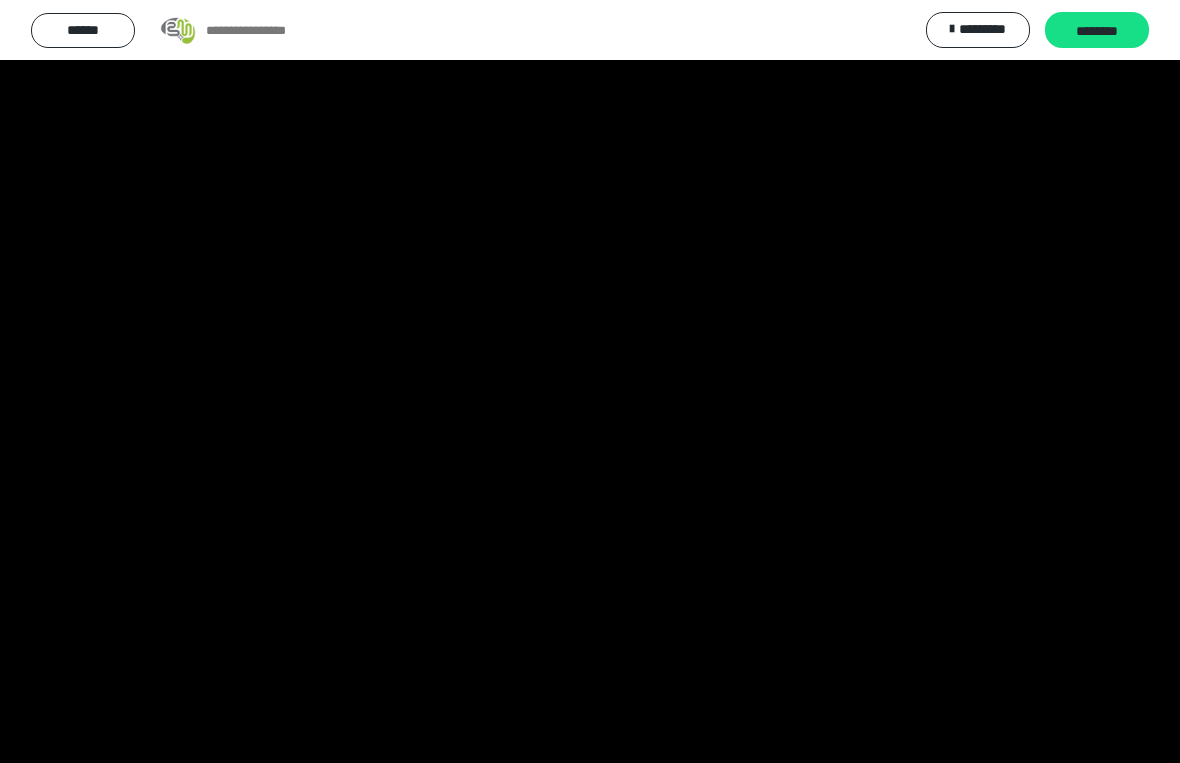 click at bounding box center [590, 381] 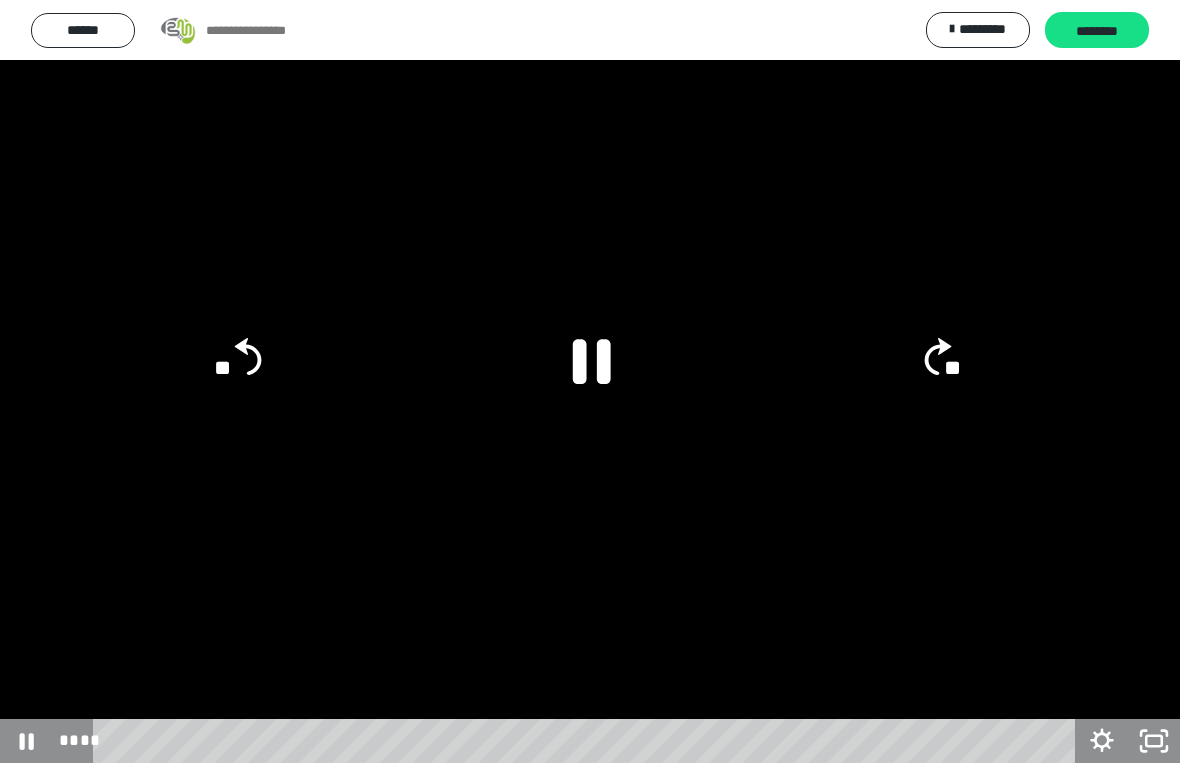 click on "**" 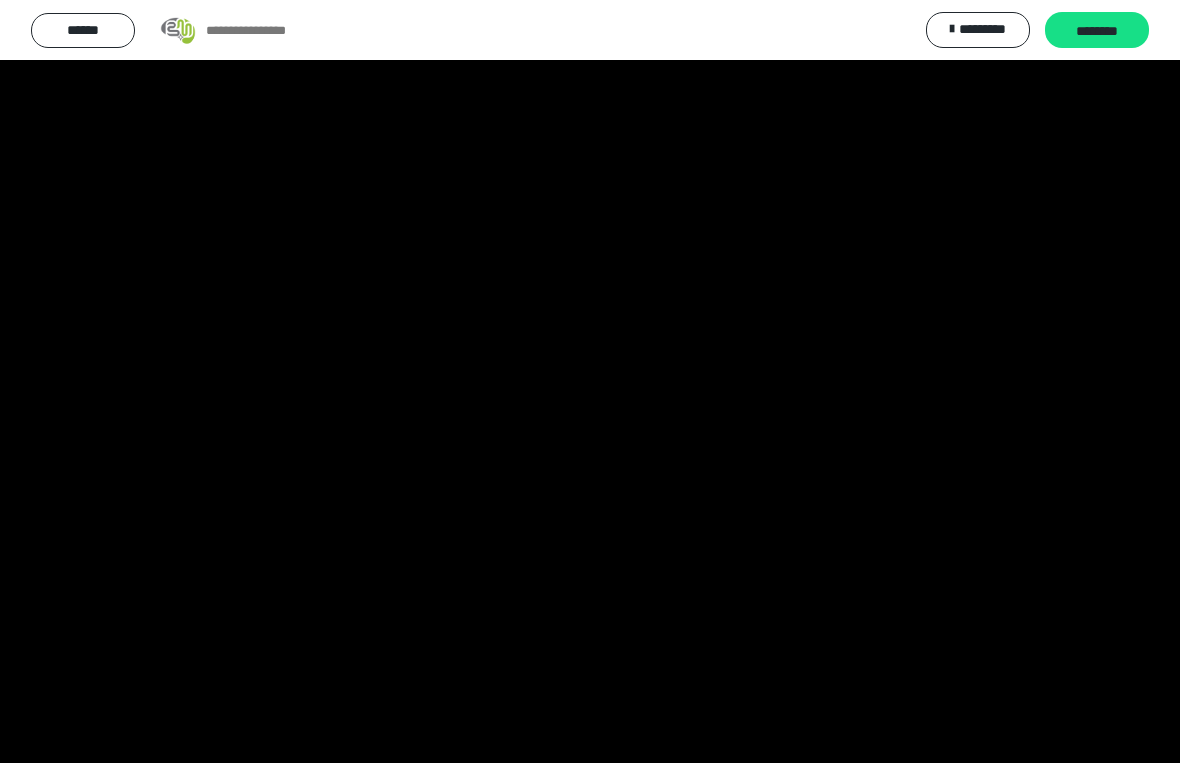 click at bounding box center [590, 381] 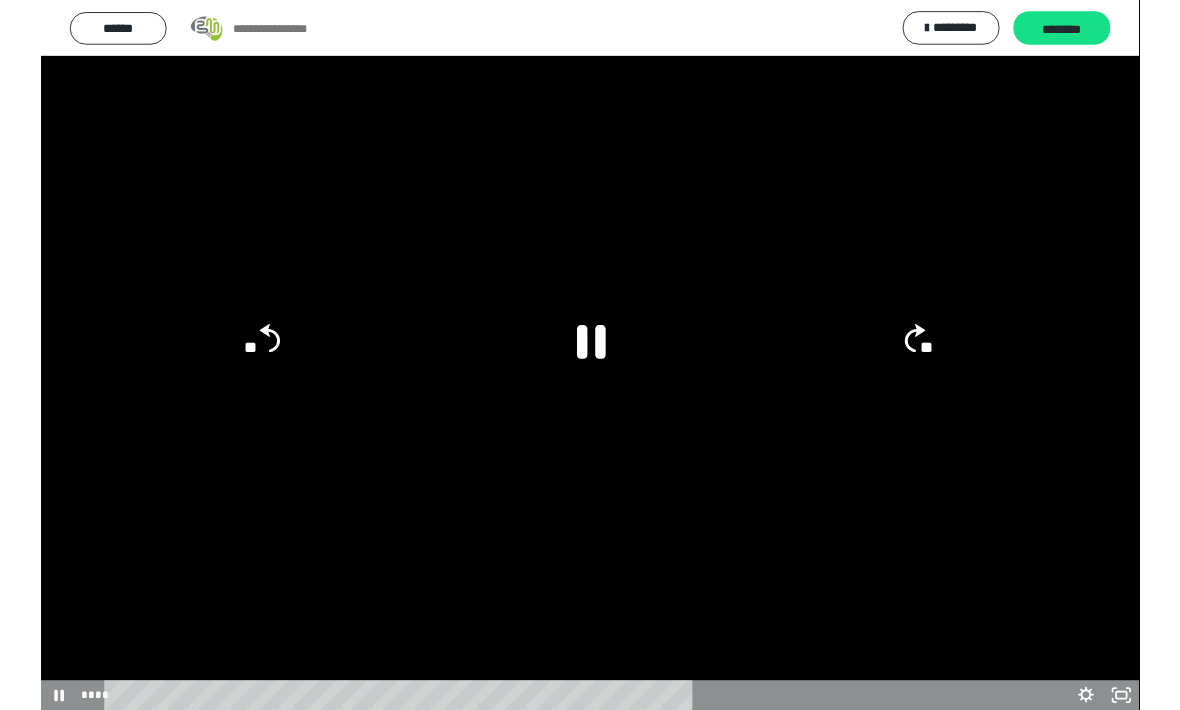 scroll, scrollTop: 59, scrollLeft: 0, axis: vertical 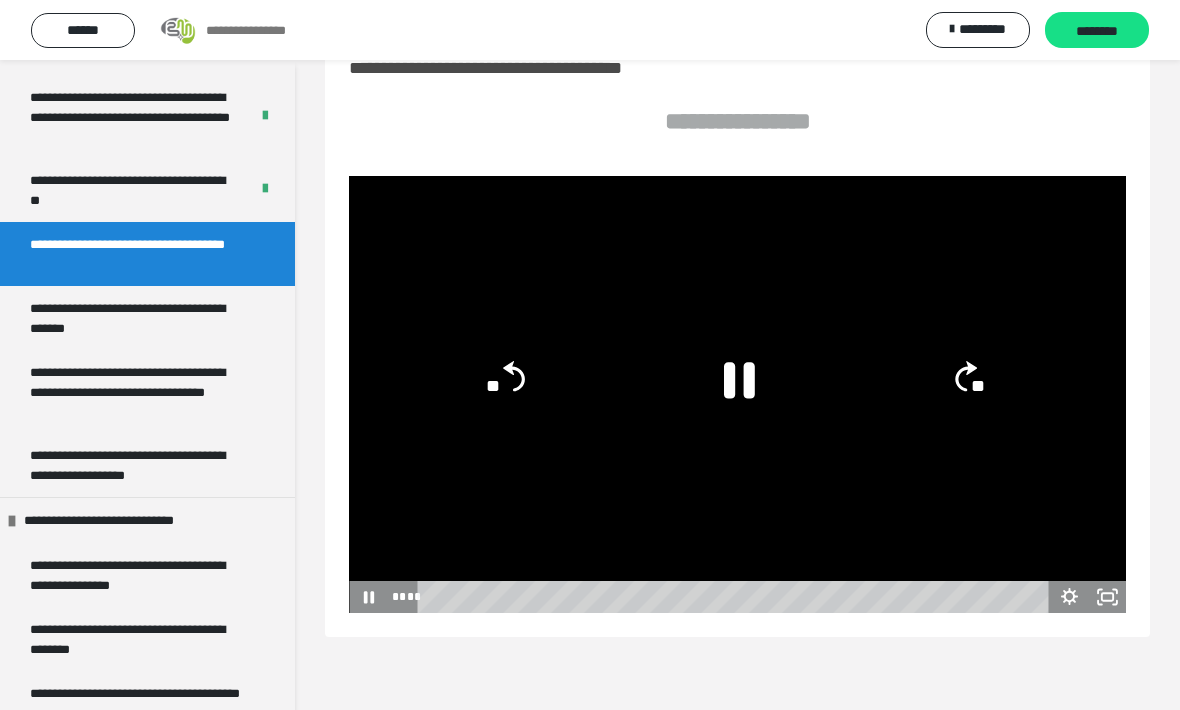 click on "********" at bounding box center (1097, 31) 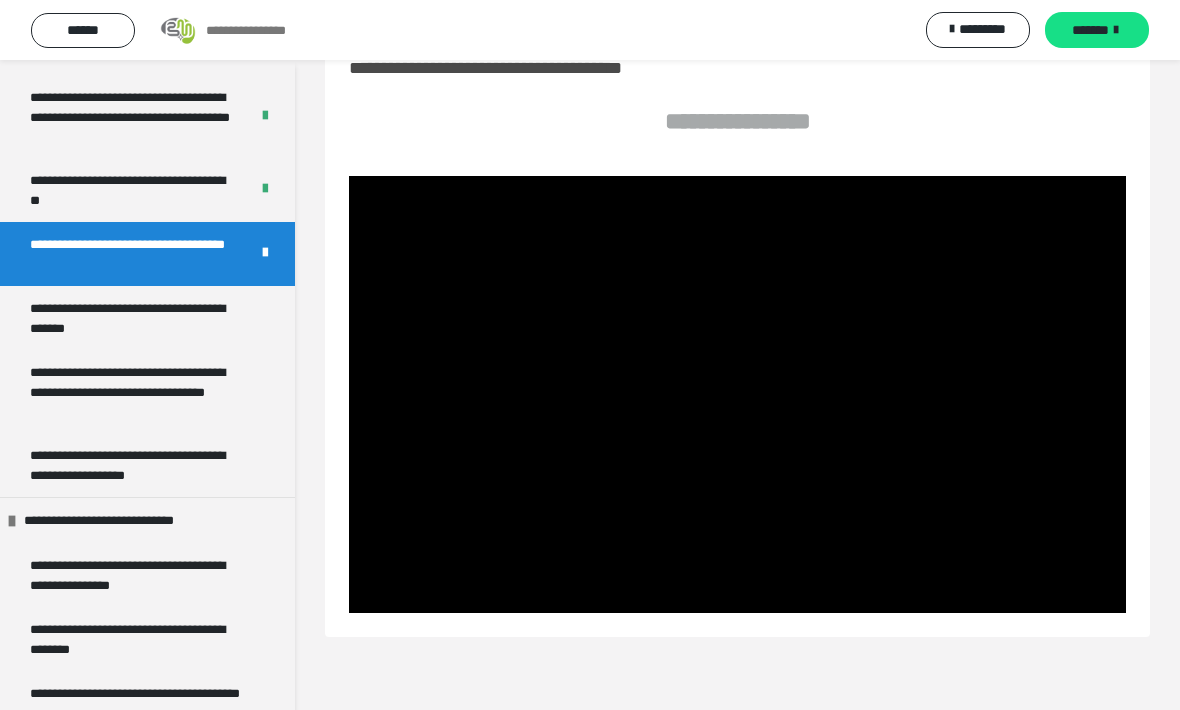 click at bounding box center [1116, 30] 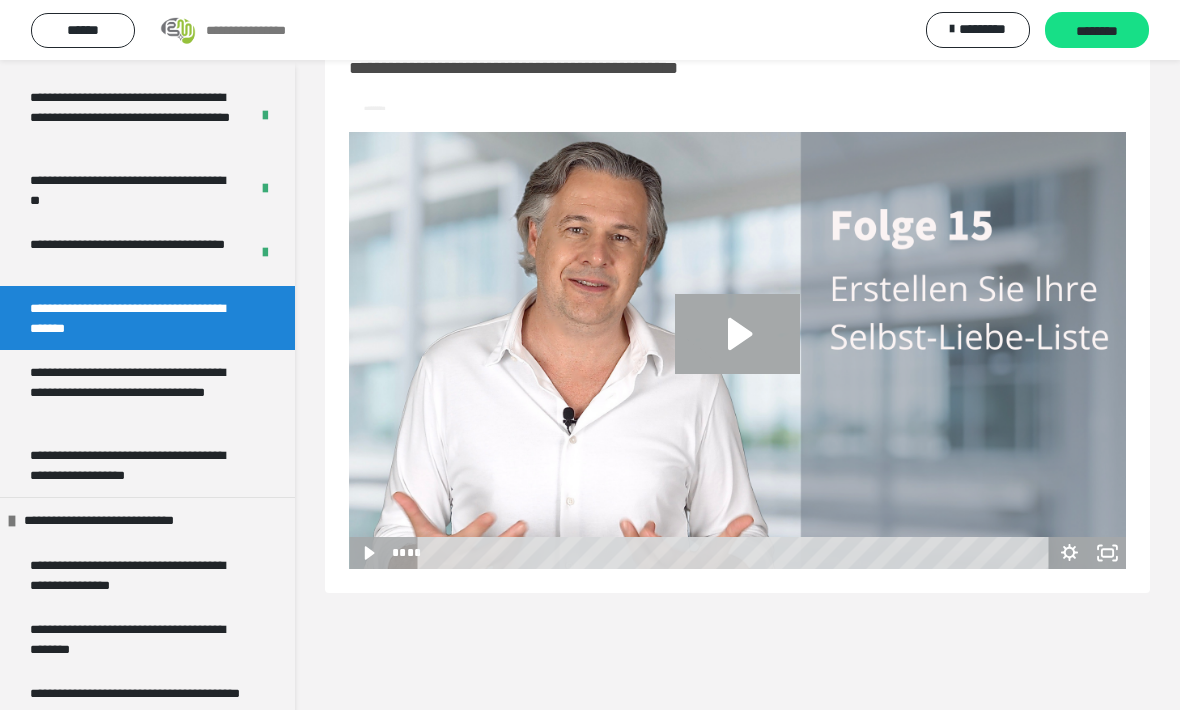 click 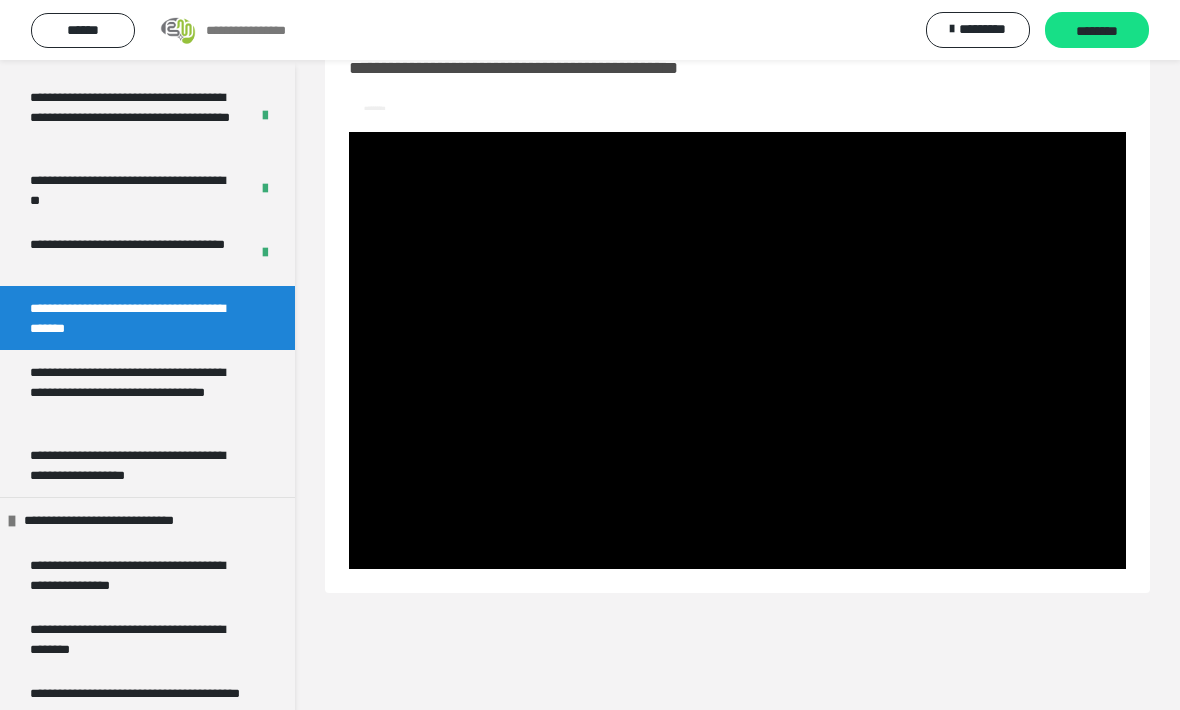 click at bounding box center [737, 350] 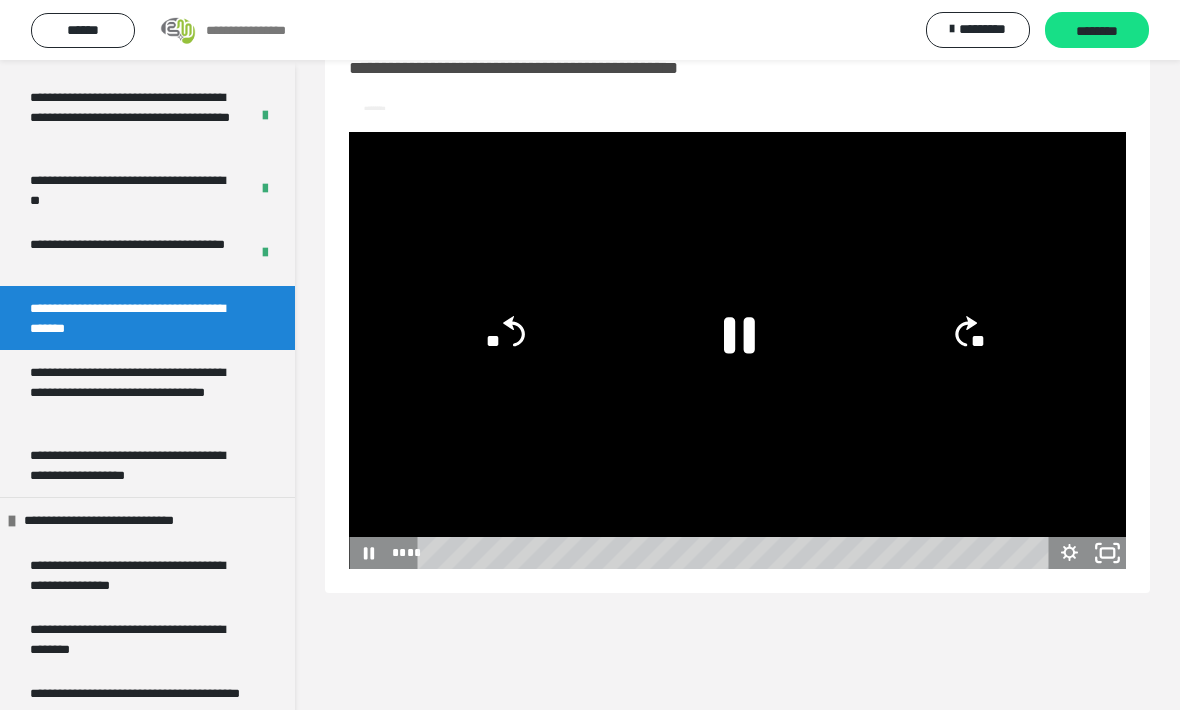 click 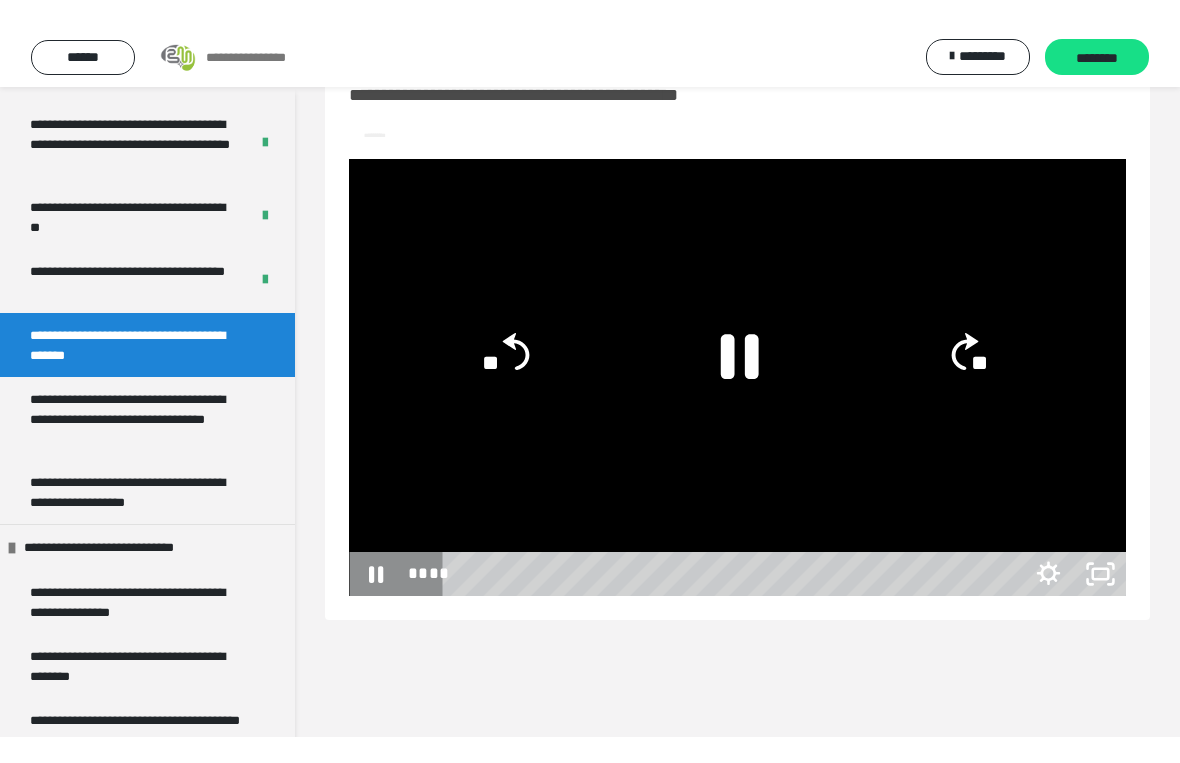 scroll, scrollTop: 24, scrollLeft: 0, axis: vertical 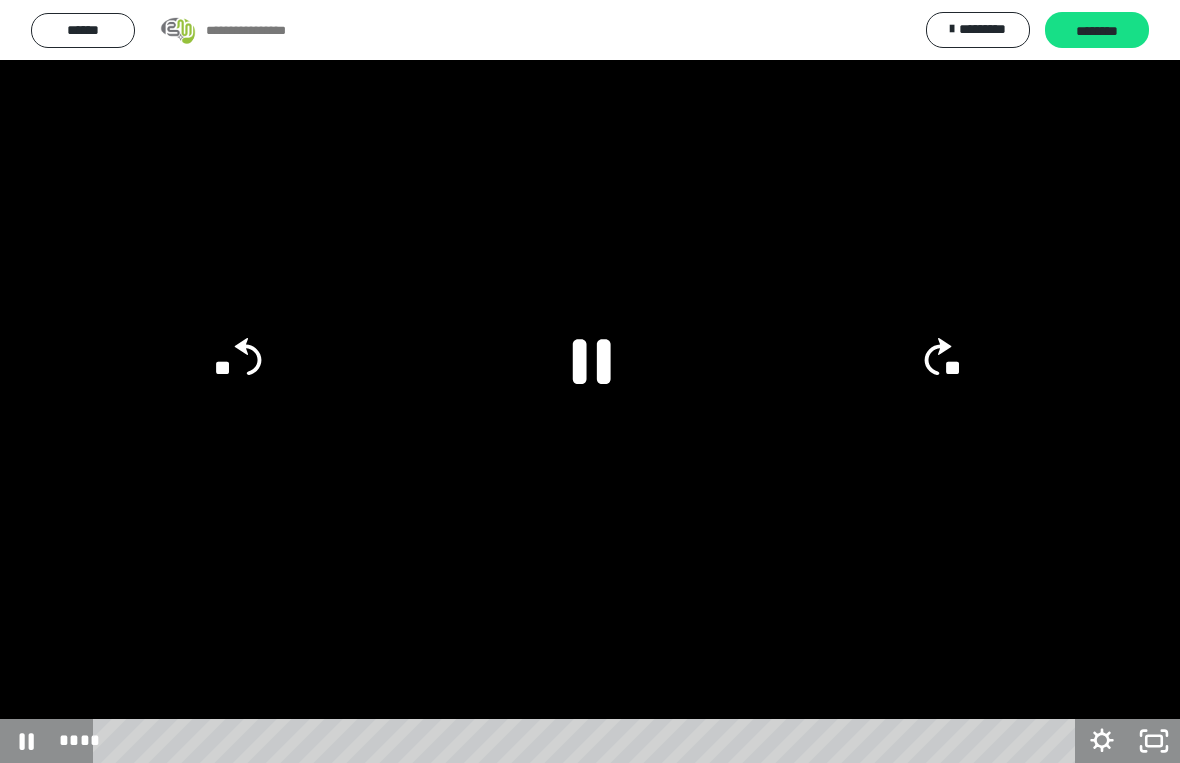 click at bounding box center [590, 381] 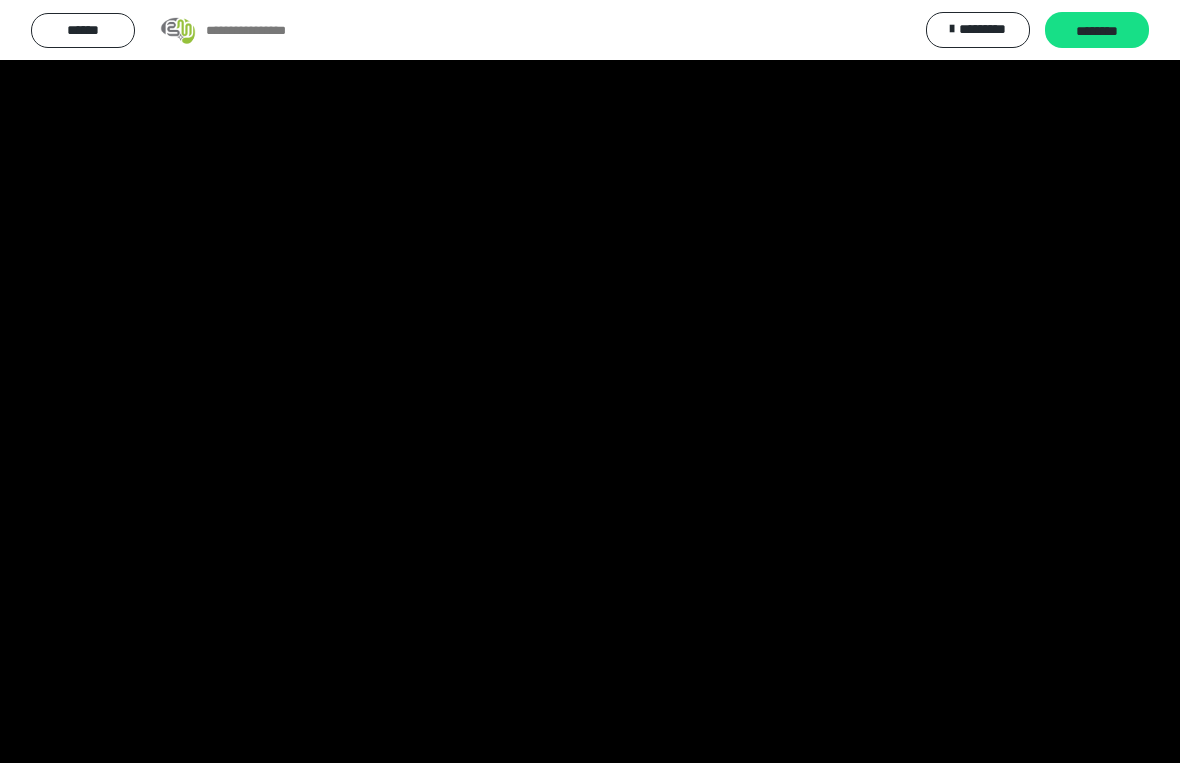 click at bounding box center (590, 381) 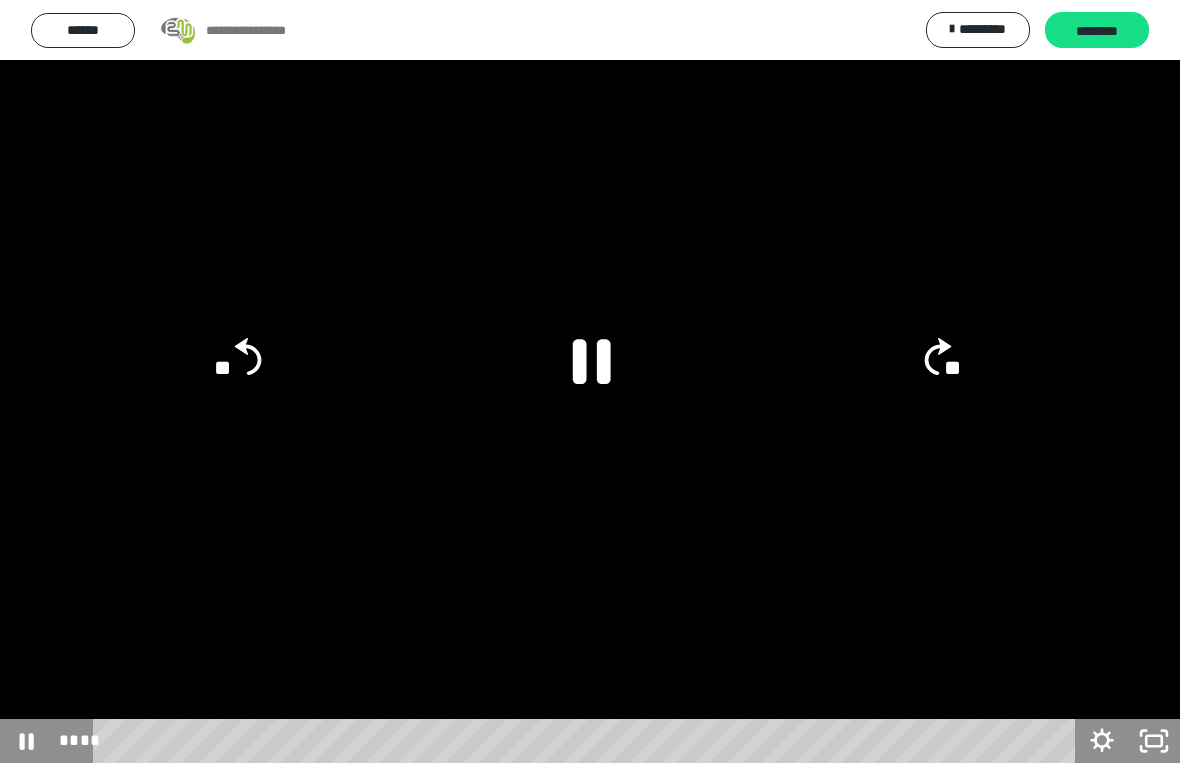 click 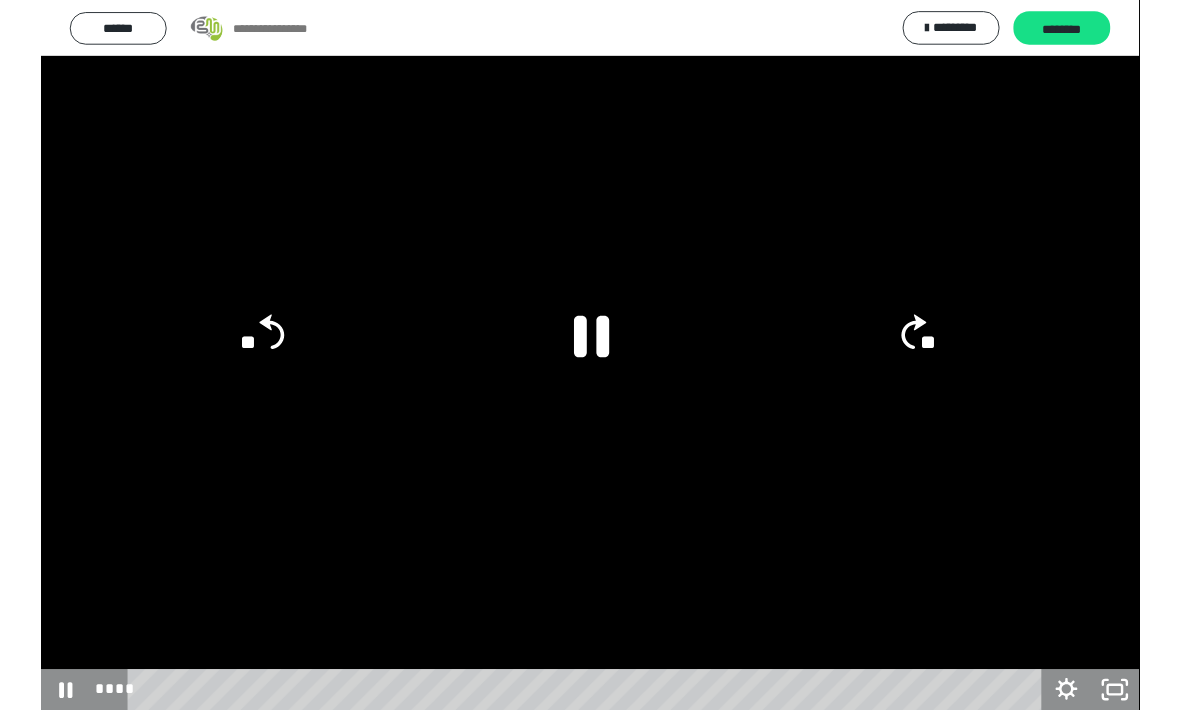 scroll, scrollTop: 59, scrollLeft: 0, axis: vertical 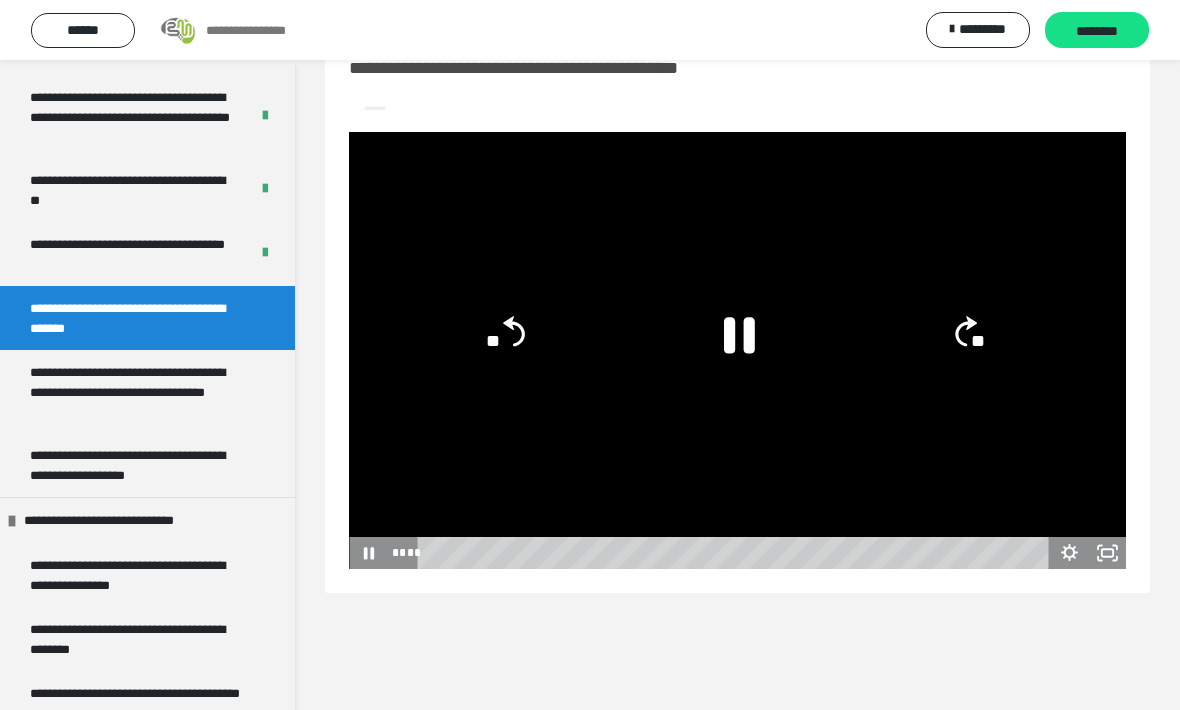 click 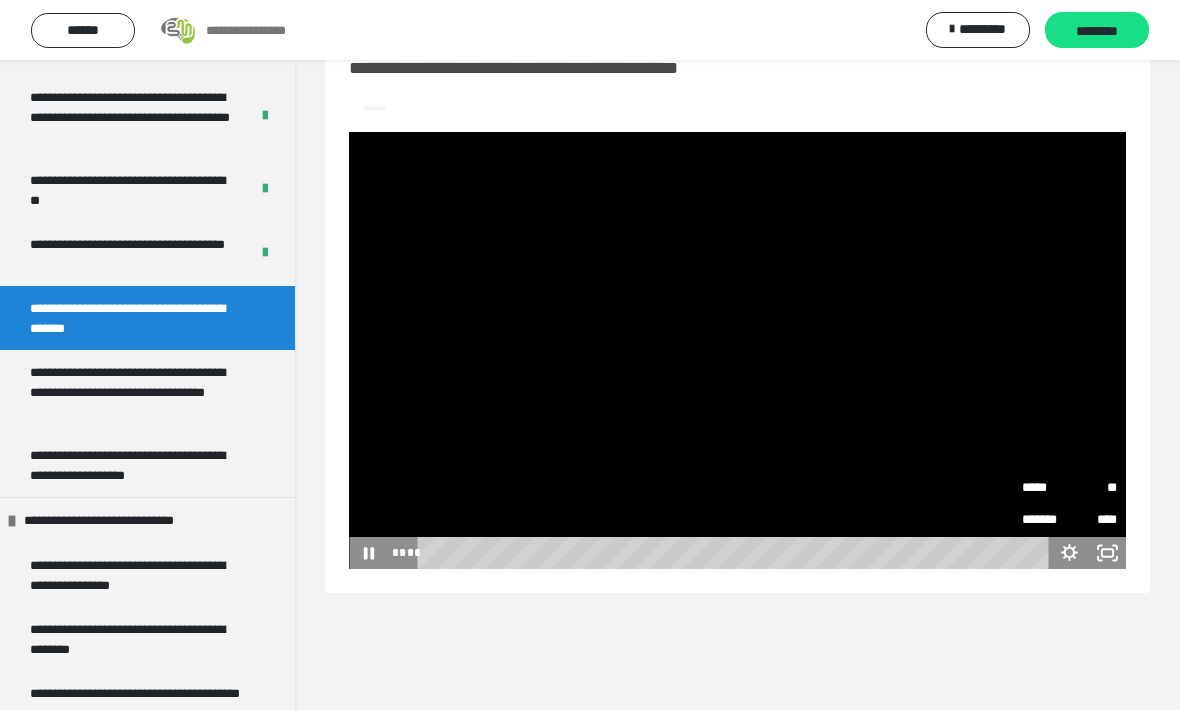 click on "**" at bounding box center (1093, 488) 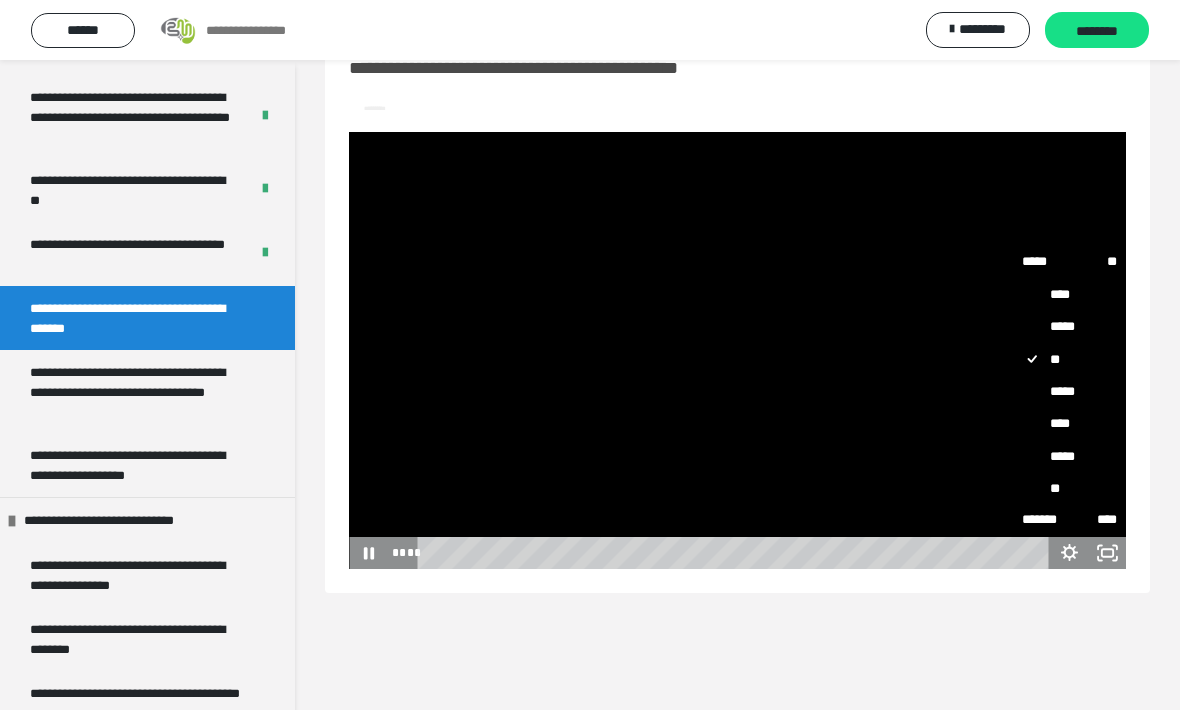 click on "****" at bounding box center [1069, 423] 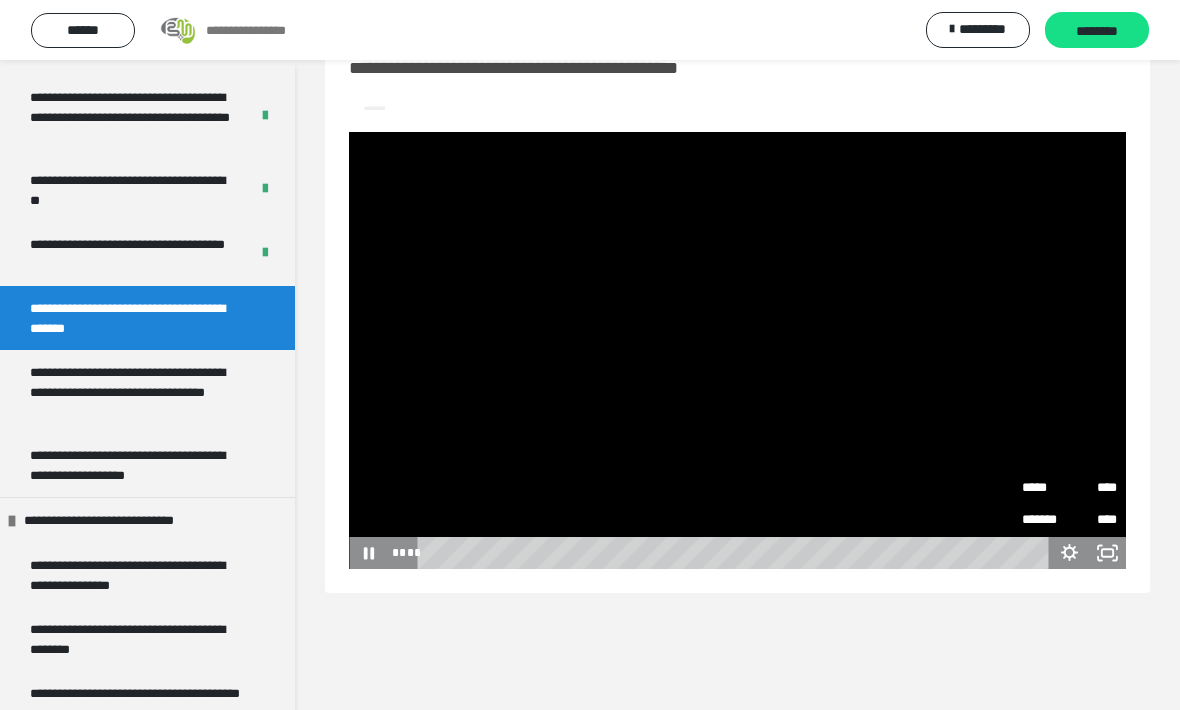 click at bounding box center (737, 350) 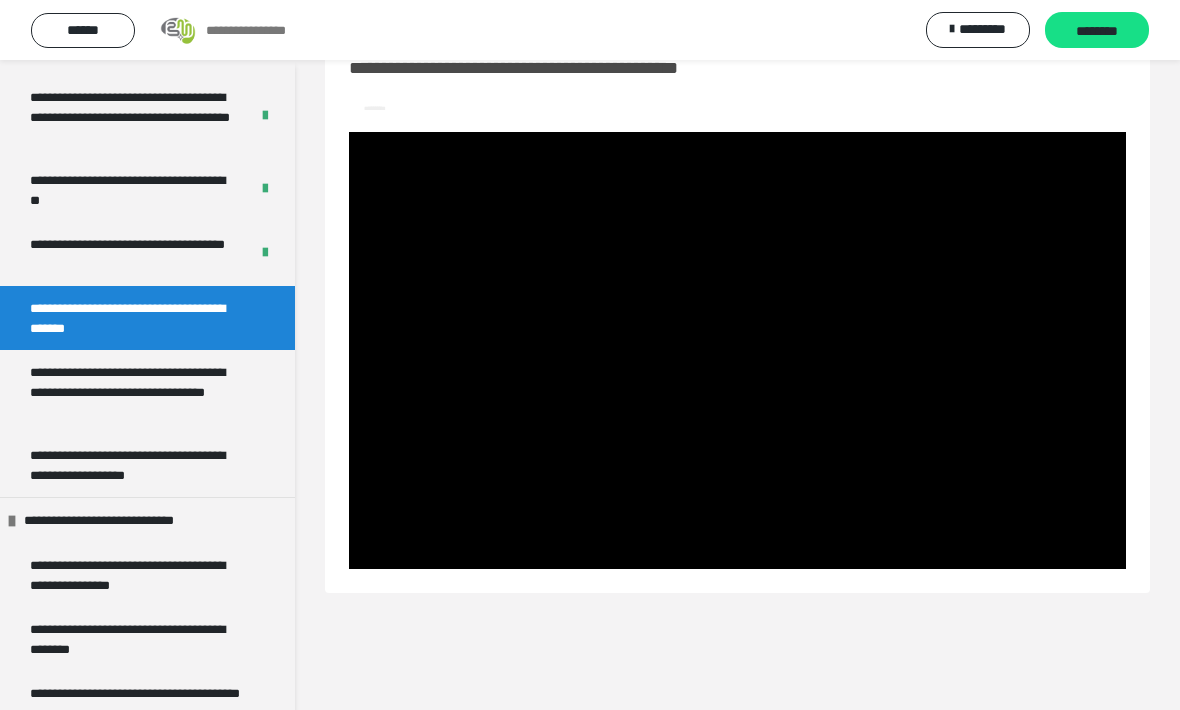 click at bounding box center (737, 350) 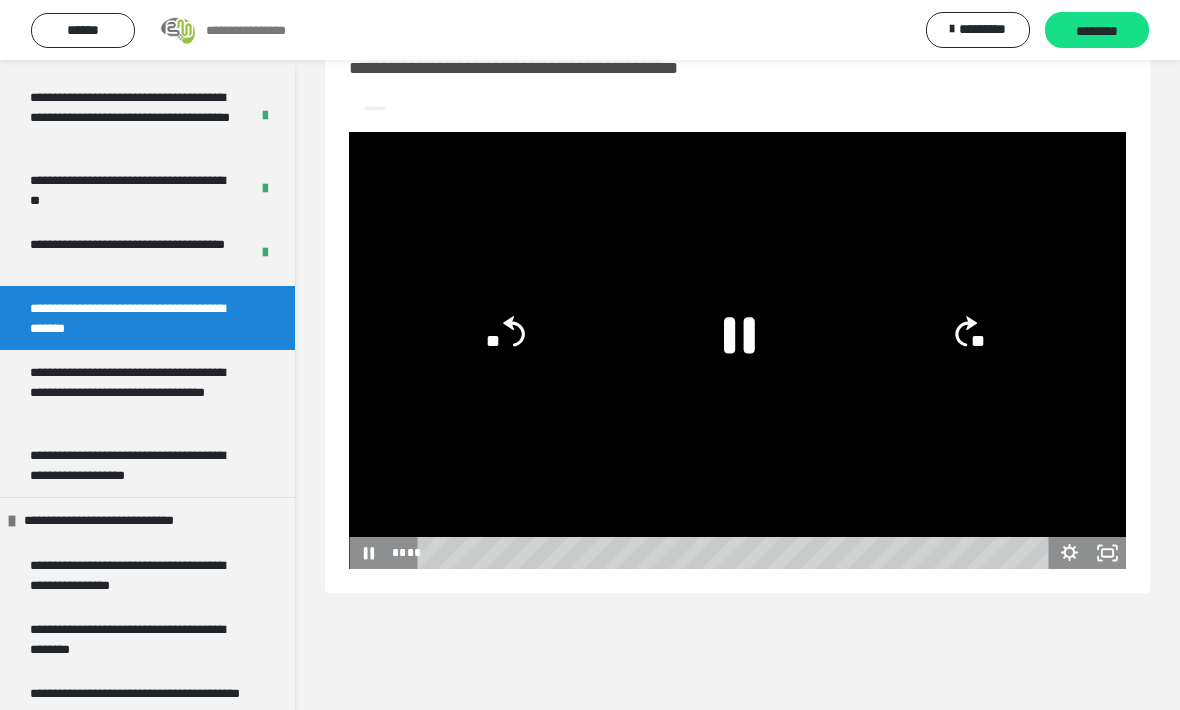 click 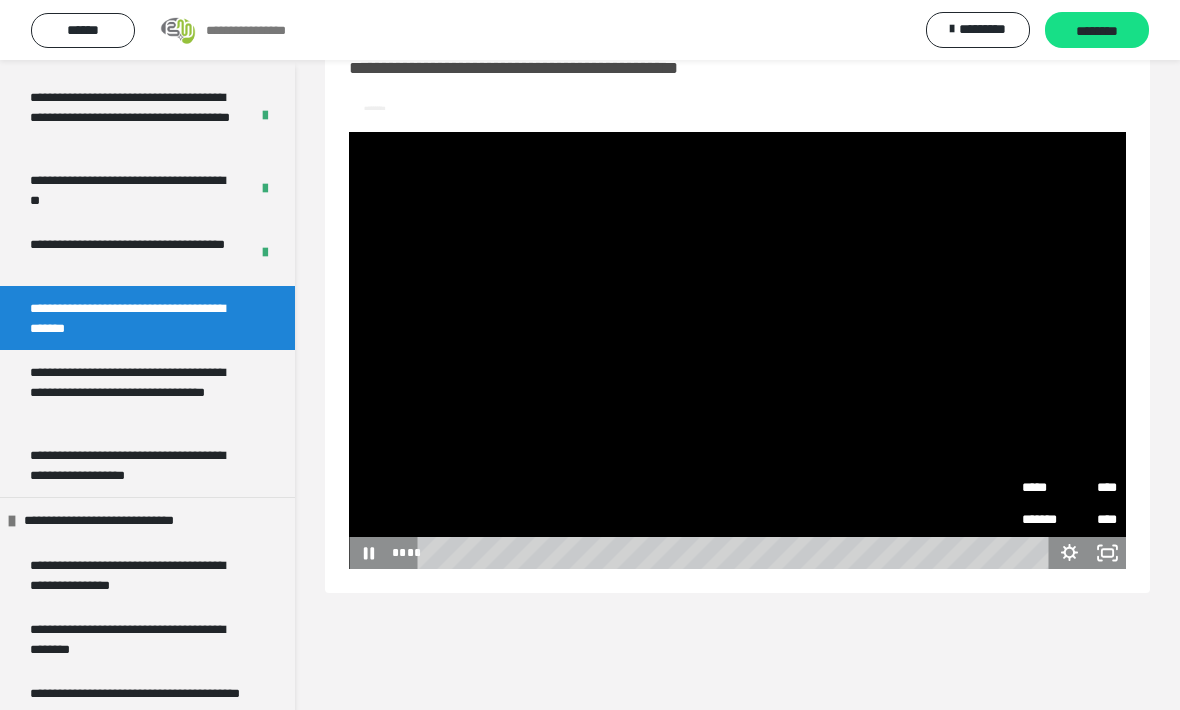 click on "****" at bounding box center (1093, 488) 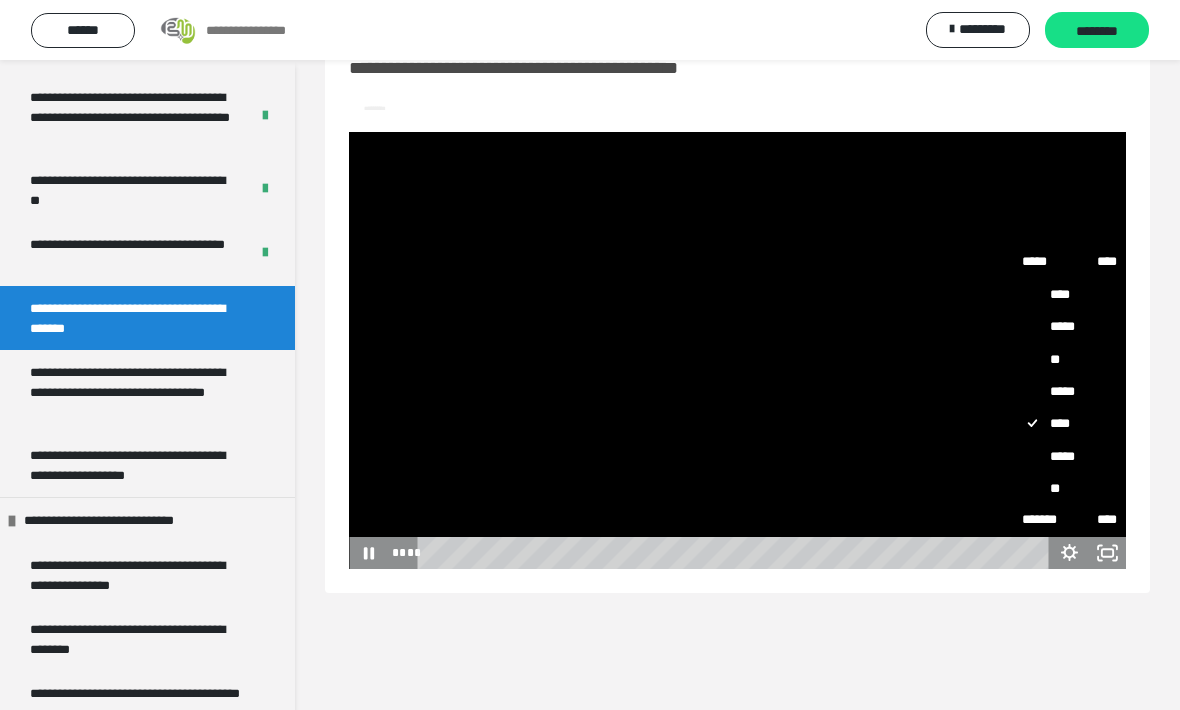 click on "*****" at bounding box center (1069, 391) 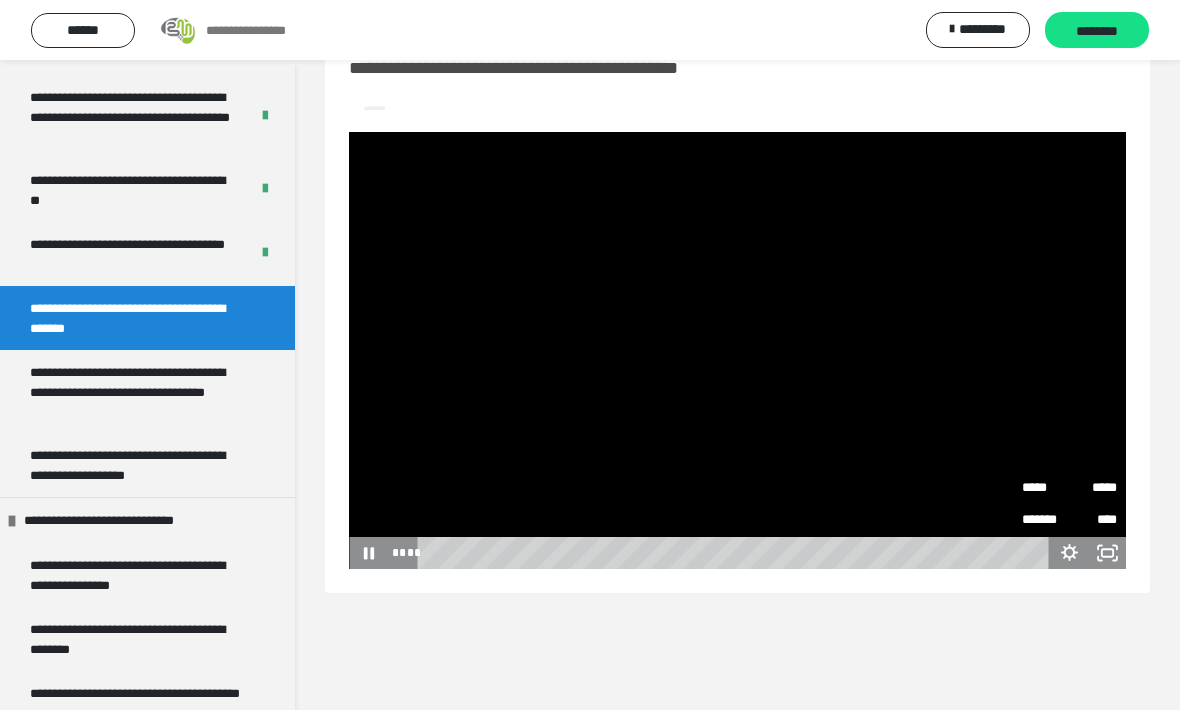 click at bounding box center (737, 350) 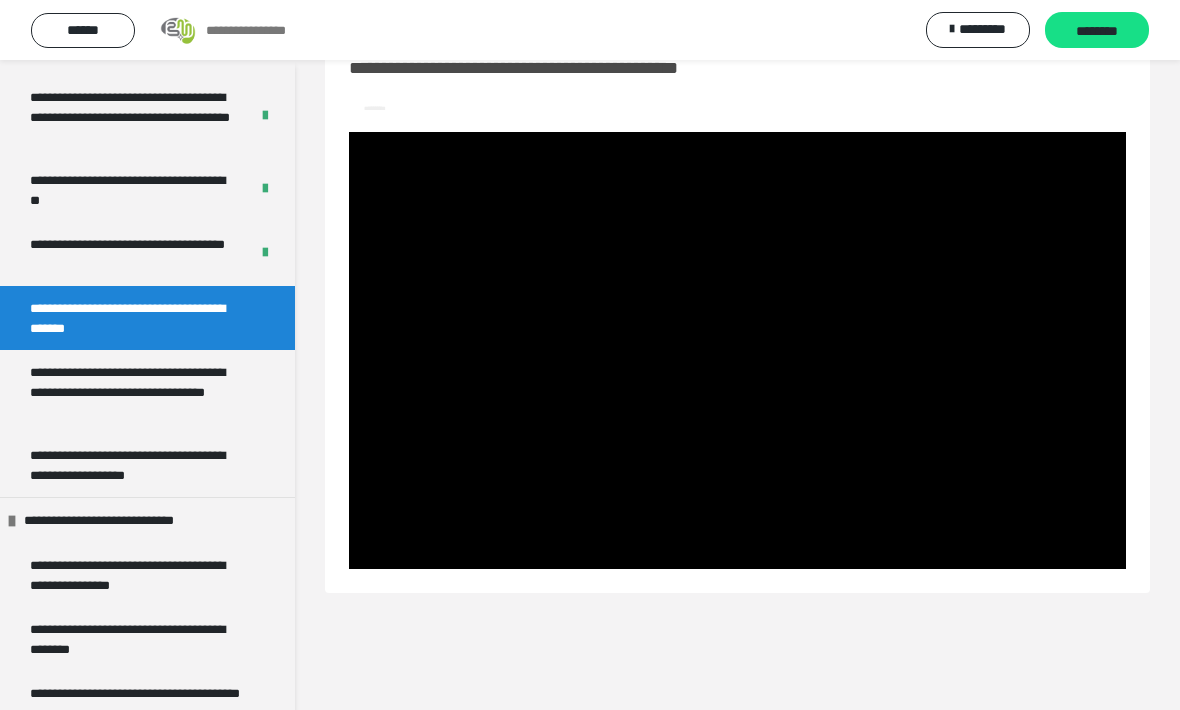 click at bounding box center (737, 350) 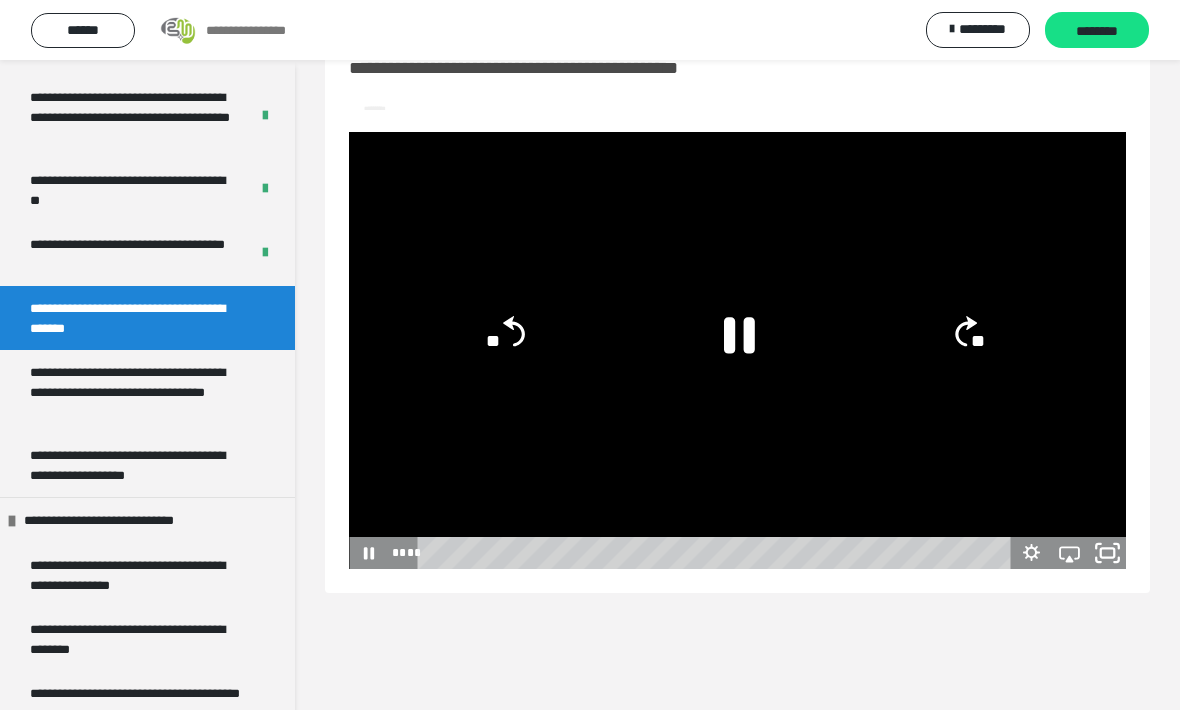 click 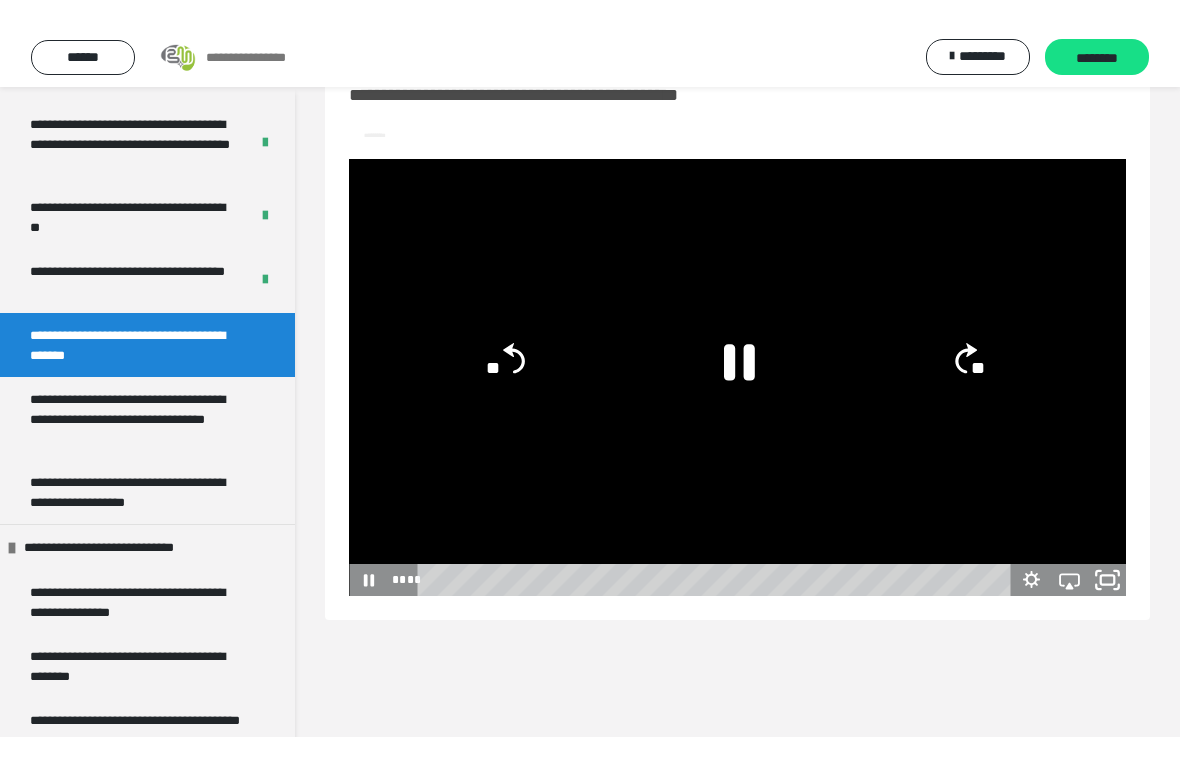 scroll, scrollTop: 24, scrollLeft: 0, axis: vertical 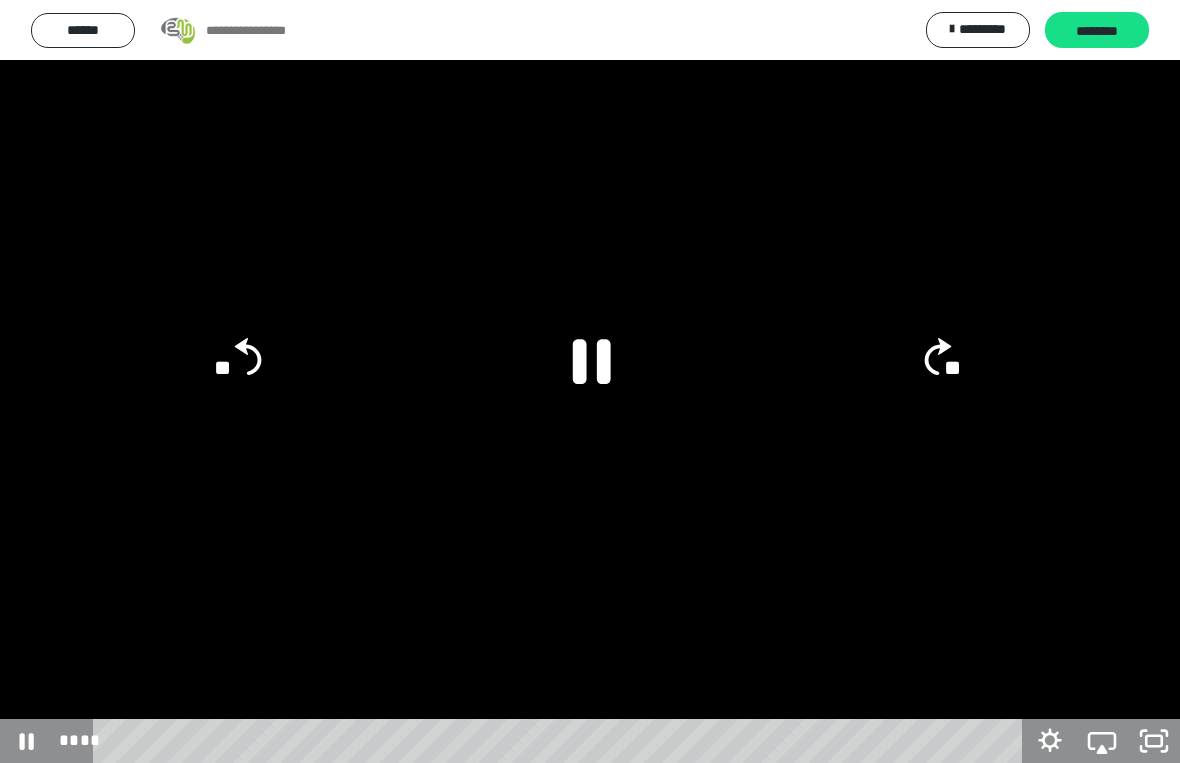 click at bounding box center (590, 381) 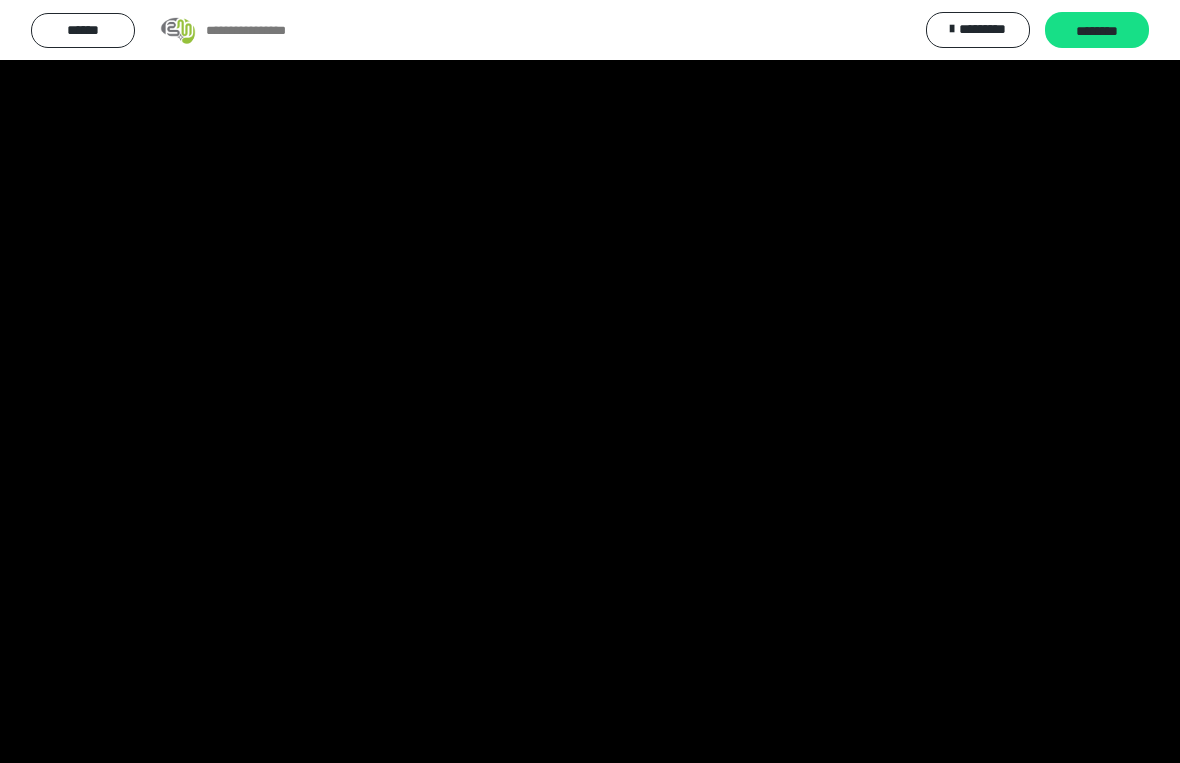 click at bounding box center [590, 381] 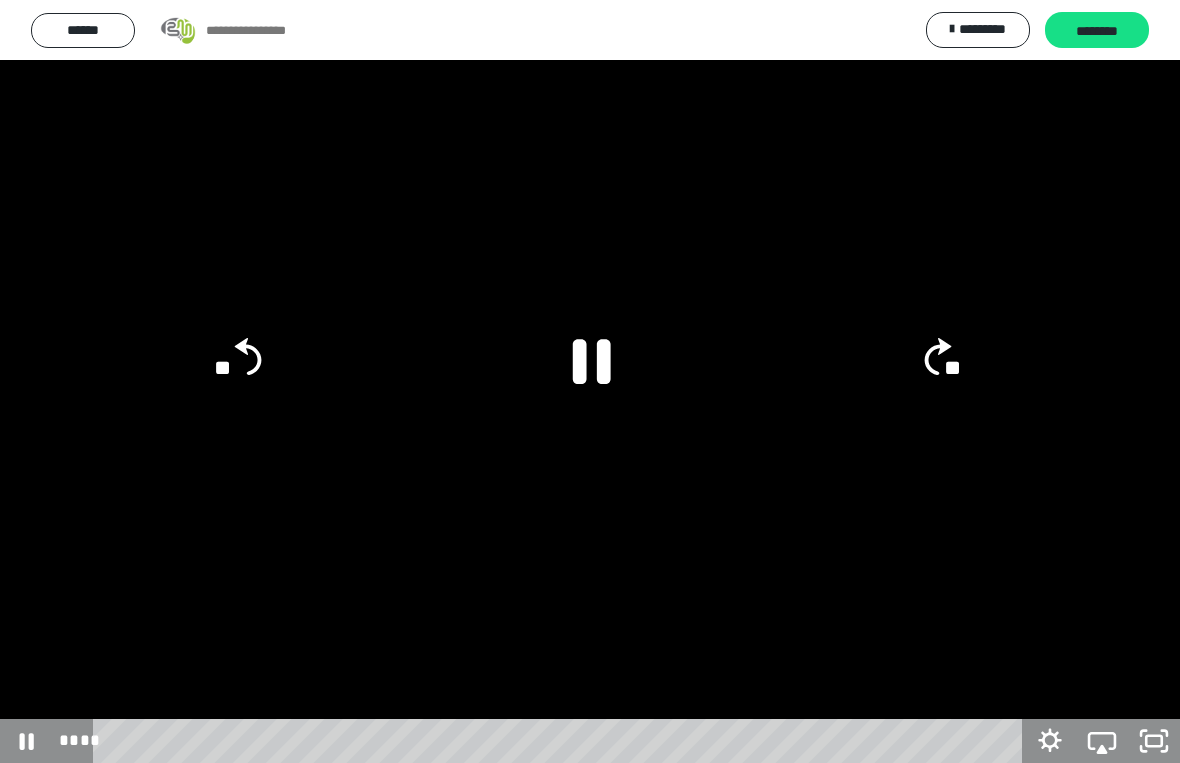click at bounding box center [590, 381] 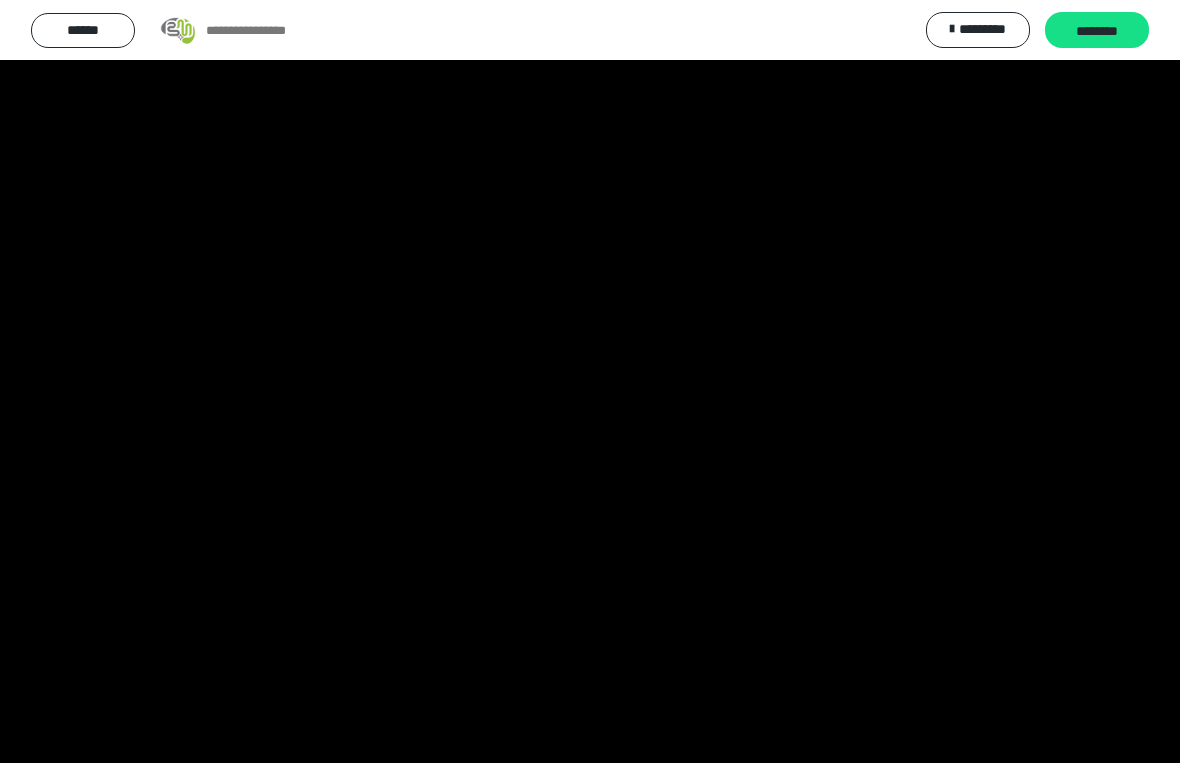 click at bounding box center (590, 381) 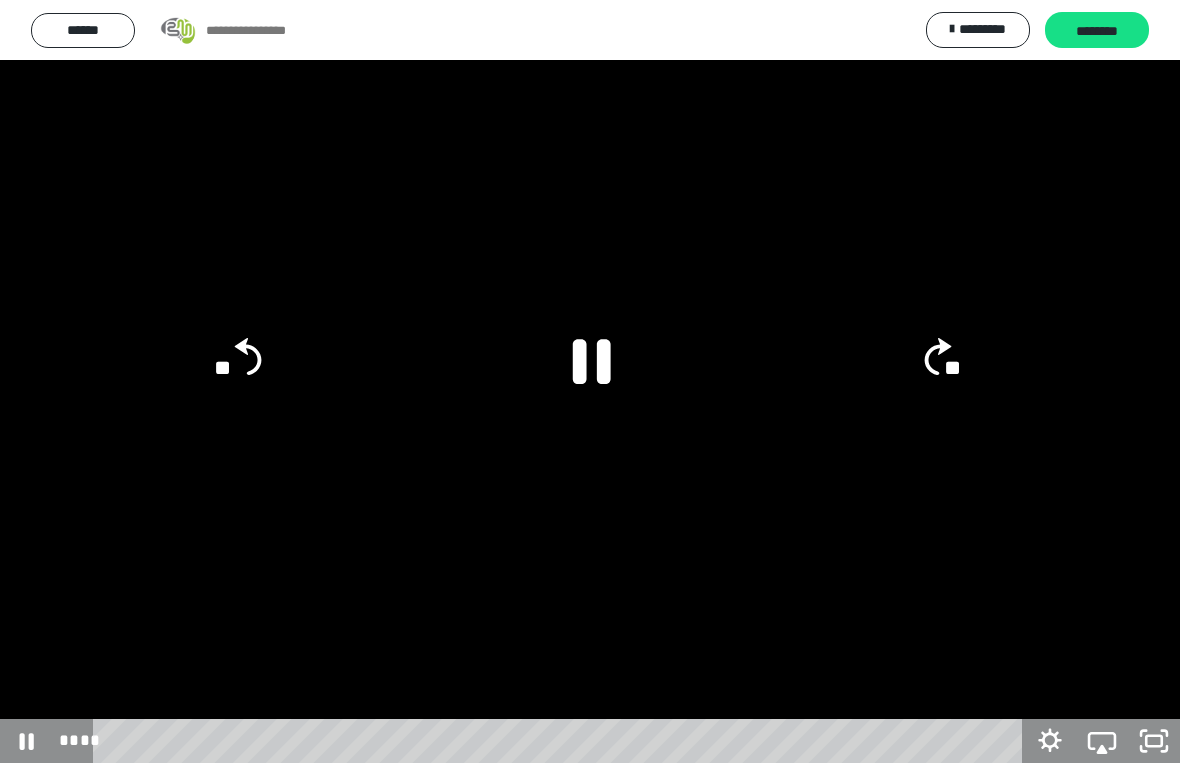click at bounding box center (590, 381) 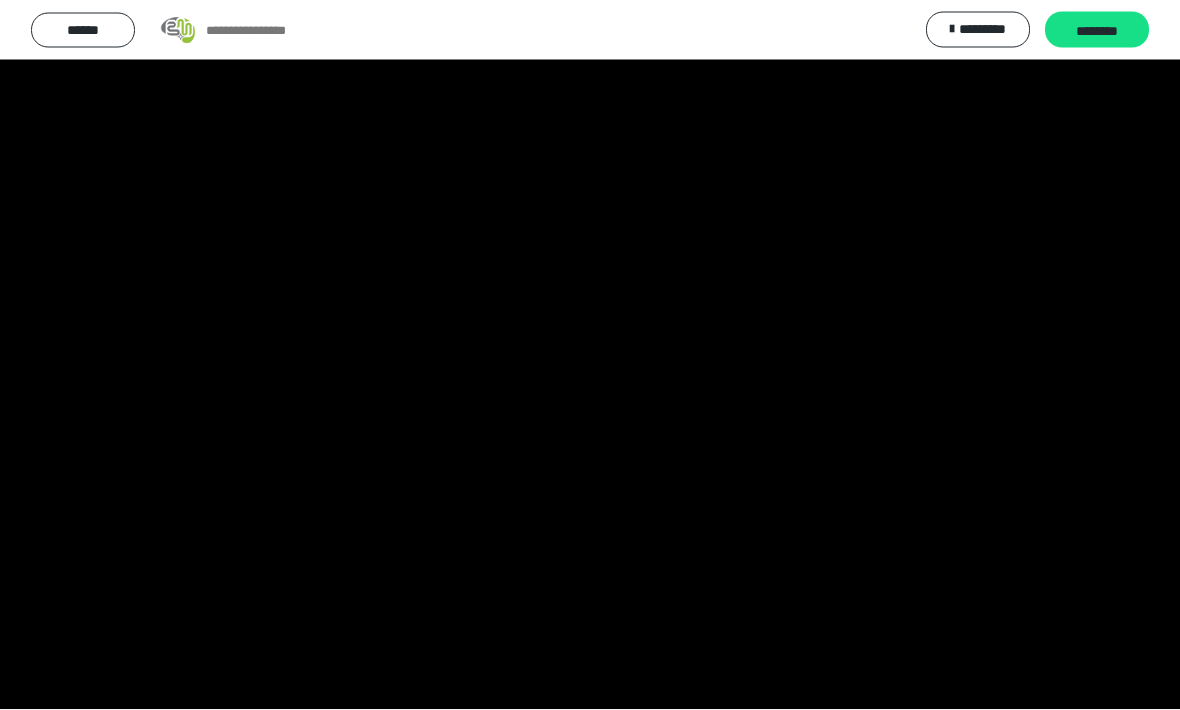 scroll, scrollTop: 59, scrollLeft: 0, axis: vertical 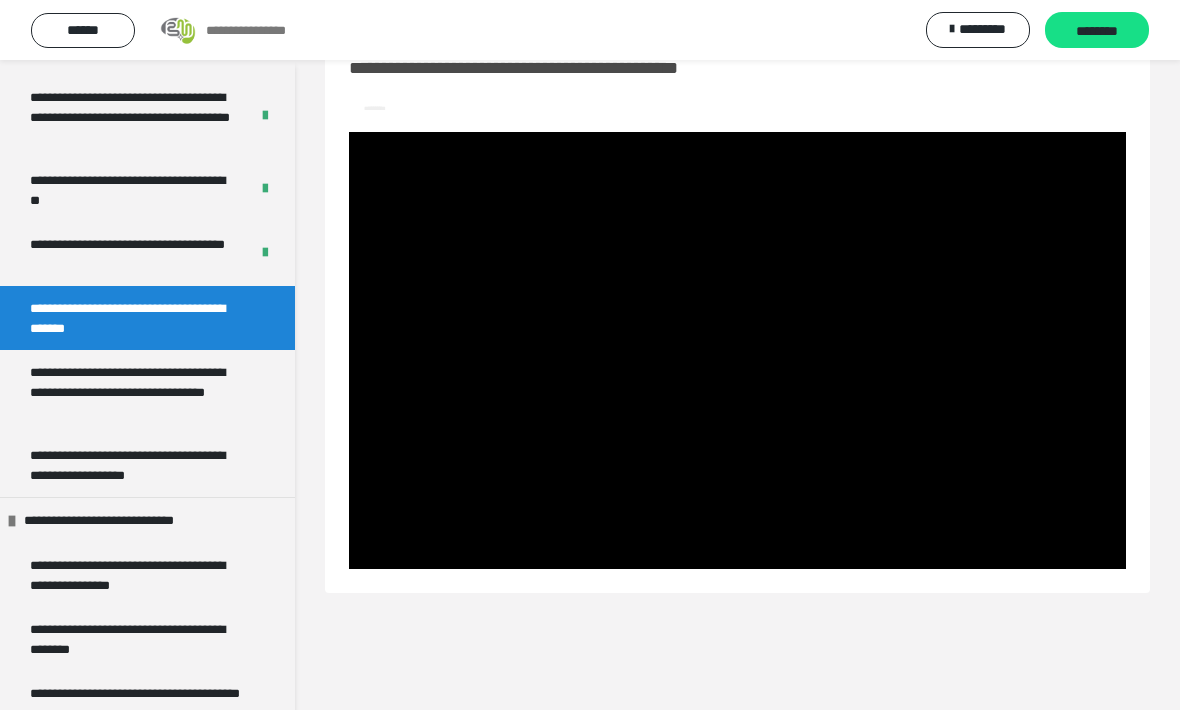 click at bounding box center [737, 350] 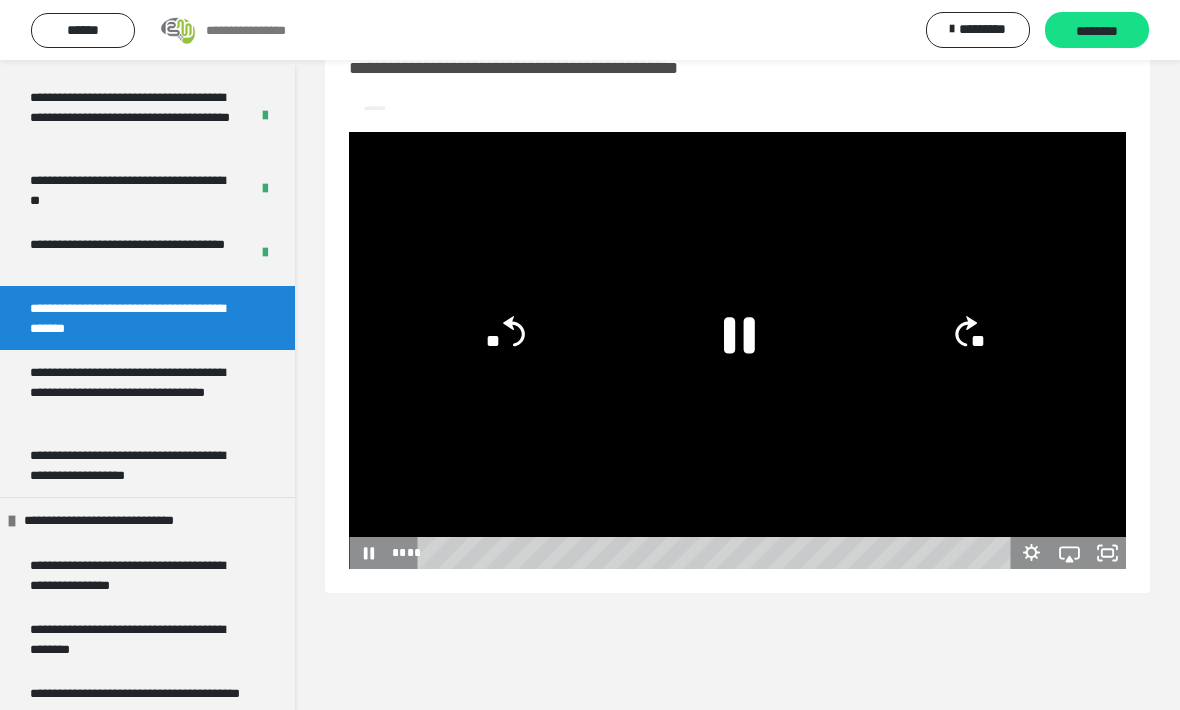 click on "**" 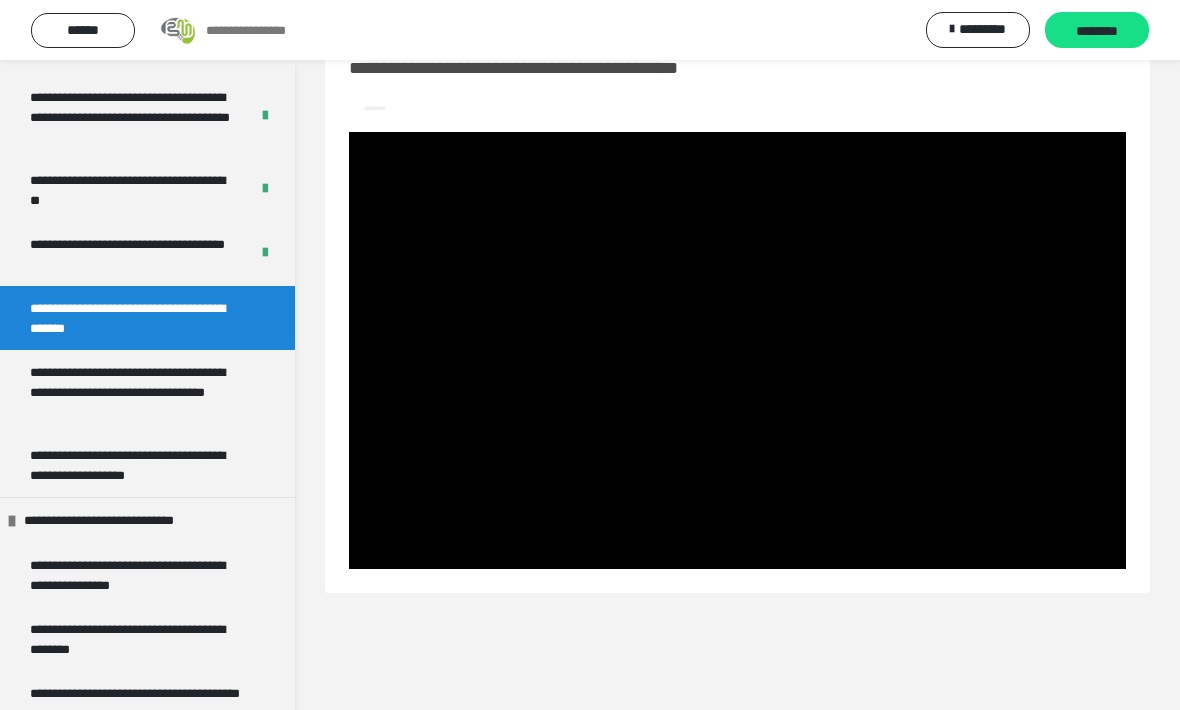 click at bounding box center (737, 350) 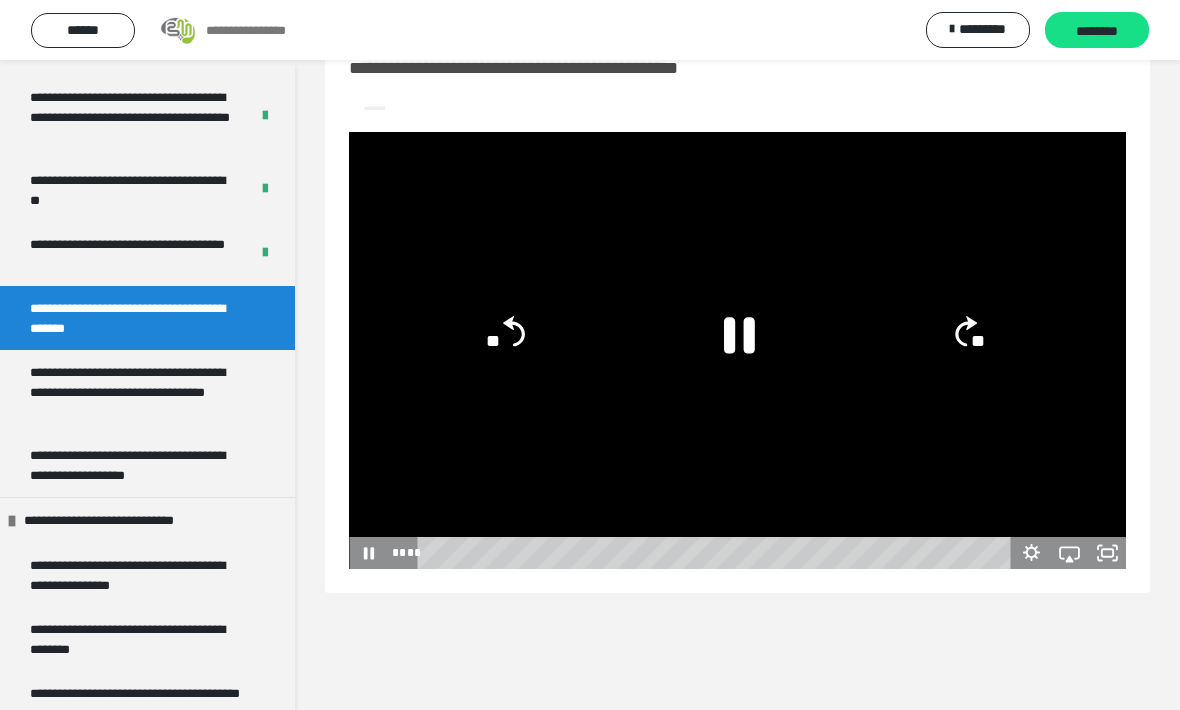 click 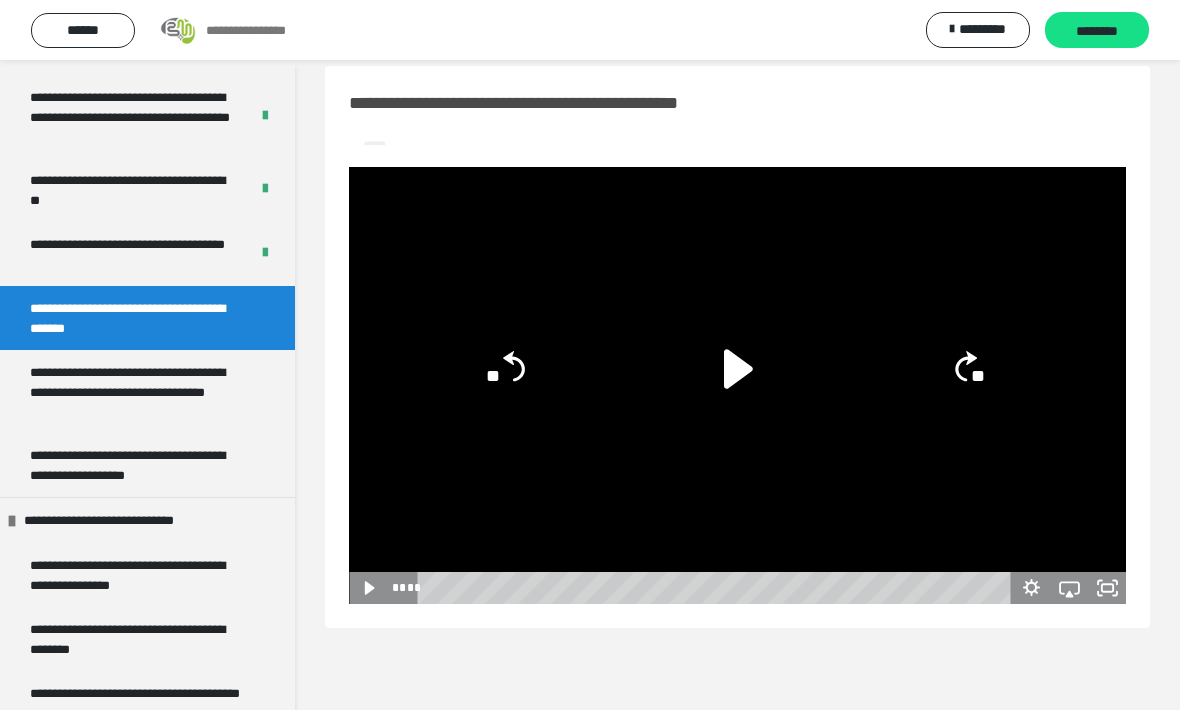 click on "********" at bounding box center (1097, 30) 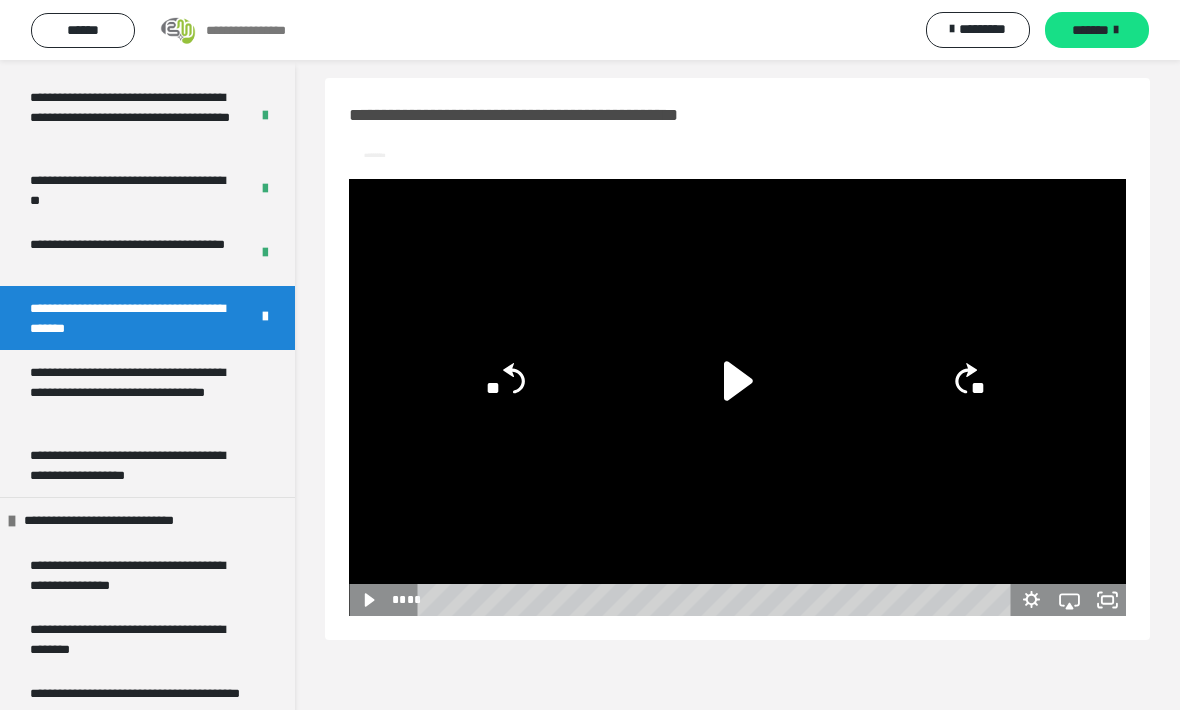 scroll, scrollTop: 0, scrollLeft: 0, axis: both 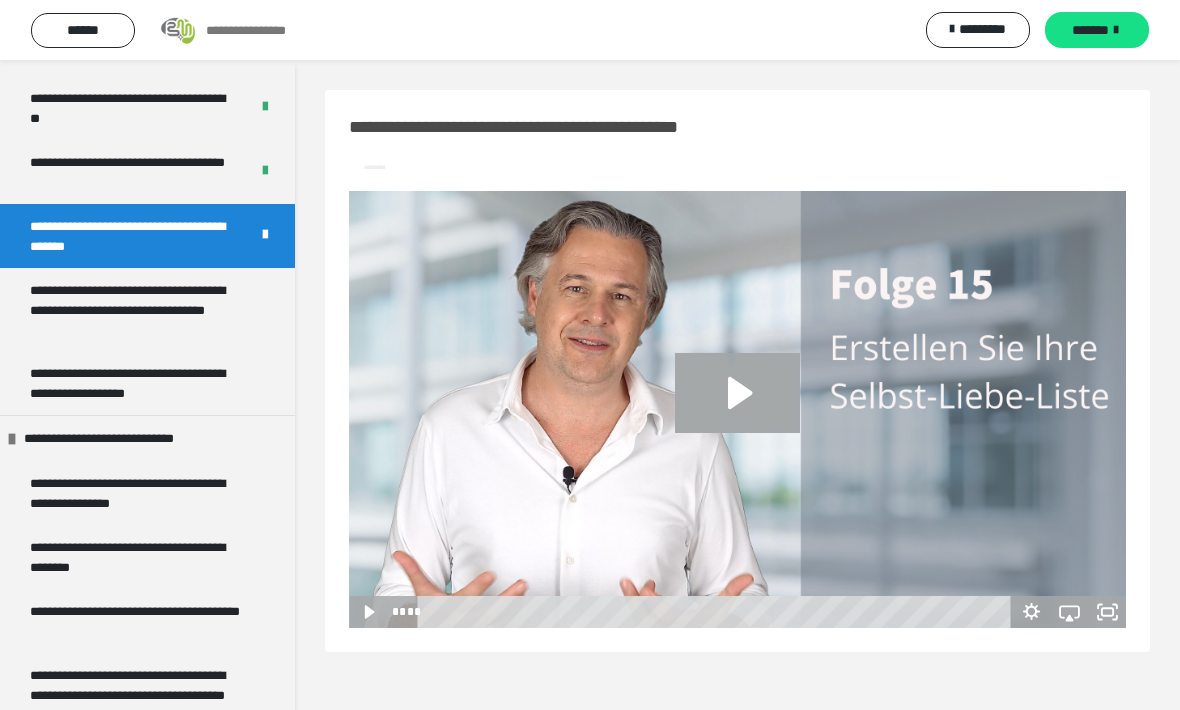 click on "**********" at bounding box center (139, 309) 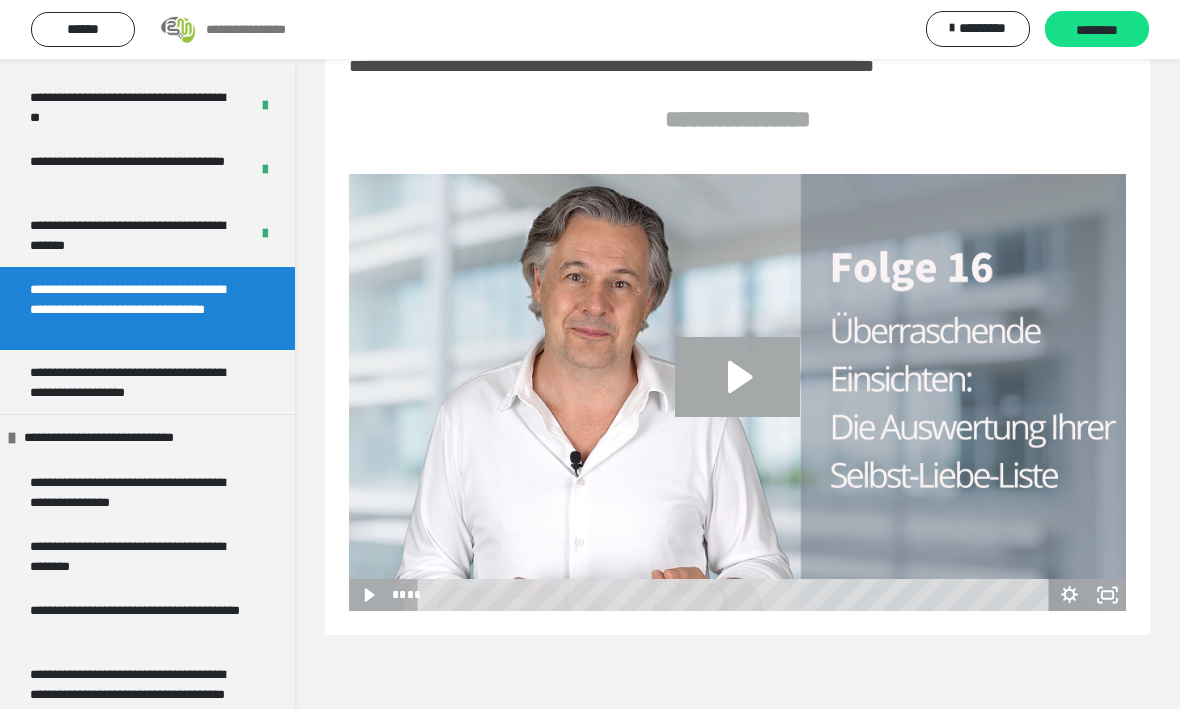 scroll, scrollTop: 61, scrollLeft: 0, axis: vertical 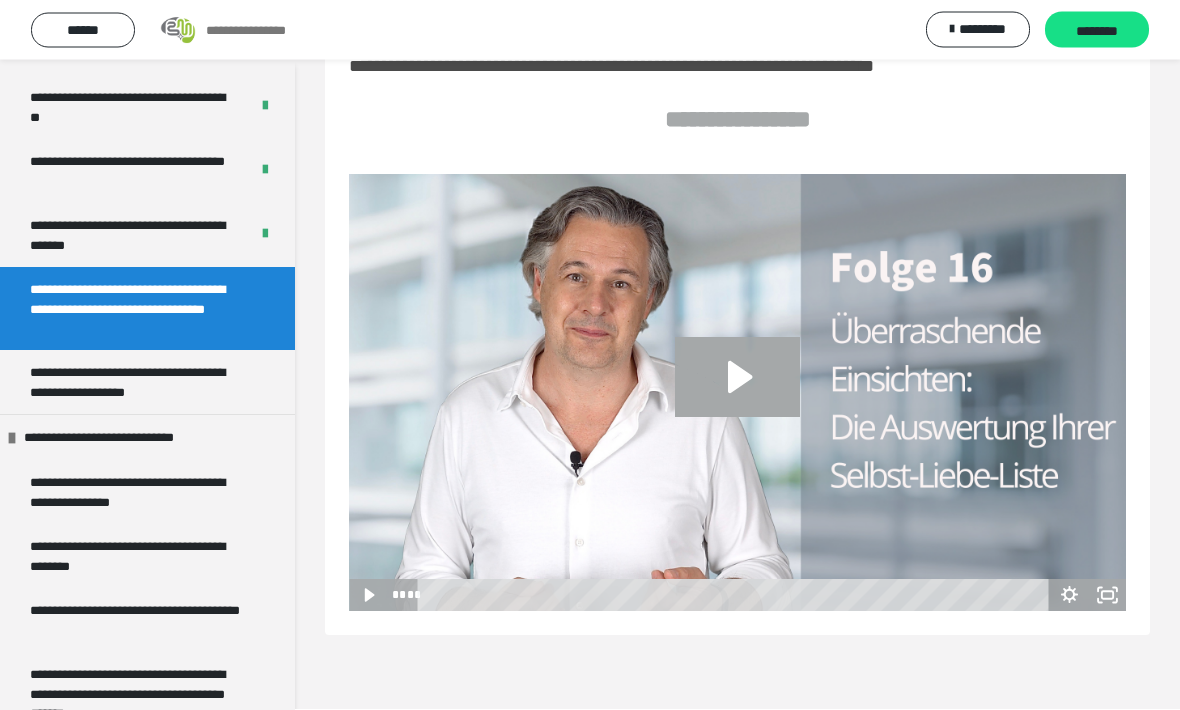 click 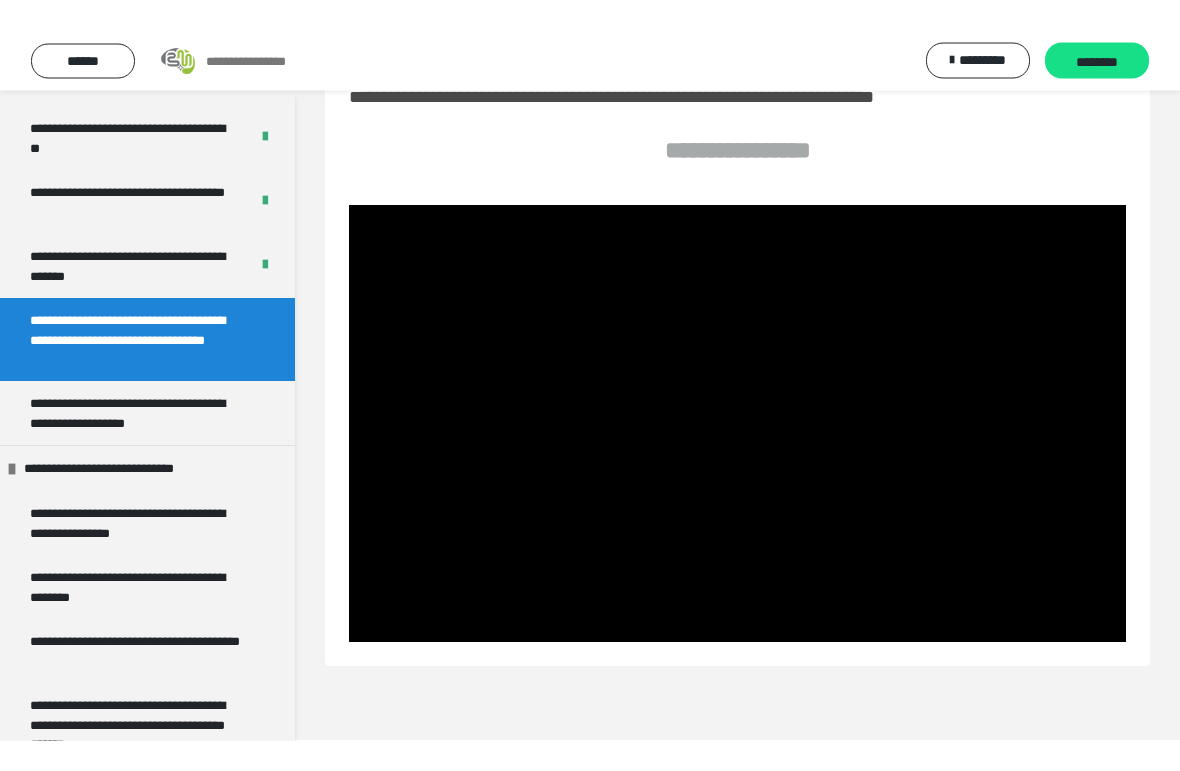 scroll, scrollTop: 61, scrollLeft: 0, axis: vertical 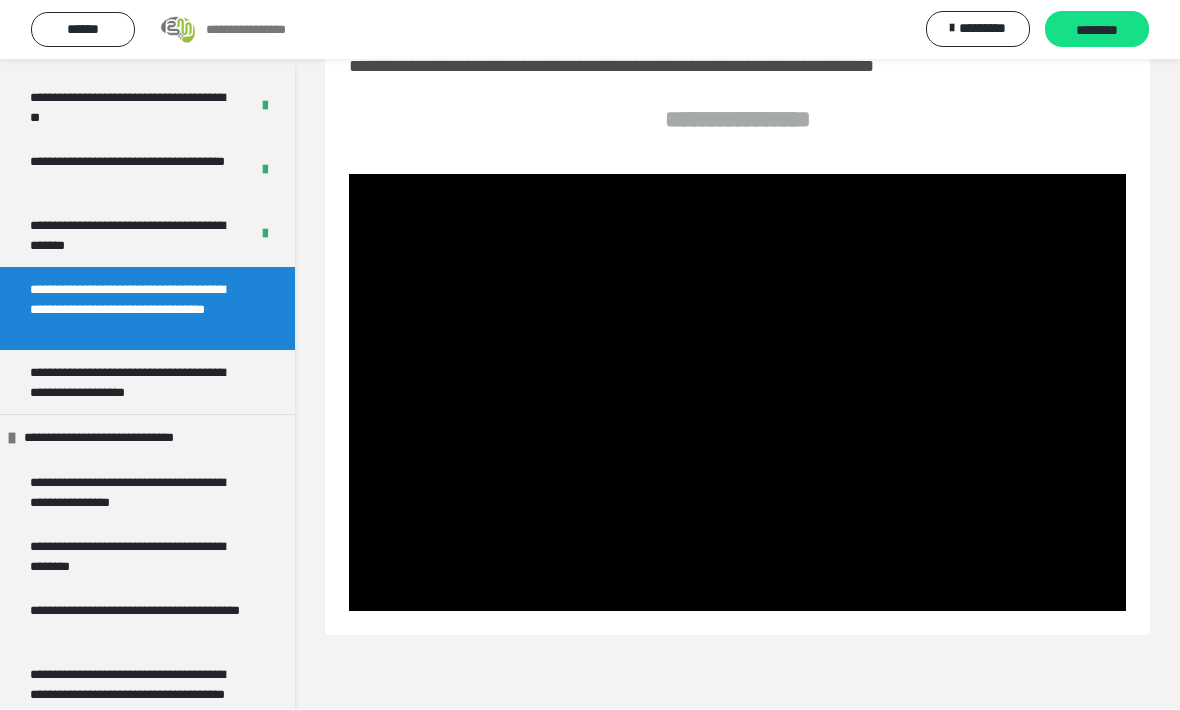 click at bounding box center [737, 393] 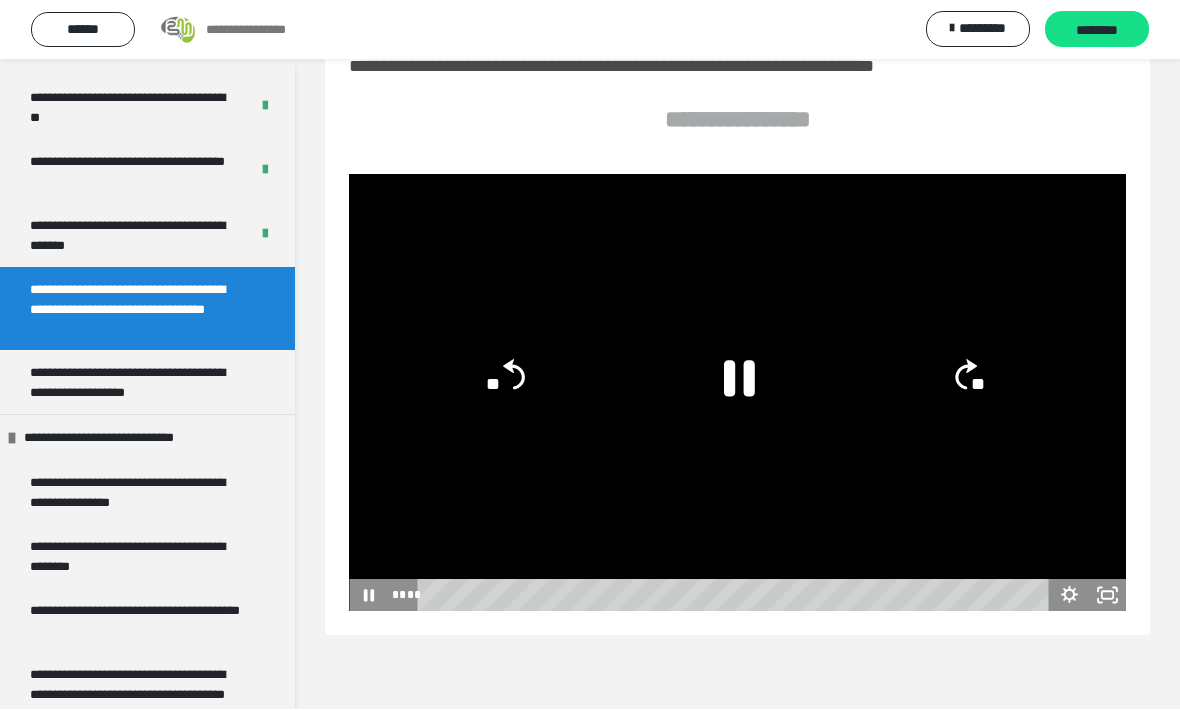 click 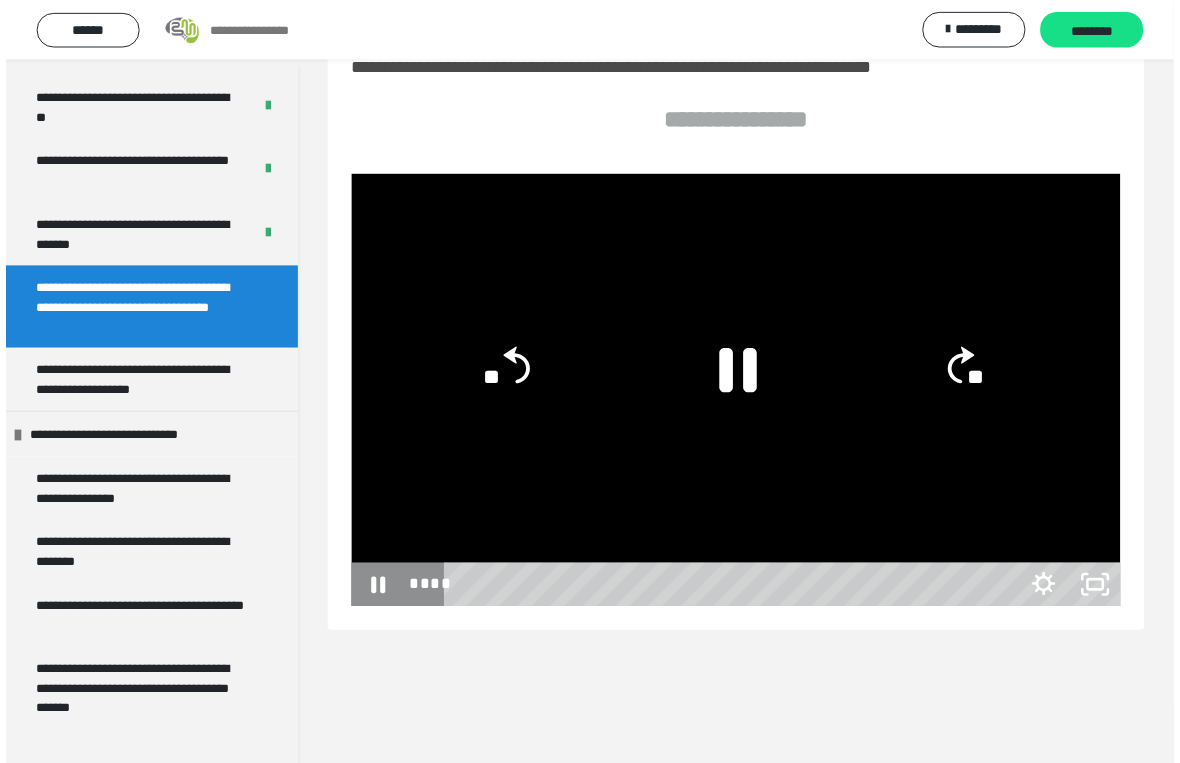 scroll, scrollTop: 60, scrollLeft: 0, axis: vertical 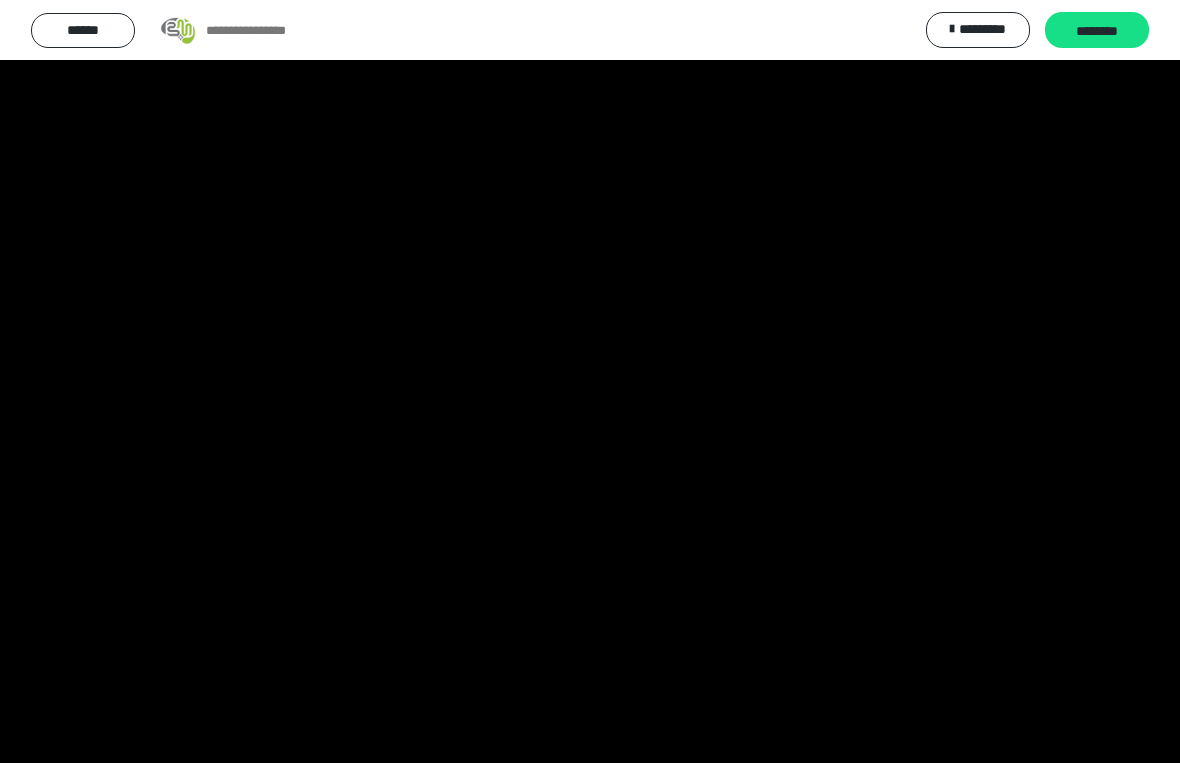 click at bounding box center (590, 381) 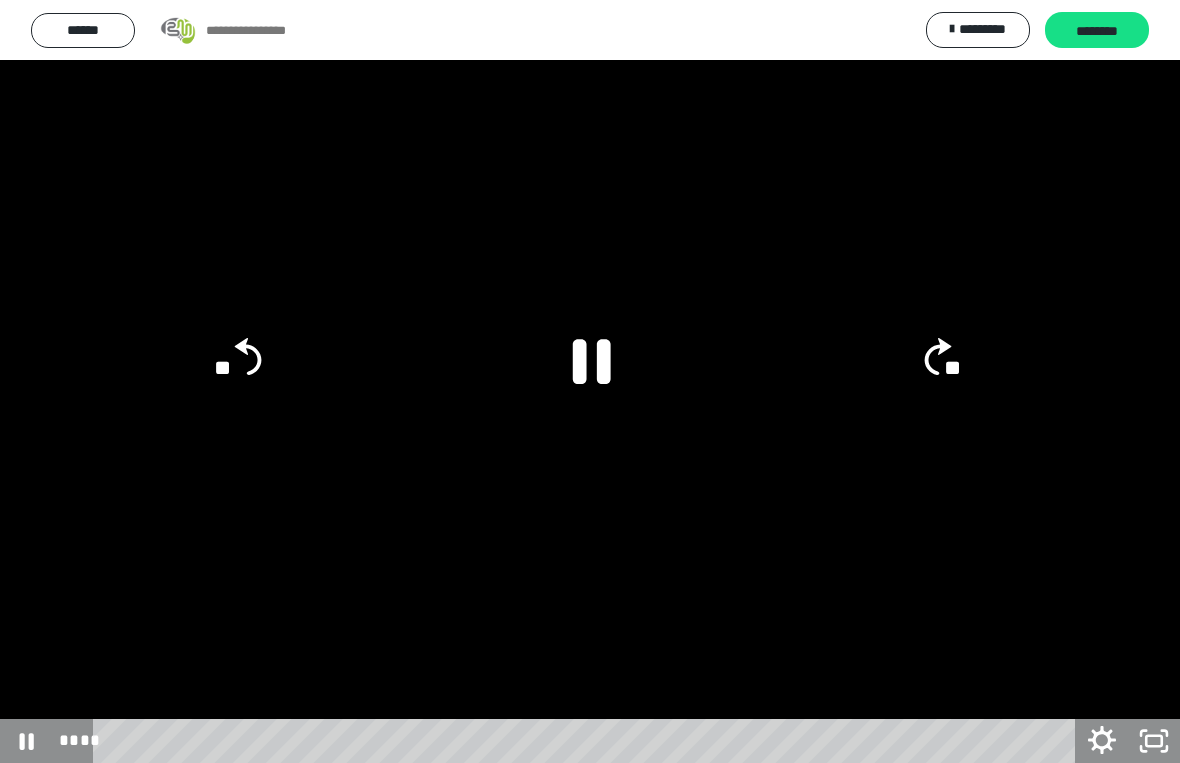 click 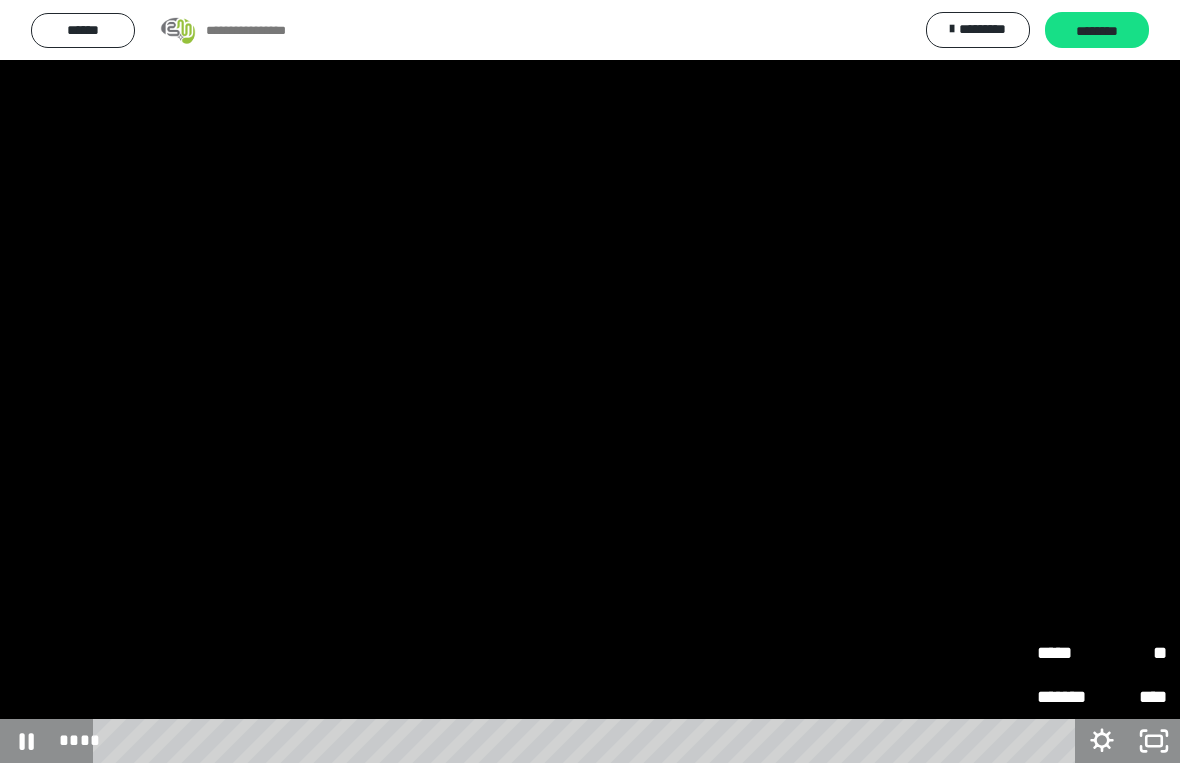 click on "*****" at bounding box center [1069, 653] 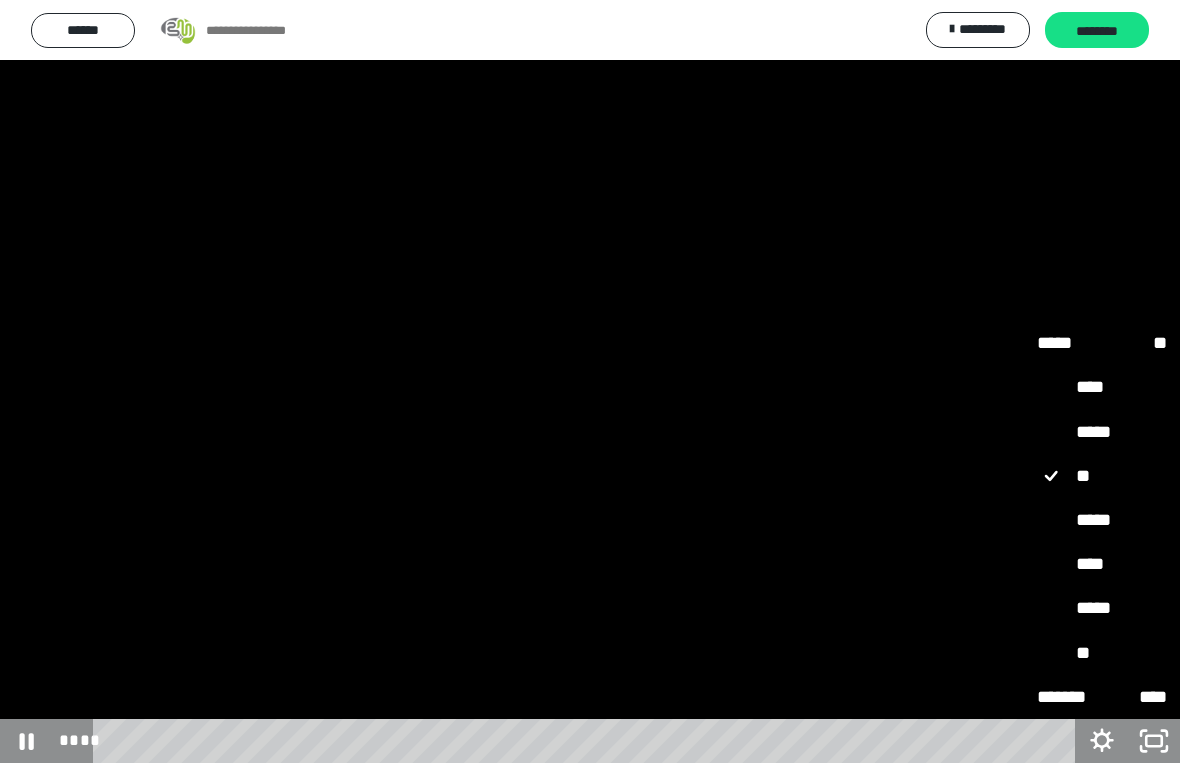click on "*****" at bounding box center (1102, 520) 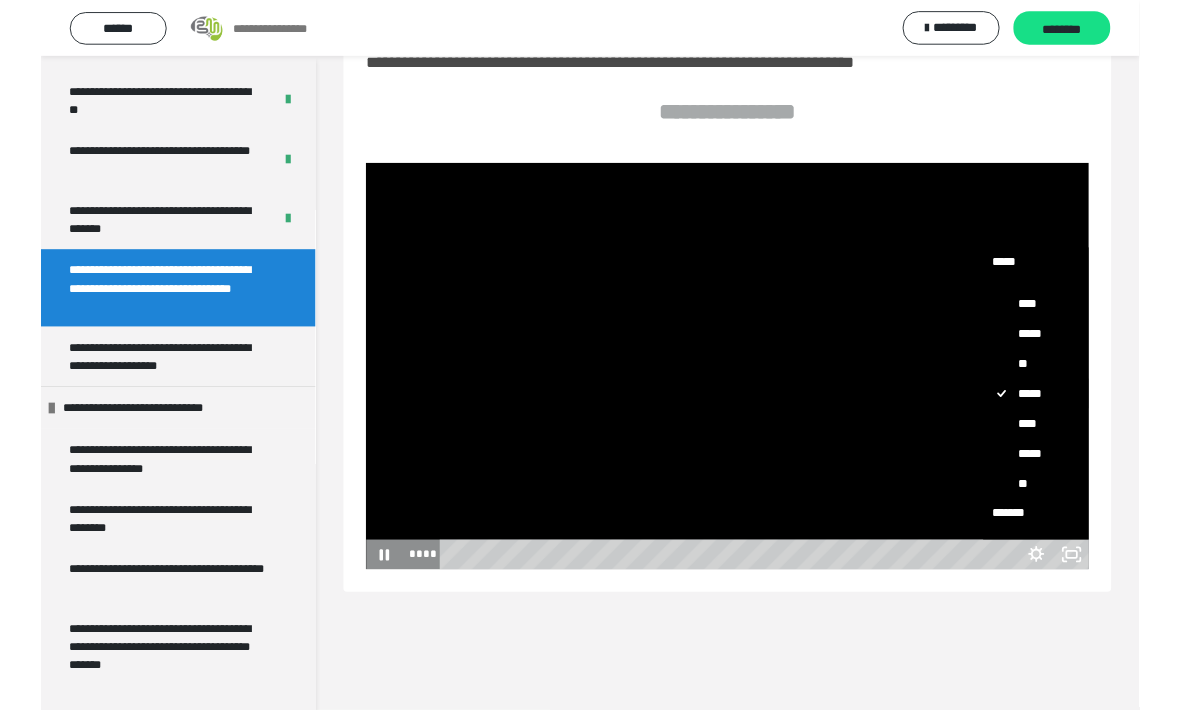 scroll, scrollTop: 62, scrollLeft: 0, axis: vertical 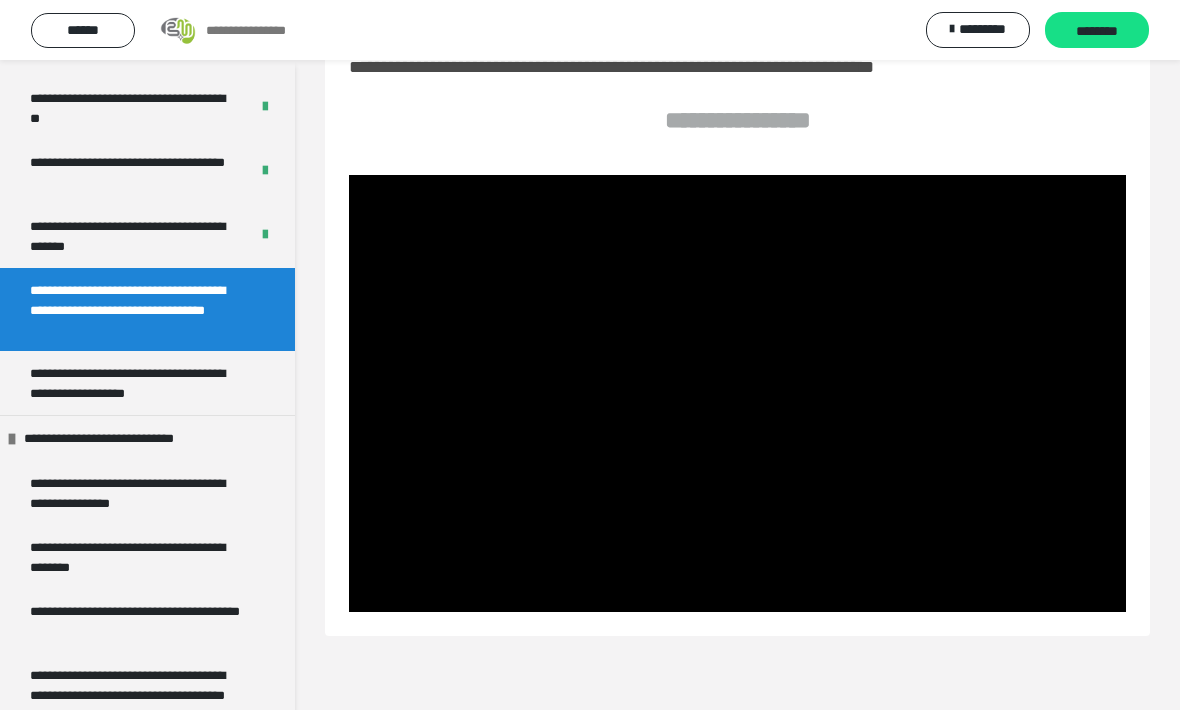 click at bounding box center [737, 393] 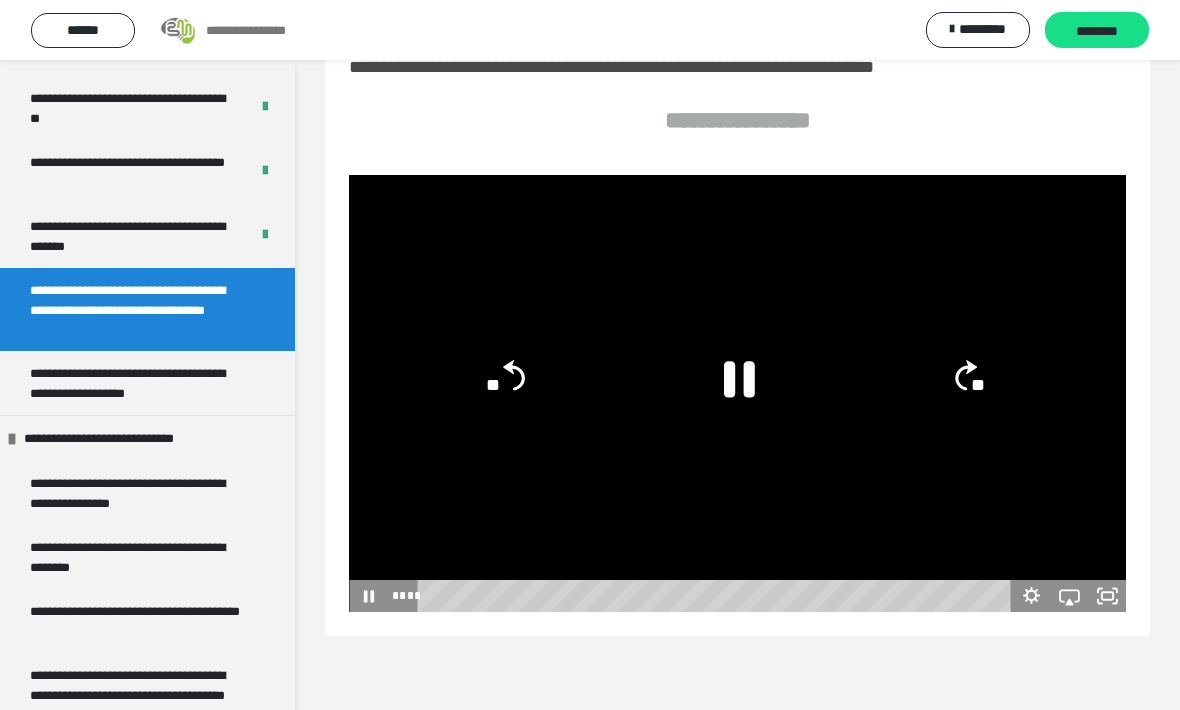 click 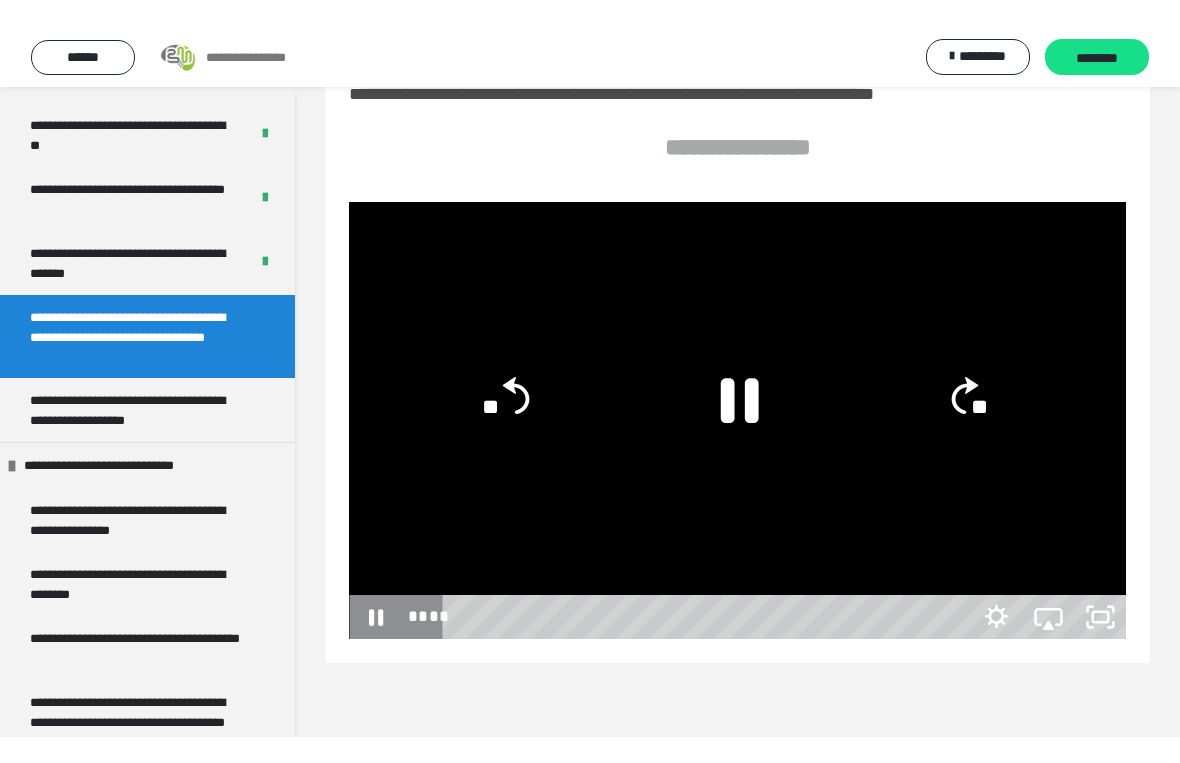scroll, scrollTop: 24, scrollLeft: 0, axis: vertical 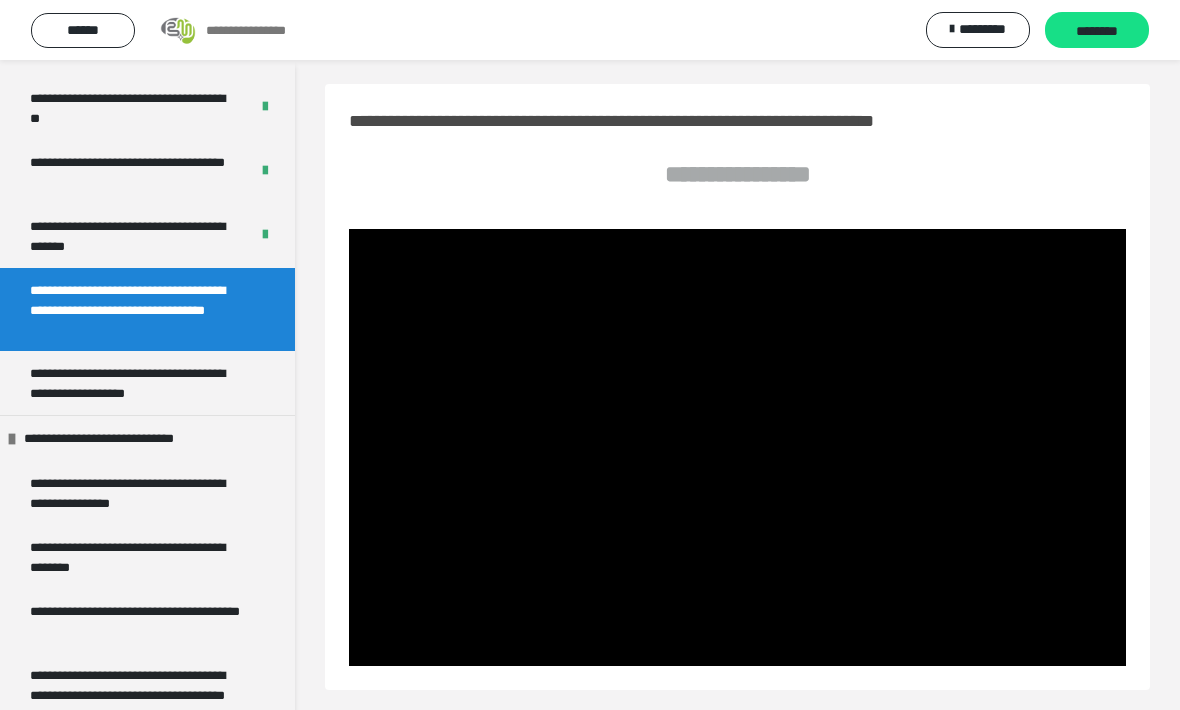 click on "********" at bounding box center [1097, 30] 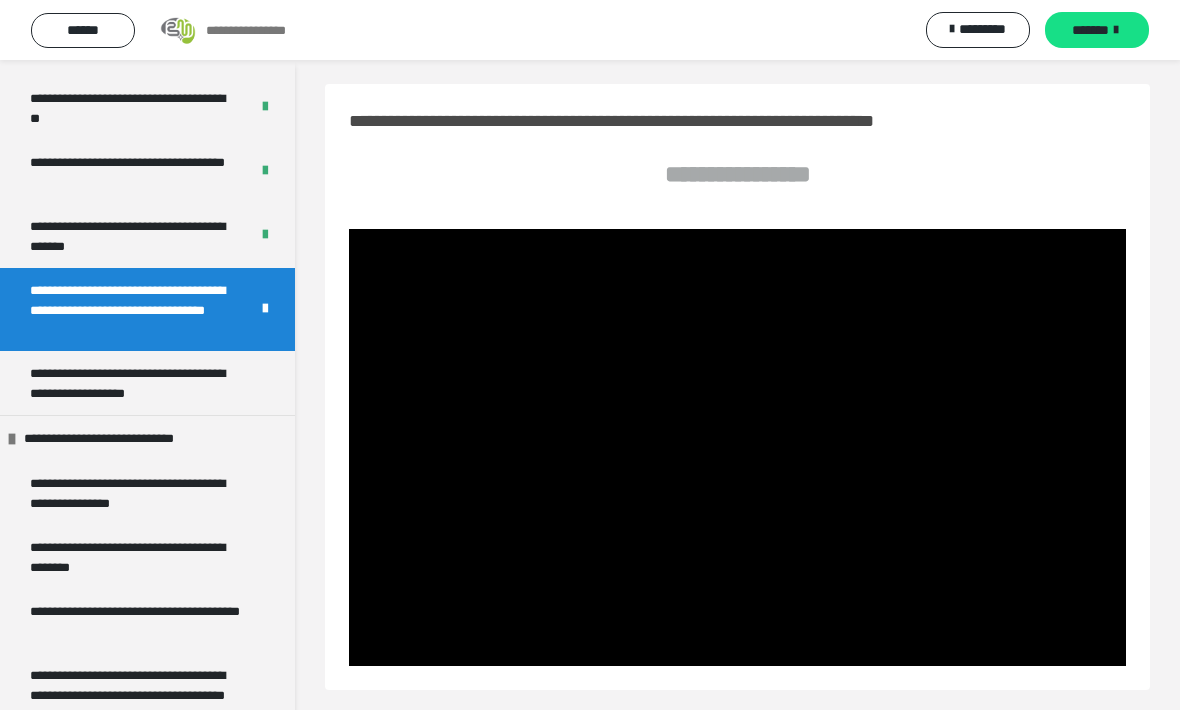 click at bounding box center [737, 447] 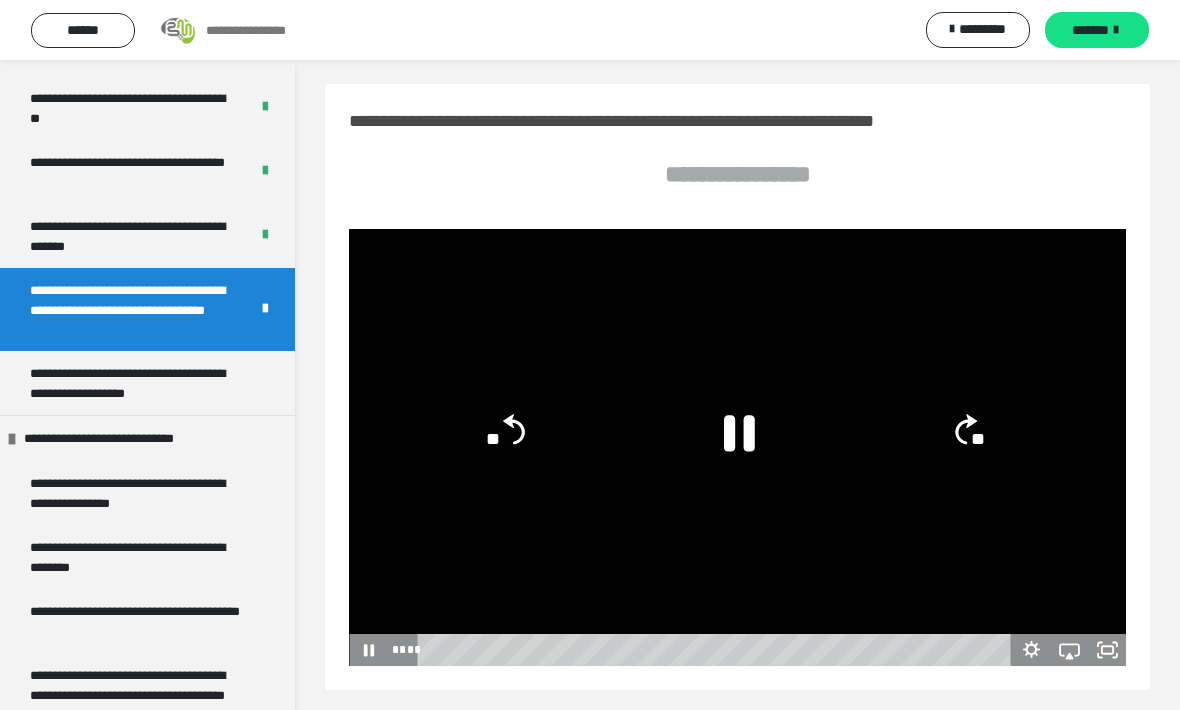 click at bounding box center [737, 447] 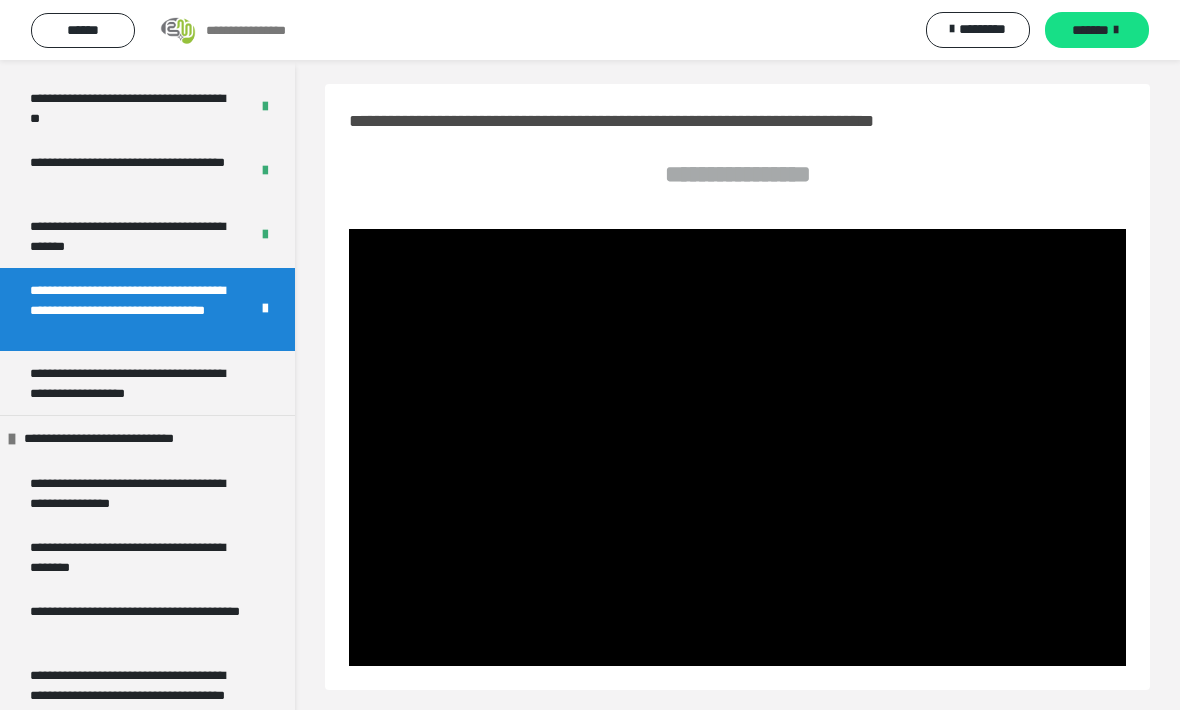 click on "**********" at bounding box center [139, 383] 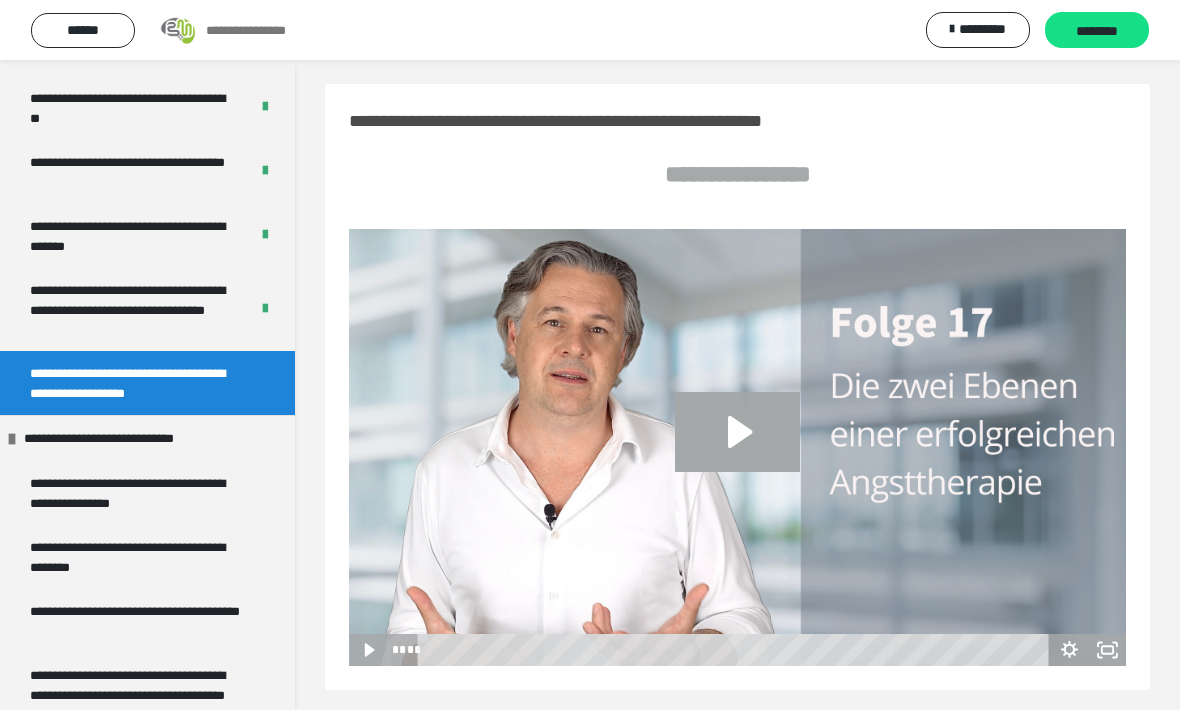 click 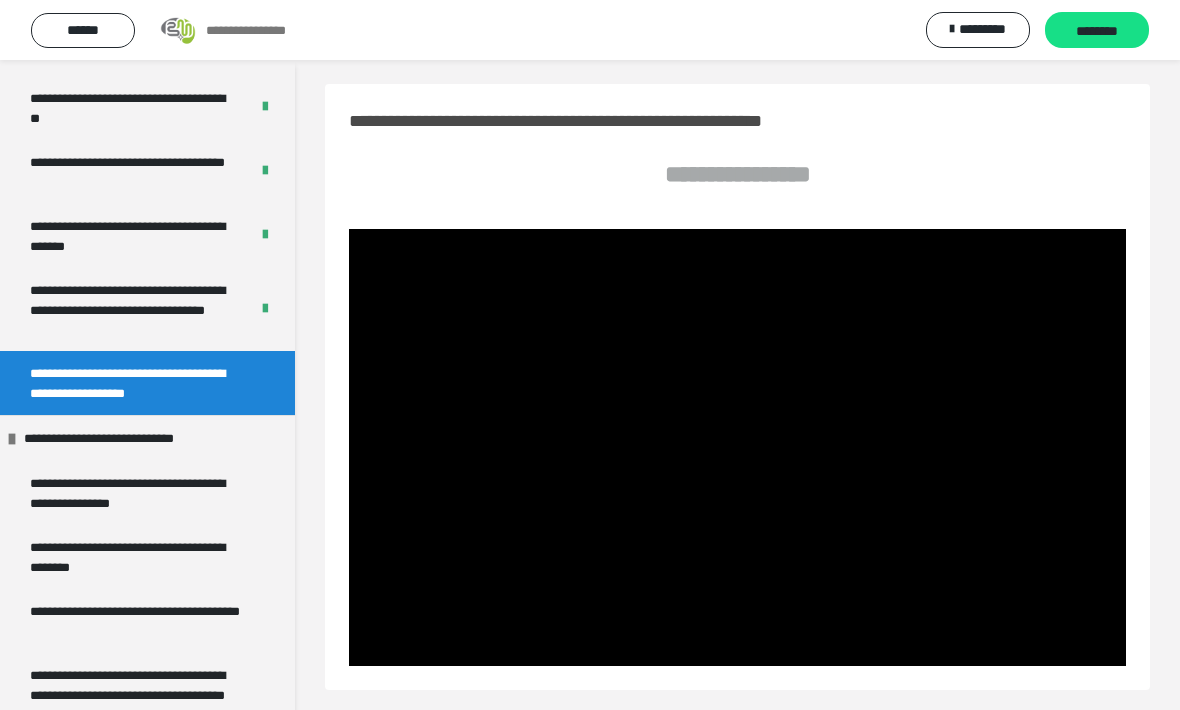 click at bounding box center [737, 447] 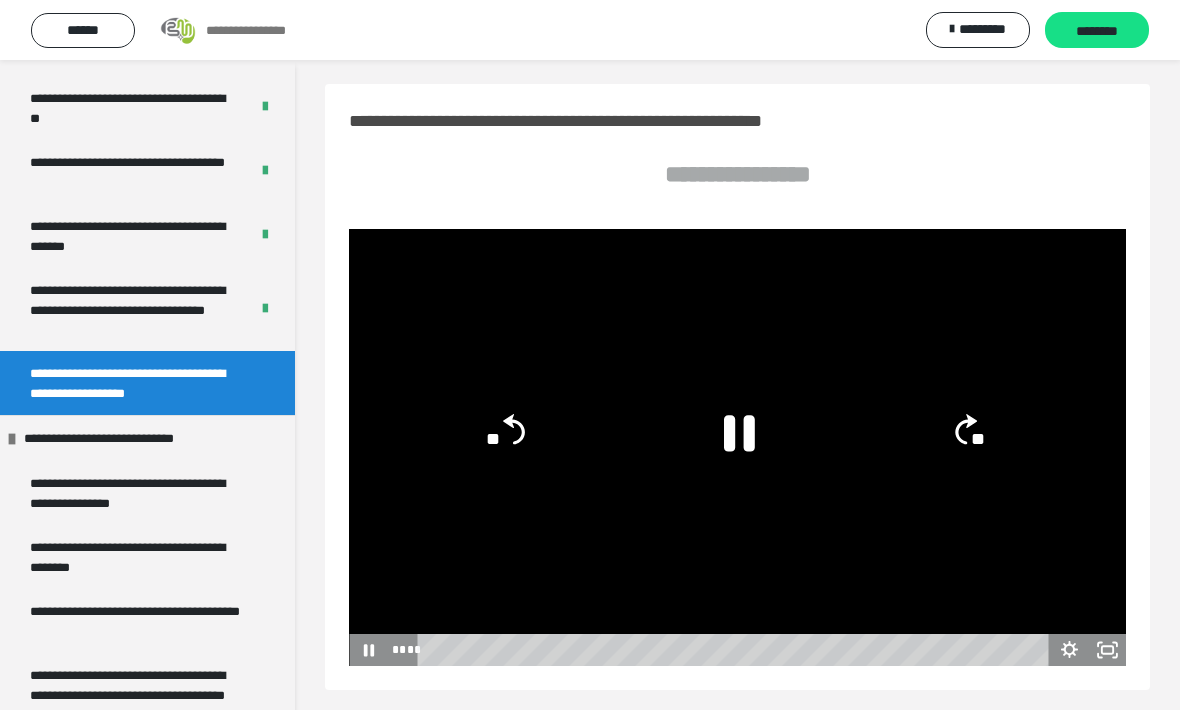 click on "********" at bounding box center (1097, 31) 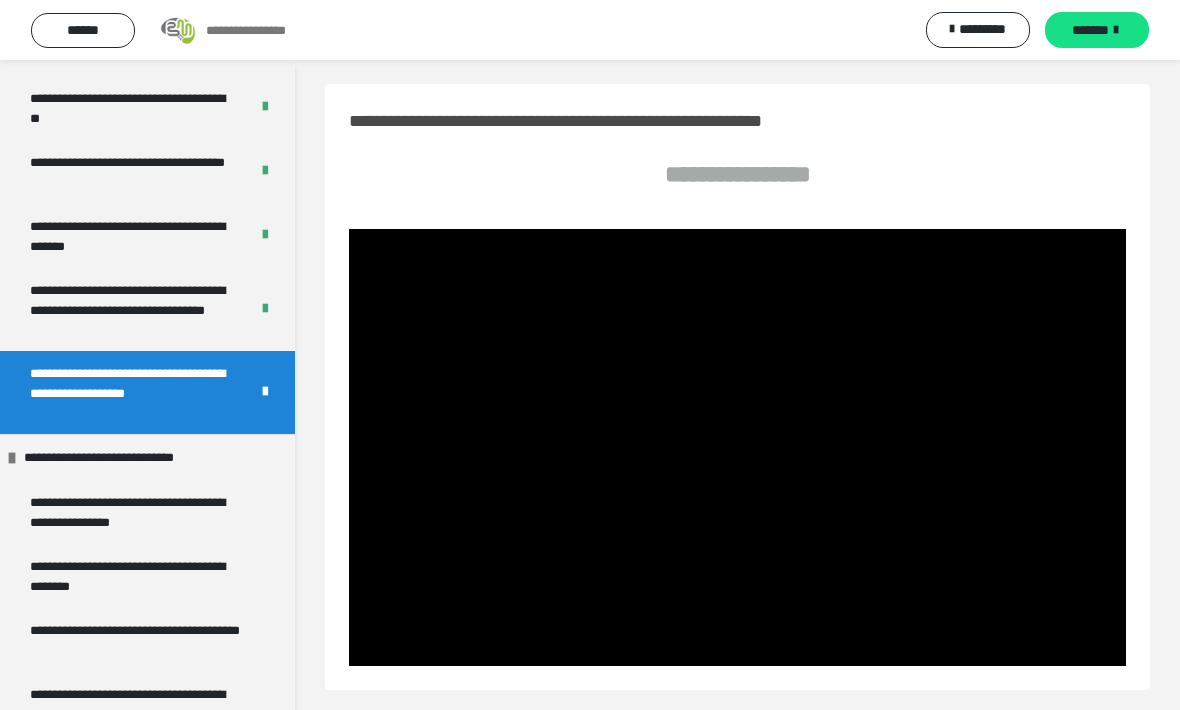 click at bounding box center [737, 447] 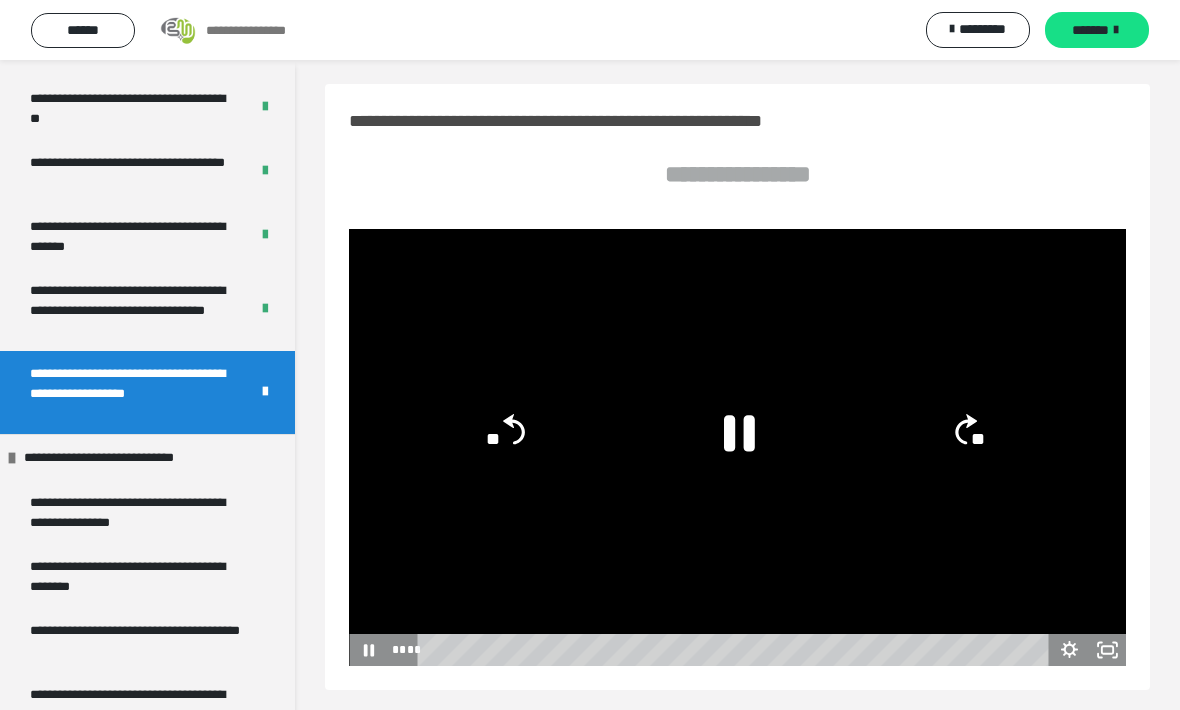 click 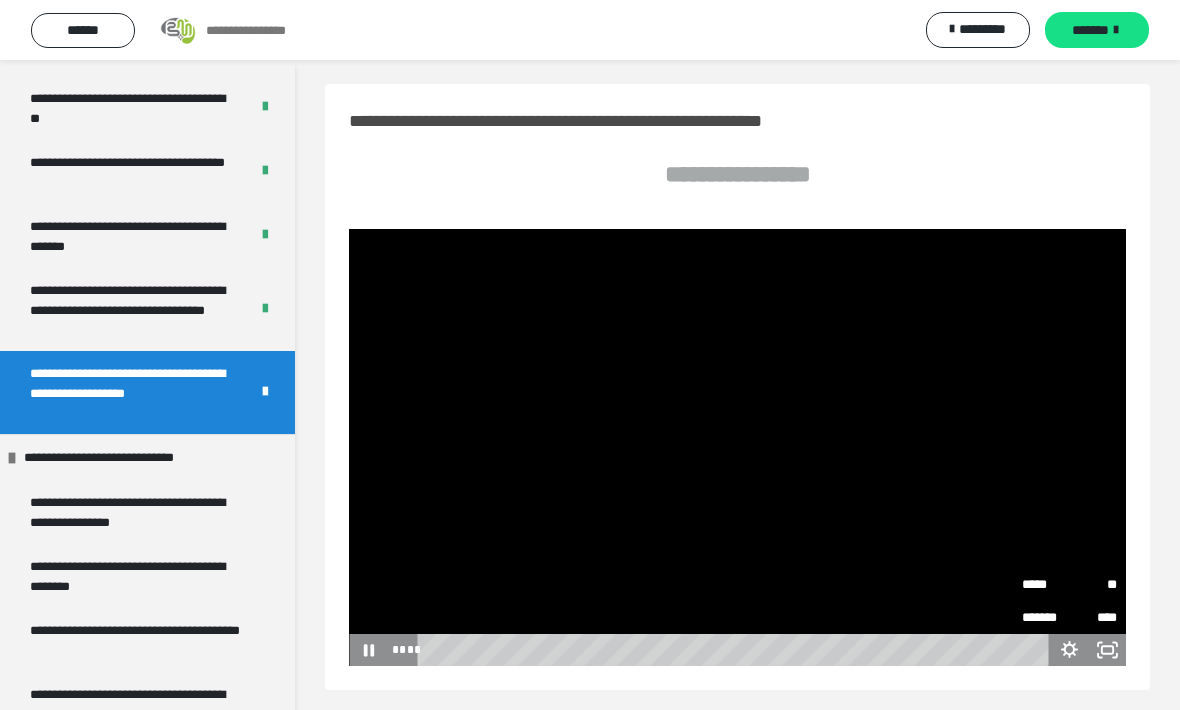click on "**" at bounding box center [1093, 579] 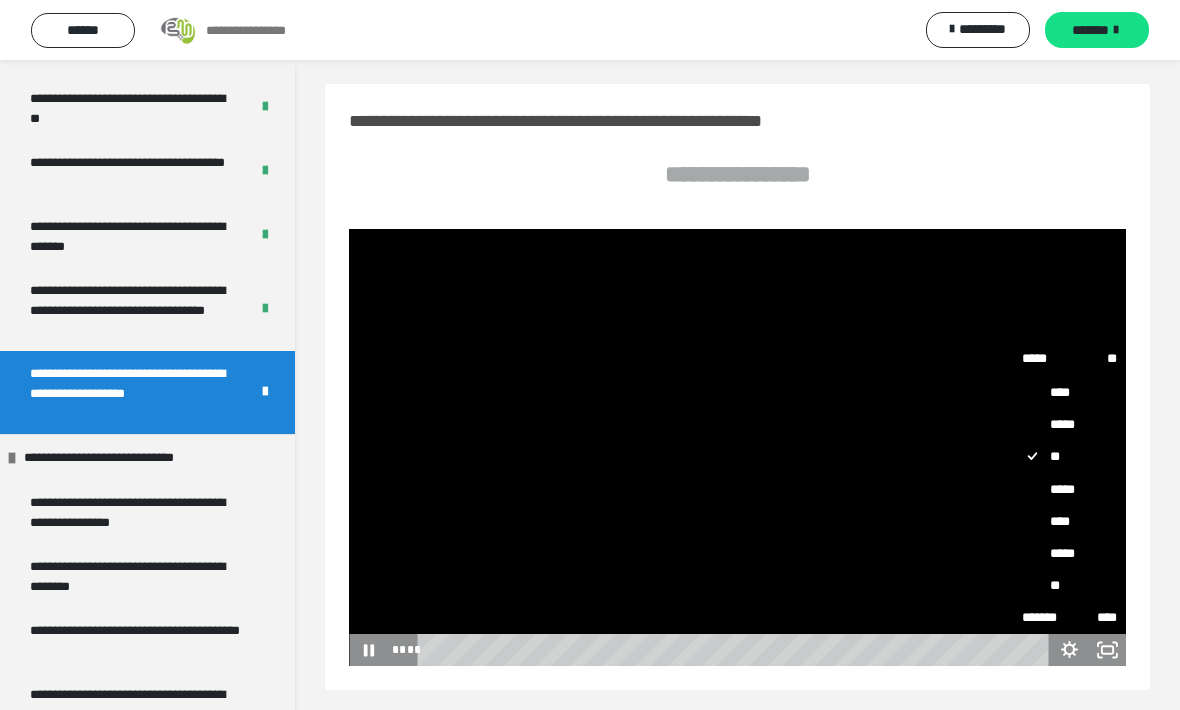 click on "****" at bounding box center (1069, 521) 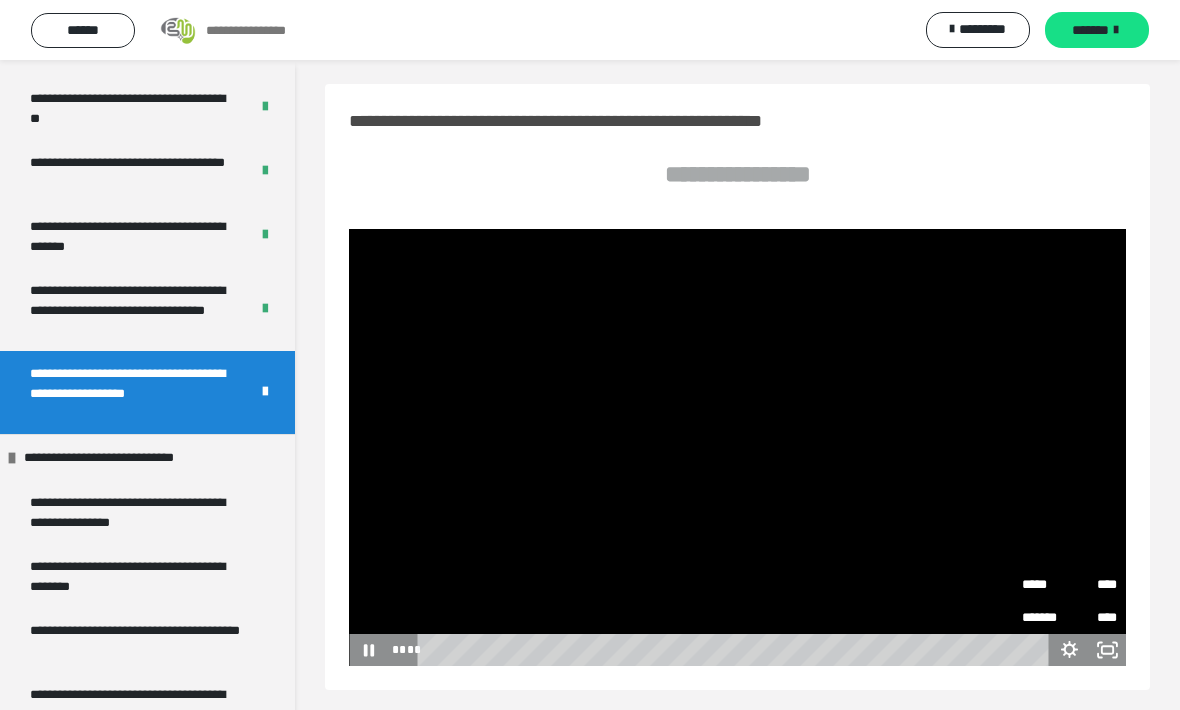 click at bounding box center [737, 447] 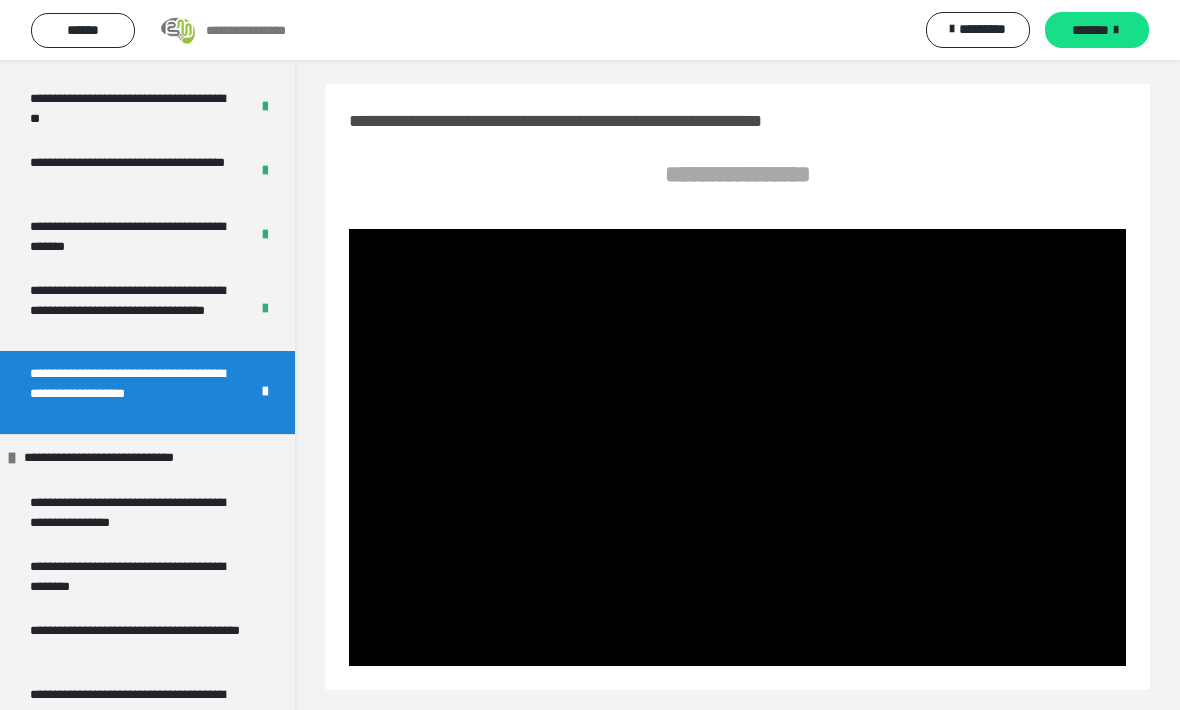 click at bounding box center [737, 447] 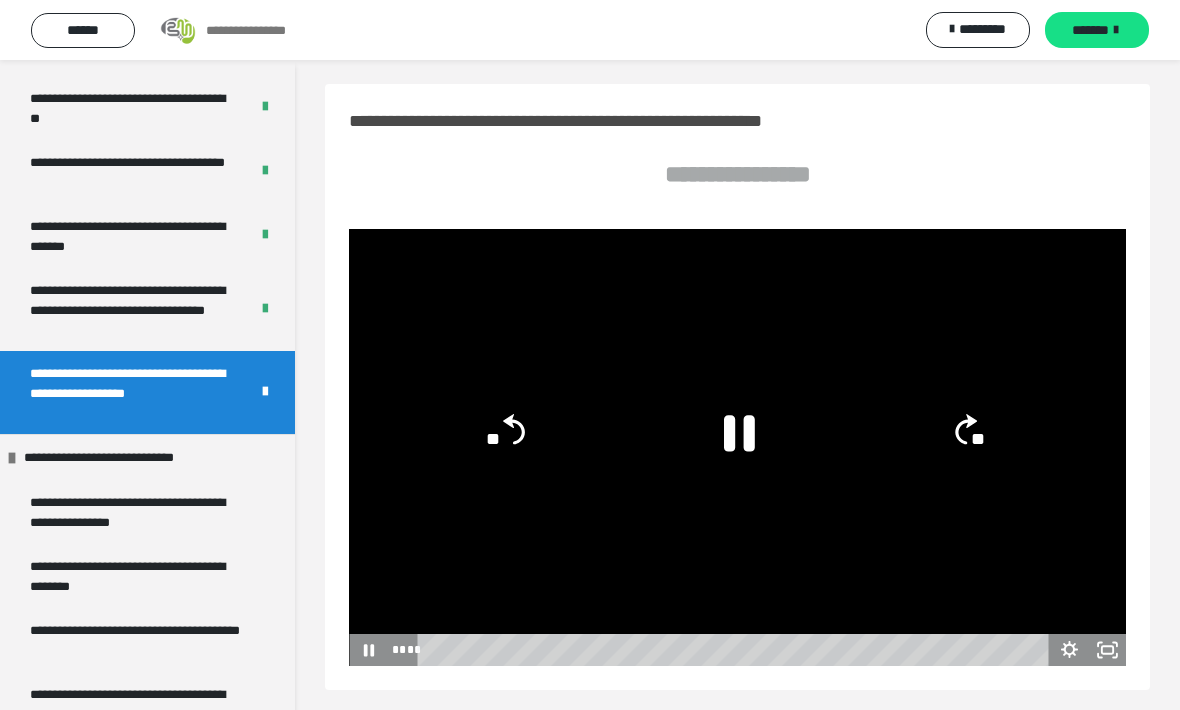 click at bounding box center [737, 447] 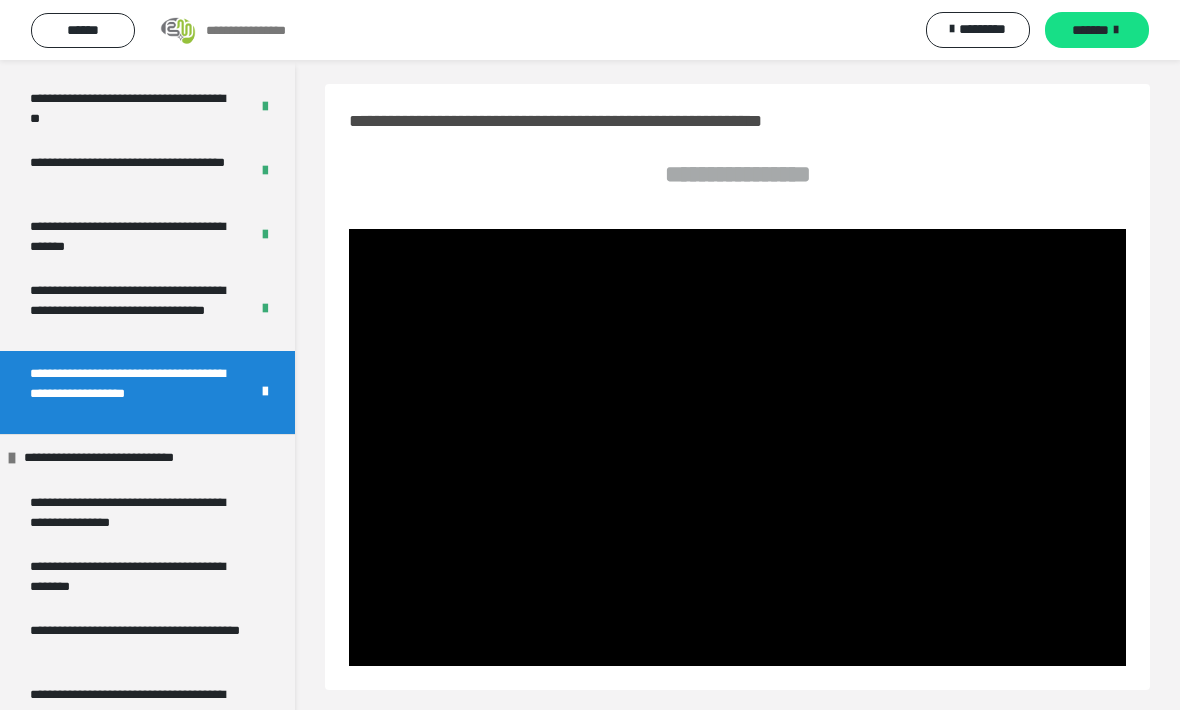 click at bounding box center [737, 447] 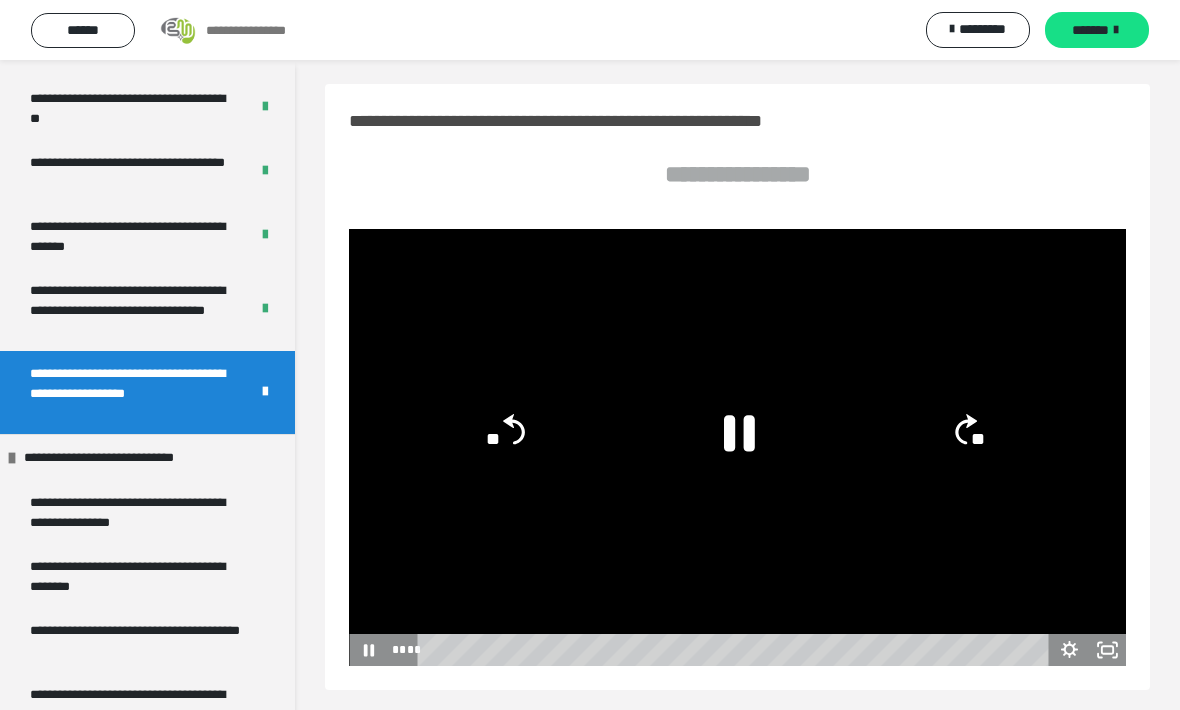 click at bounding box center [737, 447] 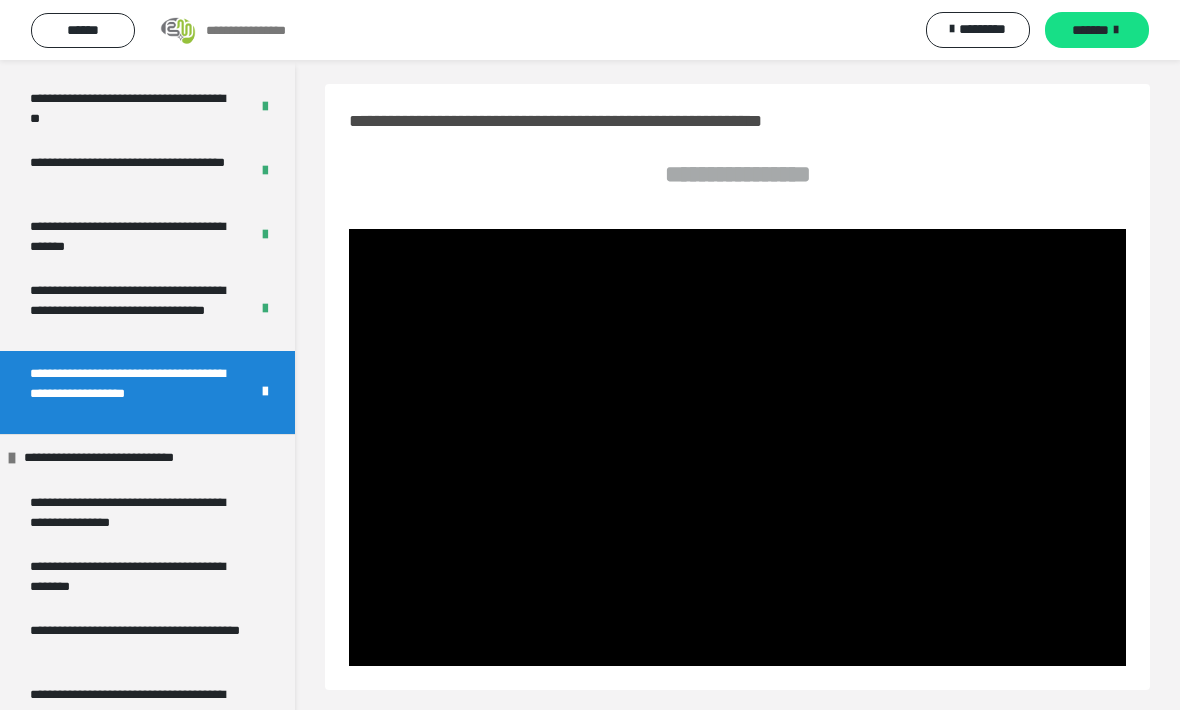 click at bounding box center [737, 447] 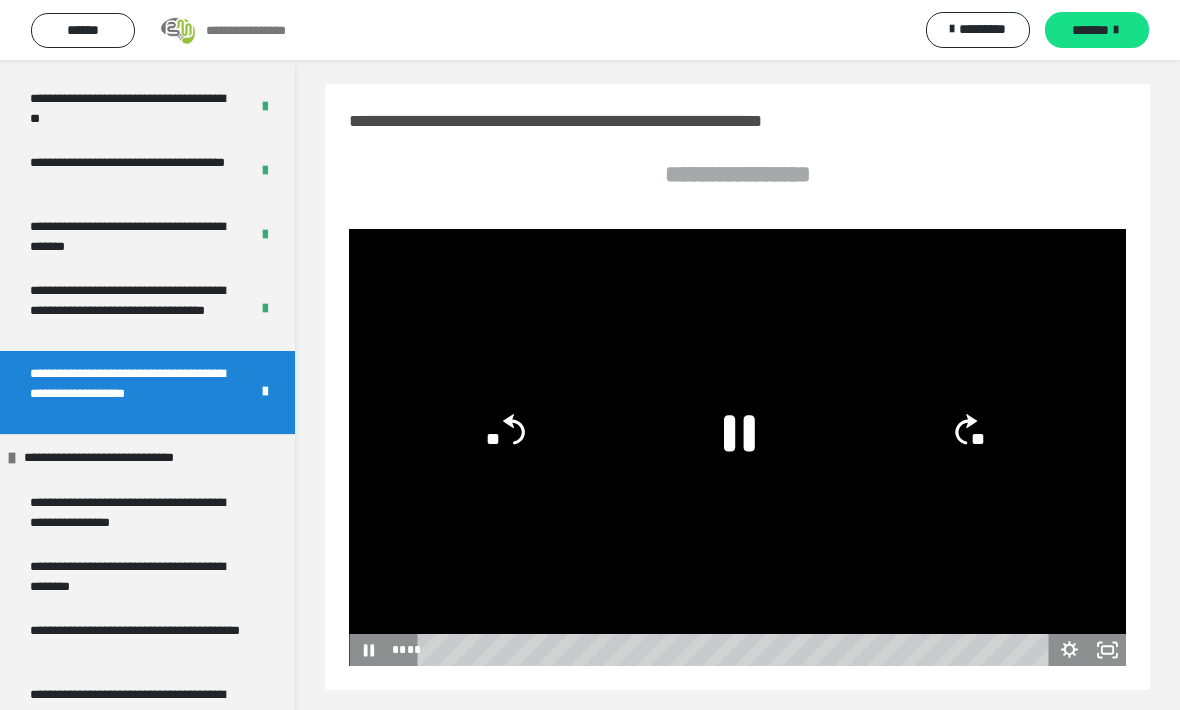 click at bounding box center [737, 447] 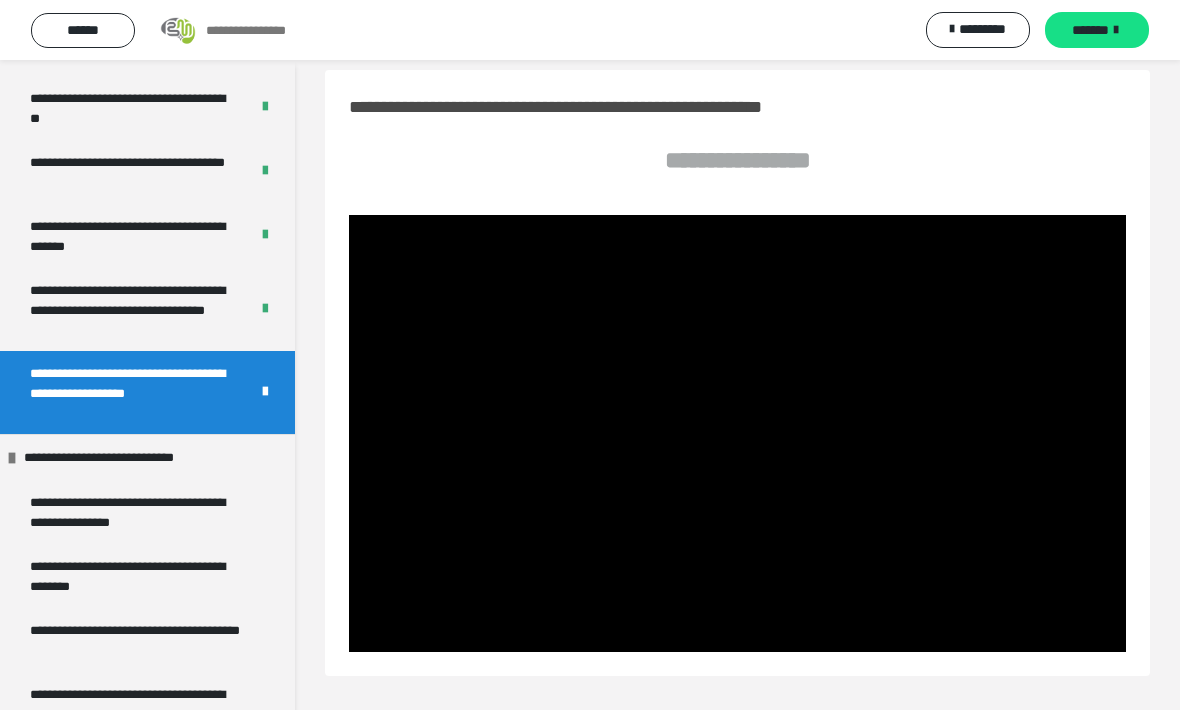 scroll, scrollTop: 31, scrollLeft: 0, axis: vertical 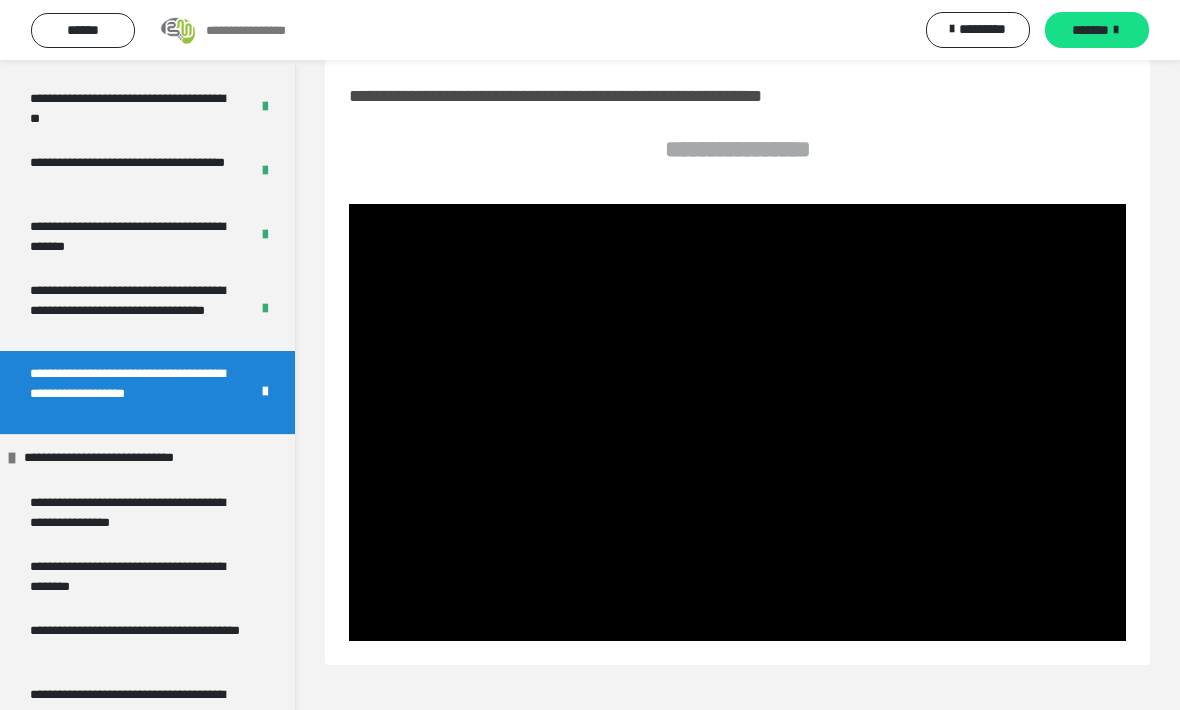 click at bounding box center [737, 422] 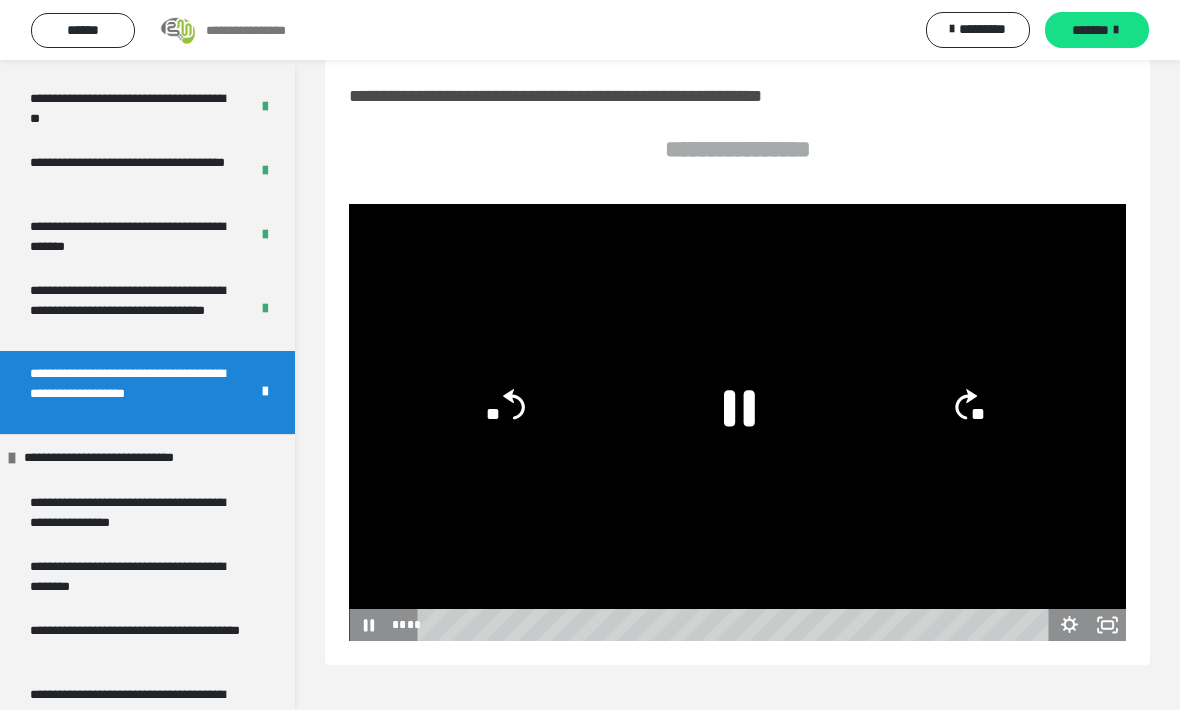 click at bounding box center (737, 422) 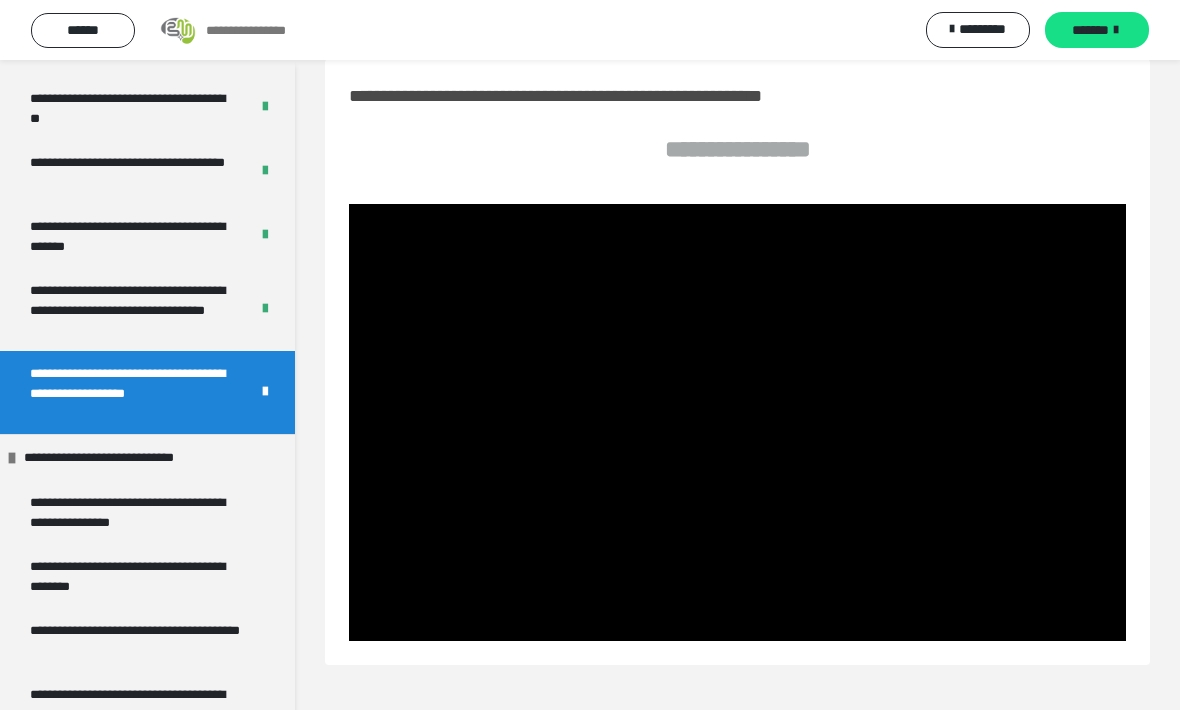 click at bounding box center [737, 422] 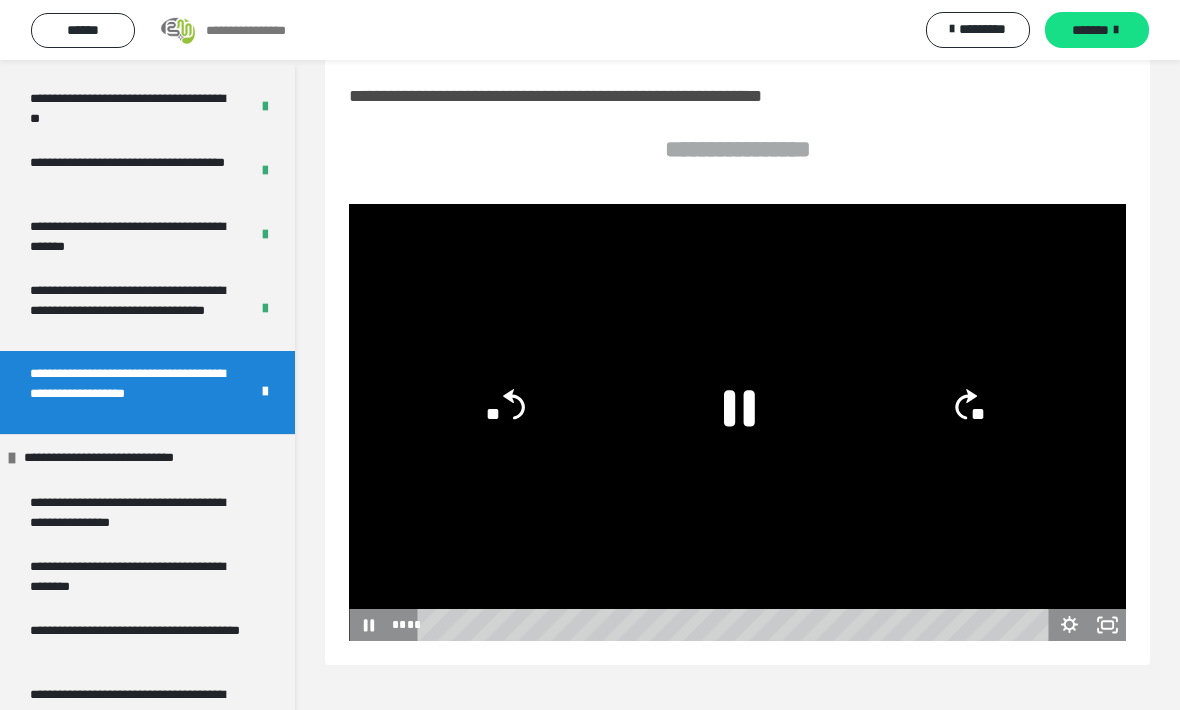 click at bounding box center [737, 422] 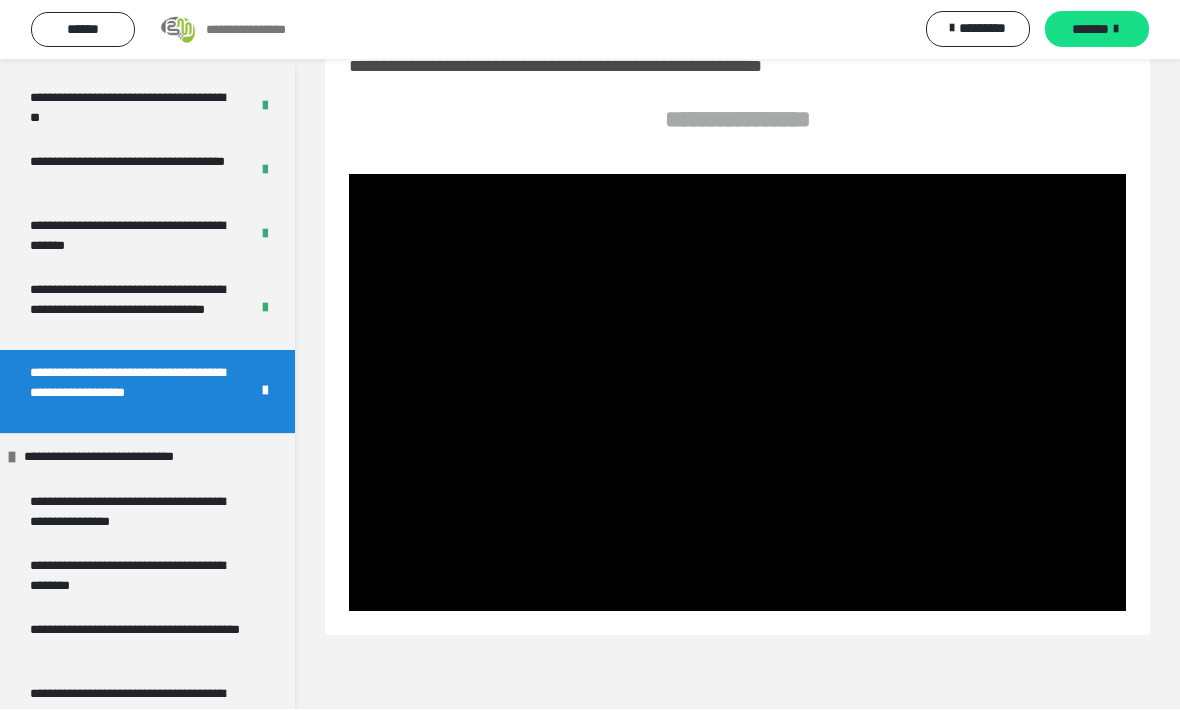 scroll, scrollTop: 79, scrollLeft: 0, axis: vertical 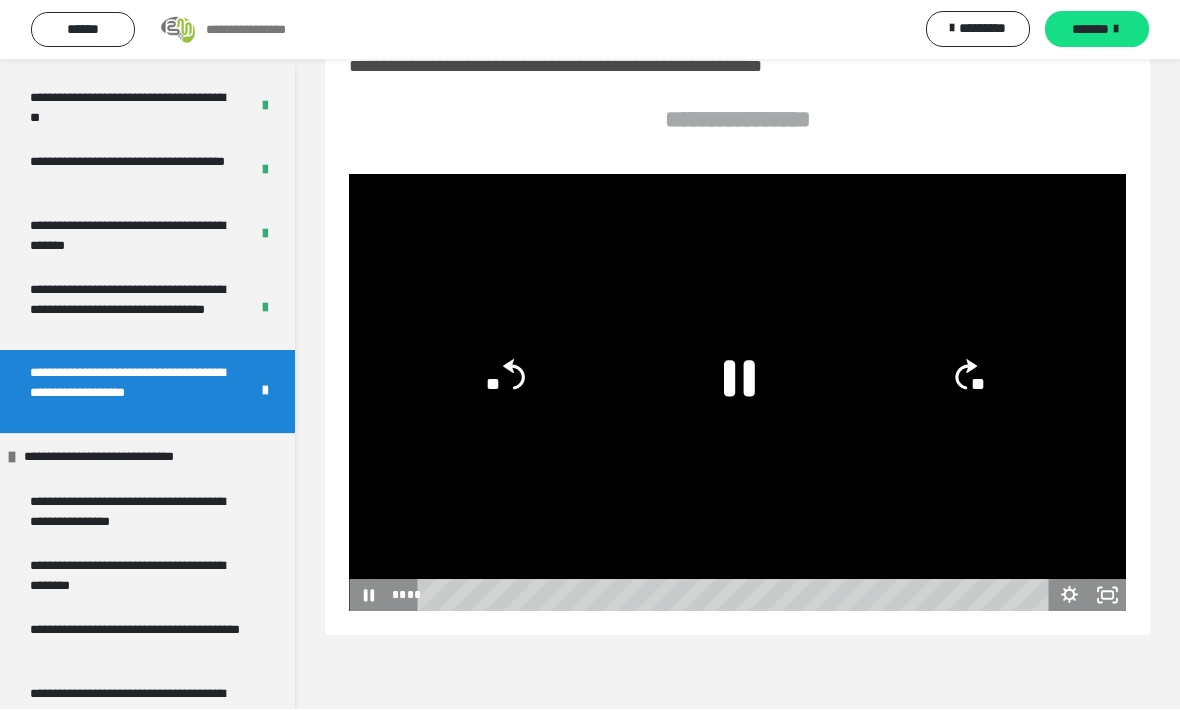 click 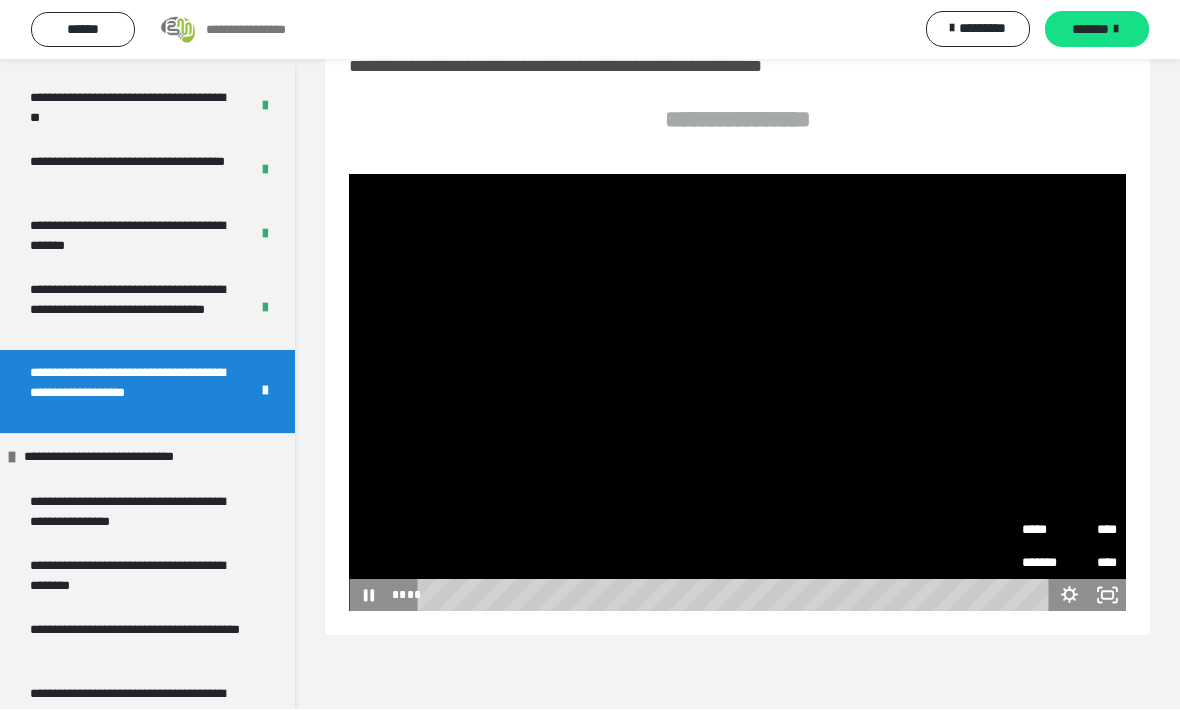 click on "*****" at bounding box center (1046, 531) 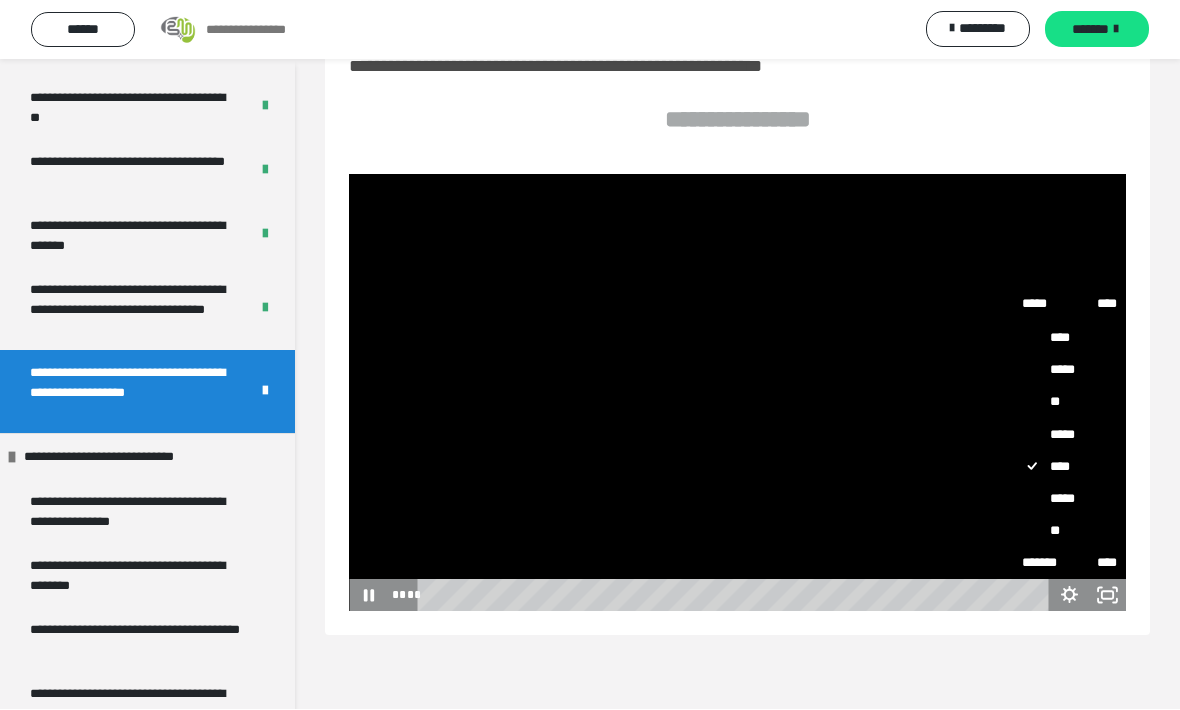 click on "*****" at bounding box center [1069, 435] 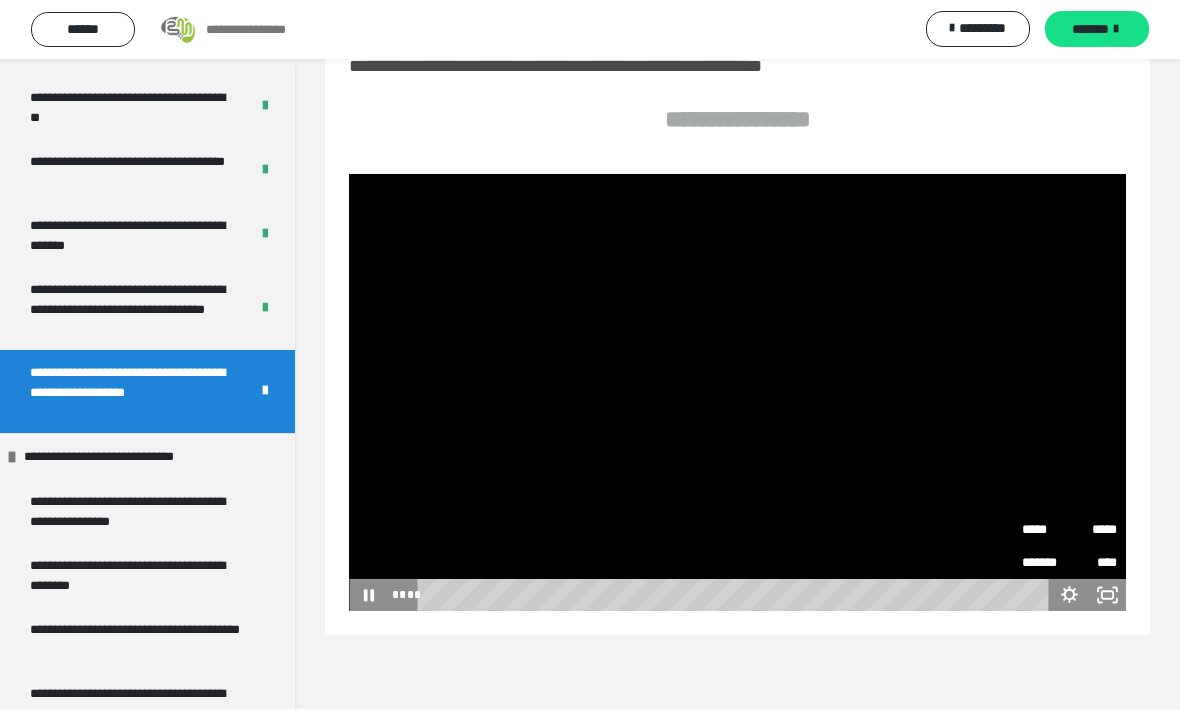click on "**********" at bounding box center [737, 120] 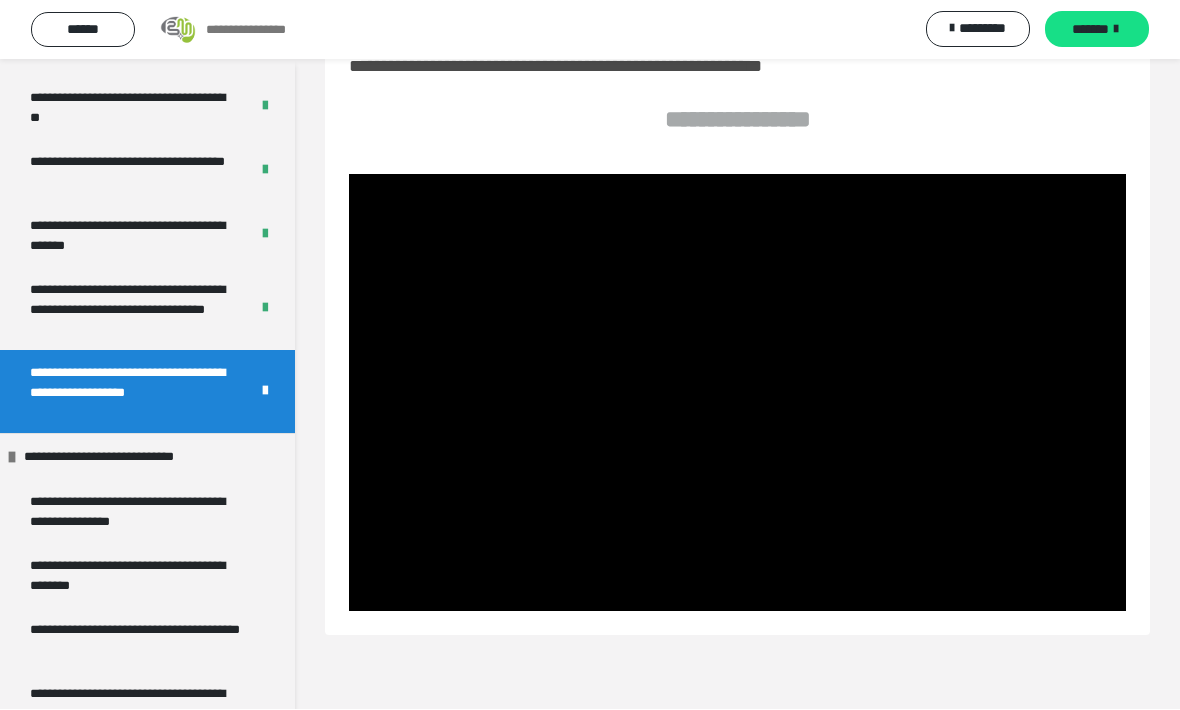 click at bounding box center [737, 393] 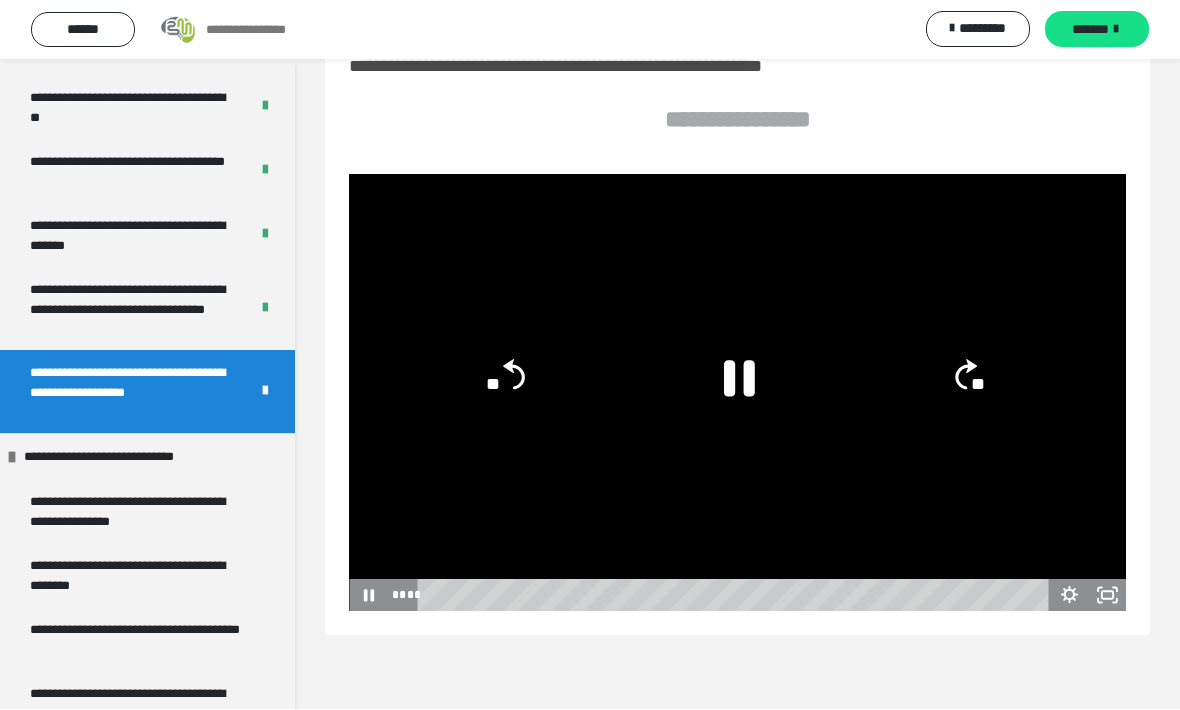 click at bounding box center (737, 393) 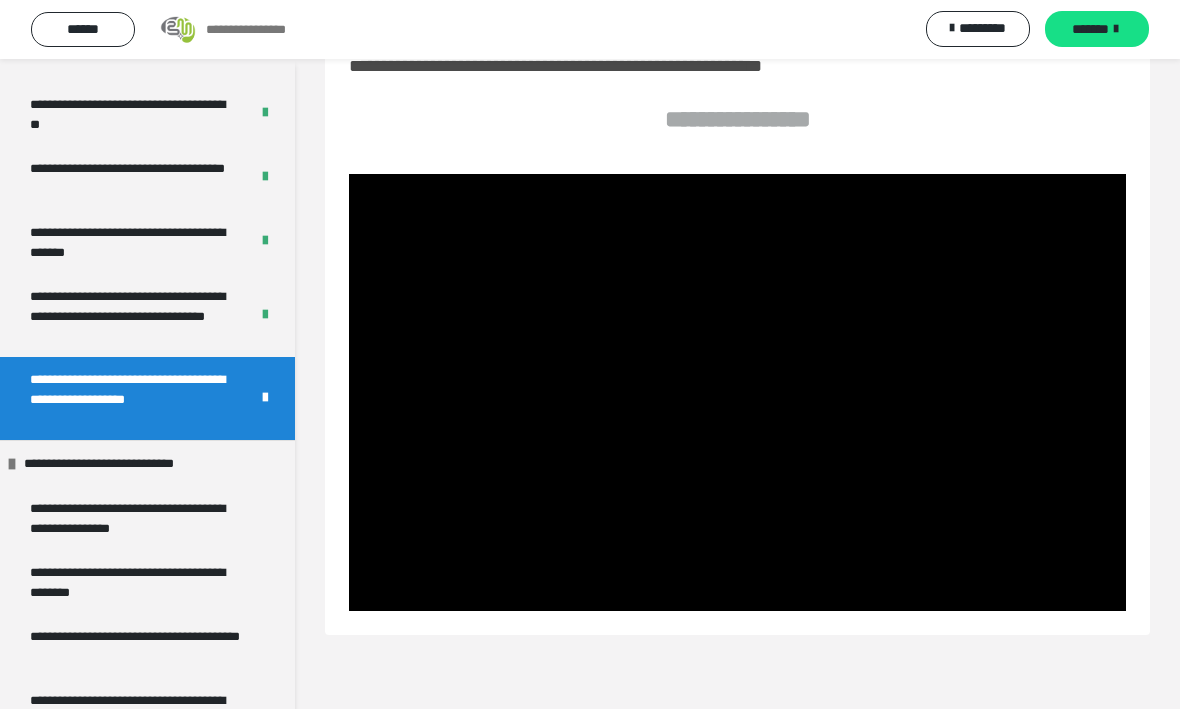 click on "**********" at bounding box center [737, 355] 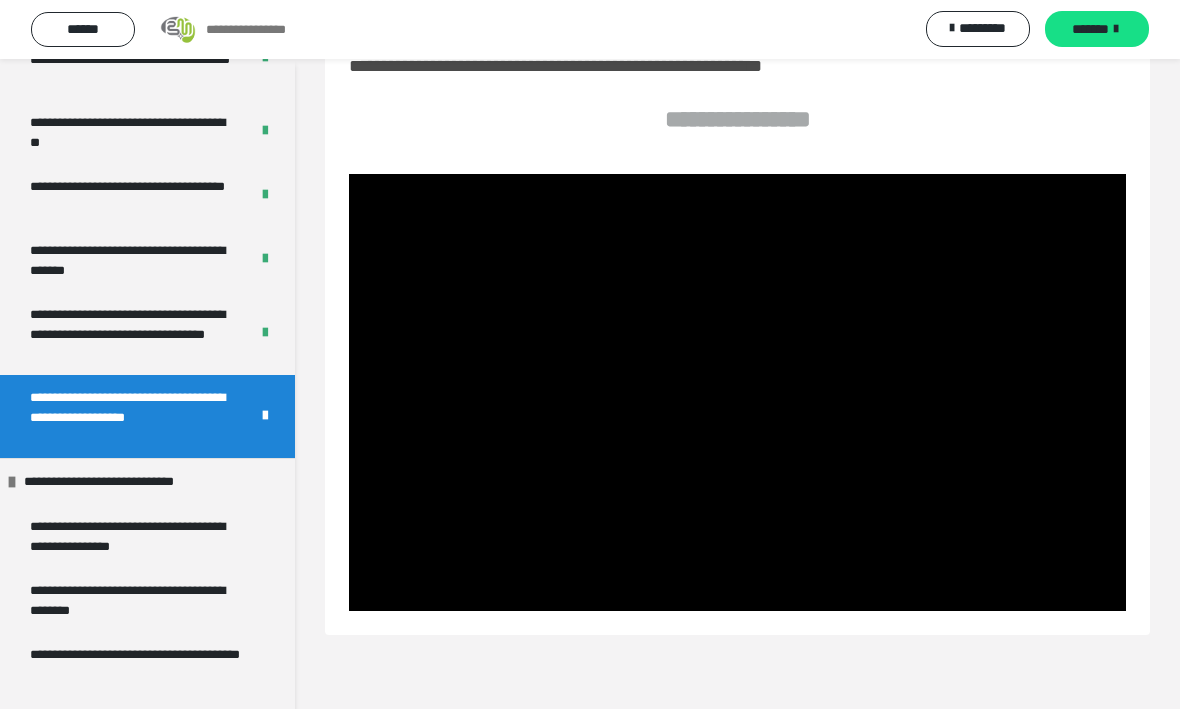click on "**********" at bounding box center (737, 355) 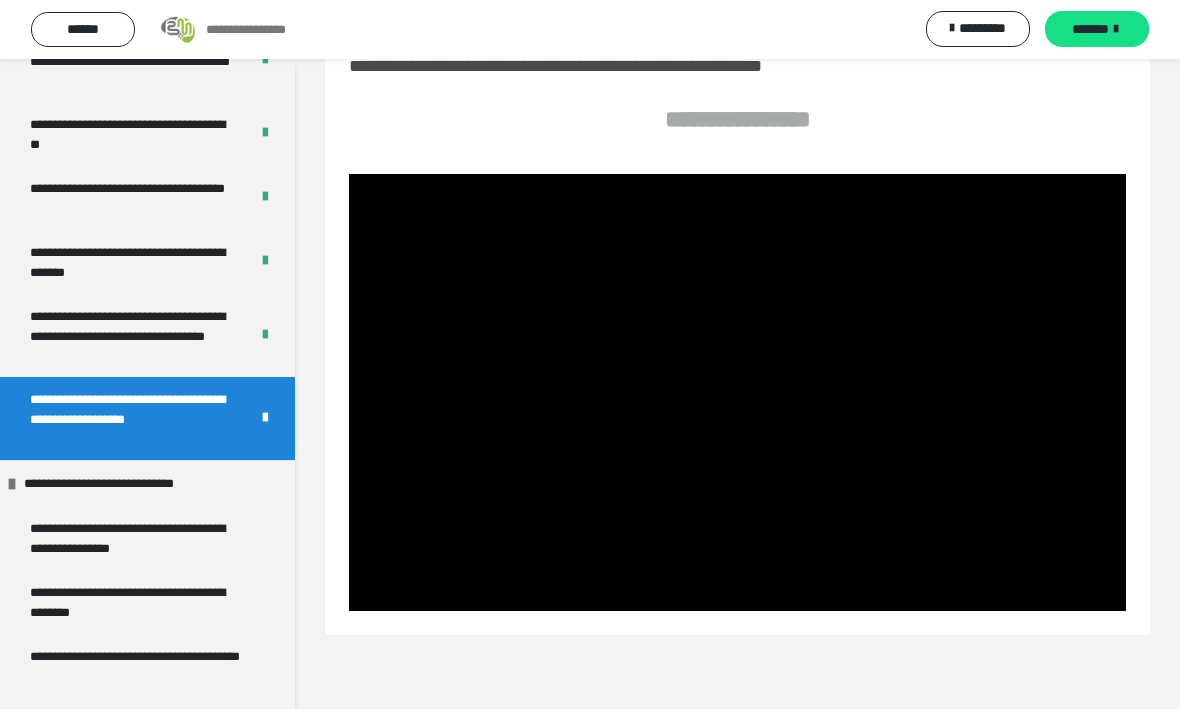 scroll, scrollTop: 1171, scrollLeft: 0, axis: vertical 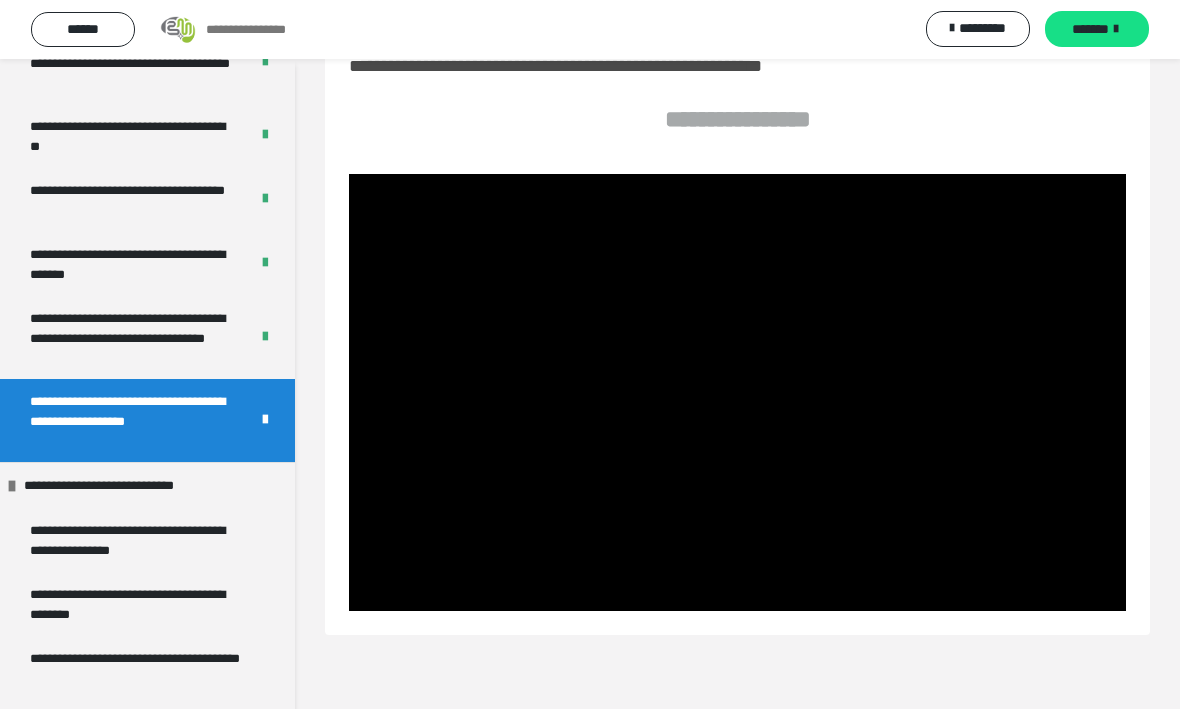 click at bounding box center (737, 393) 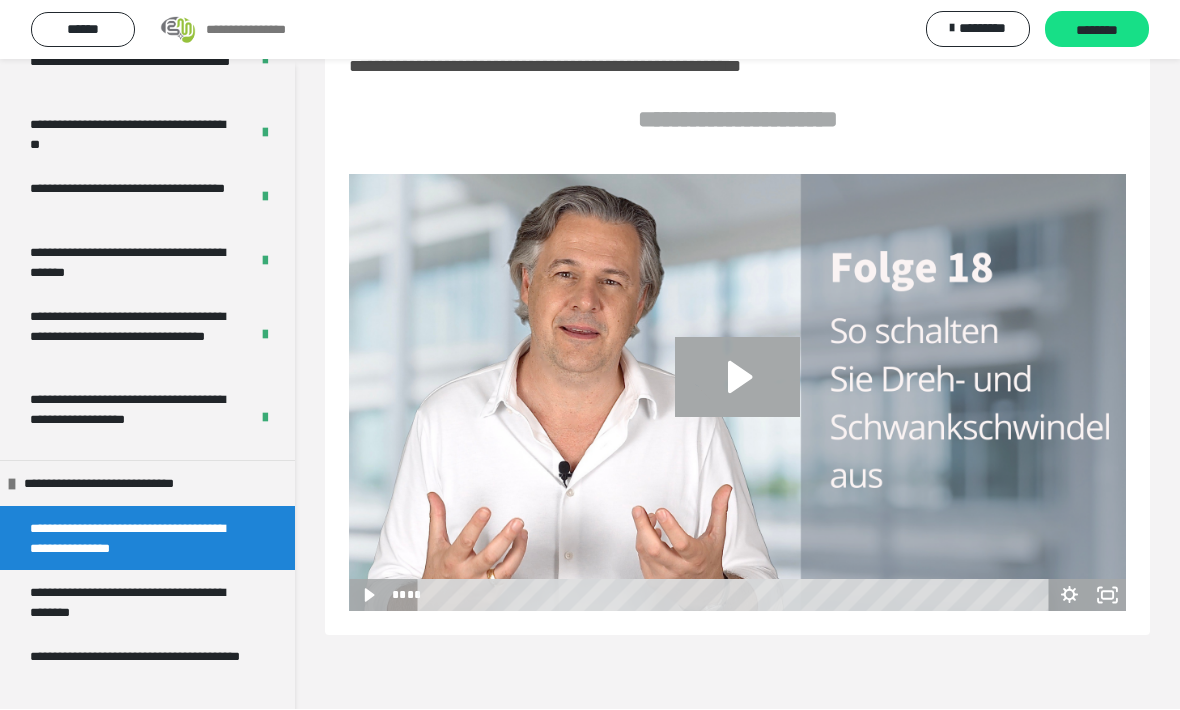 scroll, scrollTop: 1171, scrollLeft: 0, axis: vertical 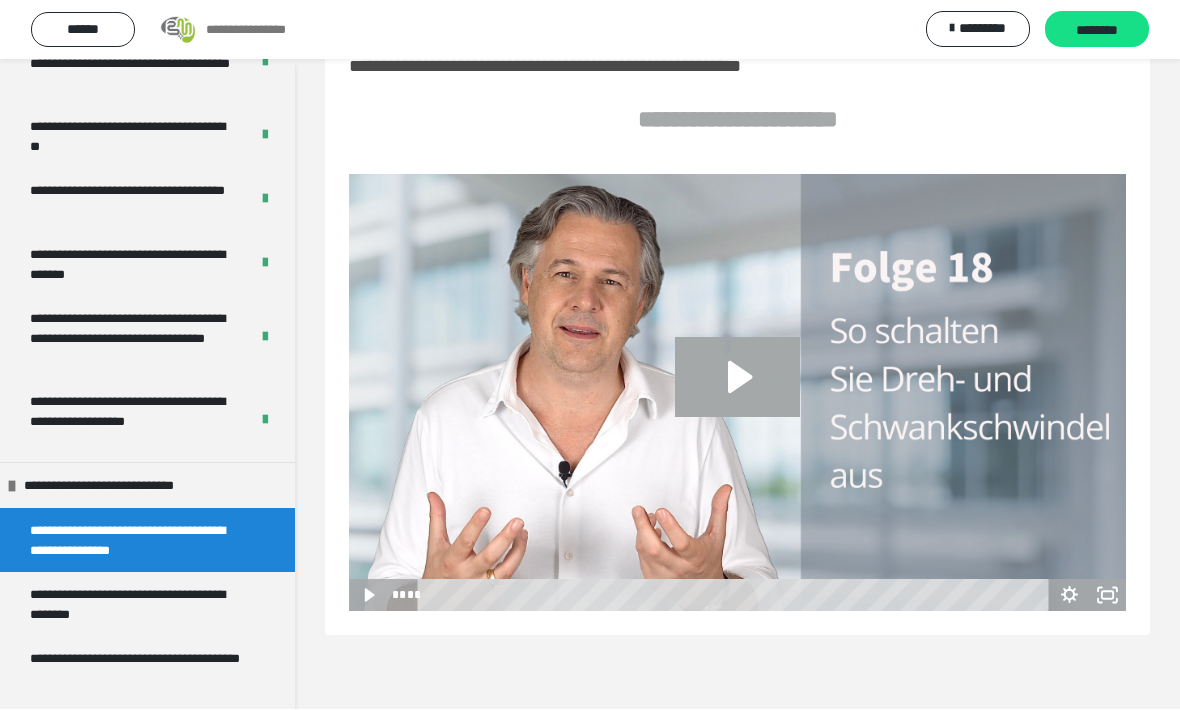 click 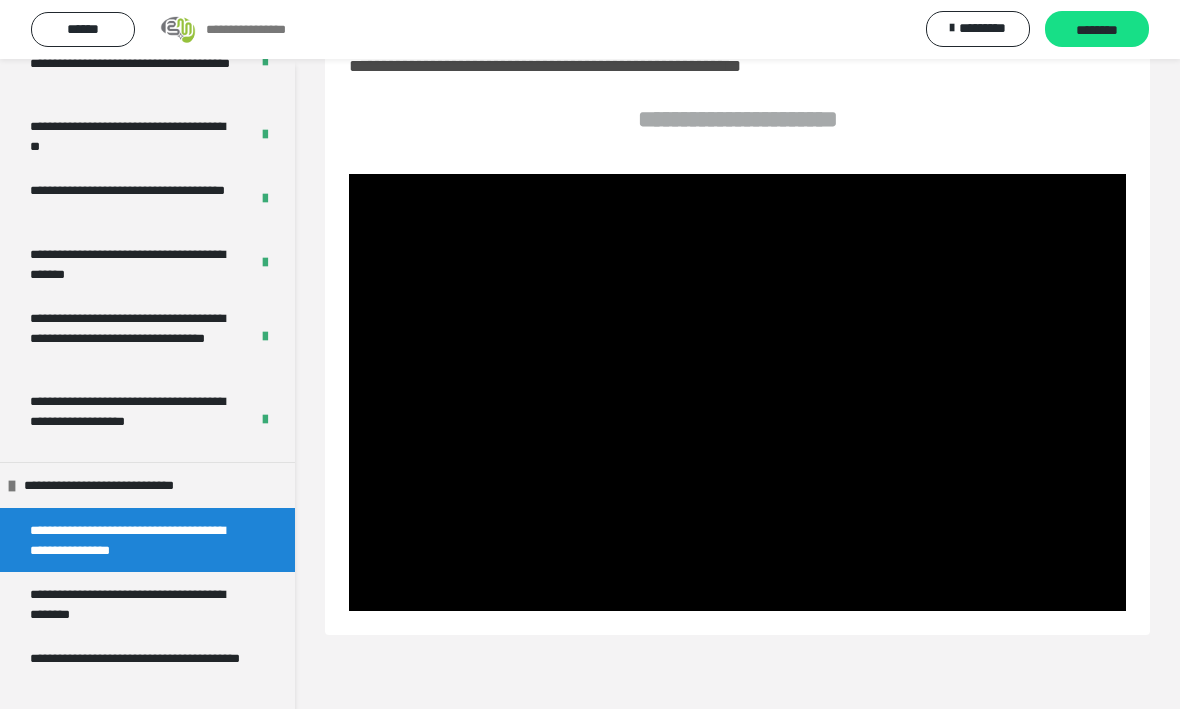 click at bounding box center (737, 393) 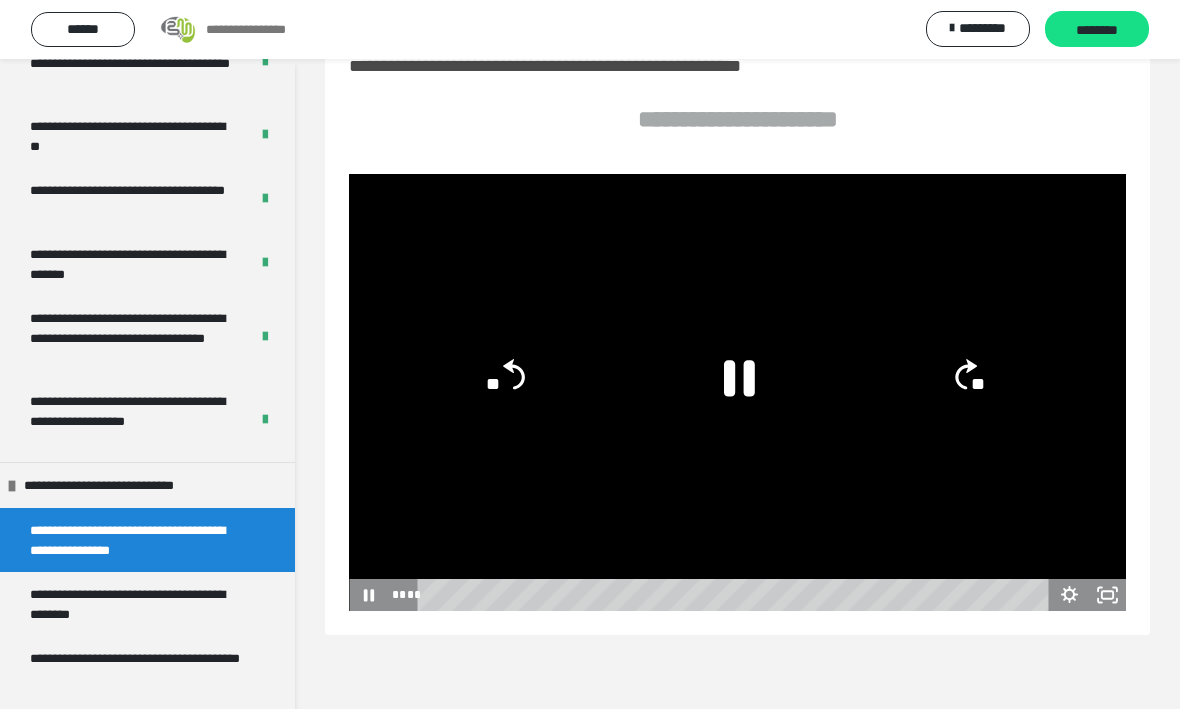 click 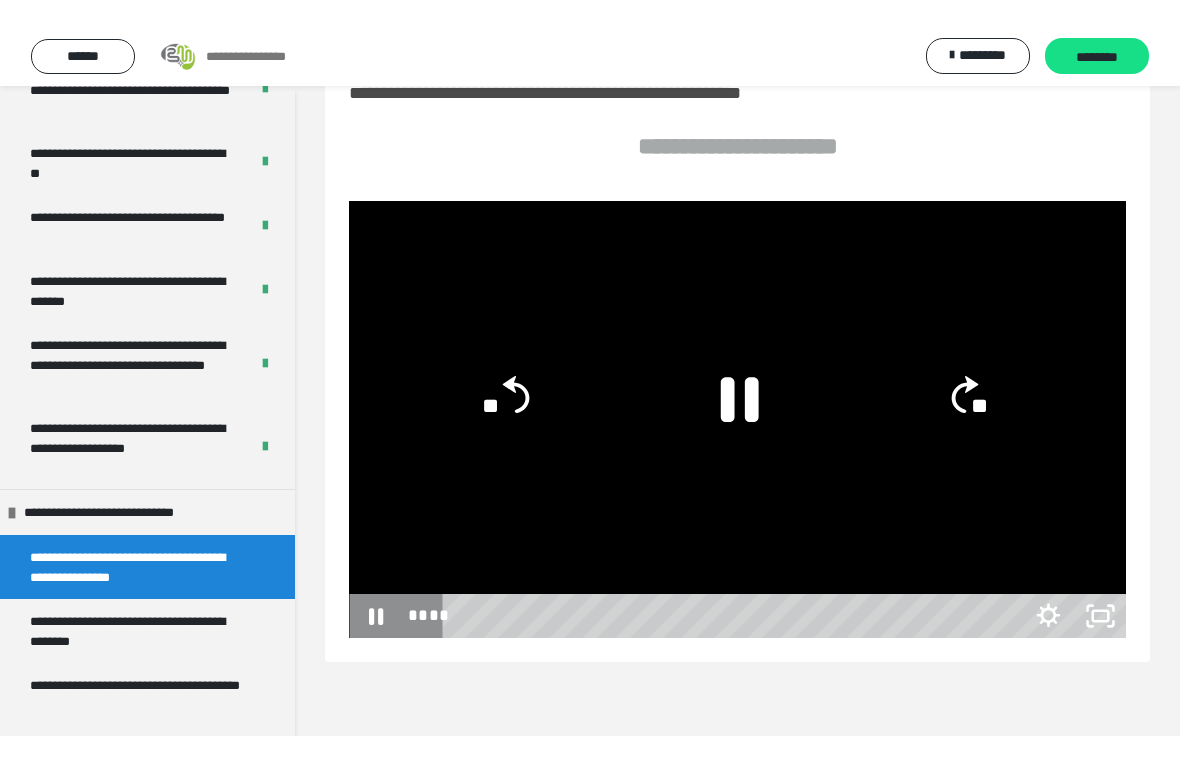 scroll, scrollTop: 60, scrollLeft: 0, axis: vertical 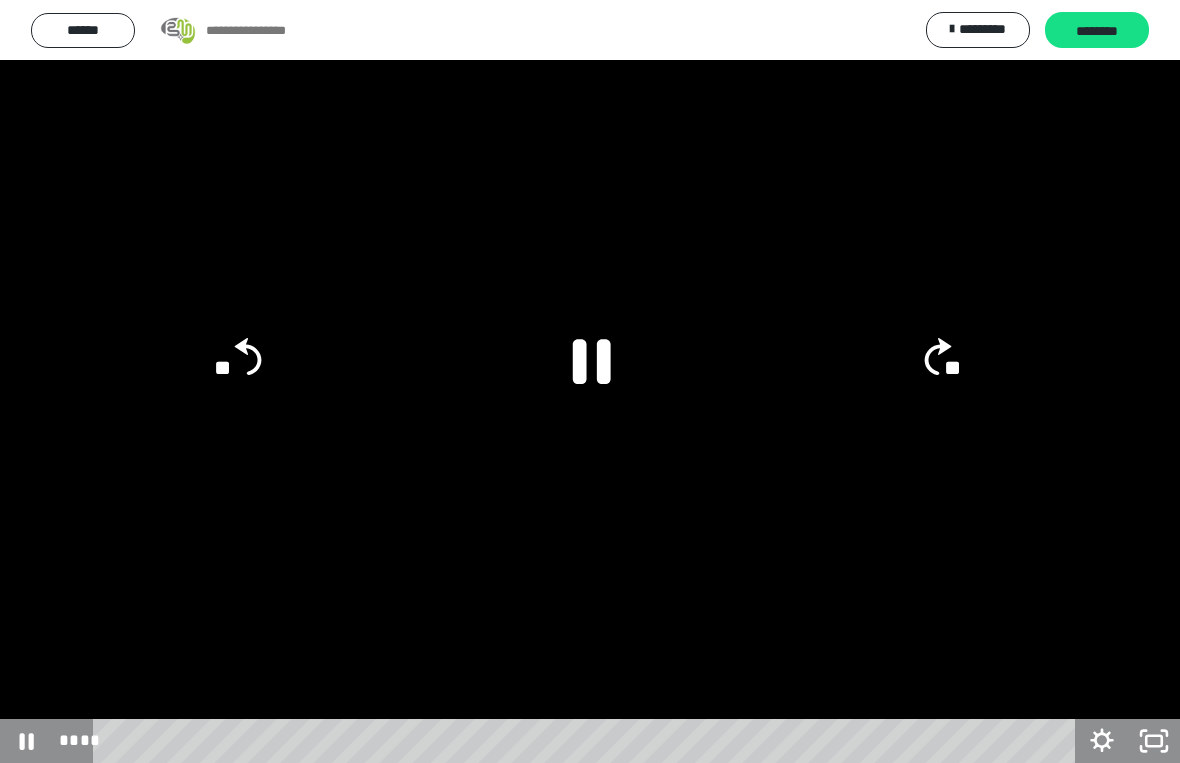 click at bounding box center [590, 381] 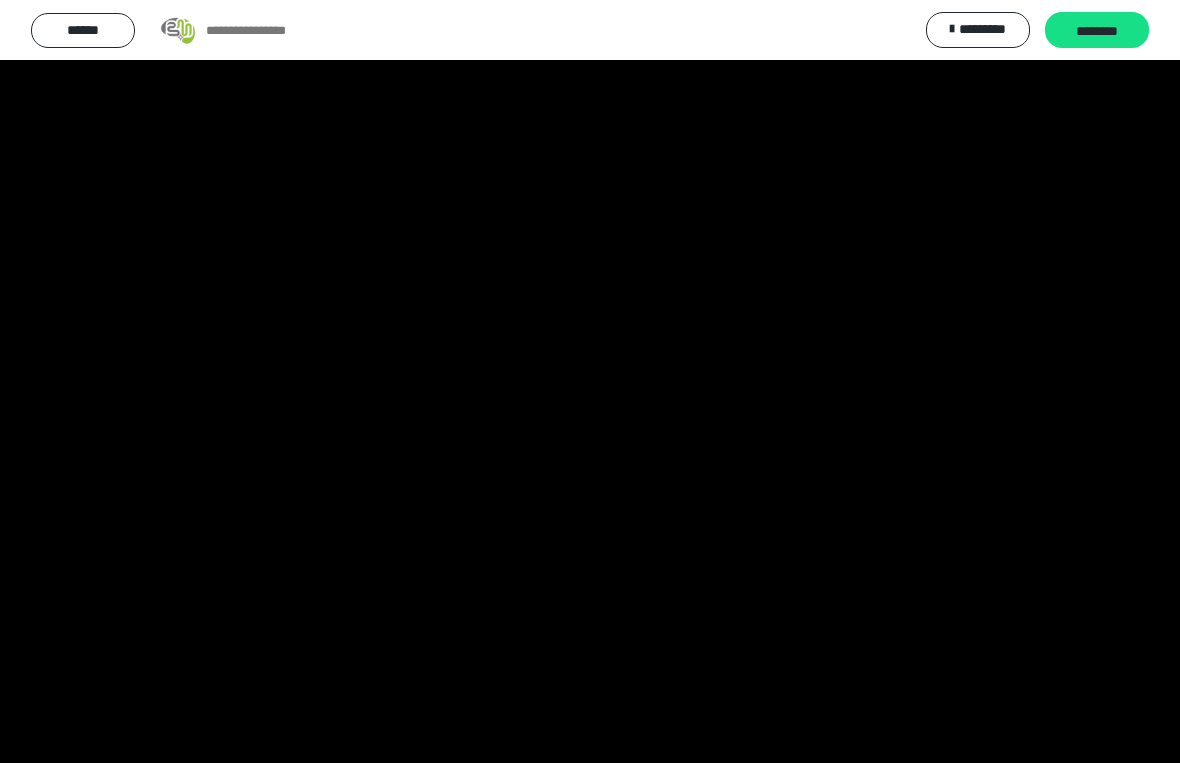 click at bounding box center (590, 381) 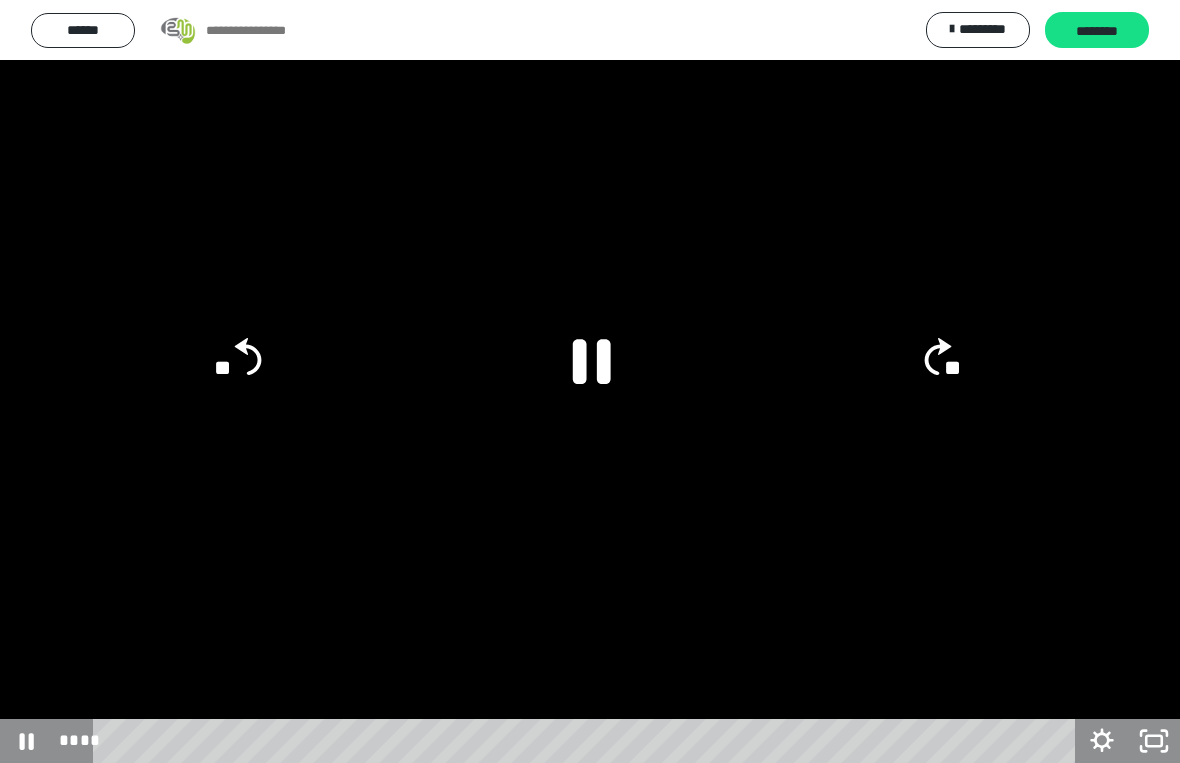 click 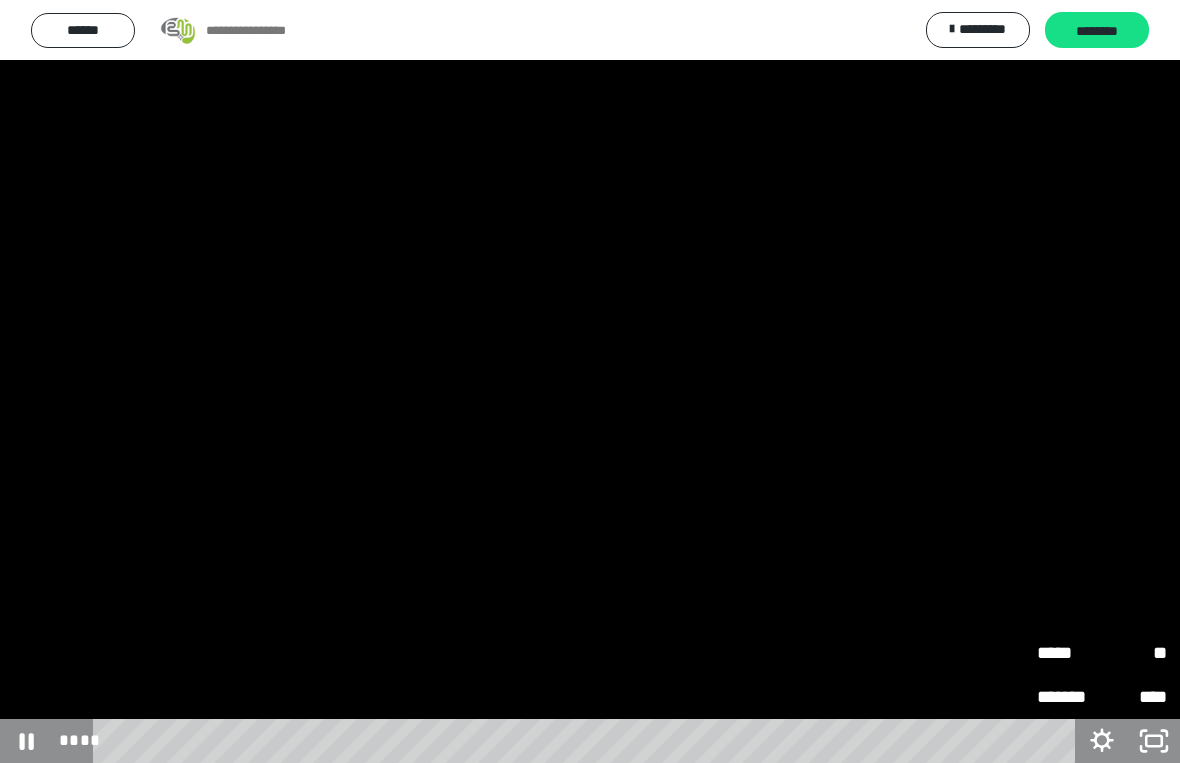 click on "**" at bounding box center [1134, 653] 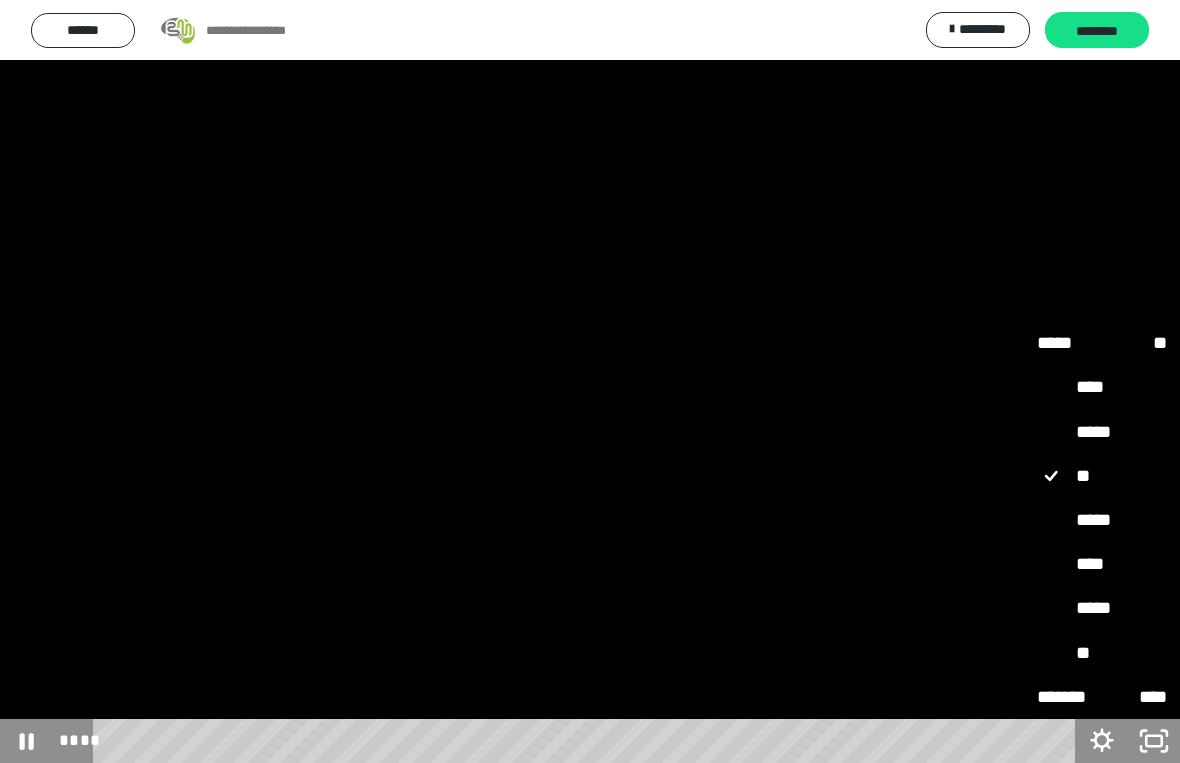 click on "*****" at bounding box center (1102, 520) 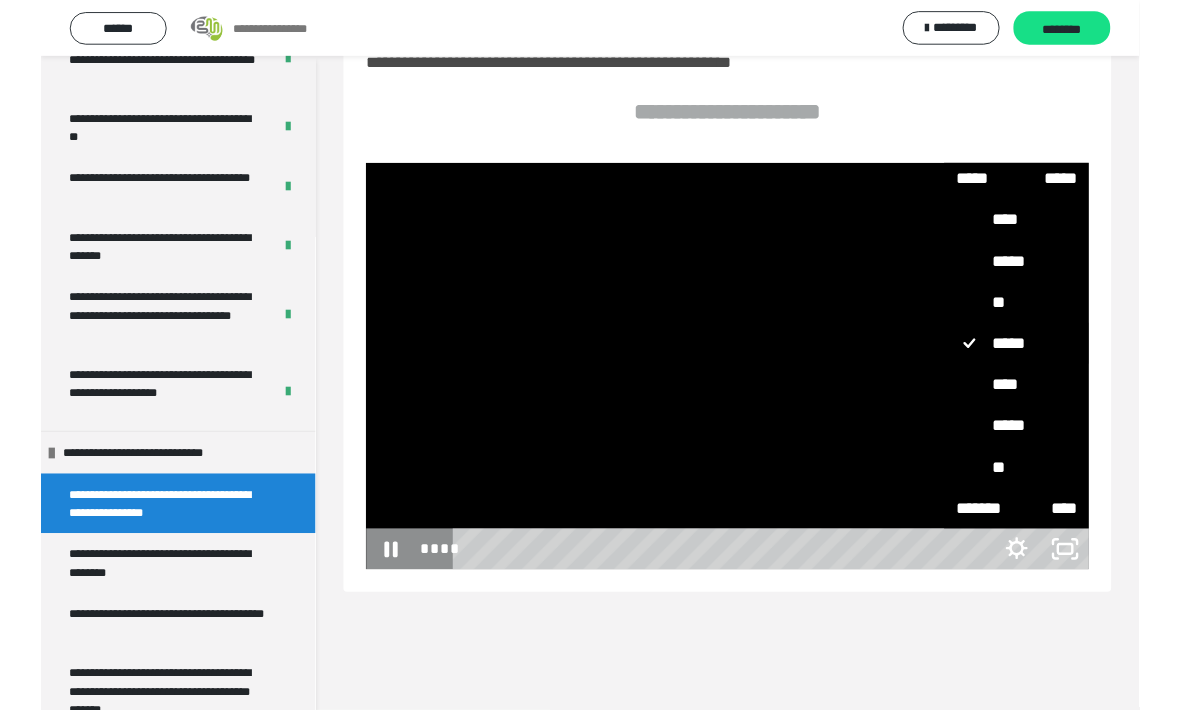 scroll, scrollTop: 80, scrollLeft: 0, axis: vertical 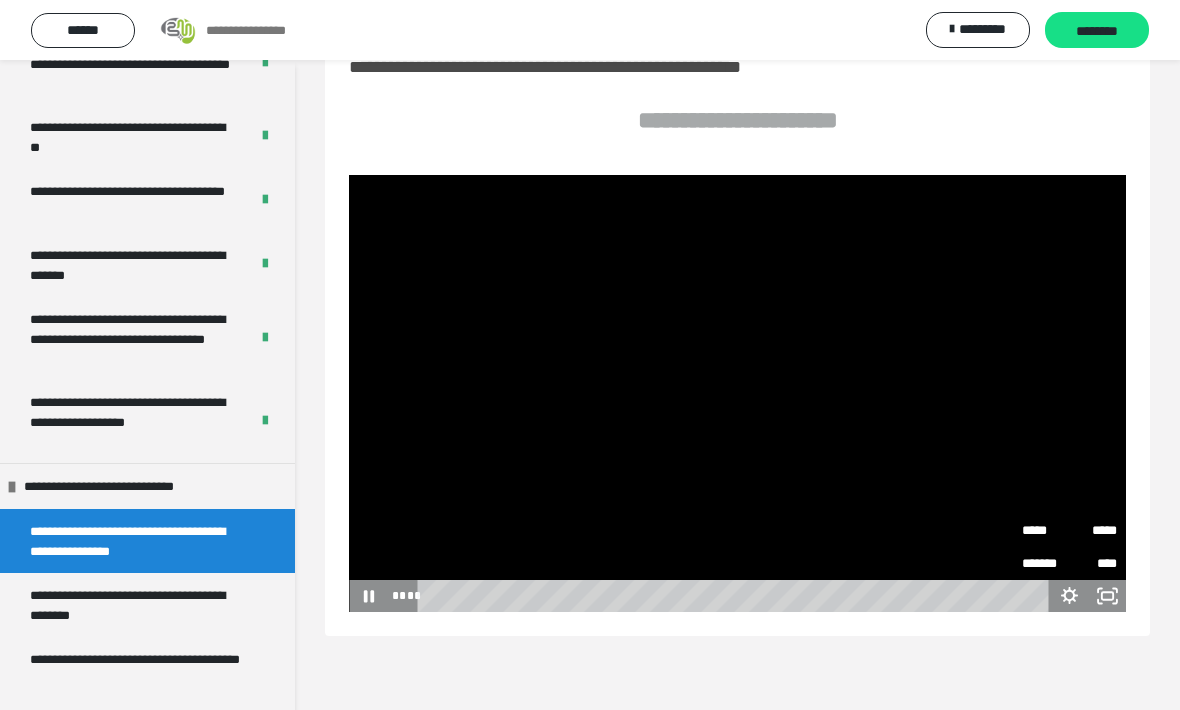 click 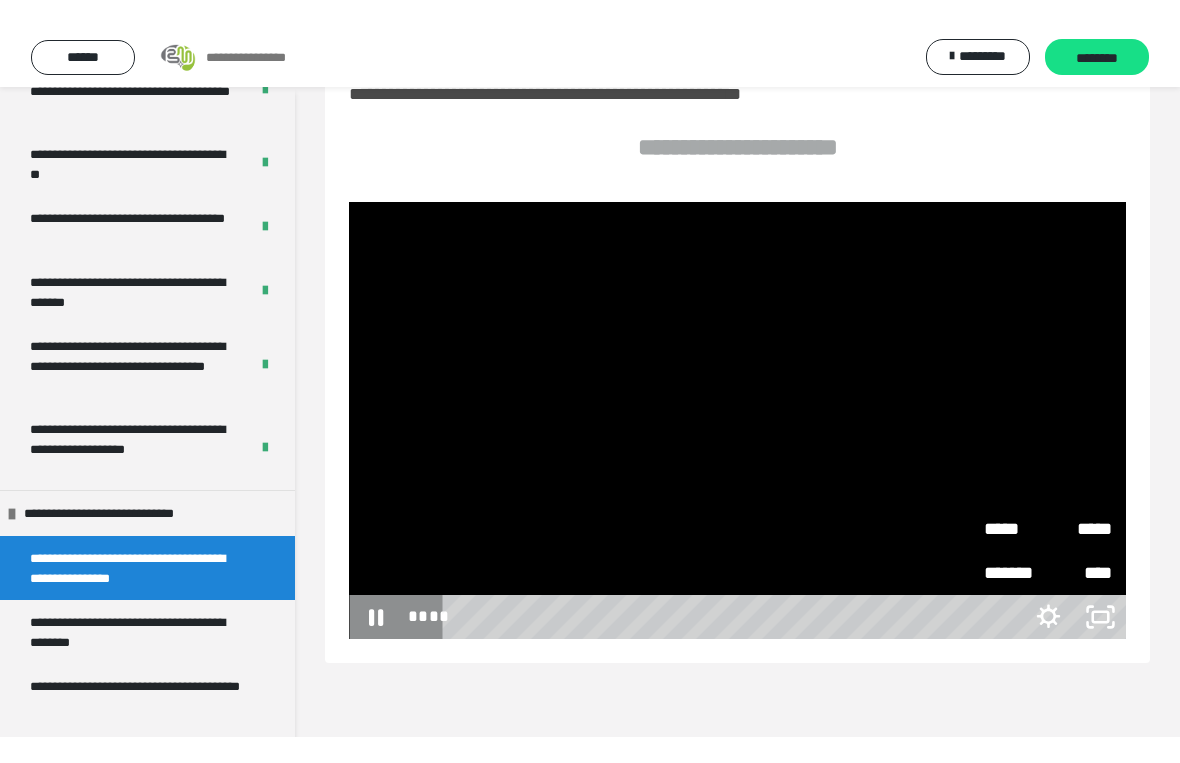 scroll, scrollTop: 24, scrollLeft: 0, axis: vertical 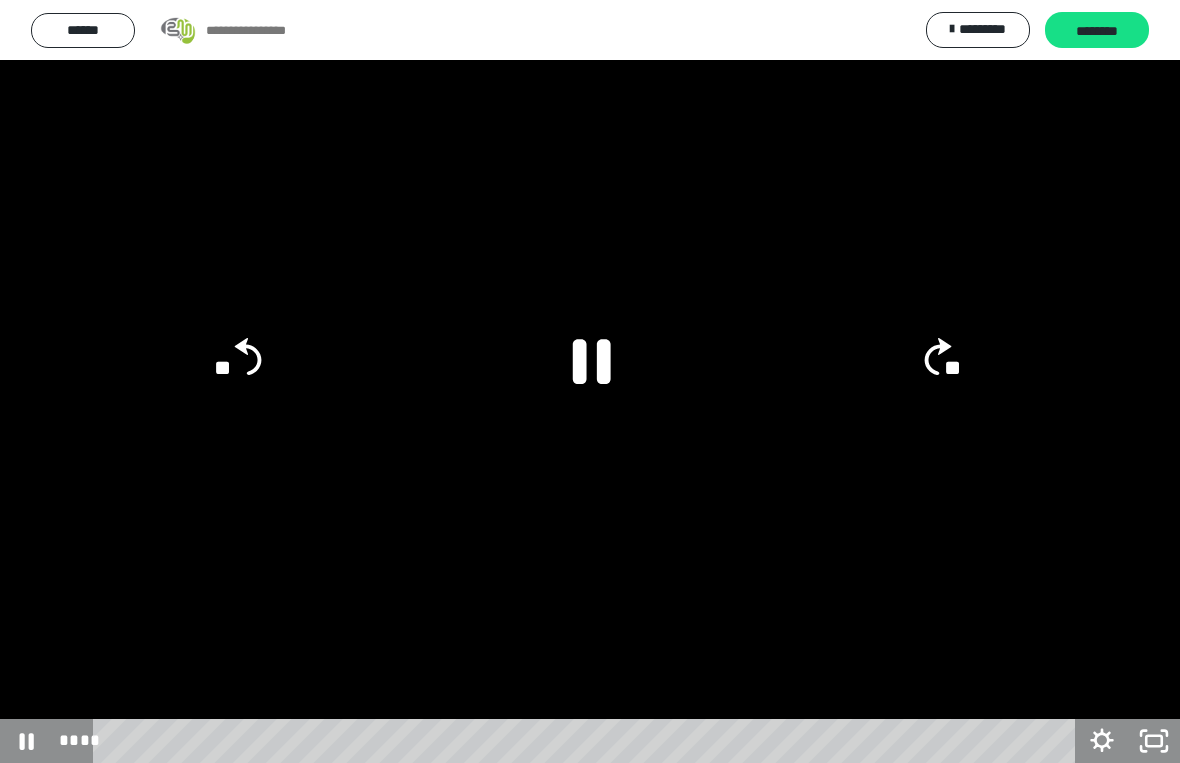 click at bounding box center (590, 381) 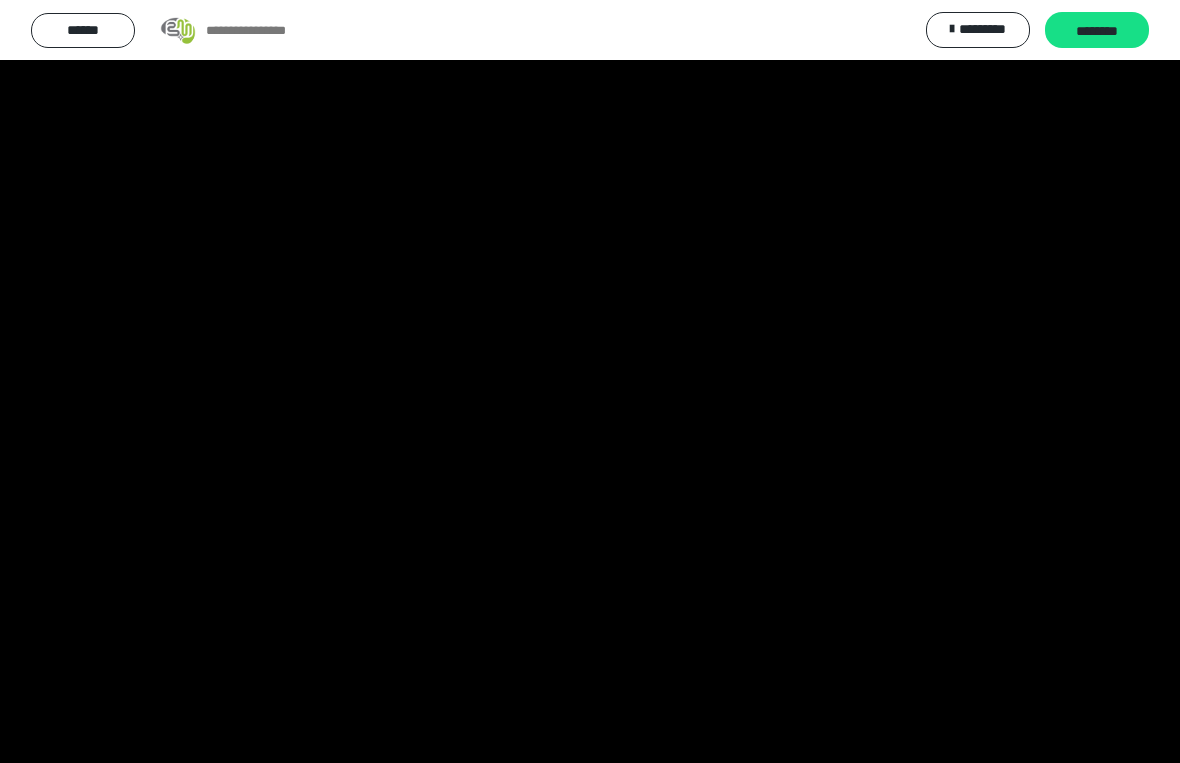 click at bounding box center [590, 381] 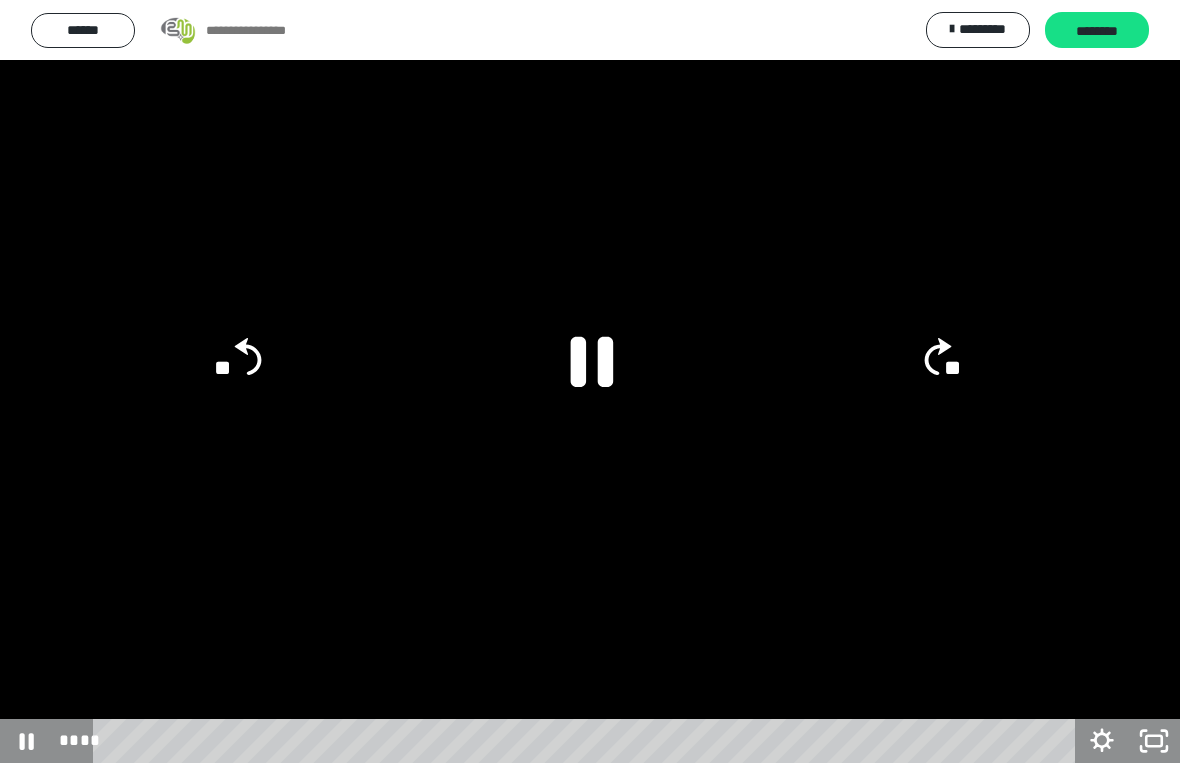 click 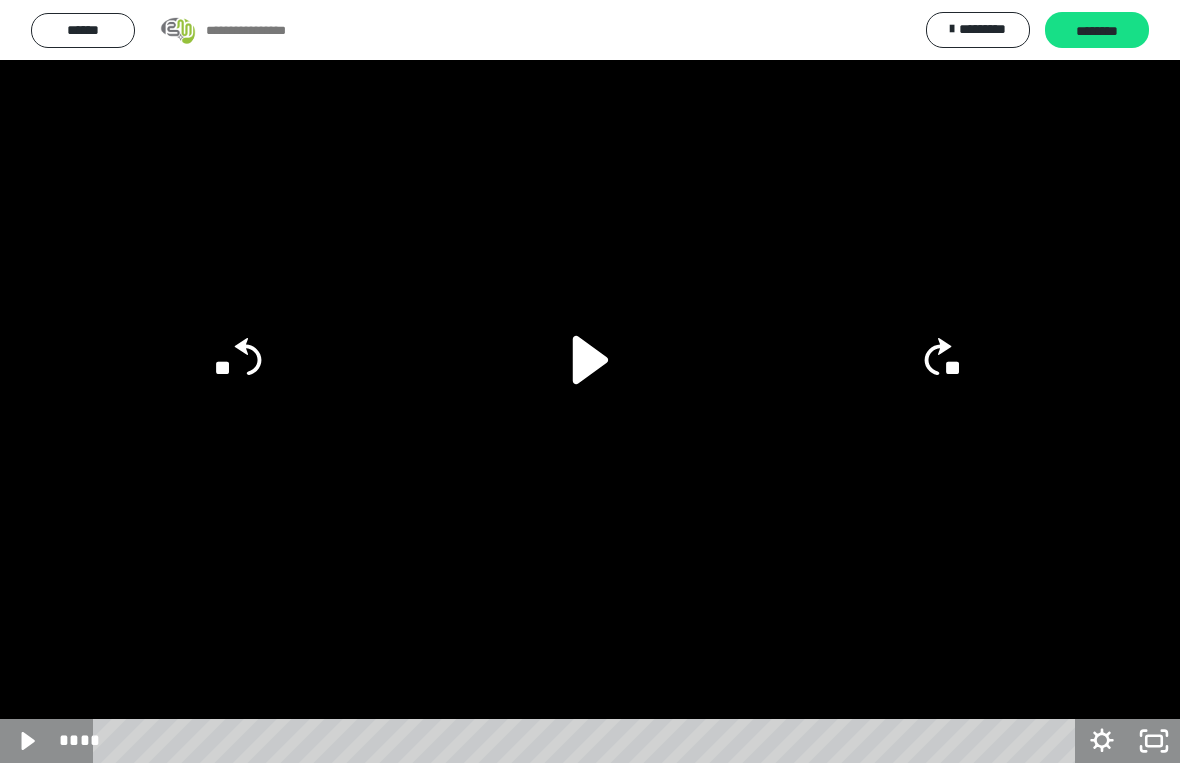 click 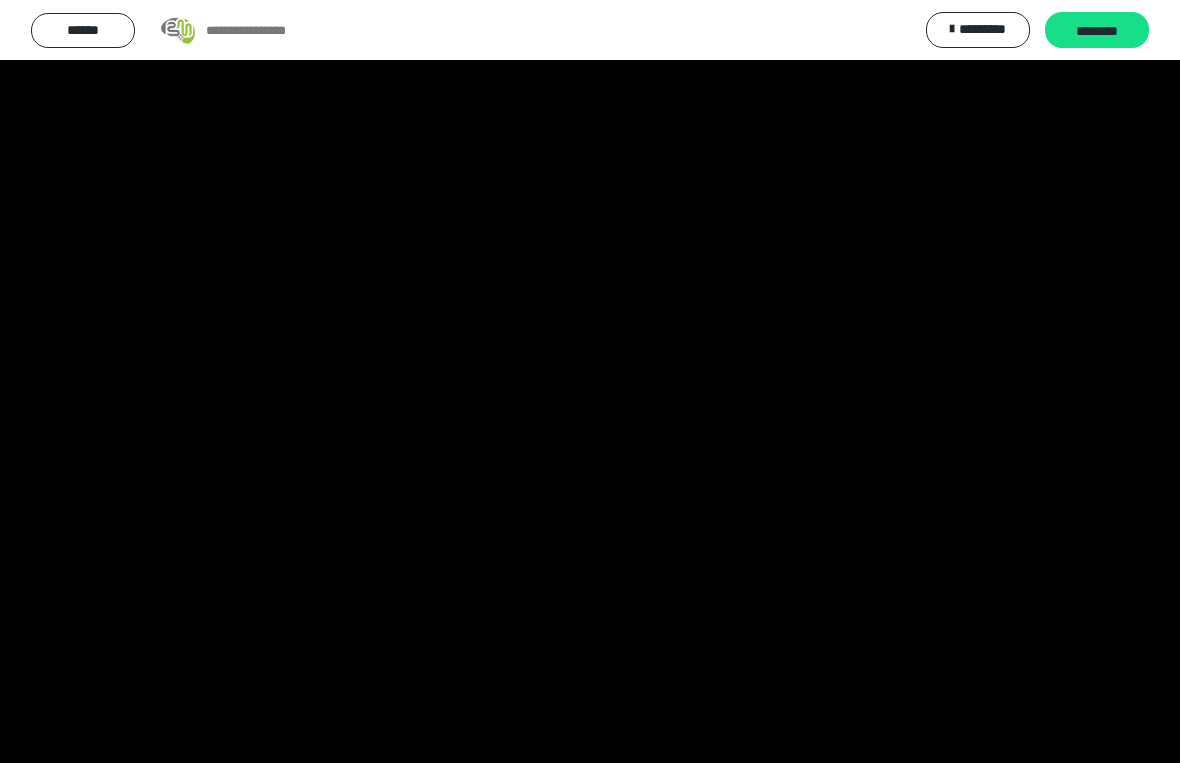 click at bounding box center [590, 381] 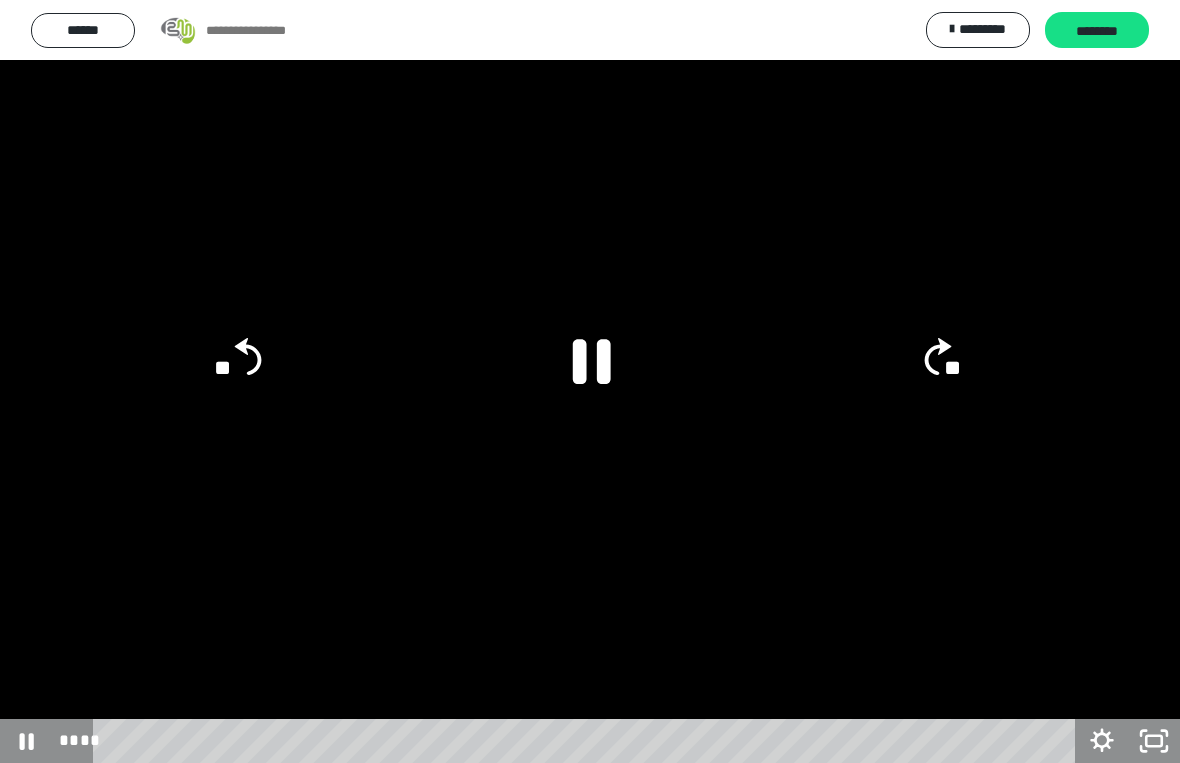 click at bounding box center (590, 381) 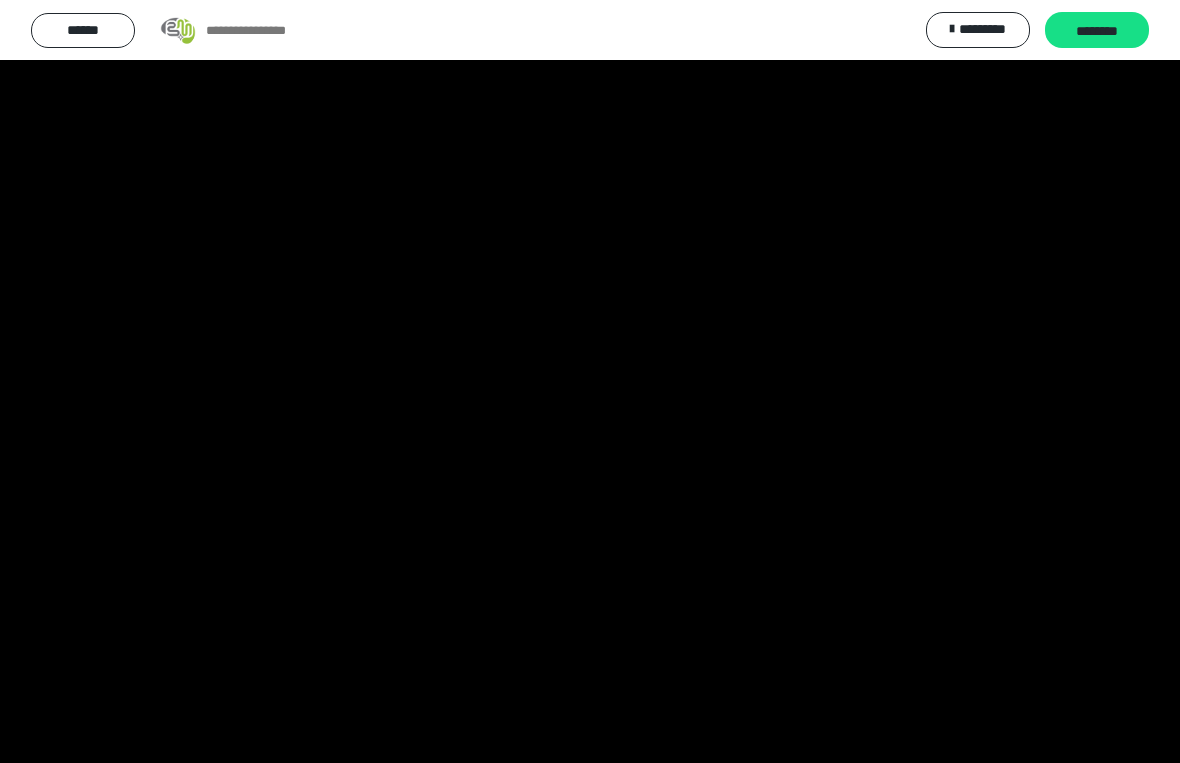 click at bounding box center [590, 381] 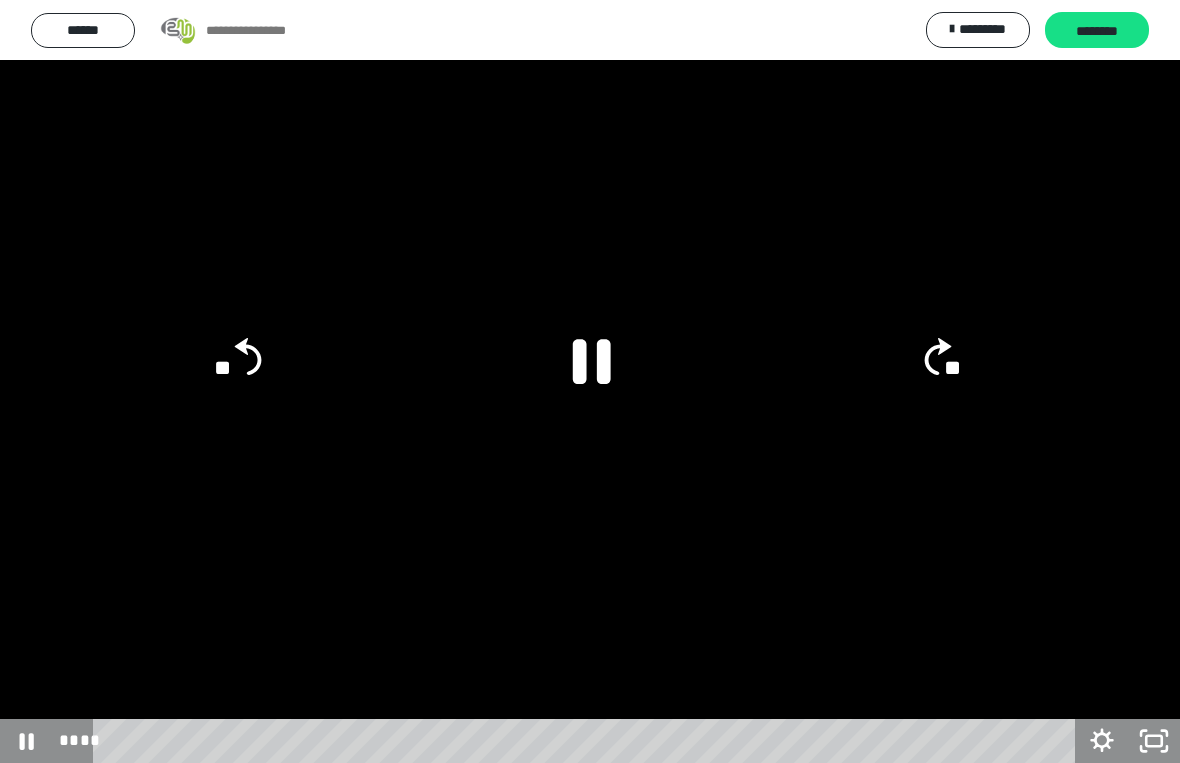 click at bounding box center (590, 381) 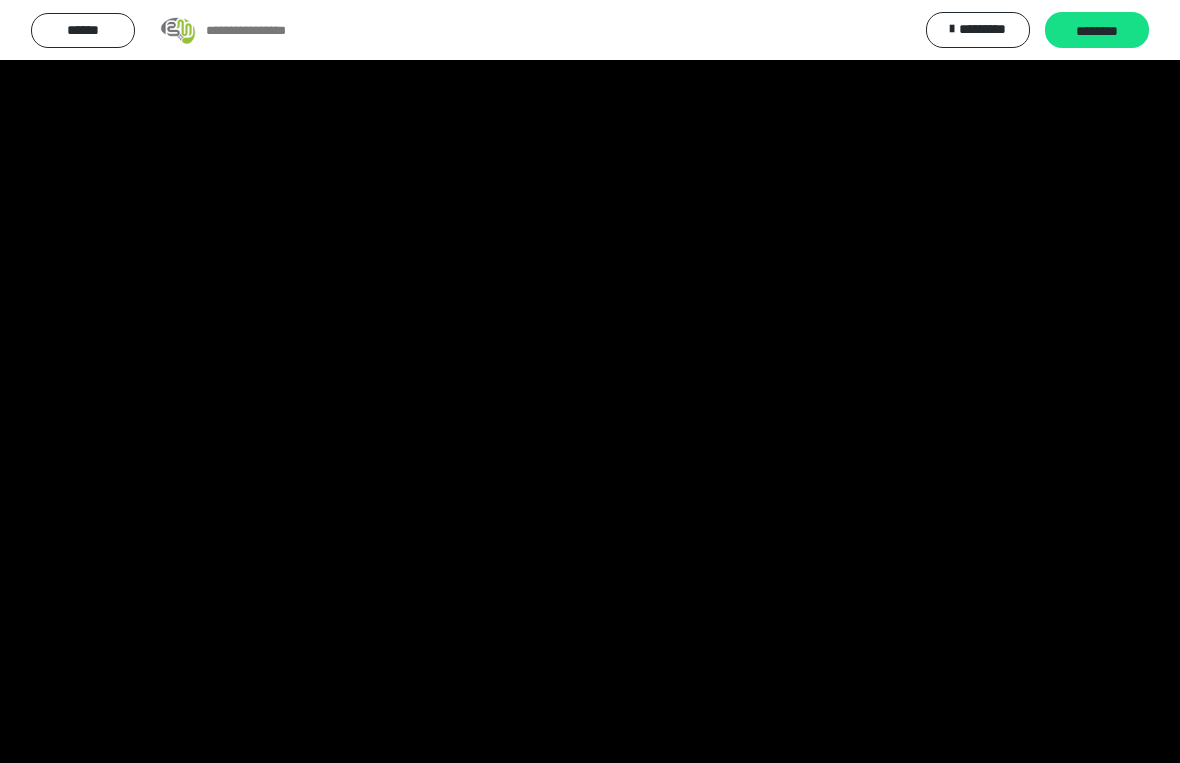 click at bounding box center (590, 381) 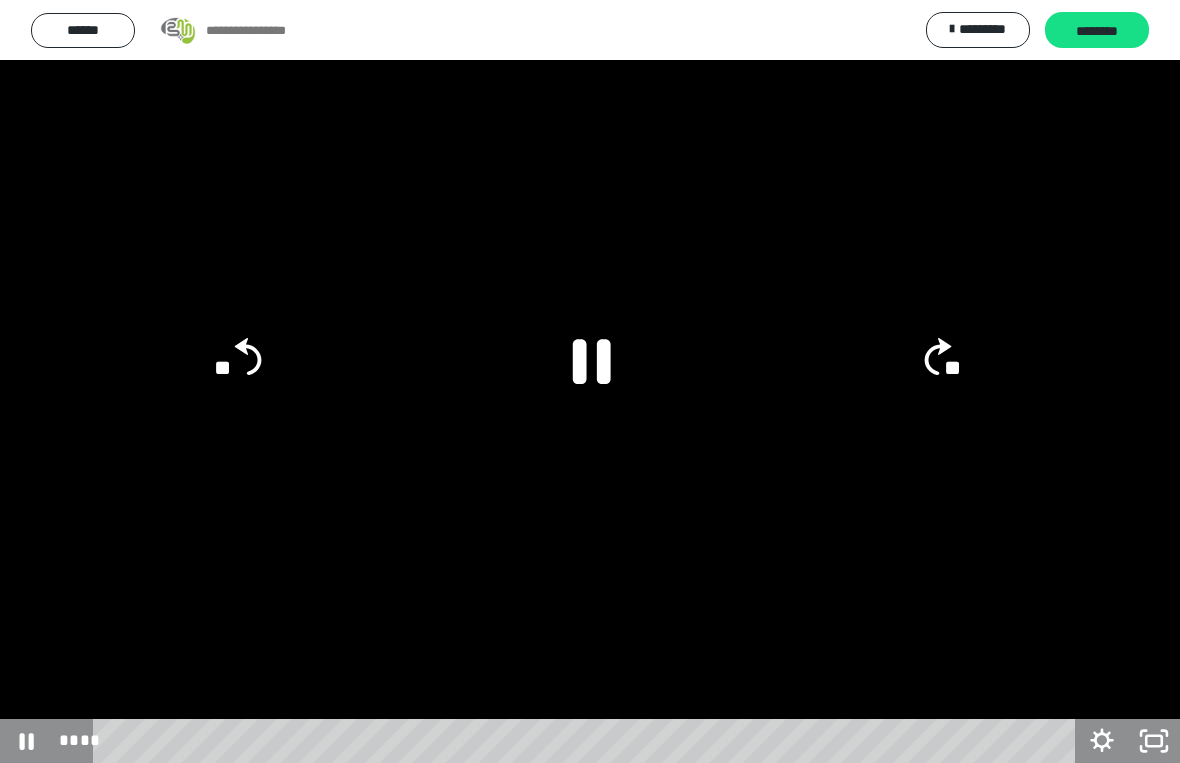 click at bounding box center [590, 381] 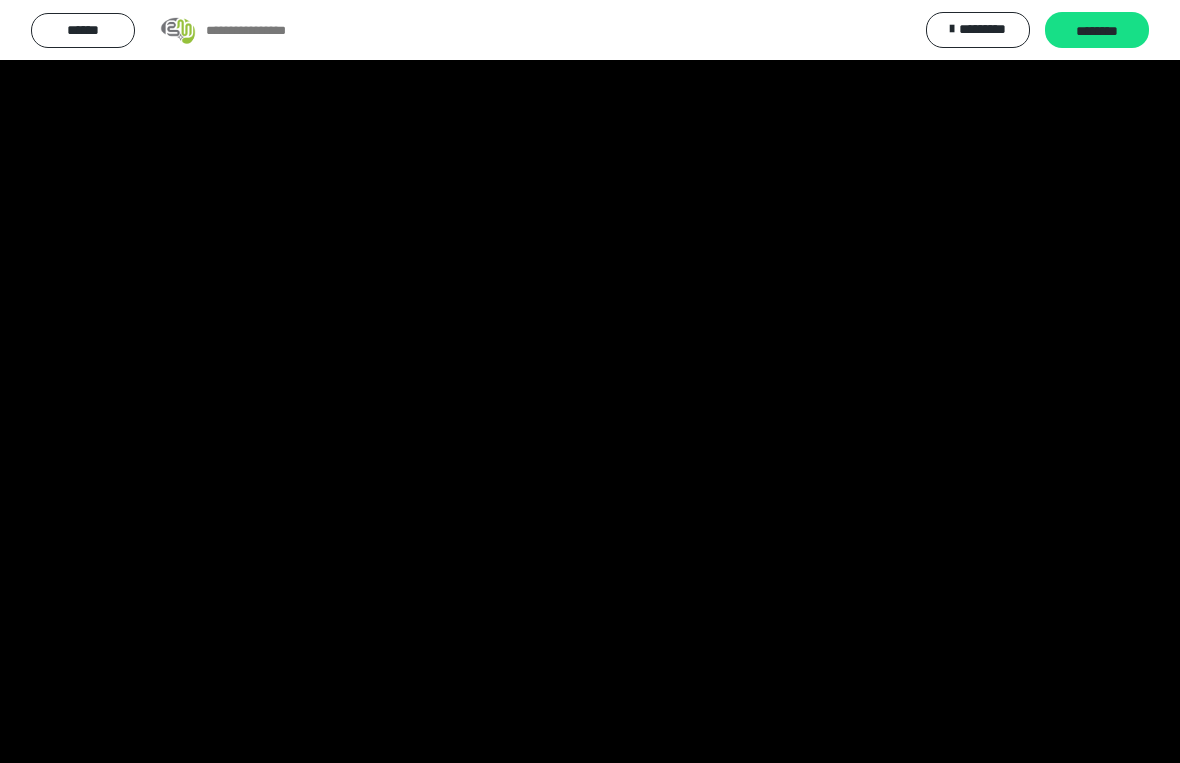click at bounding box center [590, 381] 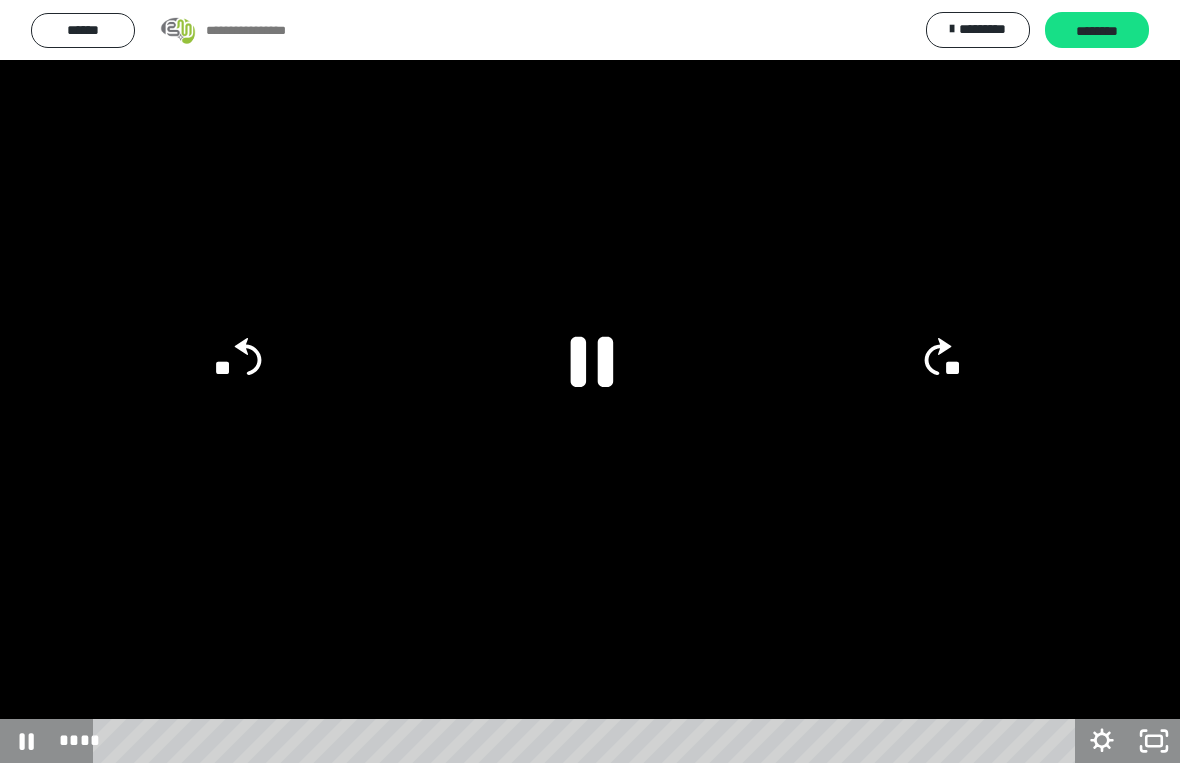 click 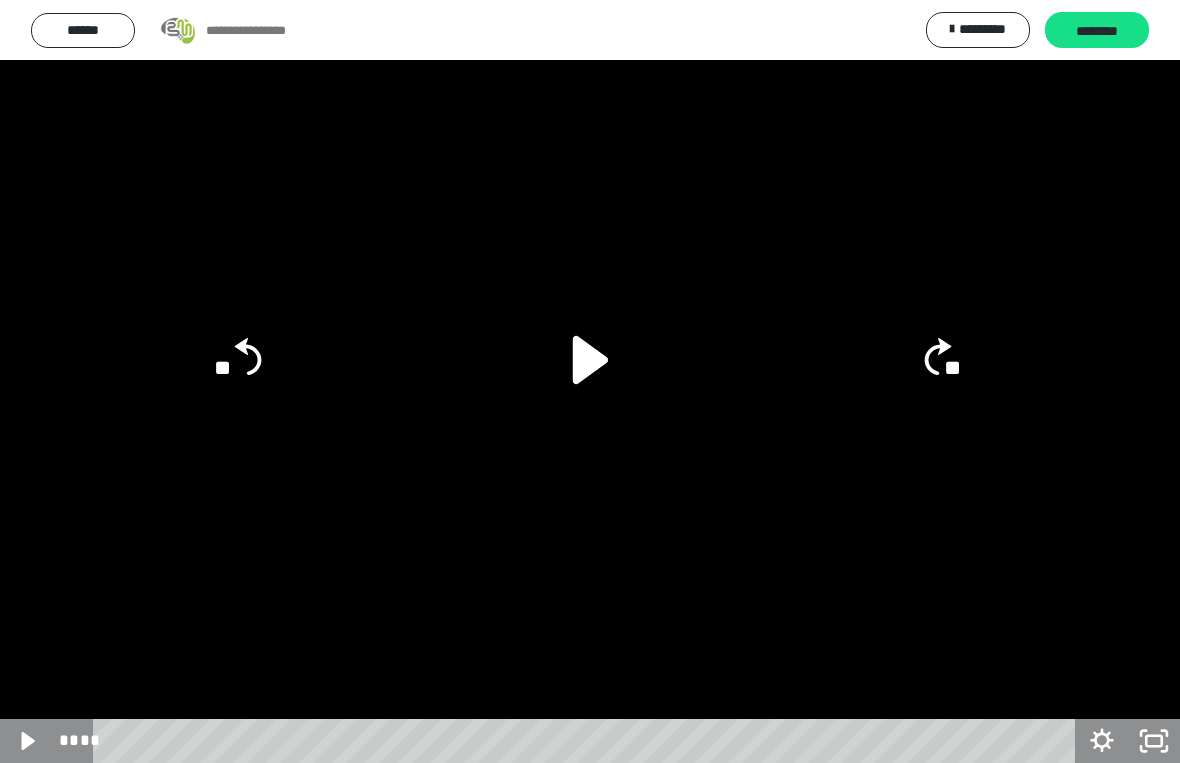 click on "**" 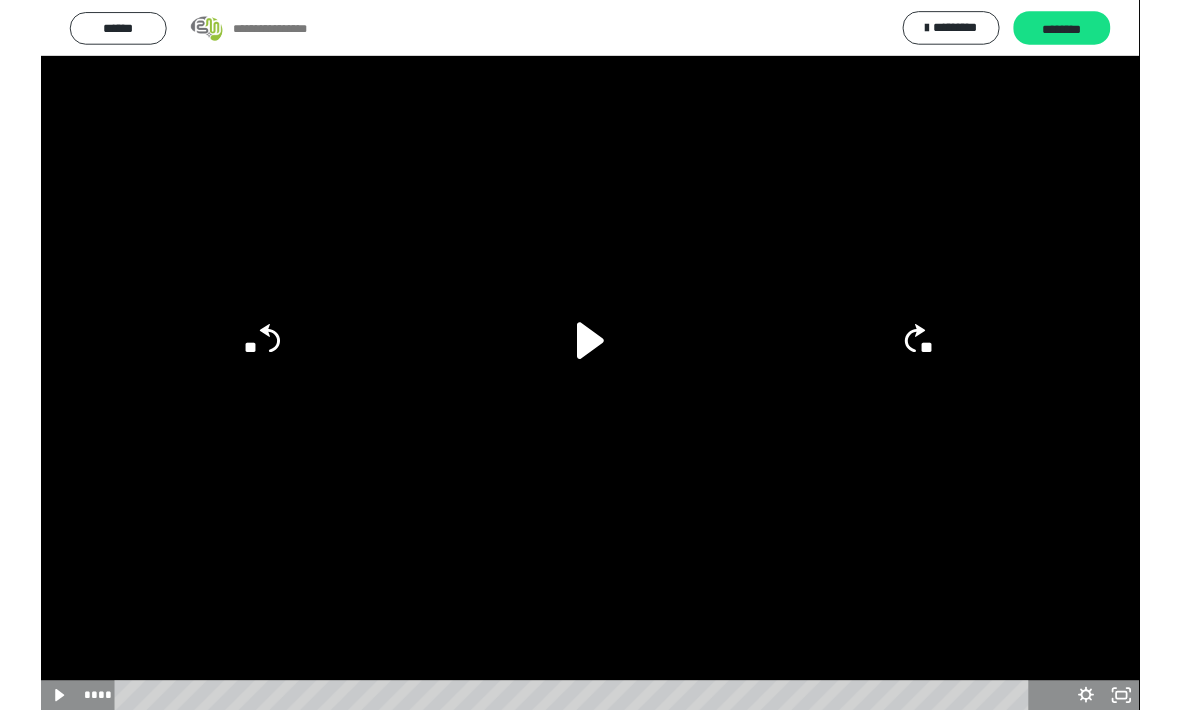 scroll, scrollTop: 72, scrollLeft: 0, axis: vertical 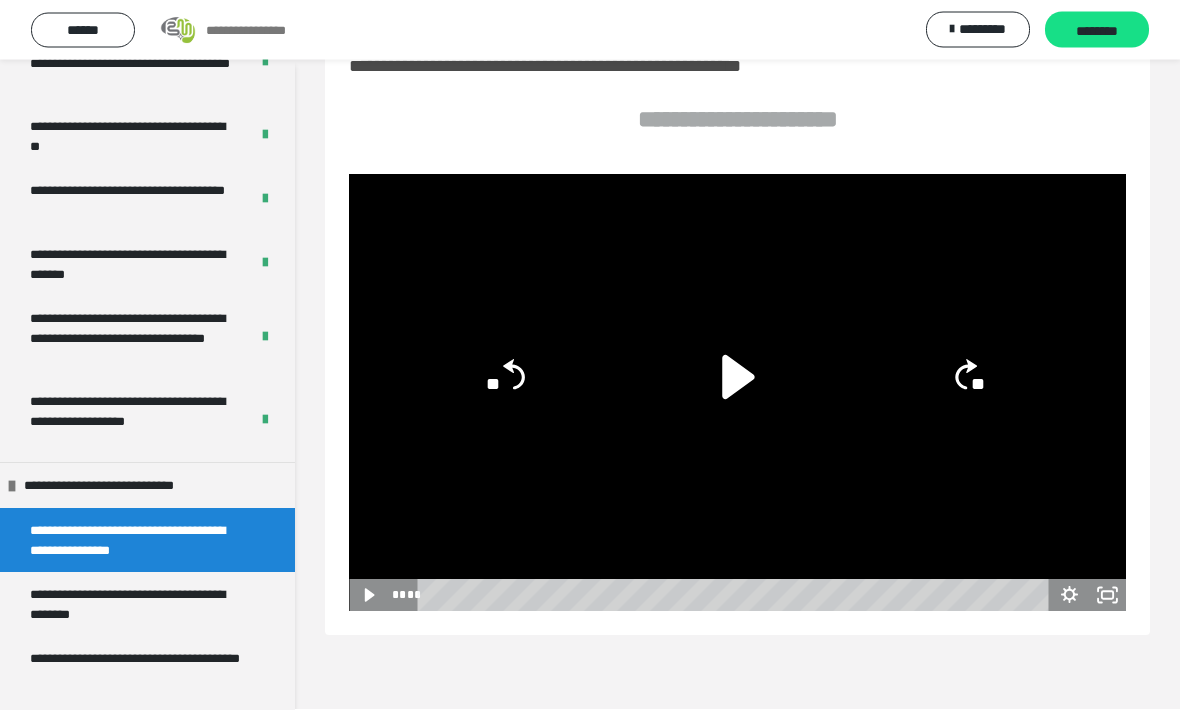 click 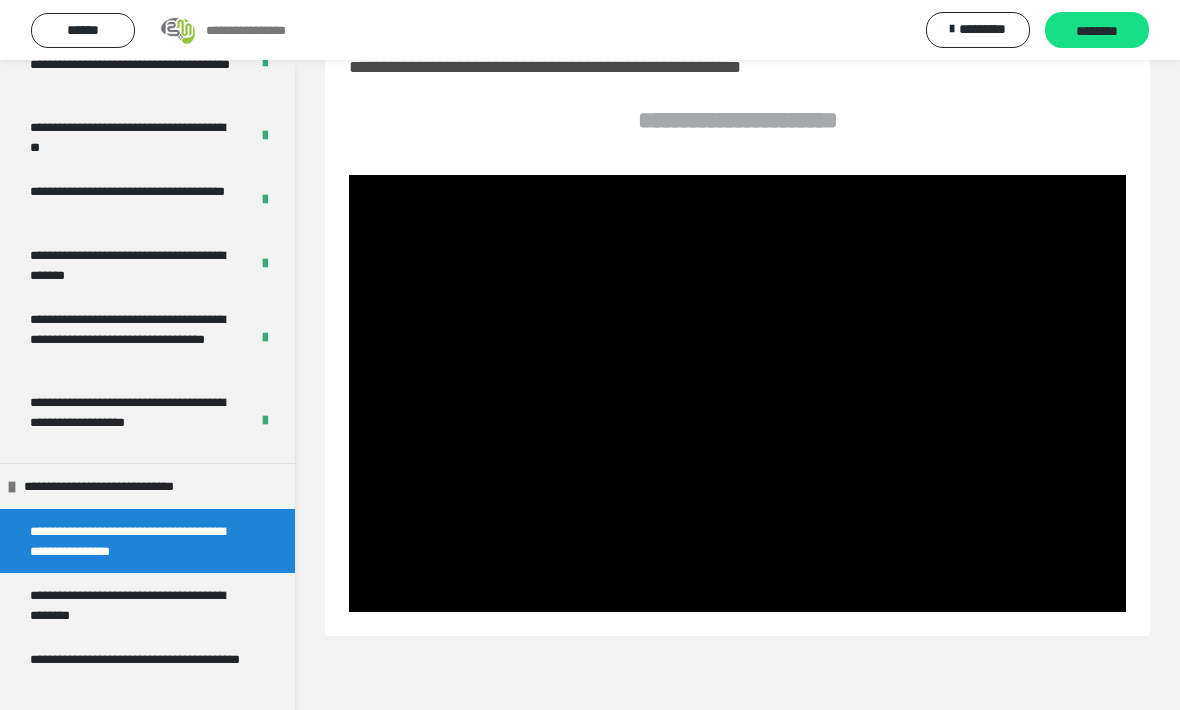 click at bounding box center (737, 393) 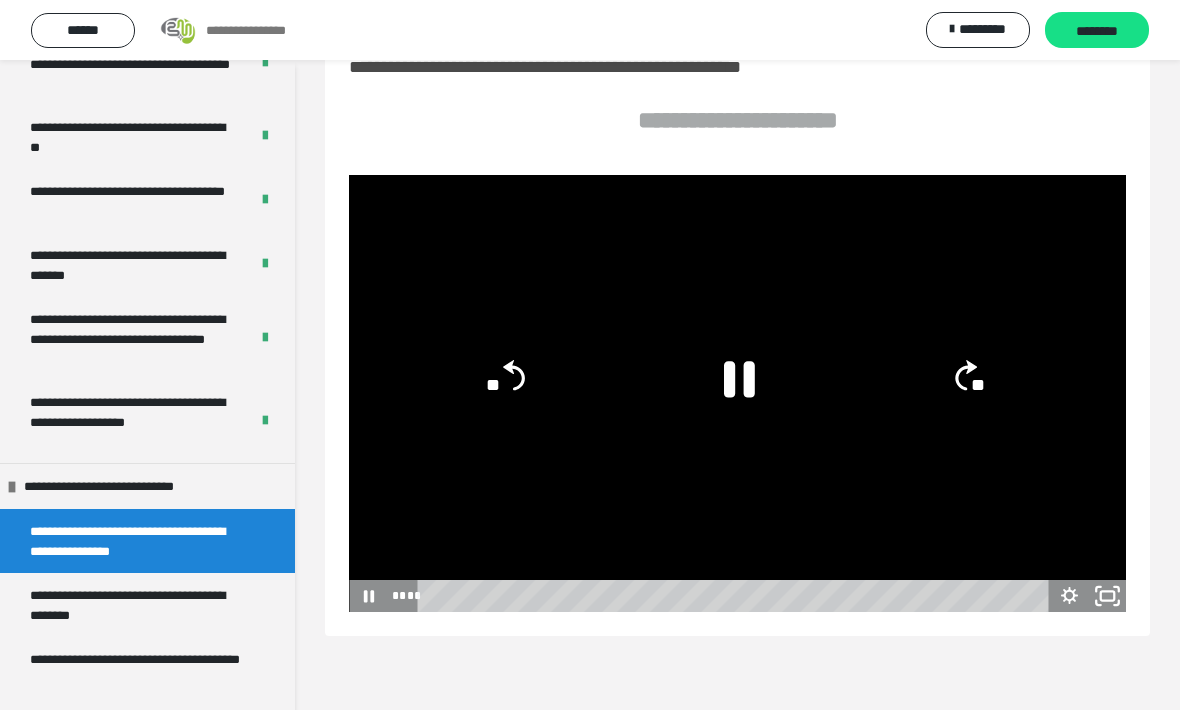 click 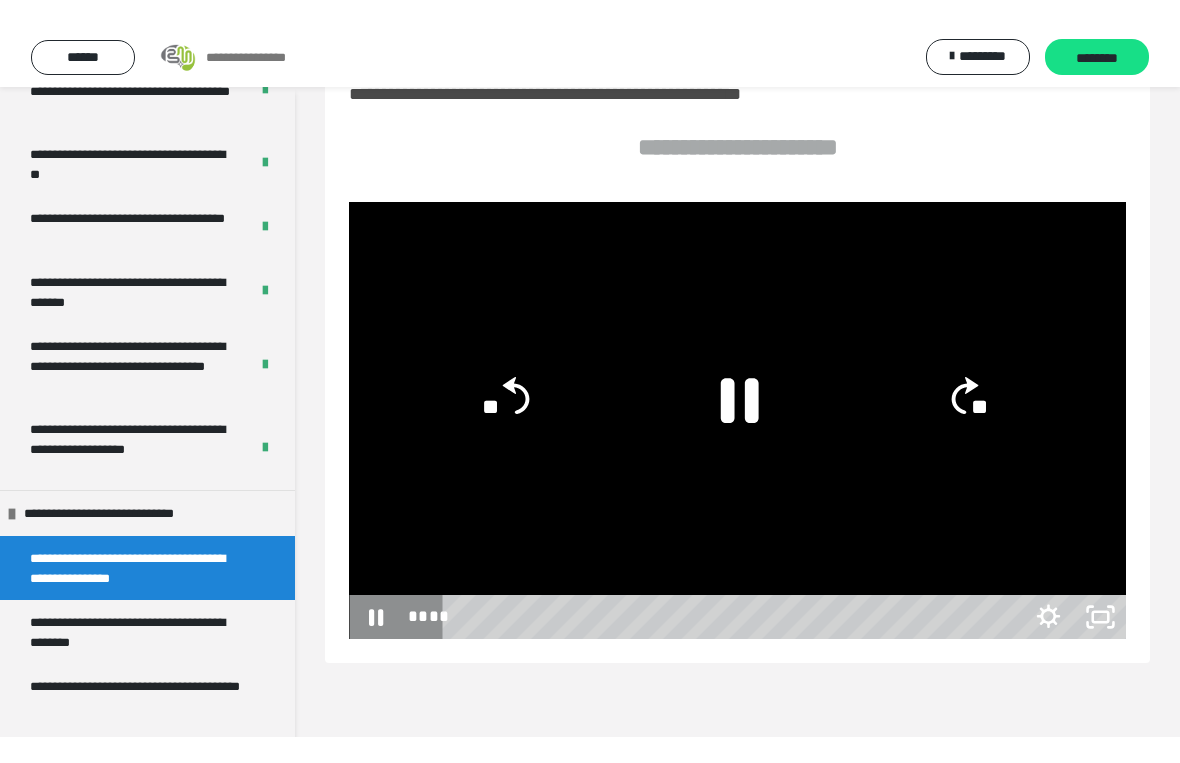 scroll, scrollTop: 24, scrollLeft: 0, axis: vertical 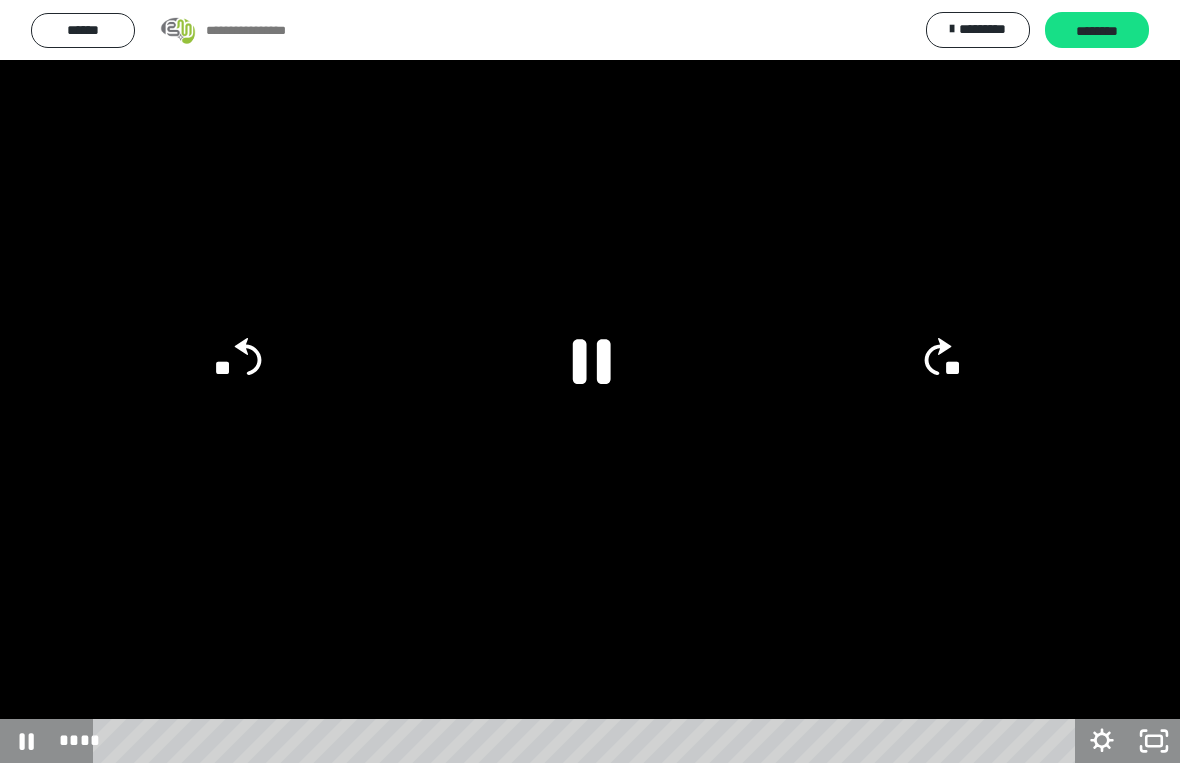 click at bounding box center (590, 381) 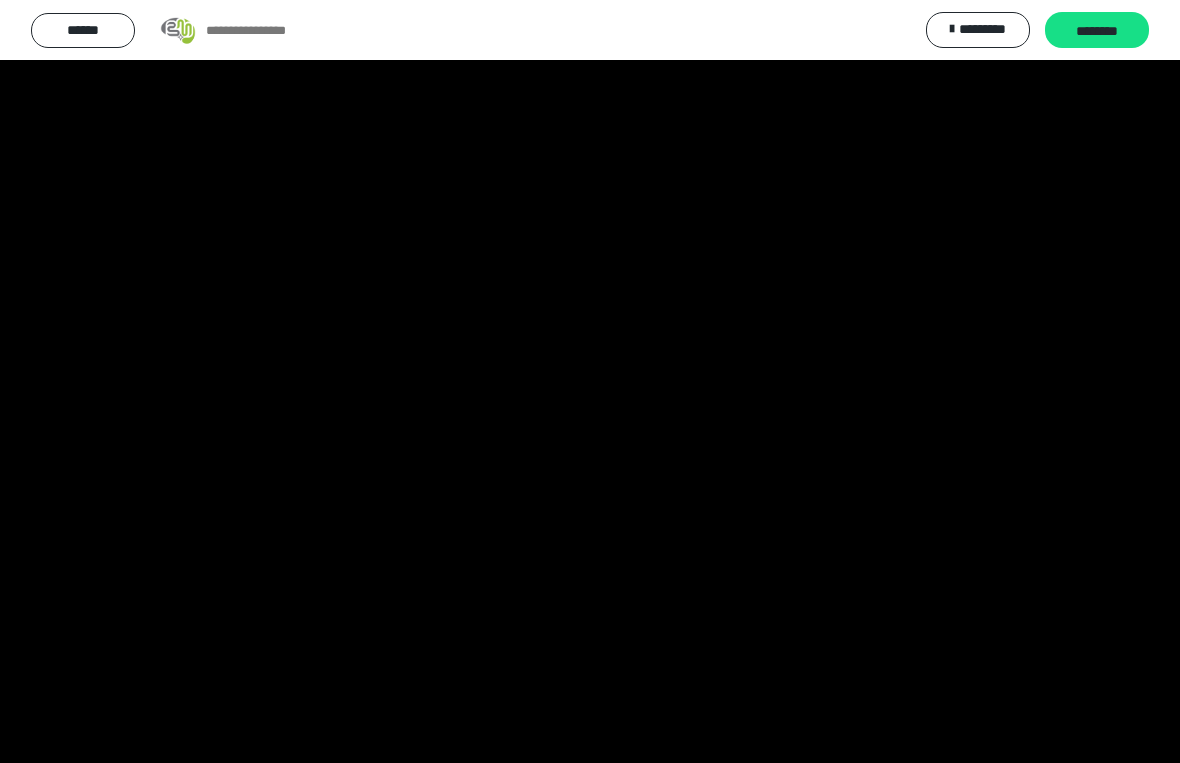 click at bounding box center [590, 381] 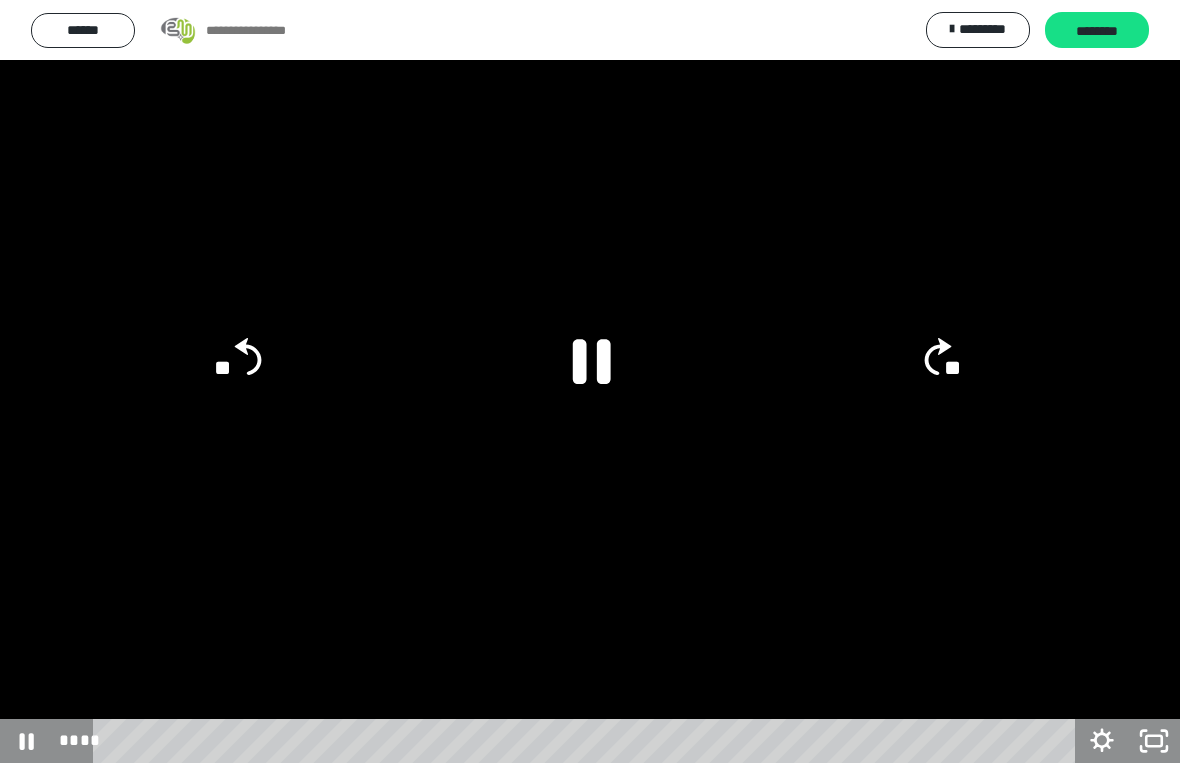 click at bounding box center [590, 381] 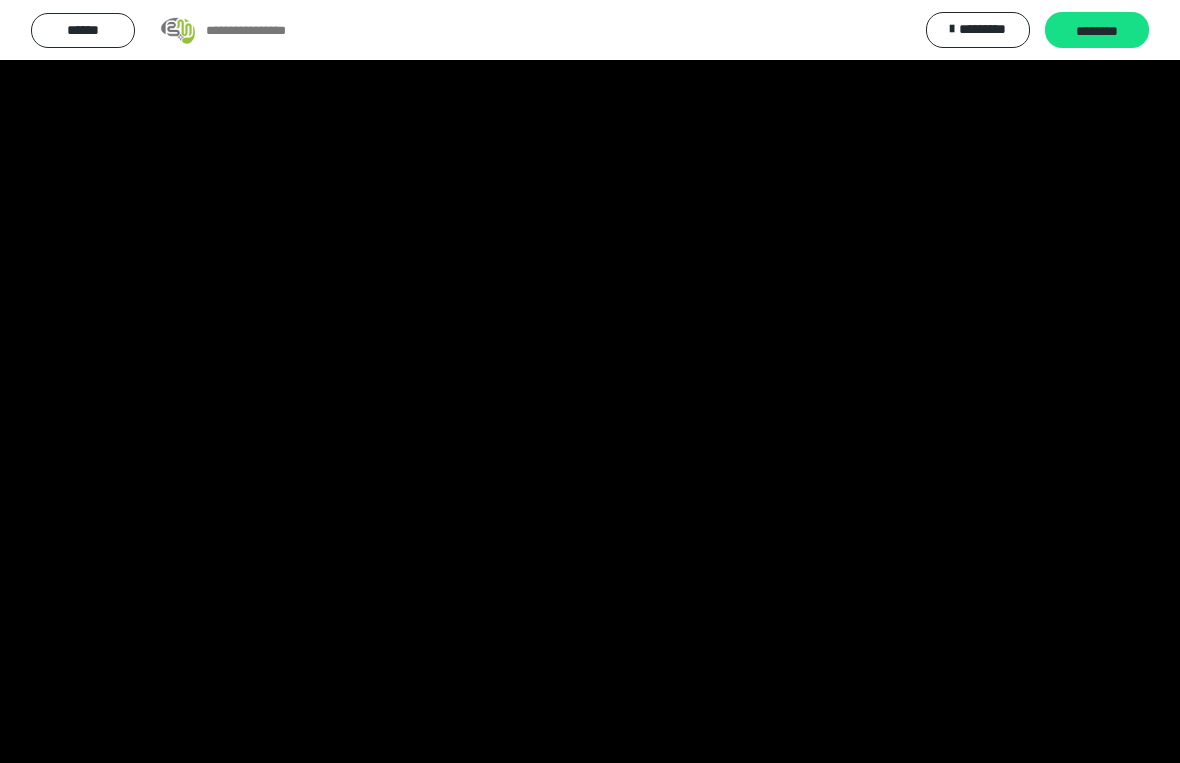 click at bounding box center [590, 381] 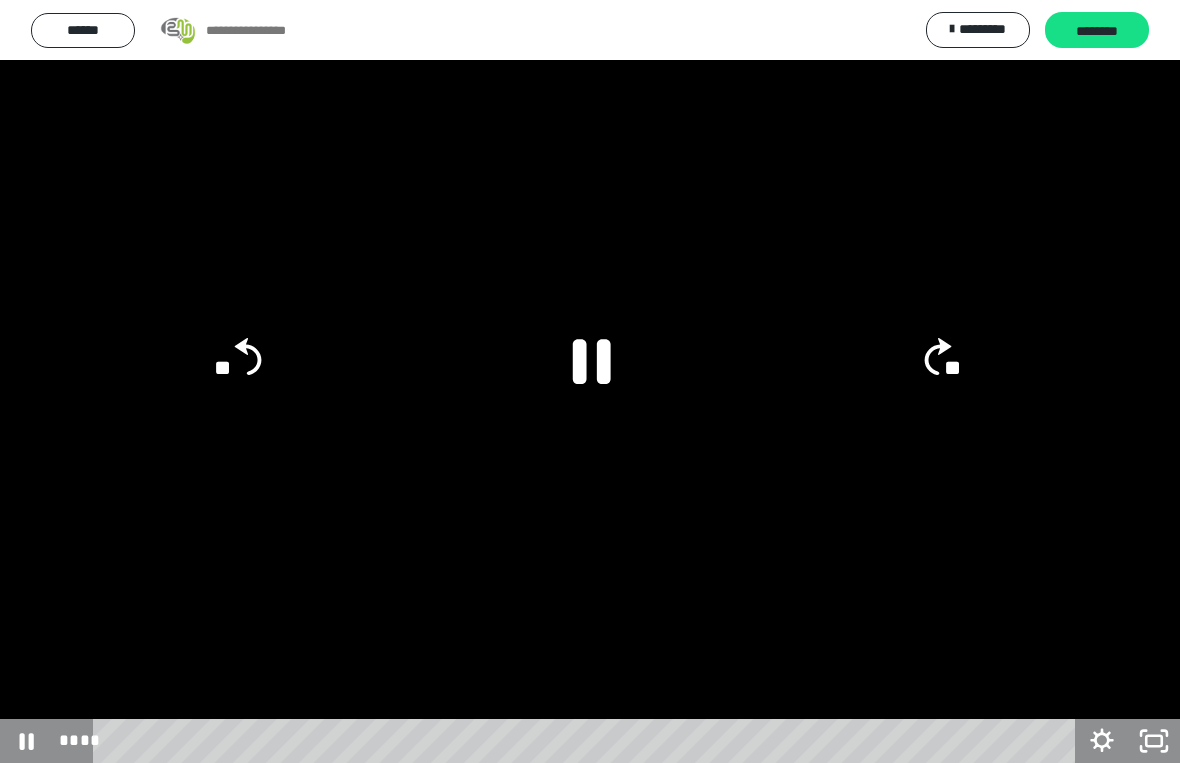 click at bounding box center [590, 381] 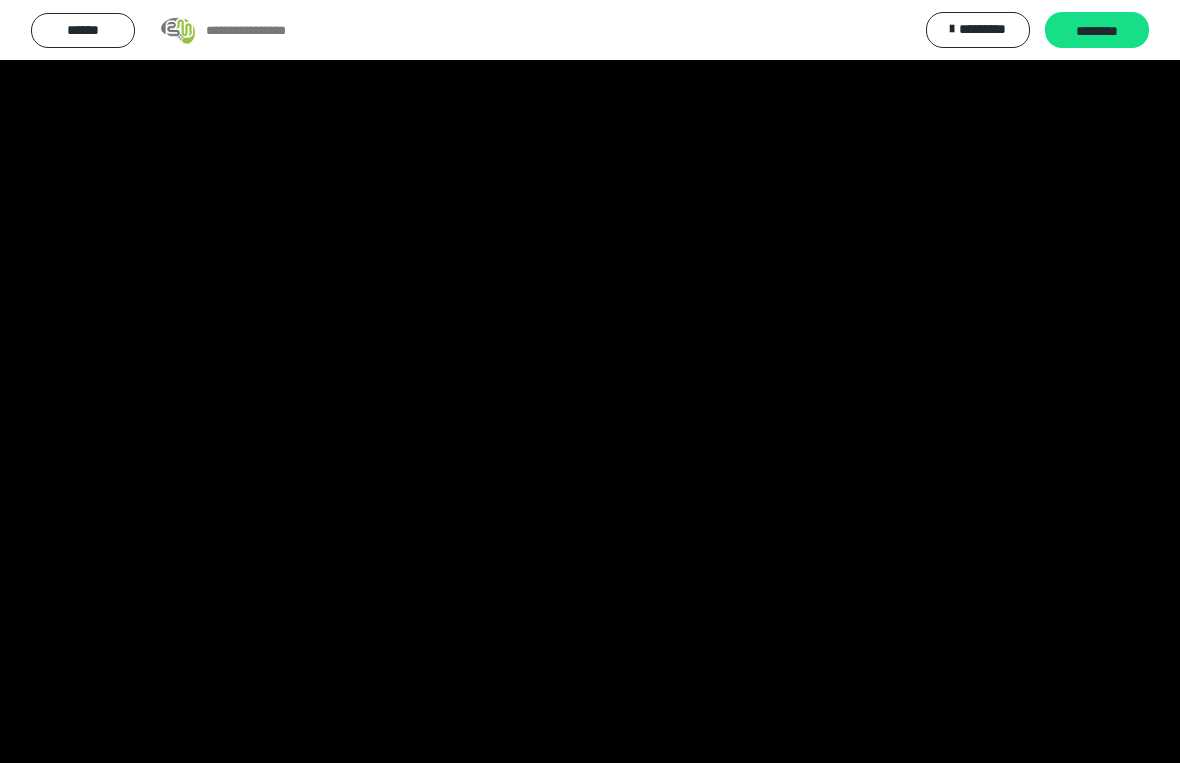 click at bounding box center [590, 381] 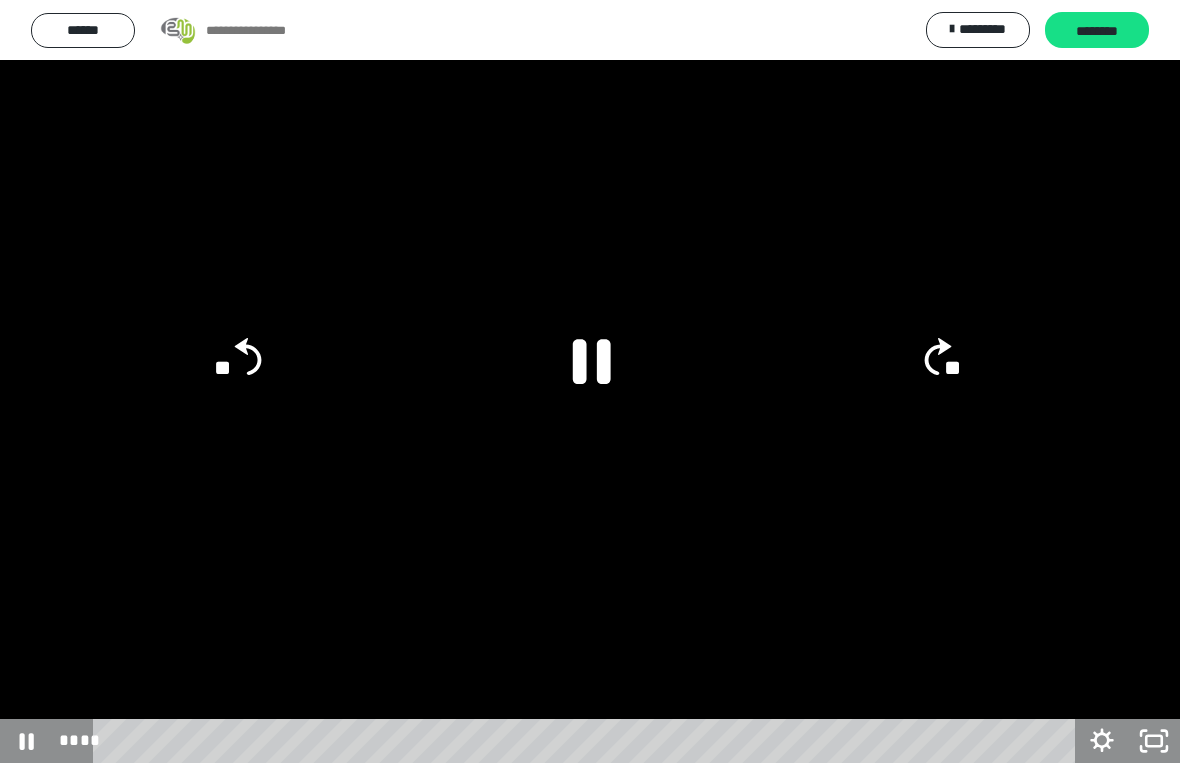 click at bounding box center (590, 381) 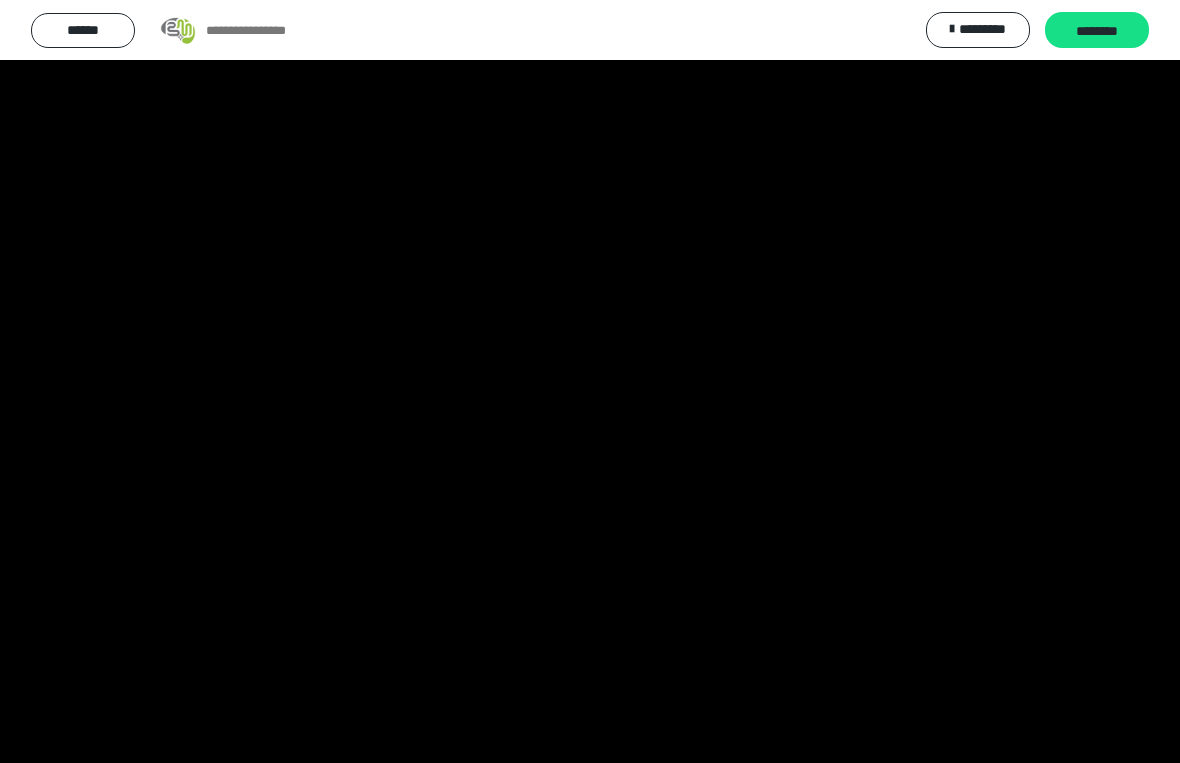 click at bounding box center [590, 381] 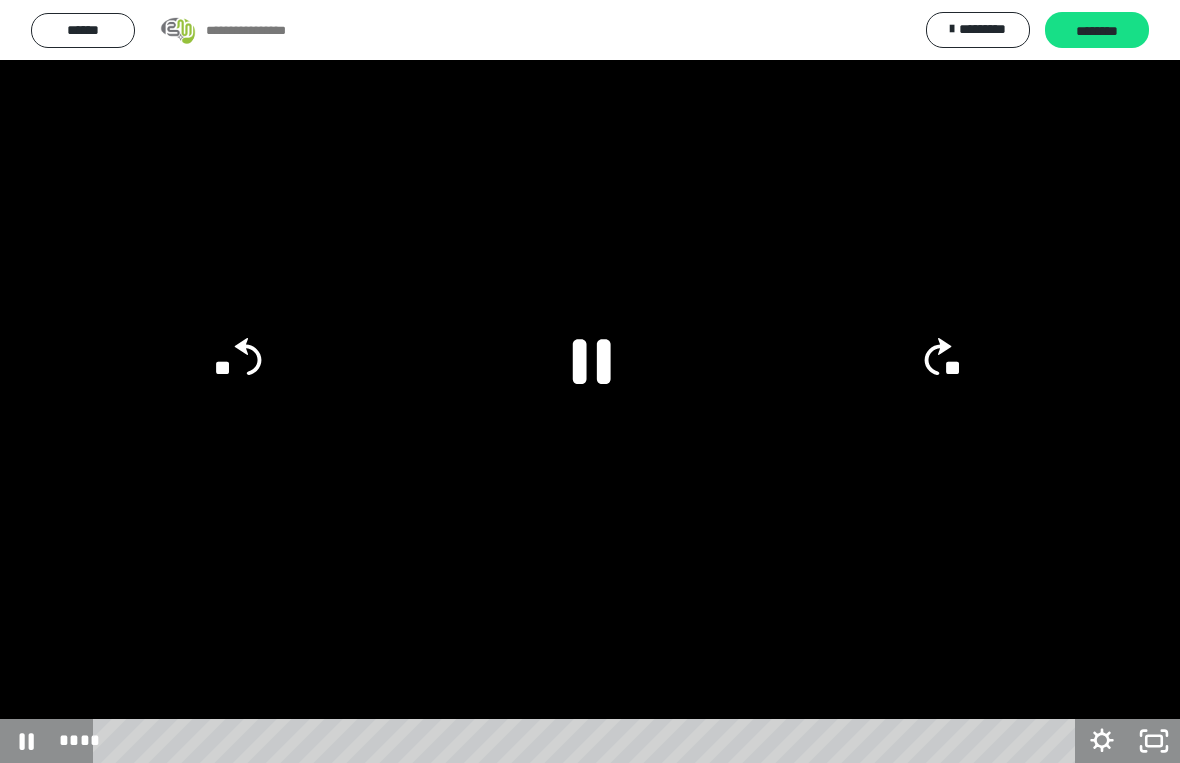 click at bounding box center (590, 381) 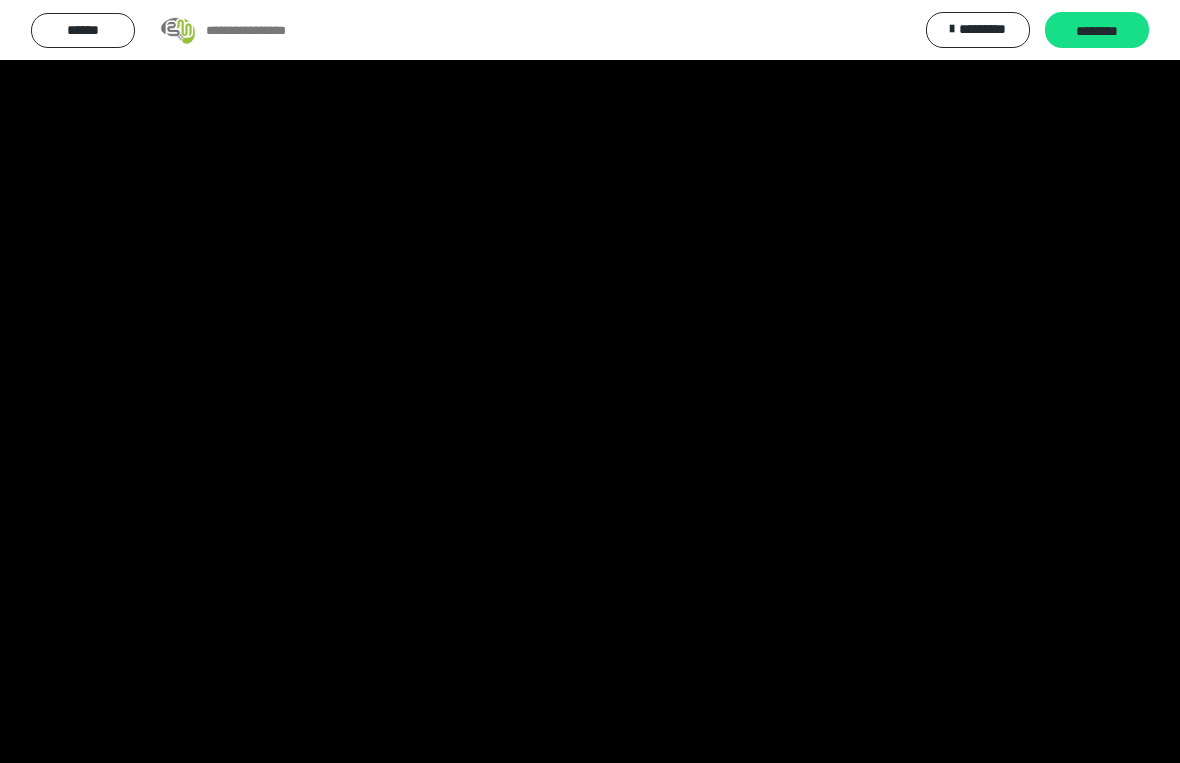 click at bounding box center [590, 381] 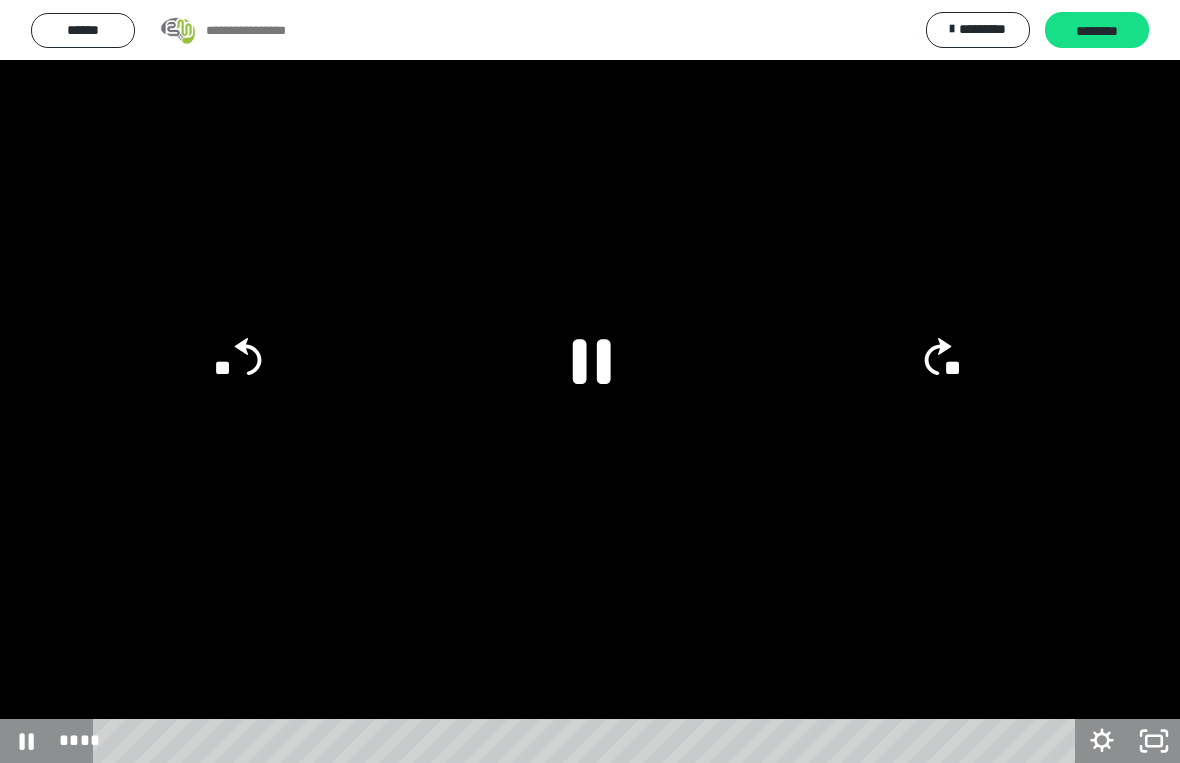 click at bounding box center [590, 381] 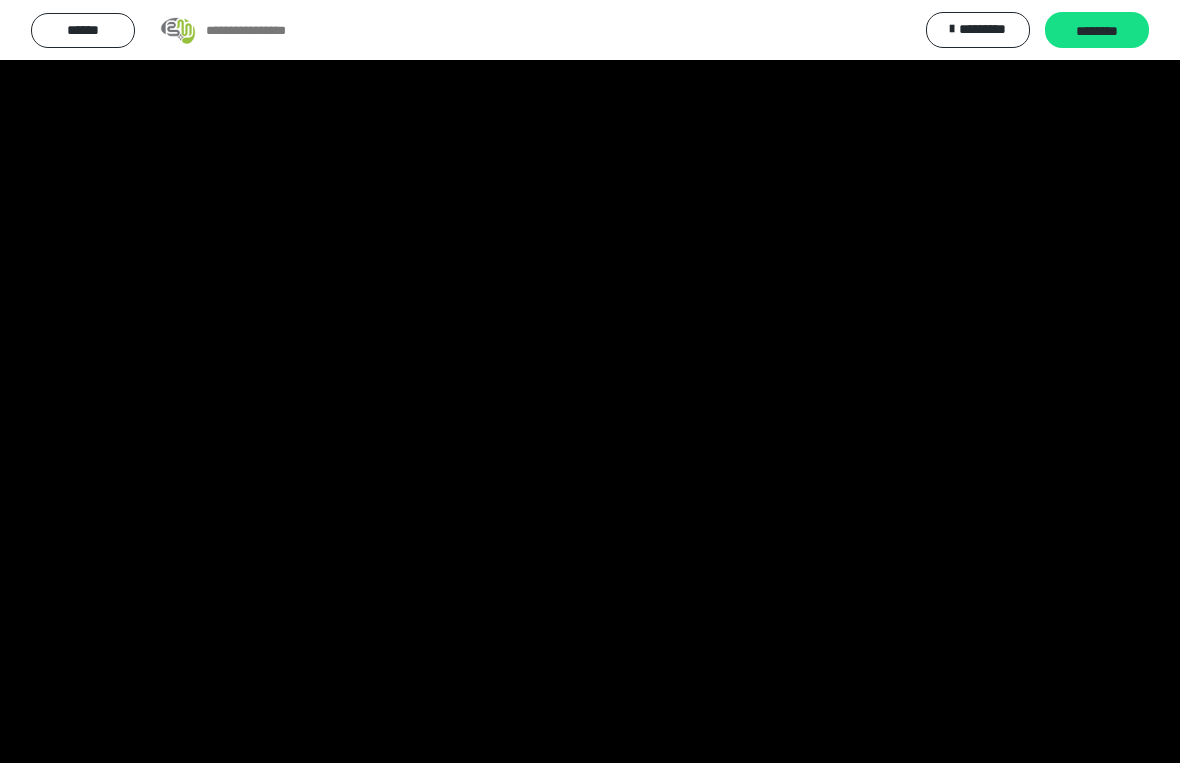 click at bounding box center (590, 381) 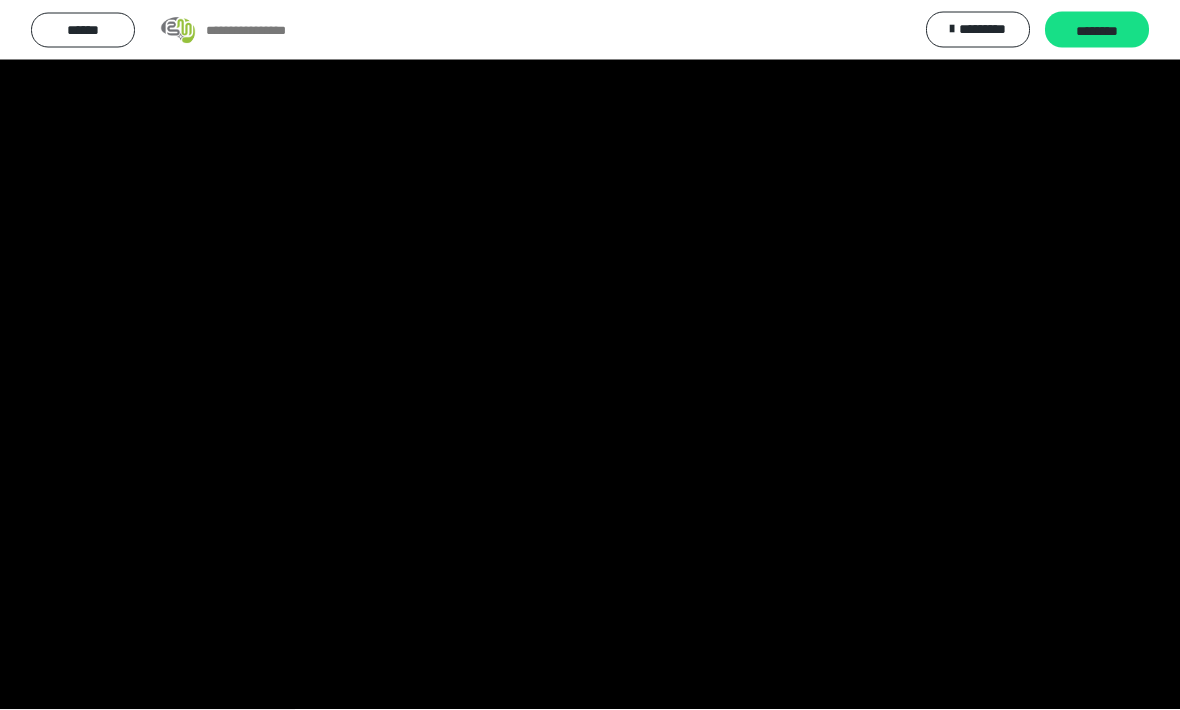 scroll, scrollTop: 73, scrollLeft: 0, axis: vertical 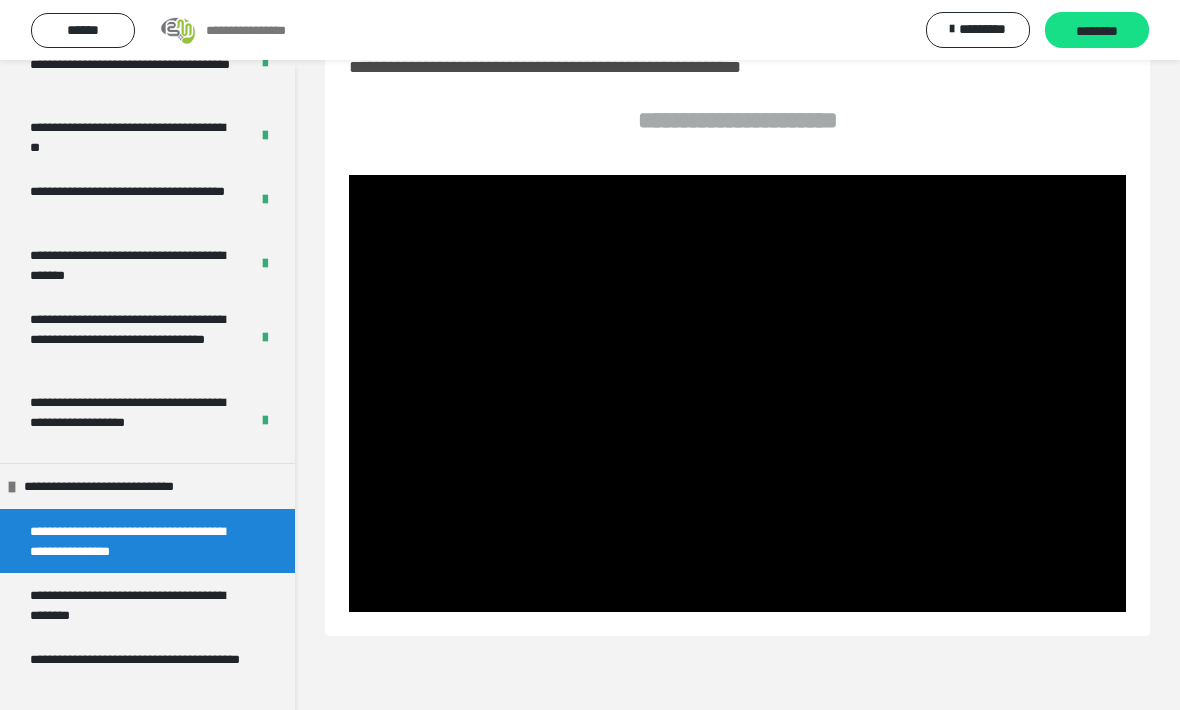 click on "********" at bounding box center [1097, 31] 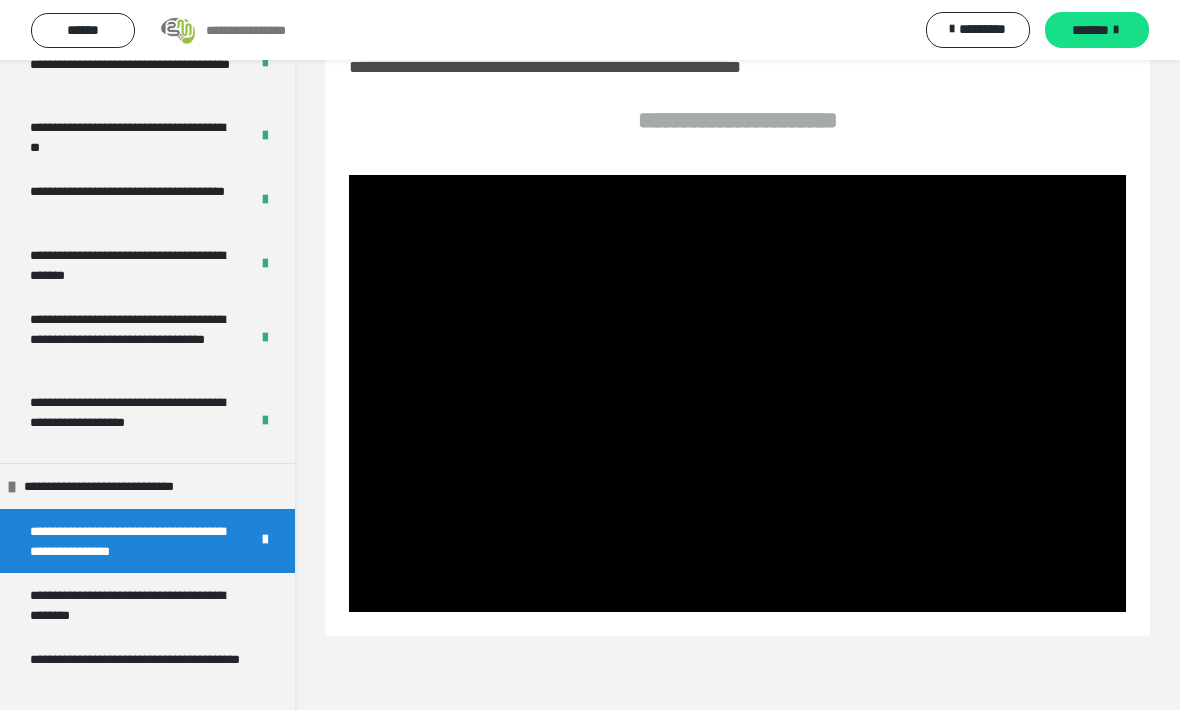 click at bounding box center [737, 393] 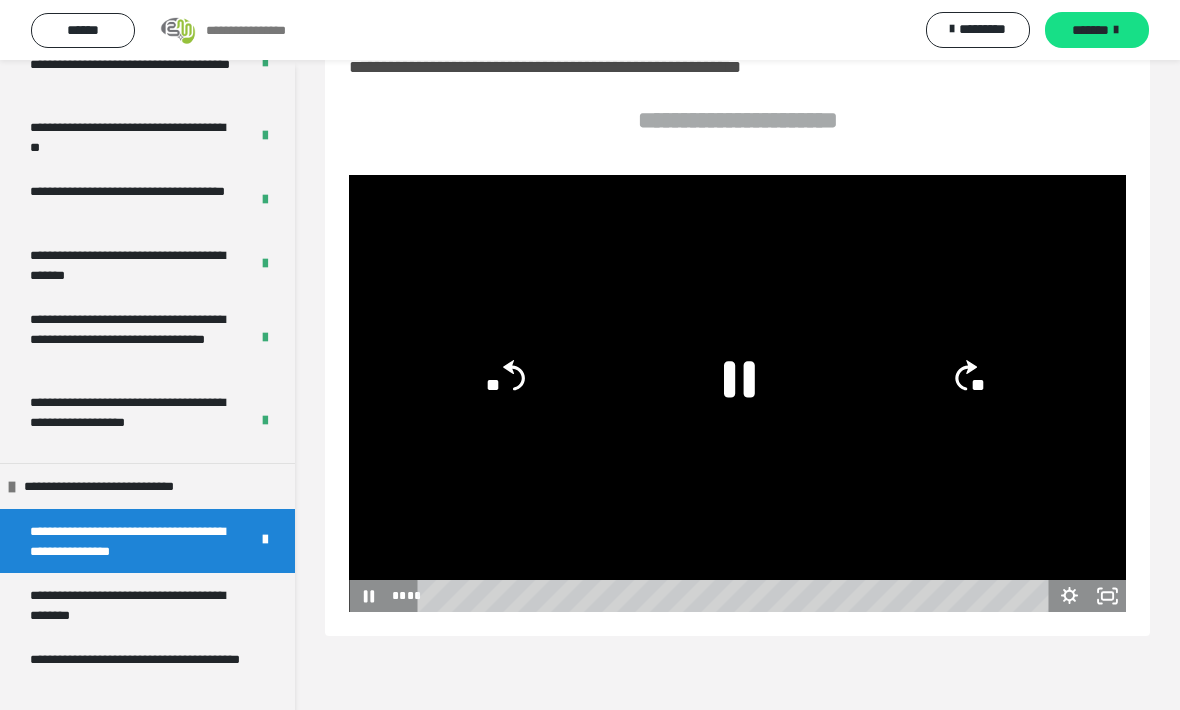 click at bounding box center (737, 393) 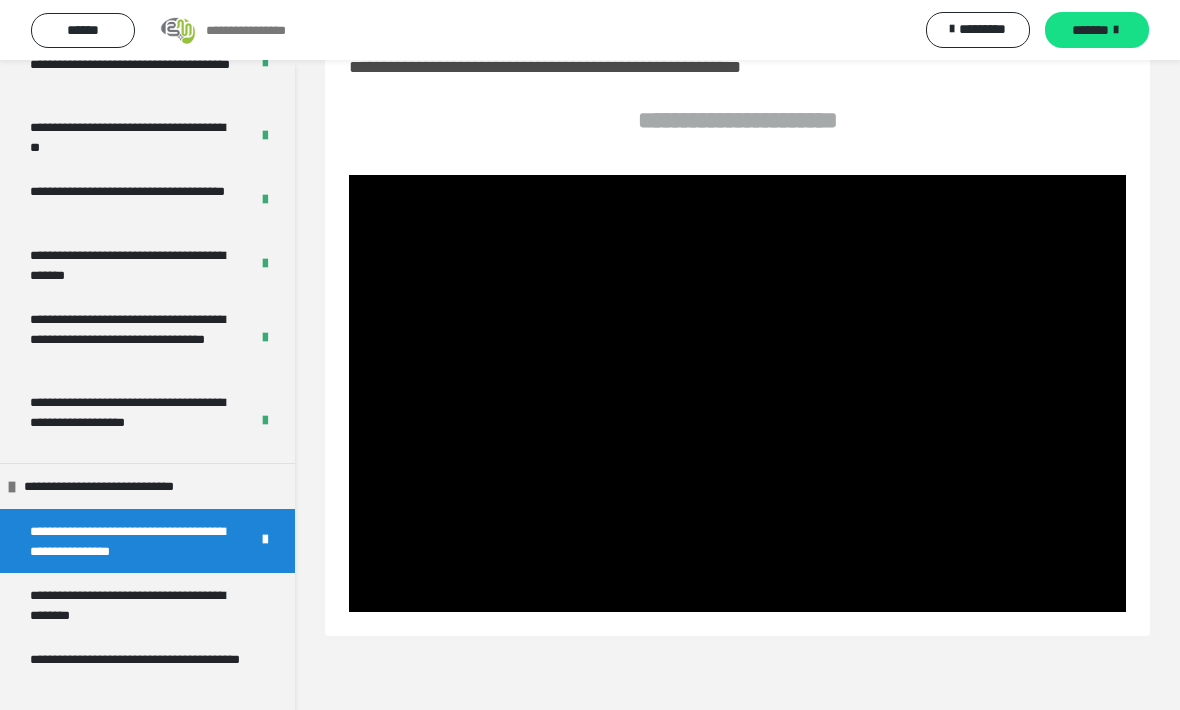 click at bounding box center (737, 393) 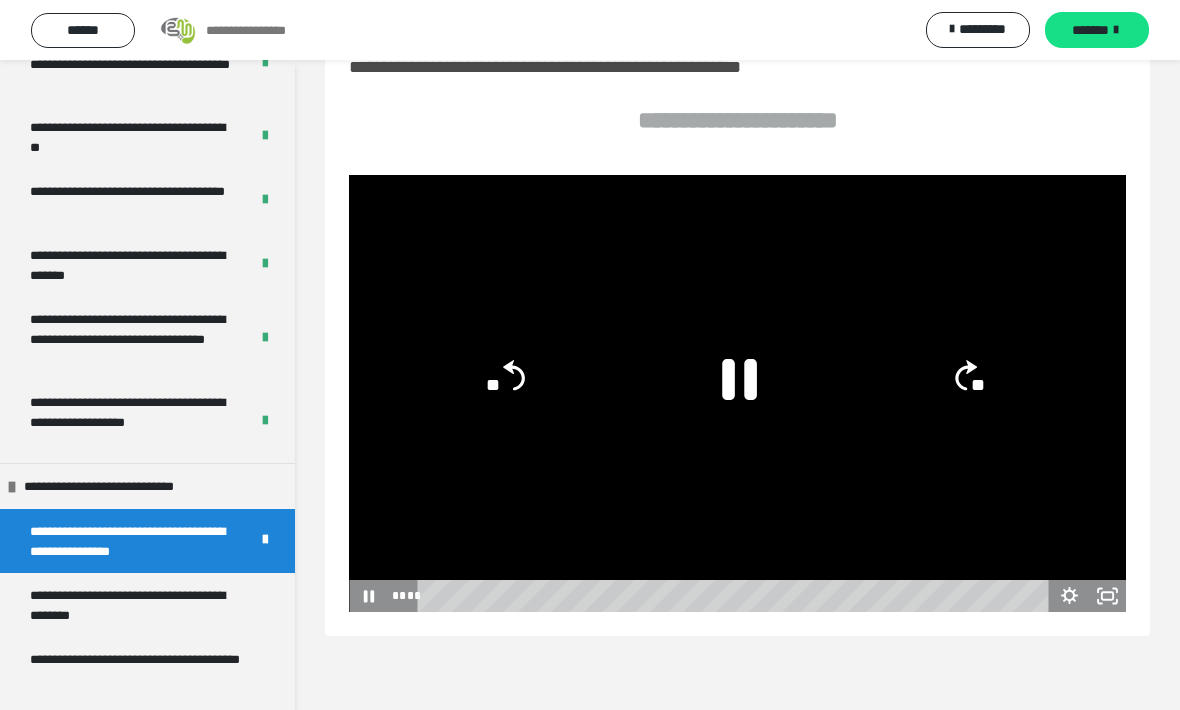 click 